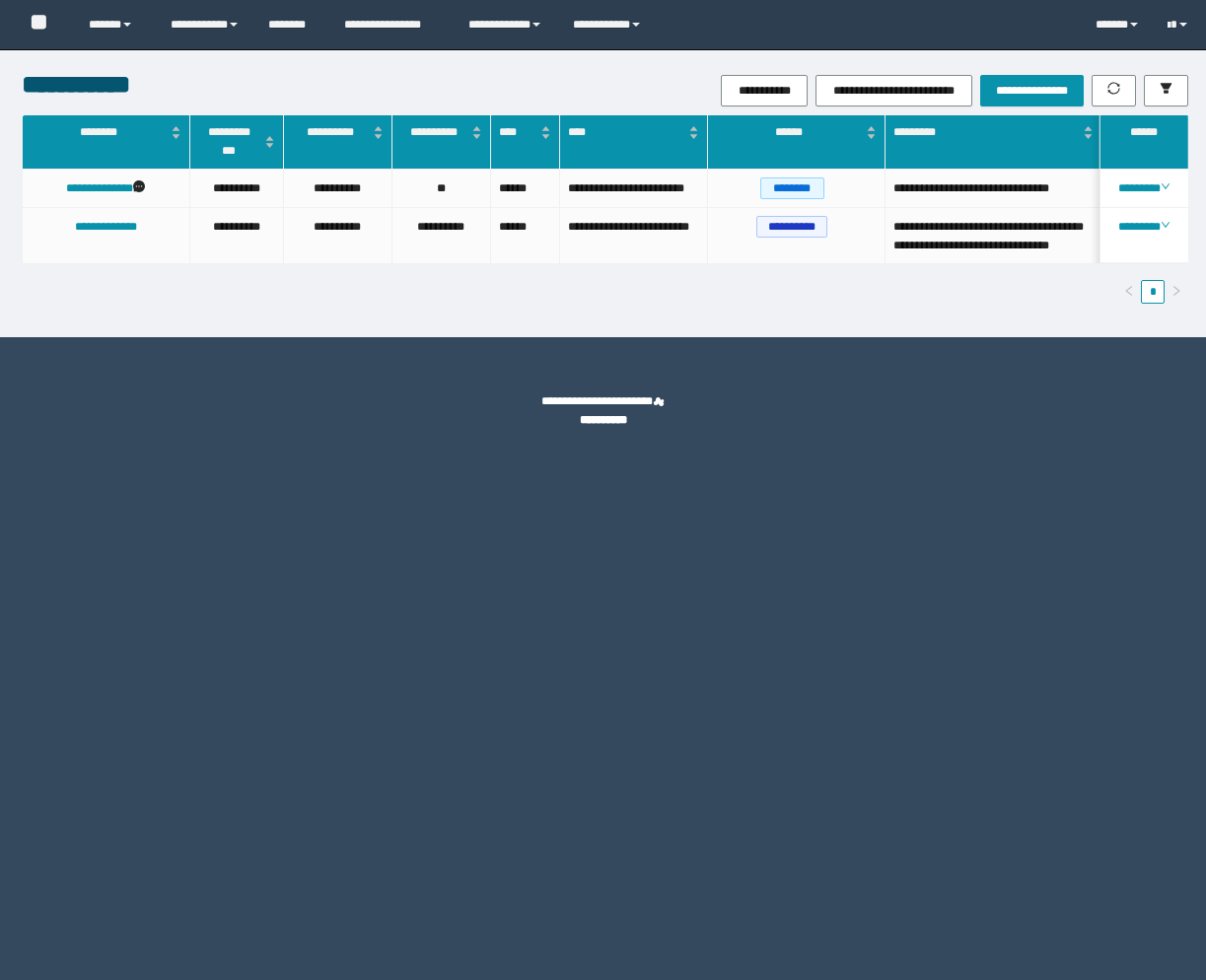 scroll, scrollTop: 0, scrollLeft: 0, axis: both 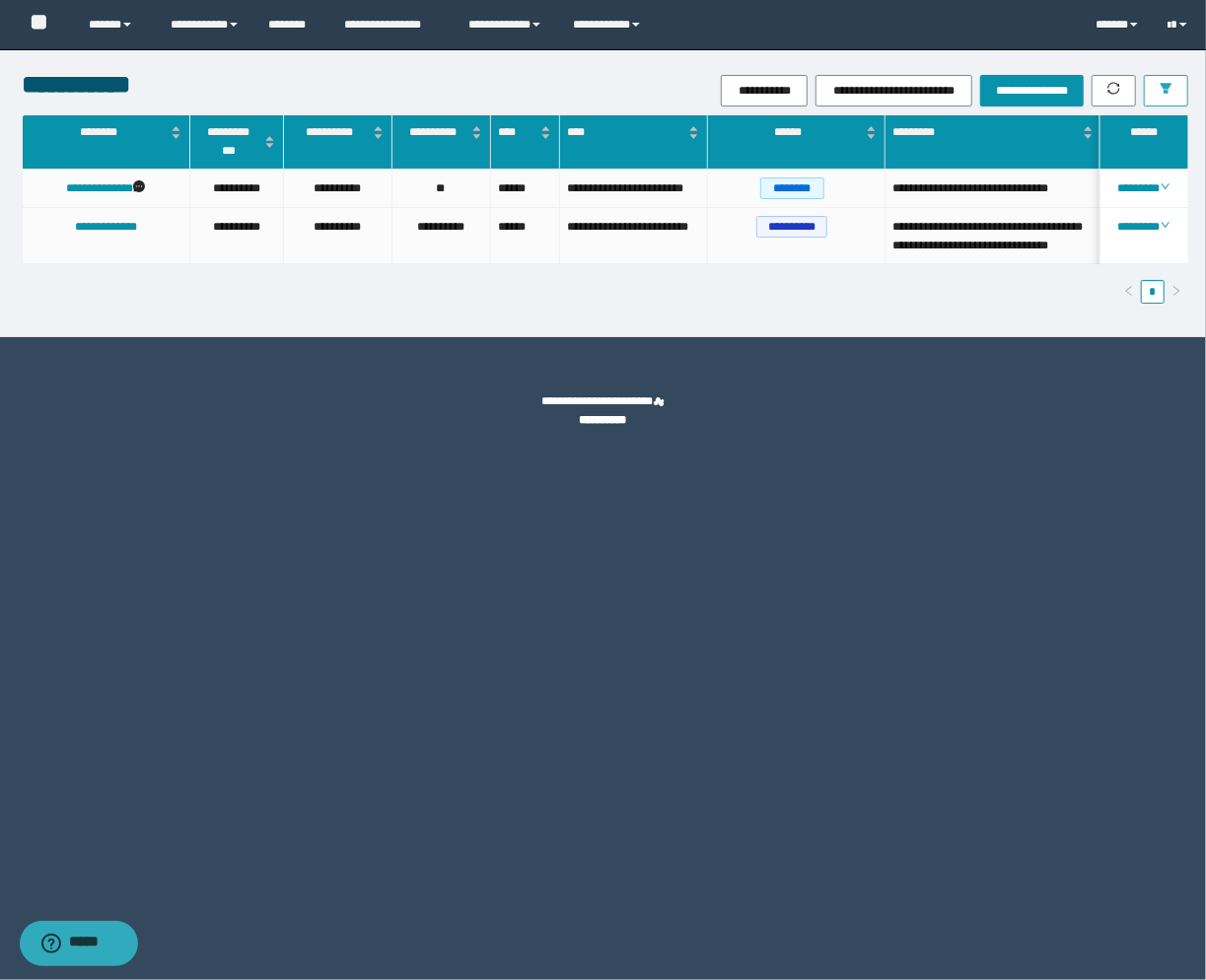 click 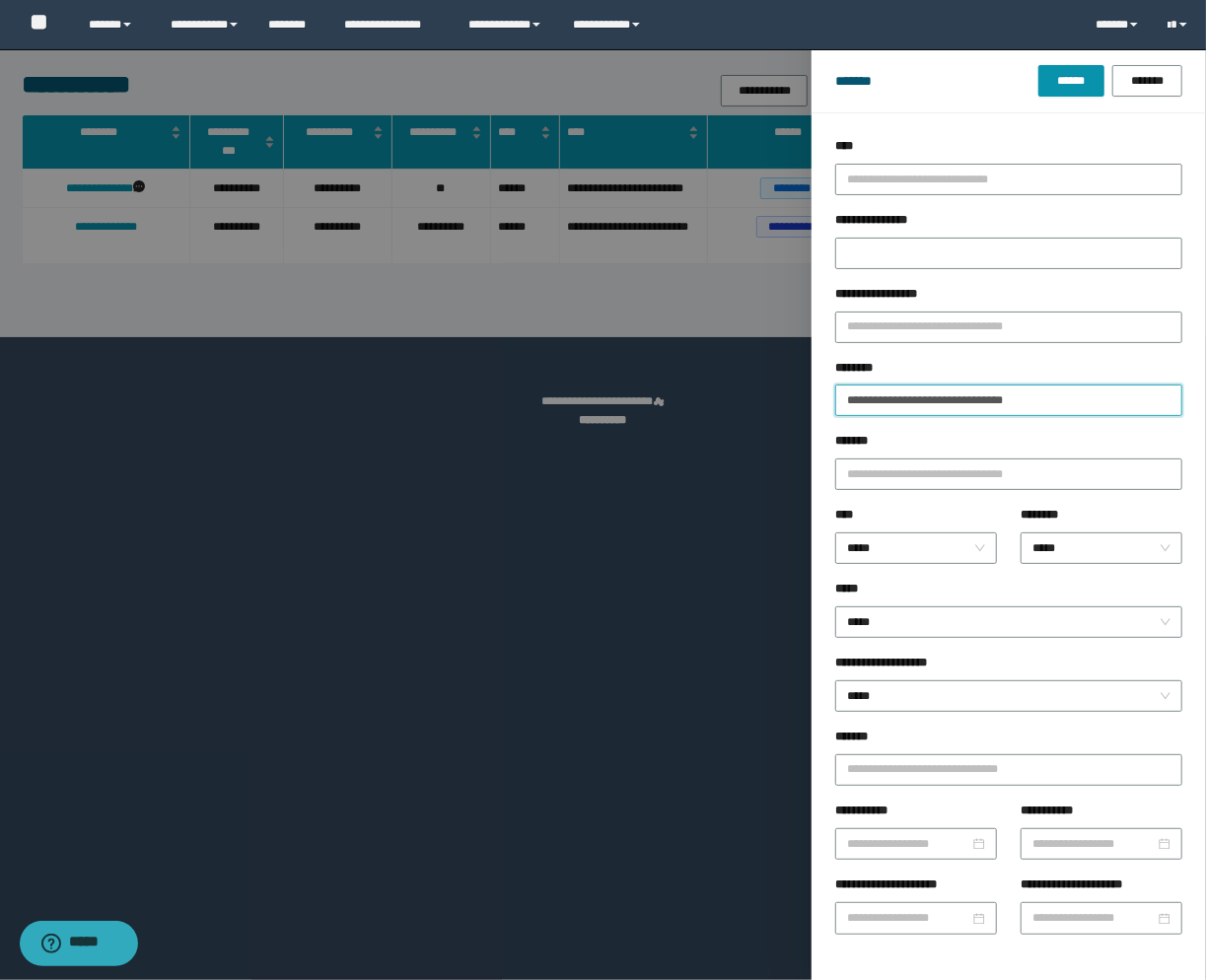 drag, startPoint x: 1035, startPoint y: 396, endPoint x: 674, endPoint y: 387, distance: 361.11217 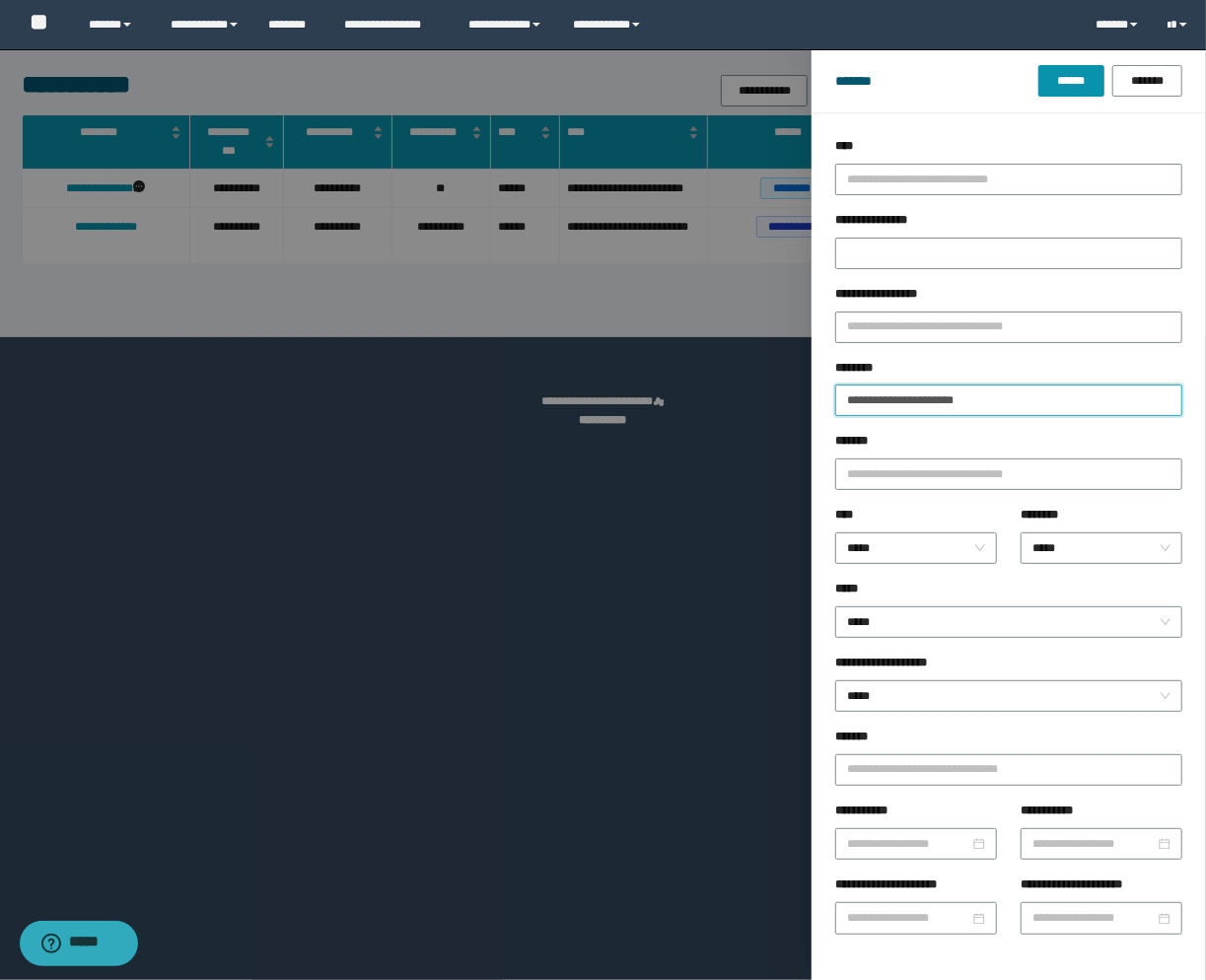 click on "******" at bounding box center (1071, 81) 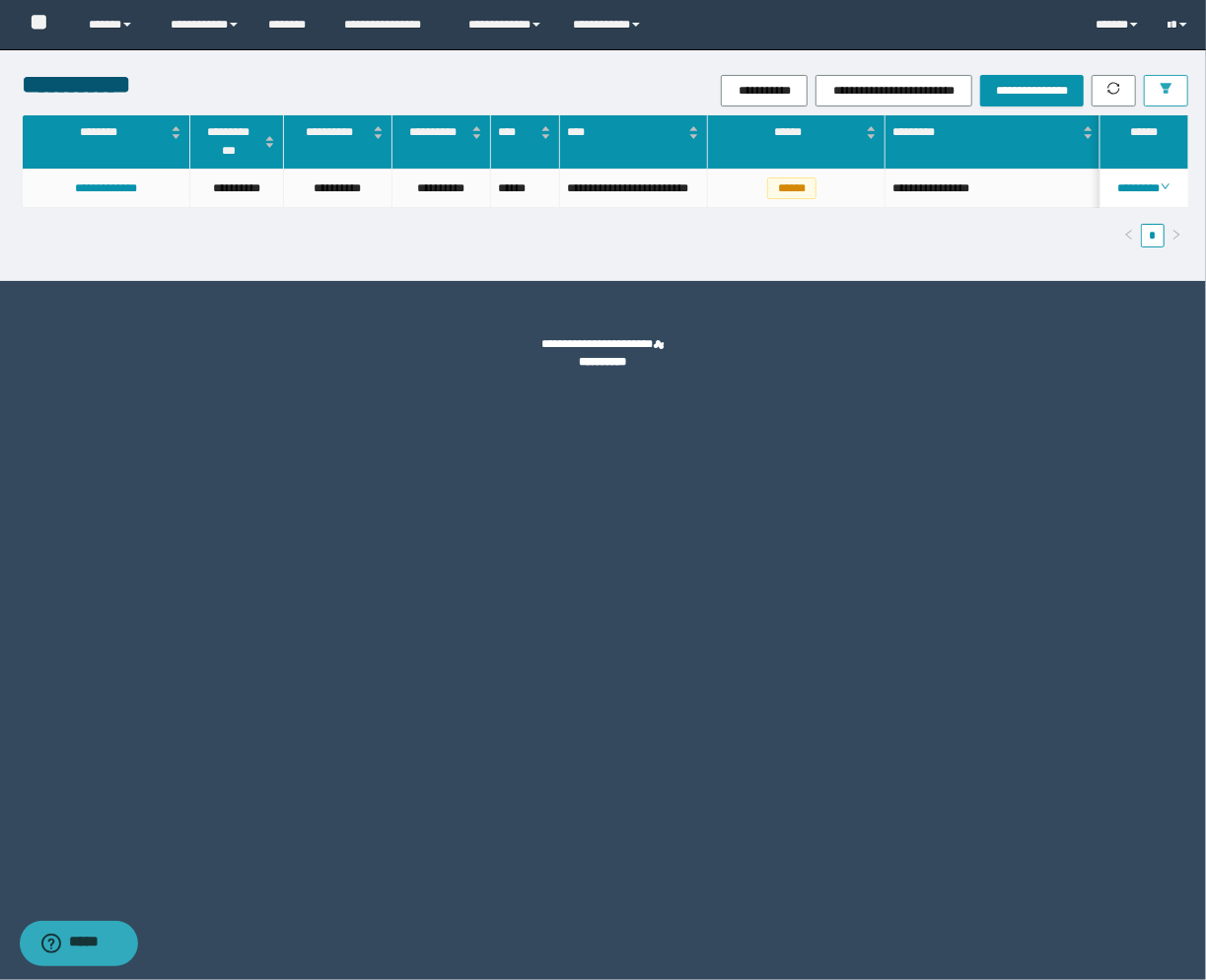 scroll, scrollTop: 0, scrollLeft: 209, axis: horizontal 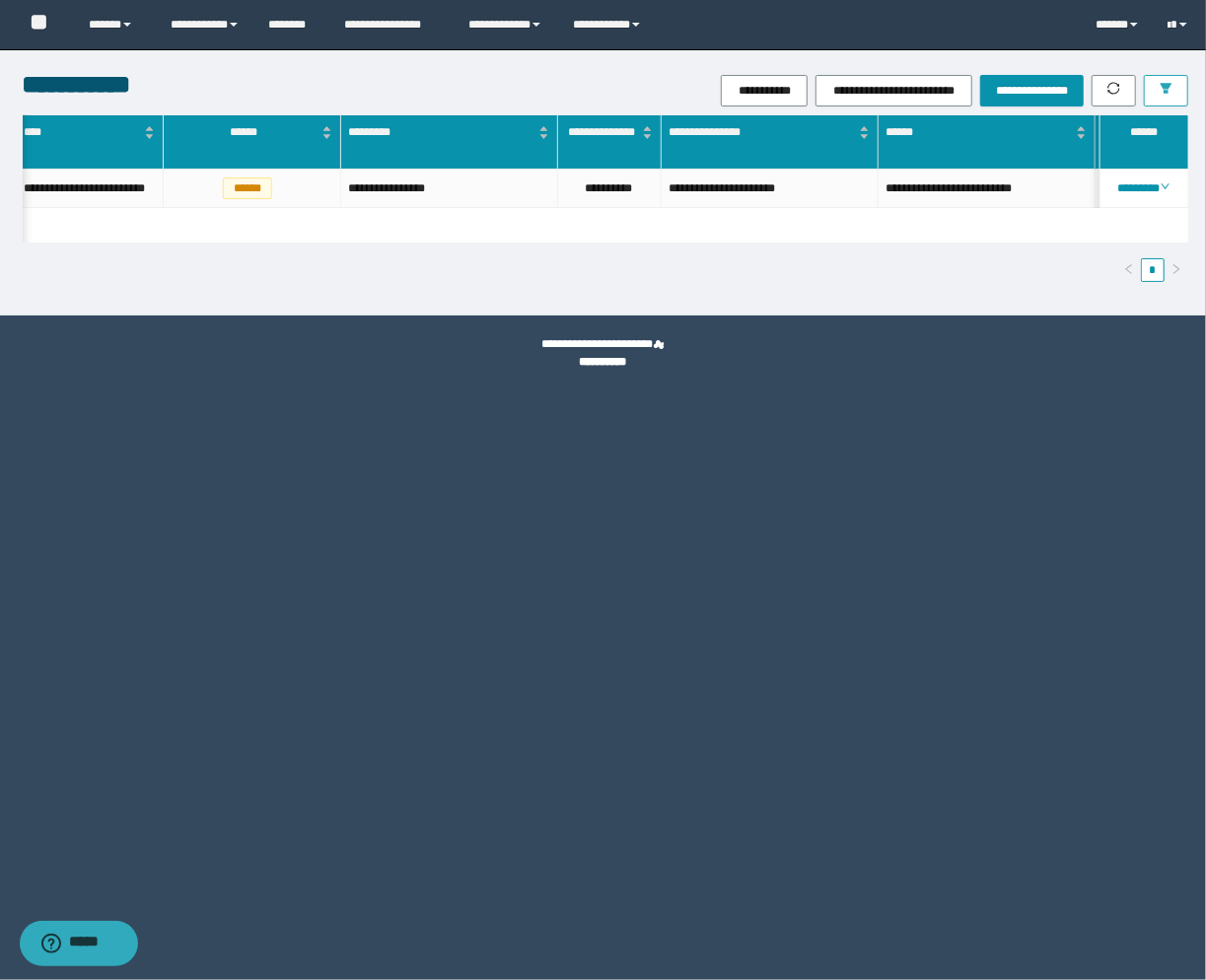 click 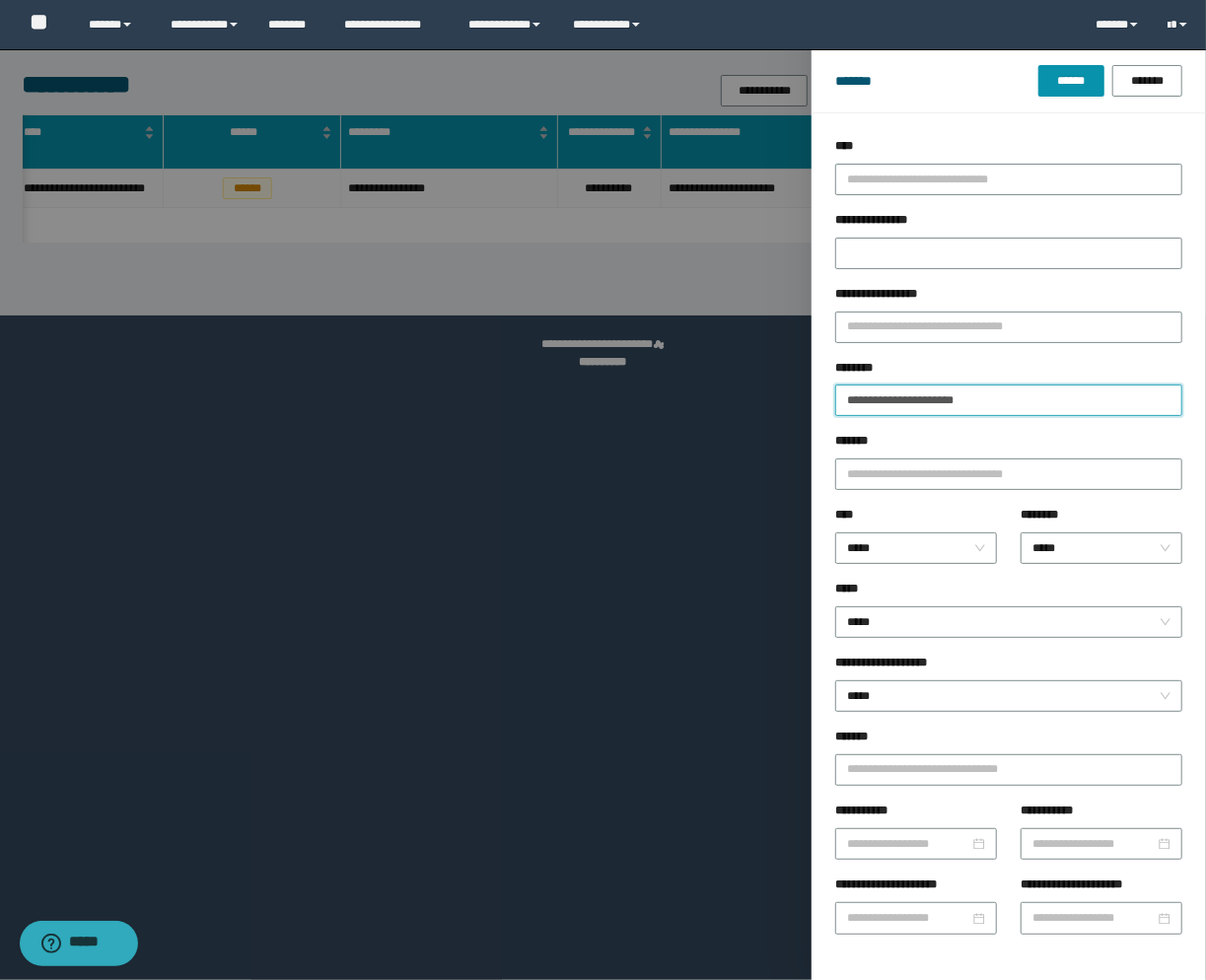 drag, startPoint x: 964, startPoint y: 401, endPoint x: 618, endPoint y: 388, distance: 346.24413 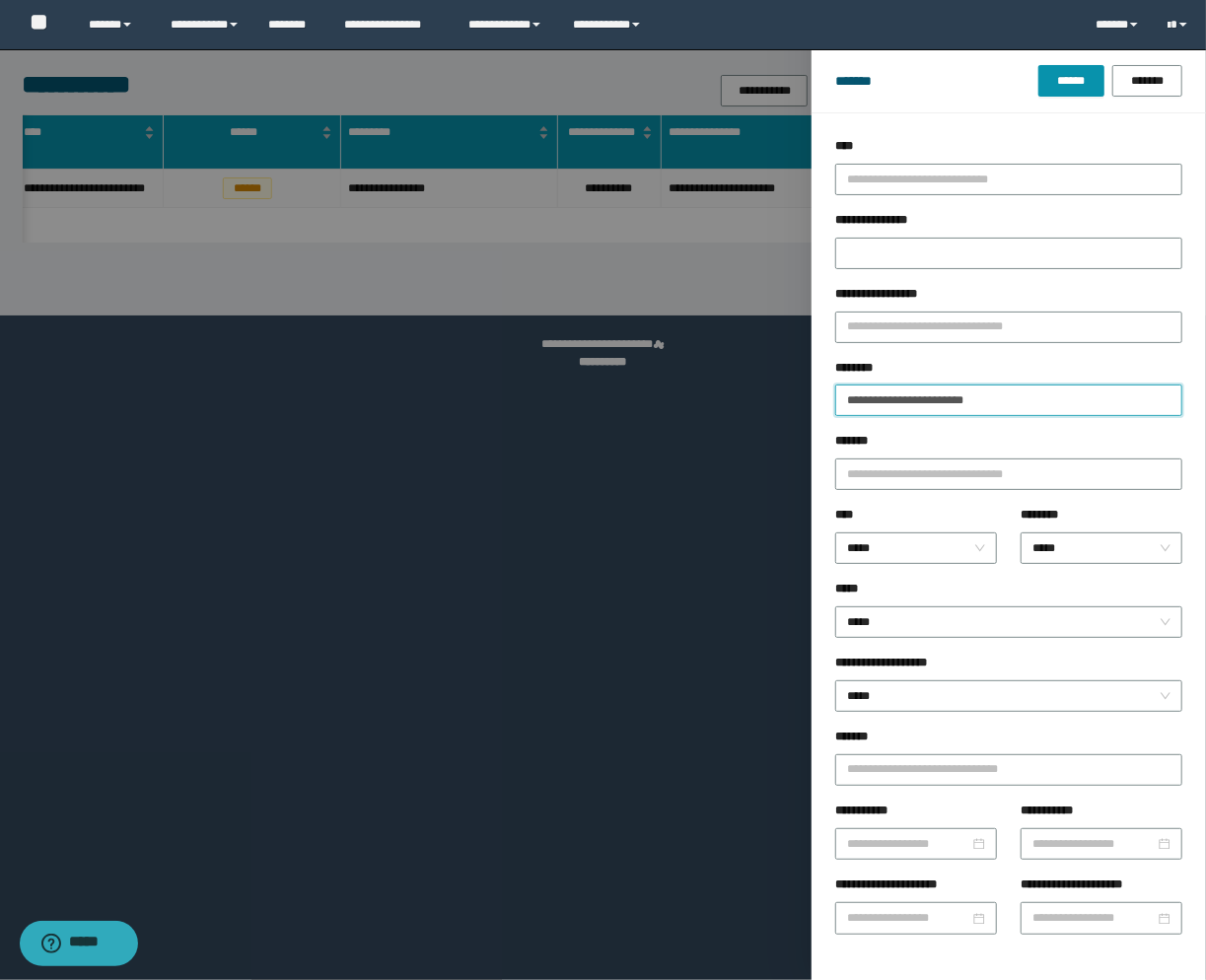 click on "******" at bounding box center (1071, 81) 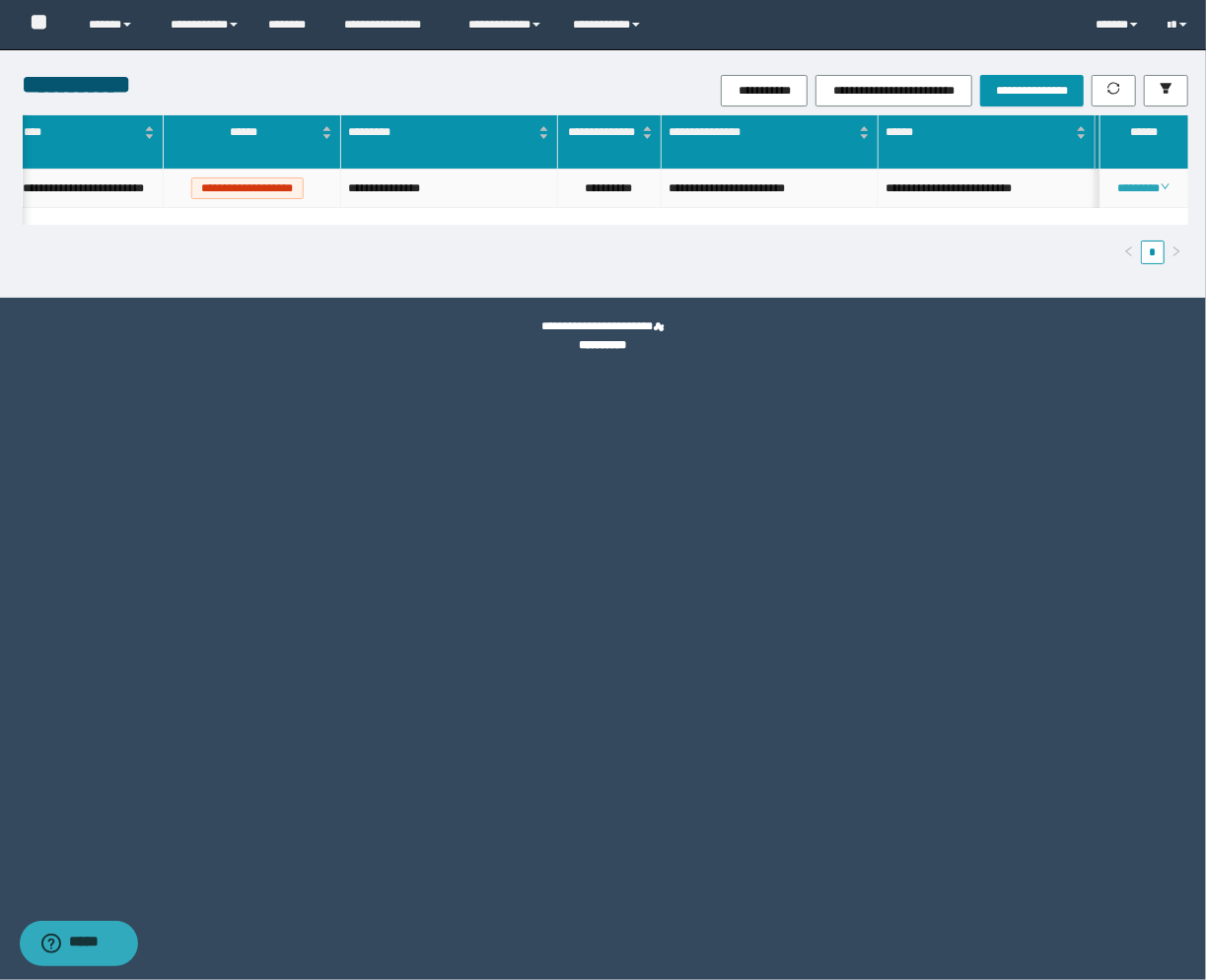 click 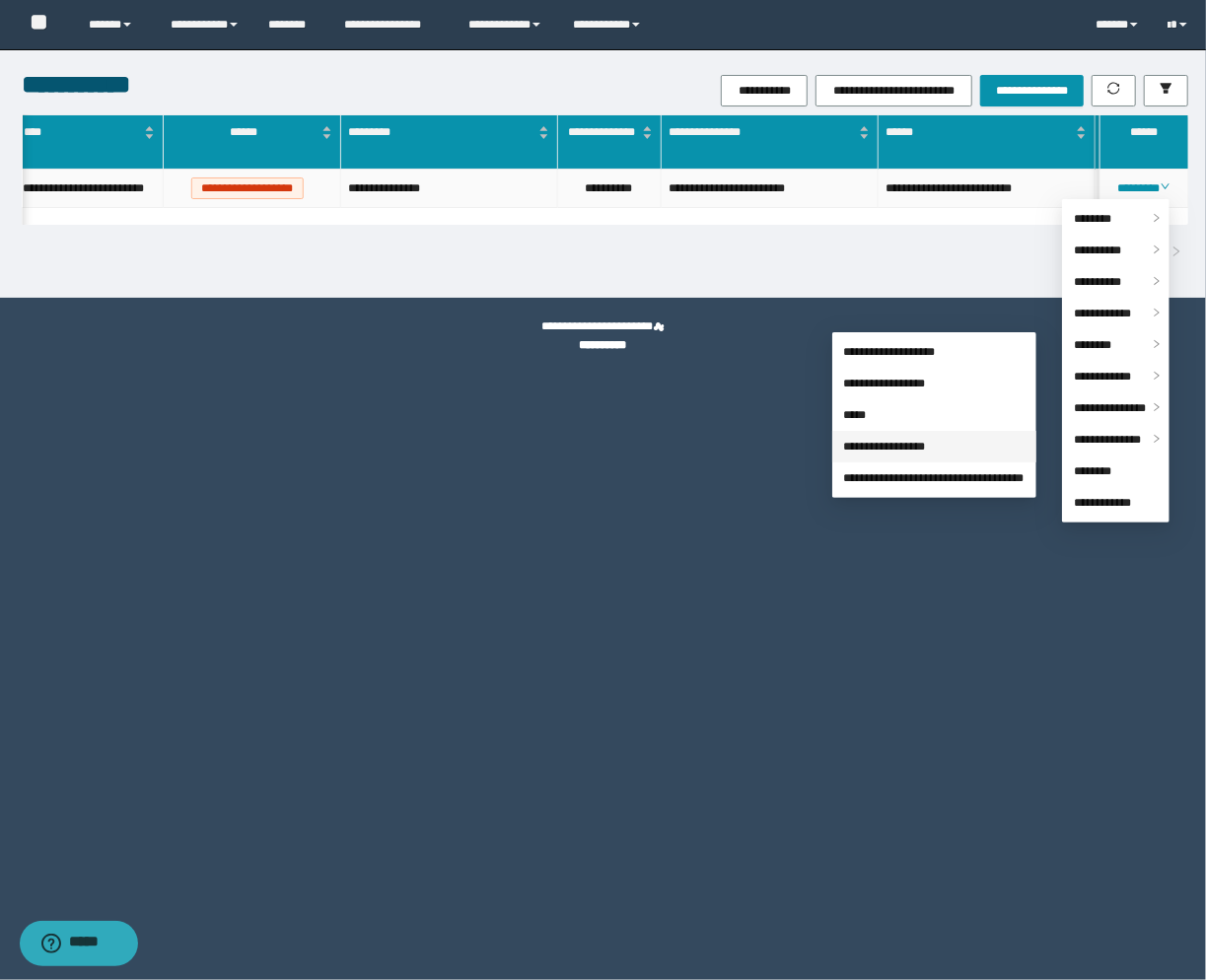 click on "**********" at bounding box center (885, 447) 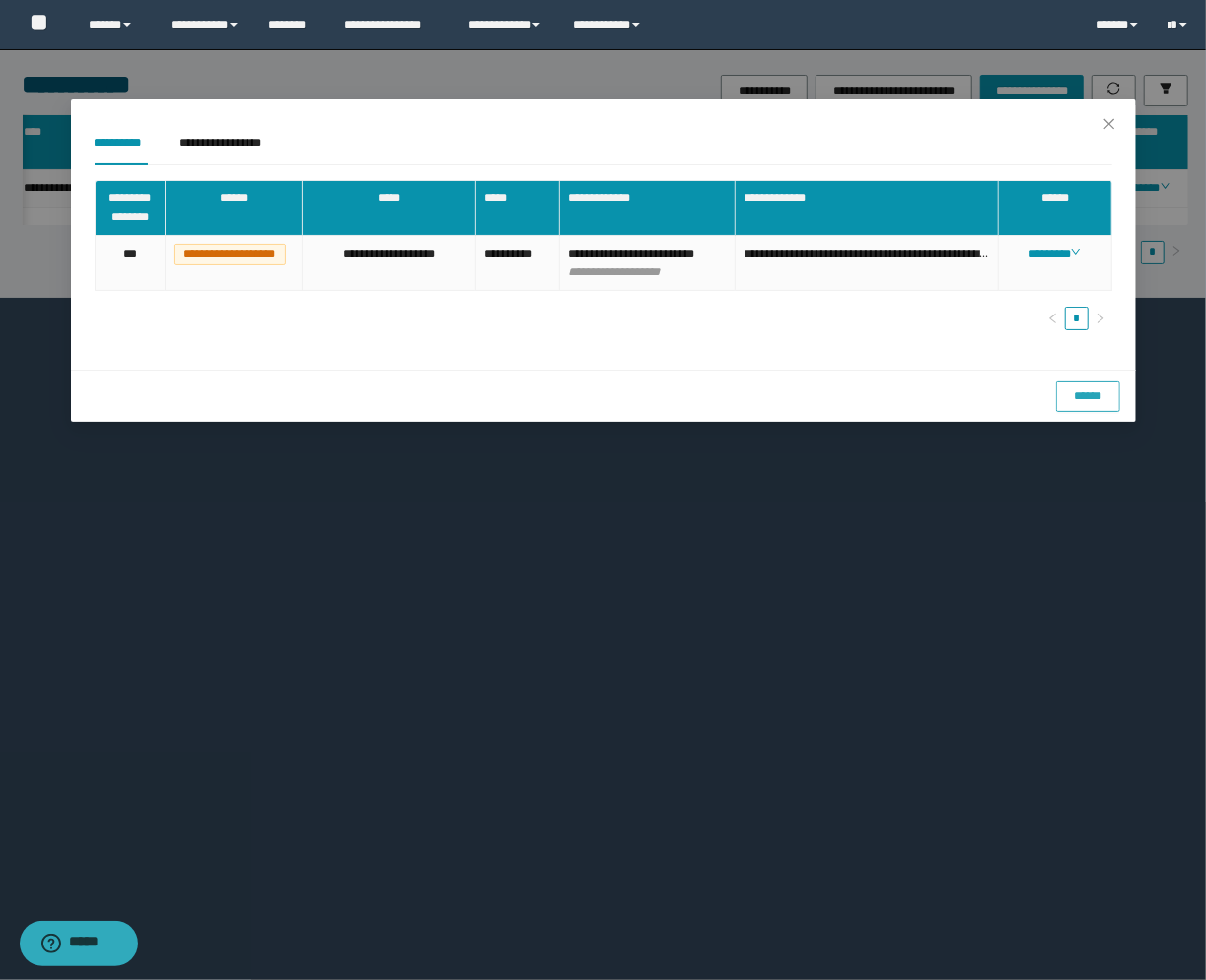 drag, startPoint x: 1091, startPoint y: 417, endPoint x: 1077, endPoint y: 397, distance: 24.41311 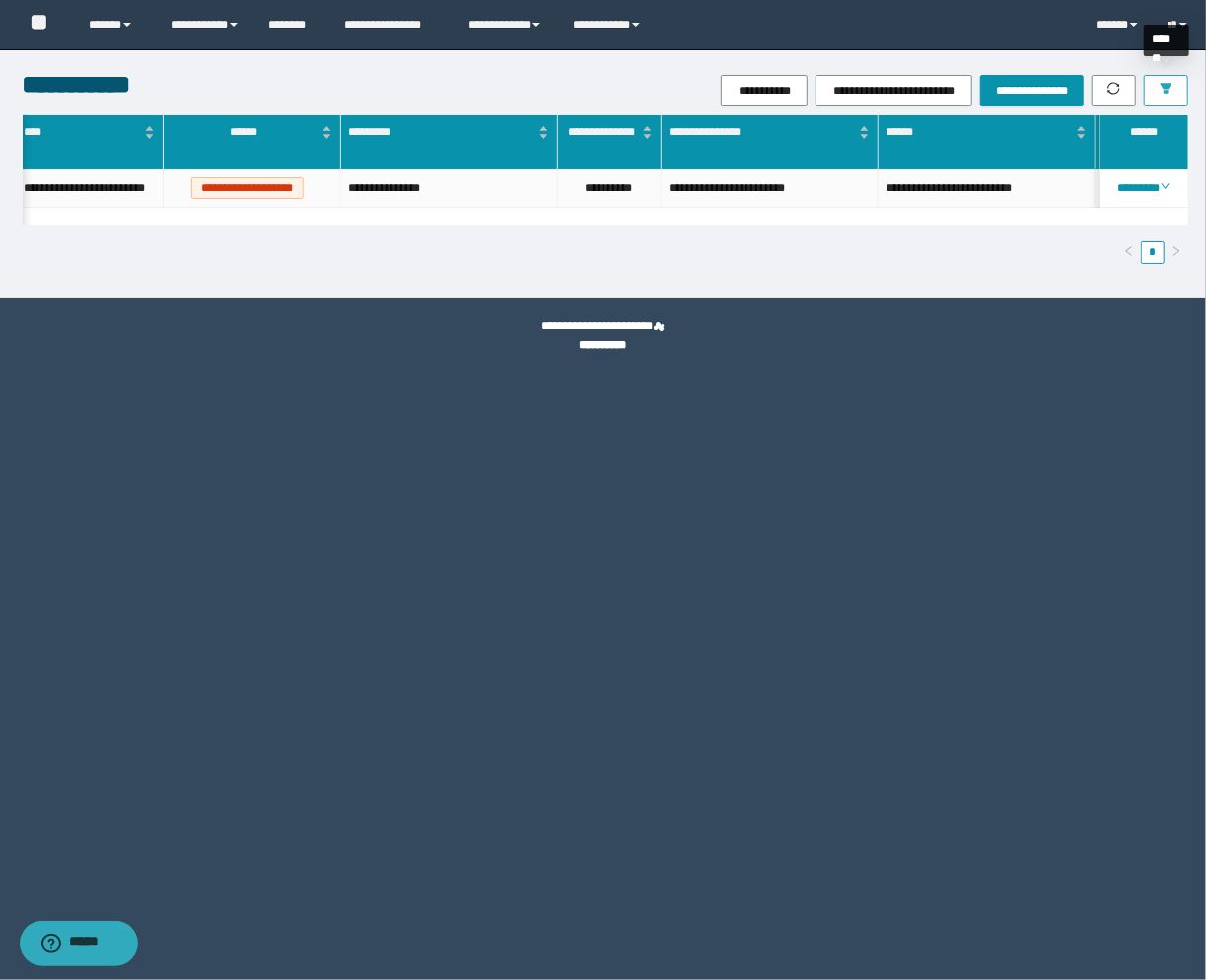 drag, startPoint x: 1167, startPoint y: 99, endPoint x: 1173, endPoint y: 173, distance: 74.24284 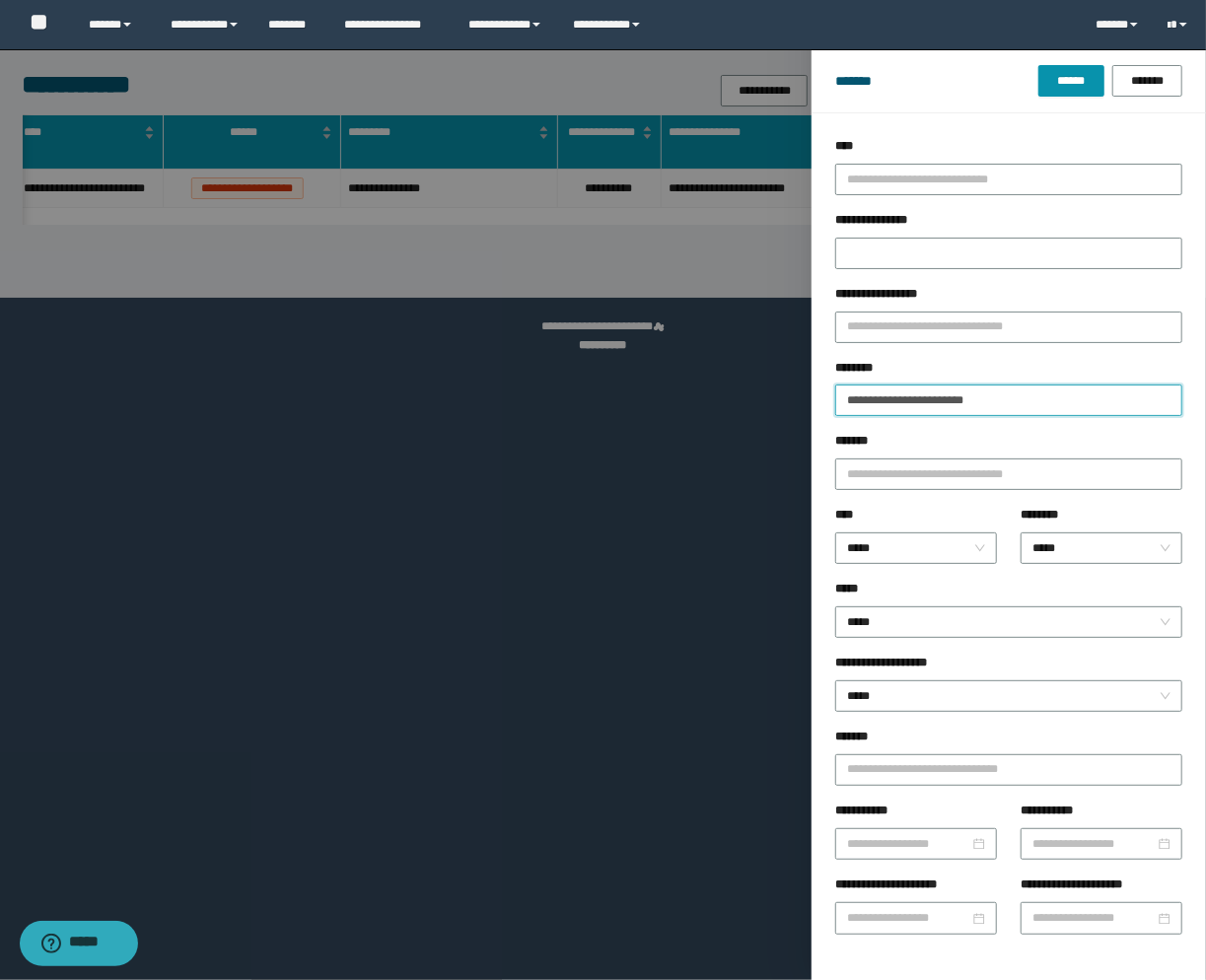 drag, startPoint x: 1006, startPoint y: 395, endPoint x: 643, endPoint y: 347, distance: 366.1598 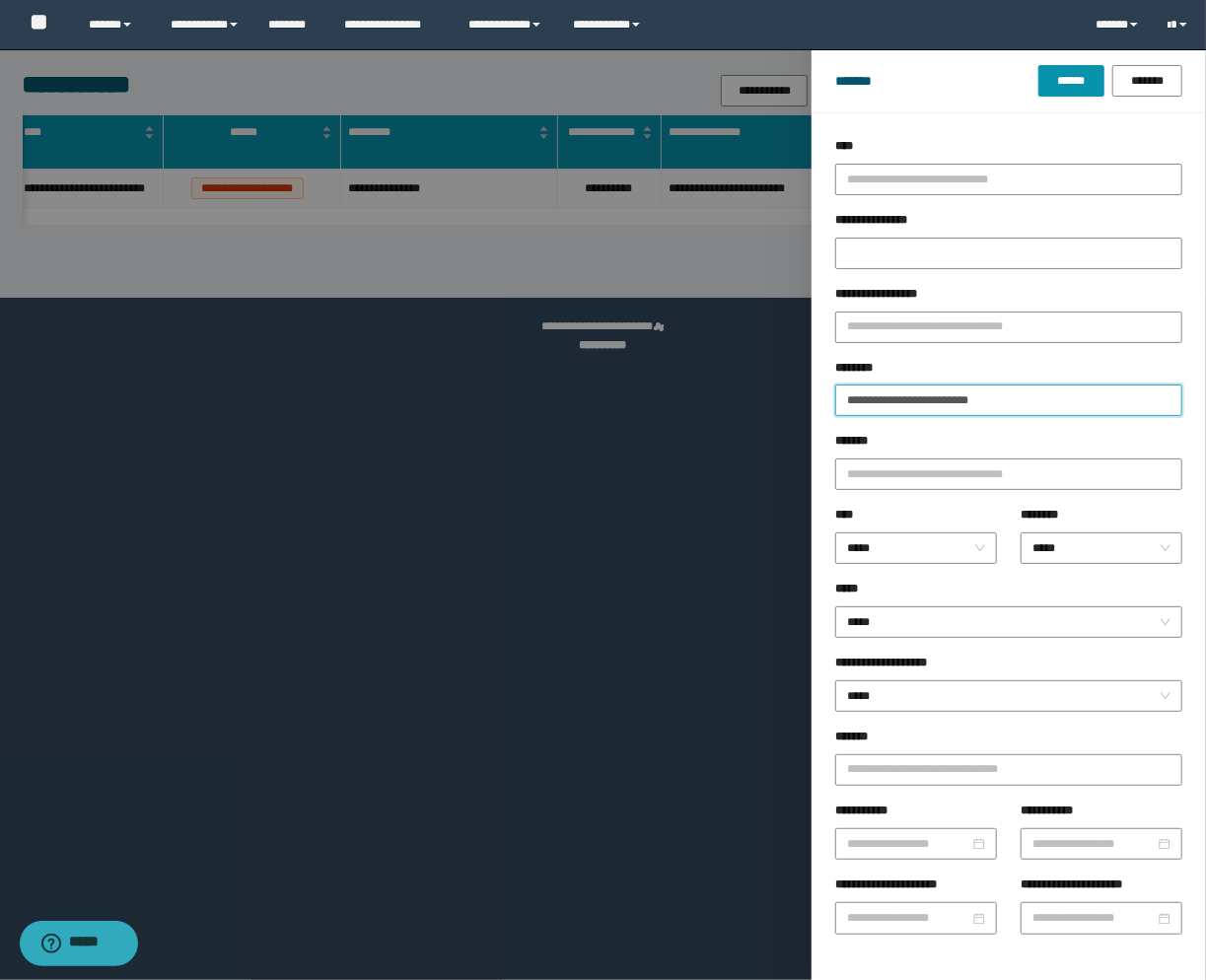 click on "******" at bounding box center (1071, 81) 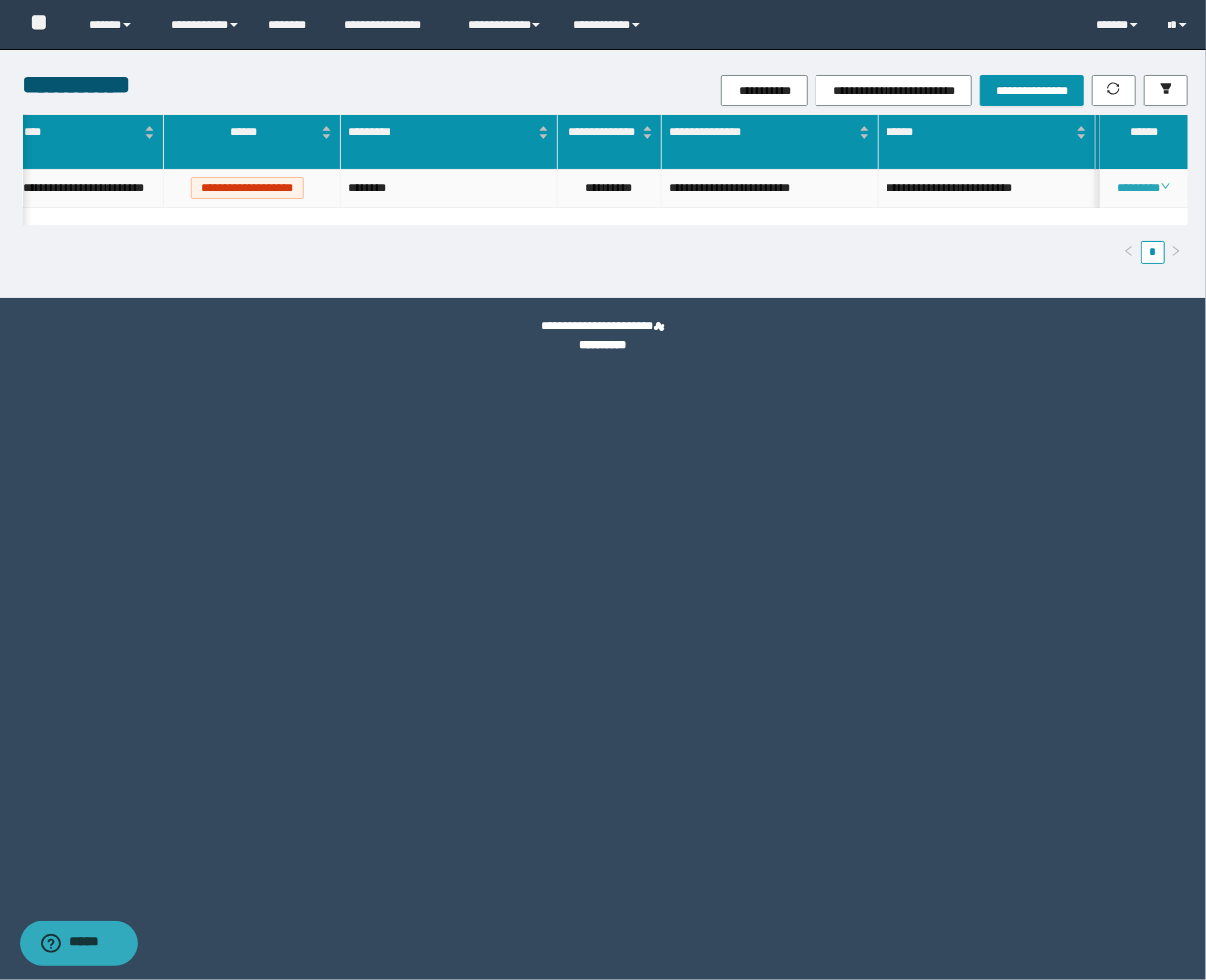 click 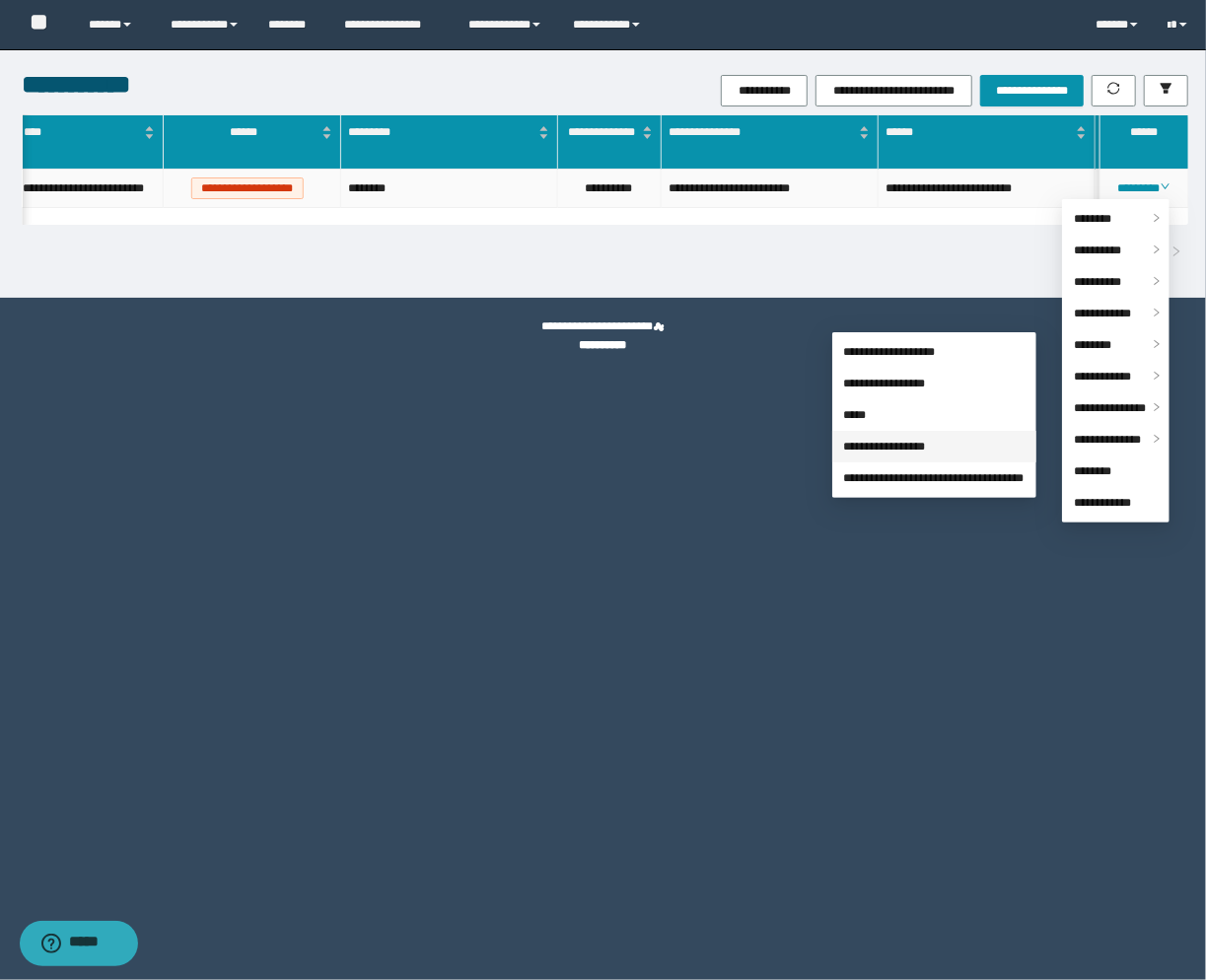 click on "**********" at bounding box center (885, 447) 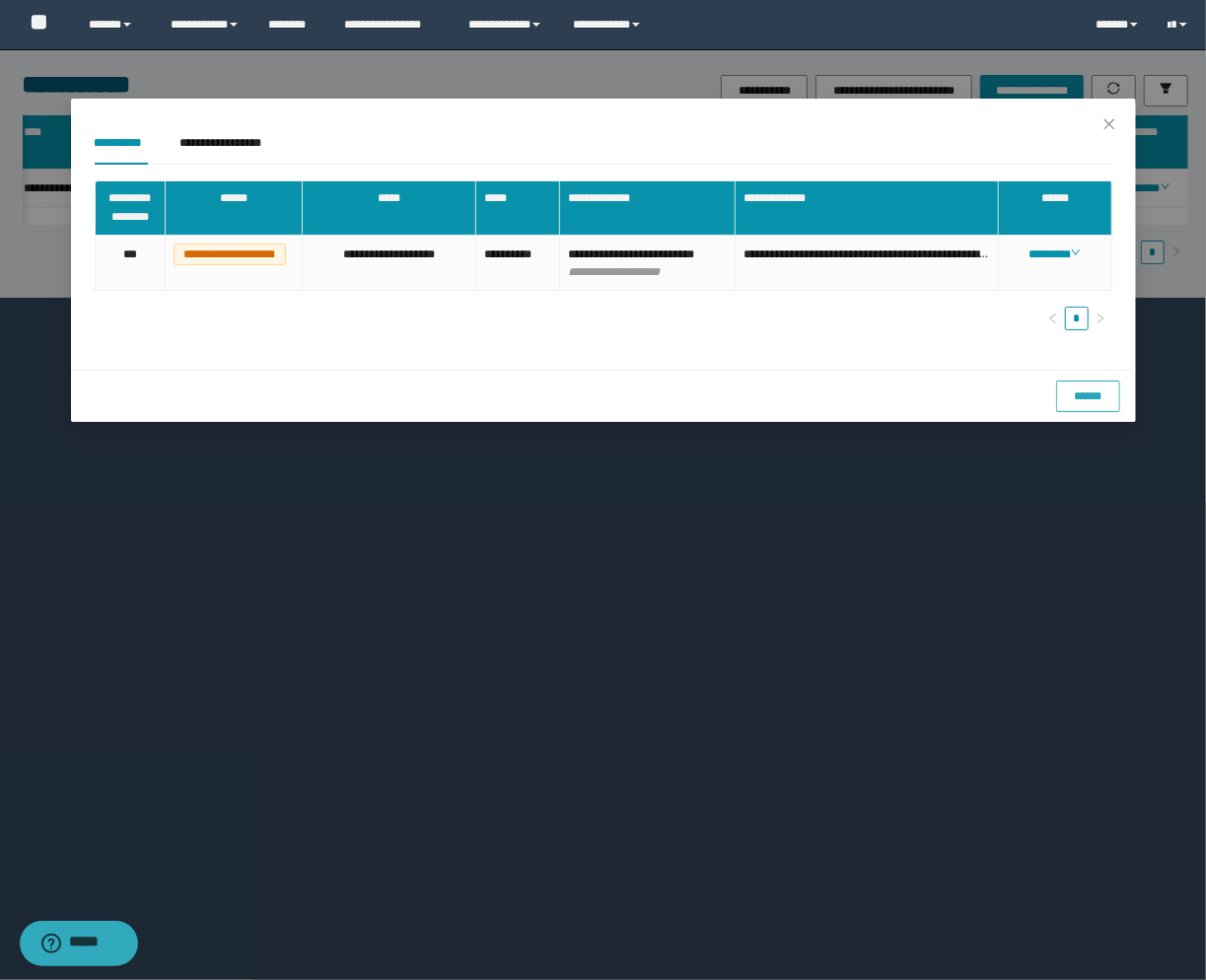 click on "******" at bounding box center (1088, 396) 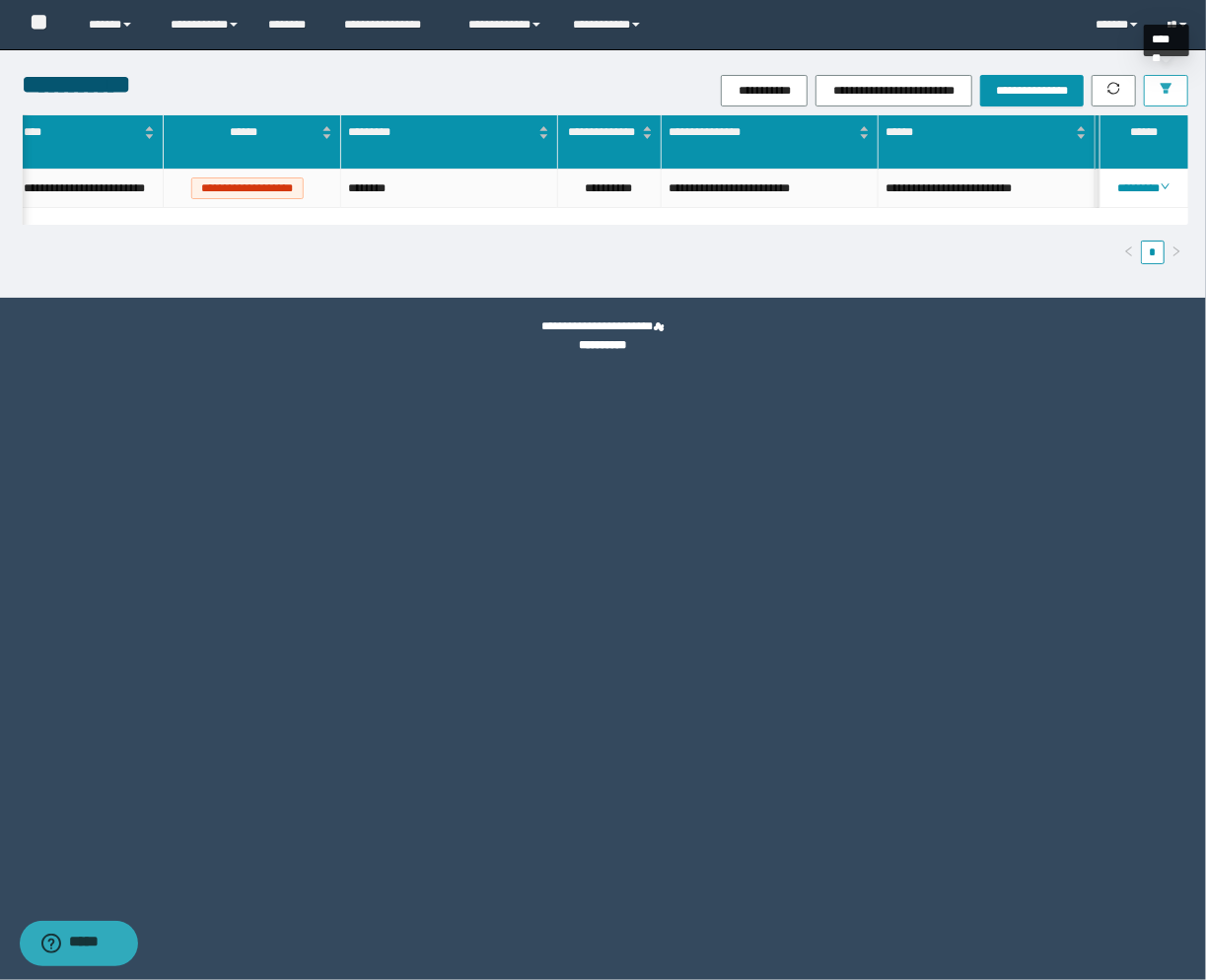 click 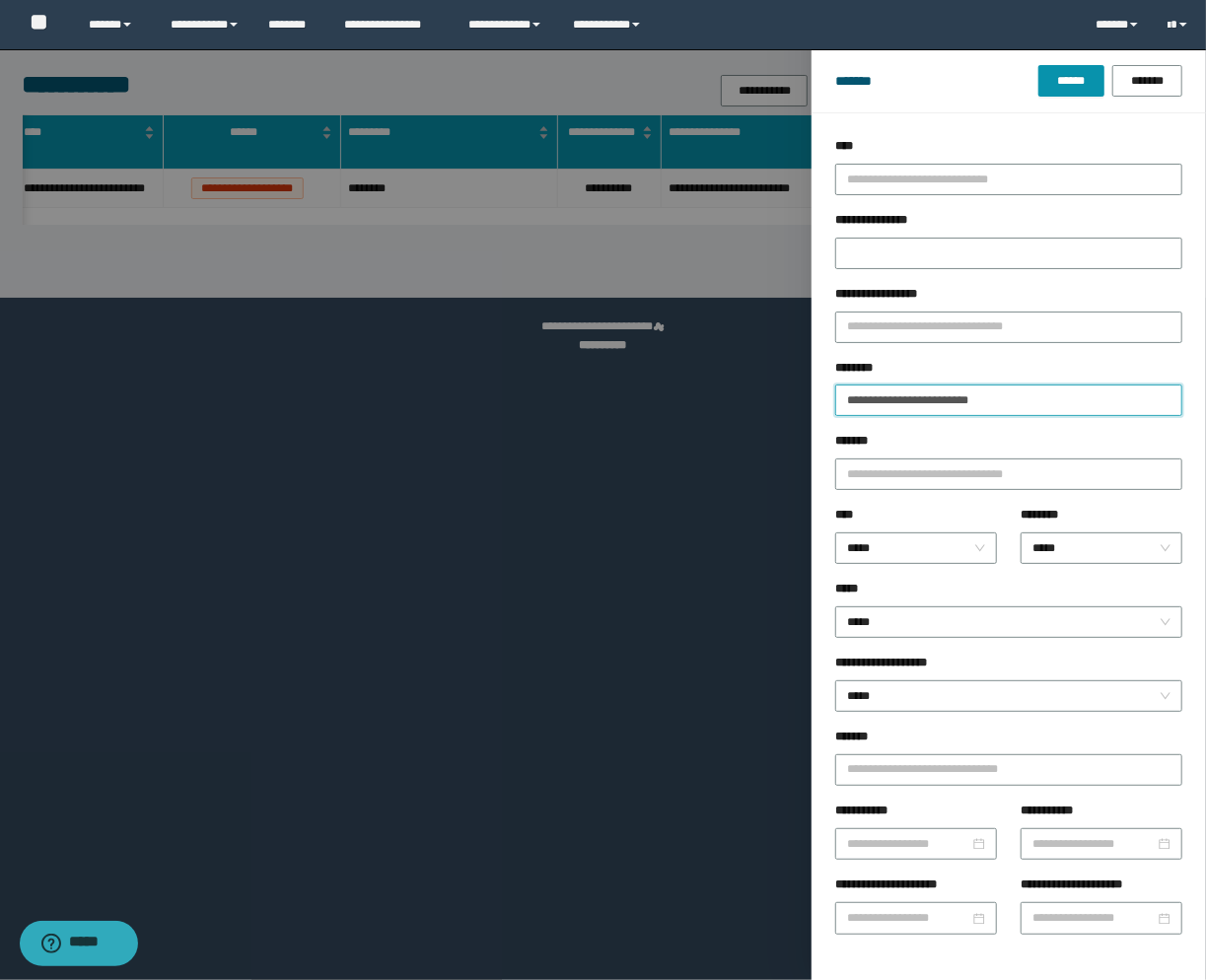 drag, startPoint x: 992, startPoint y: 406, endPoint x: 545, endPoint y: 371, distance: 448.36815 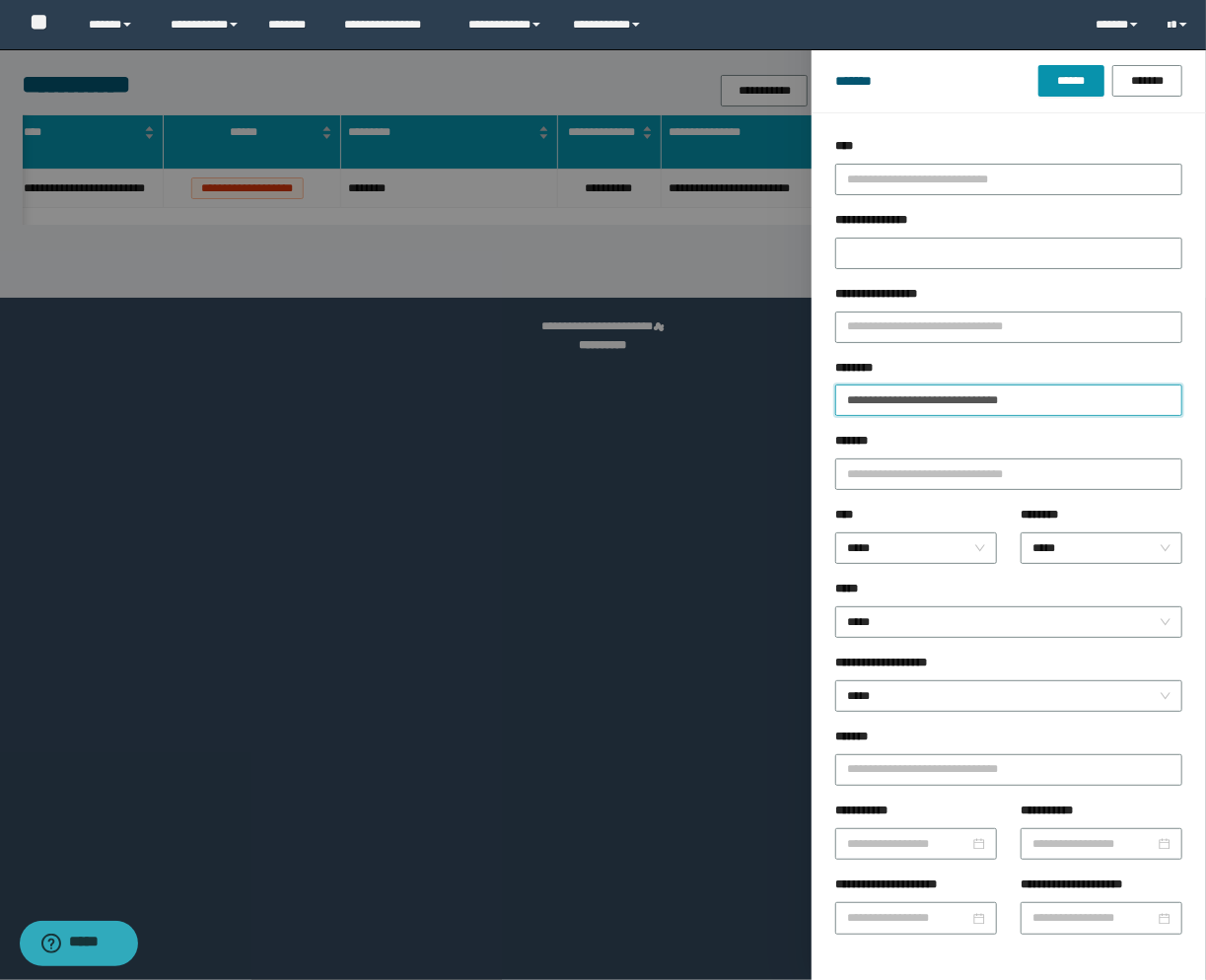 type on "**********" 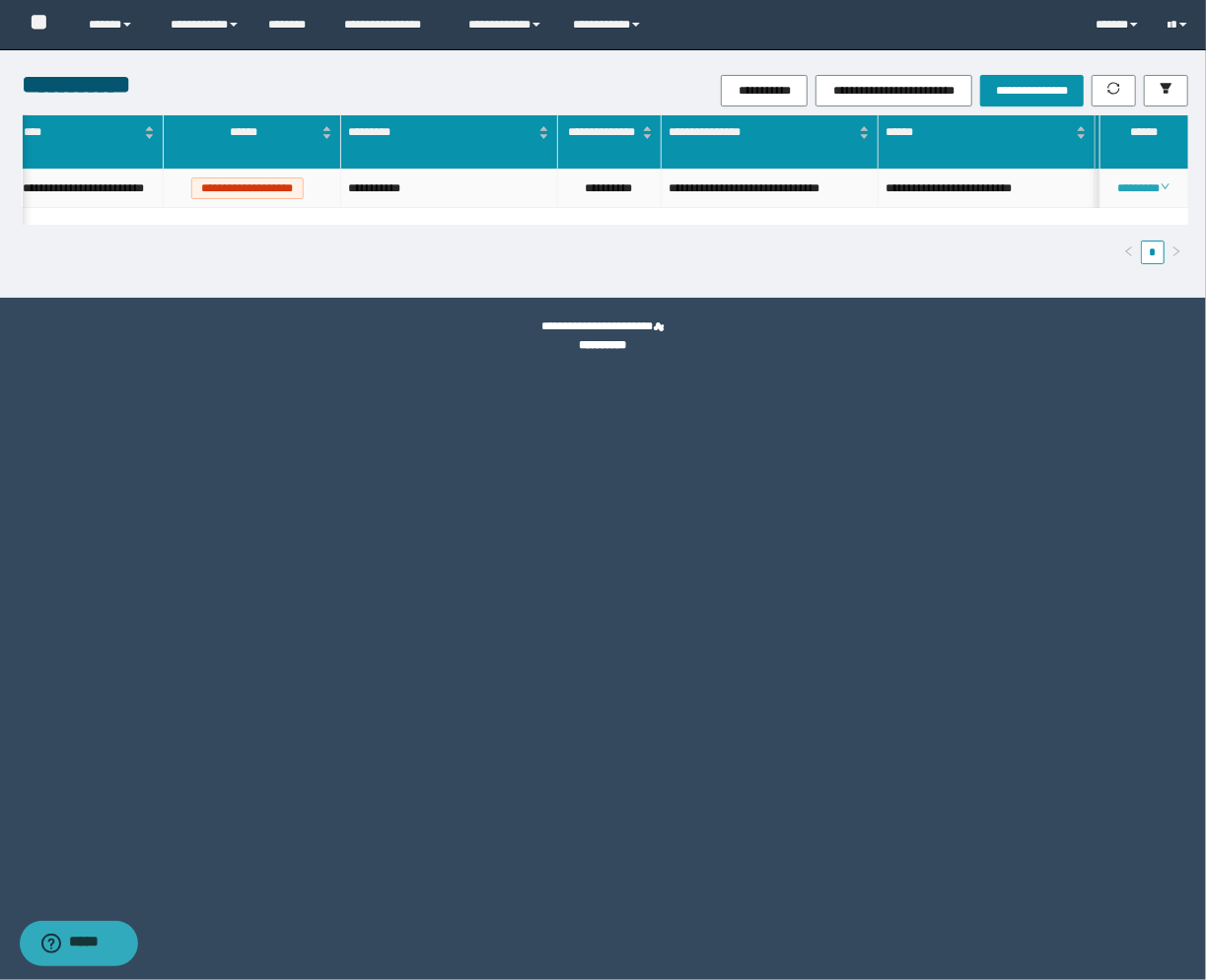 click 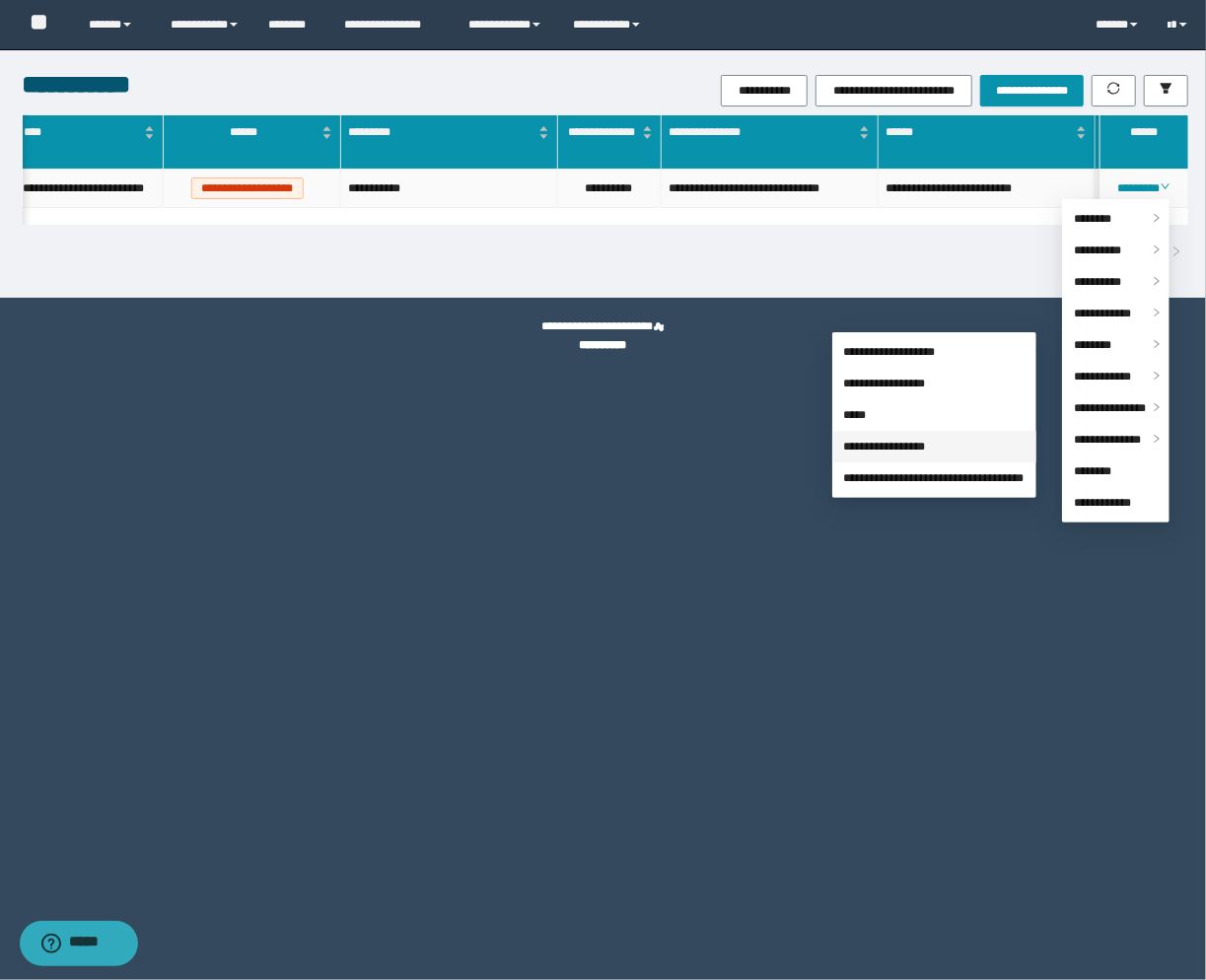 click on "**********" at bounding box center [885, 447] 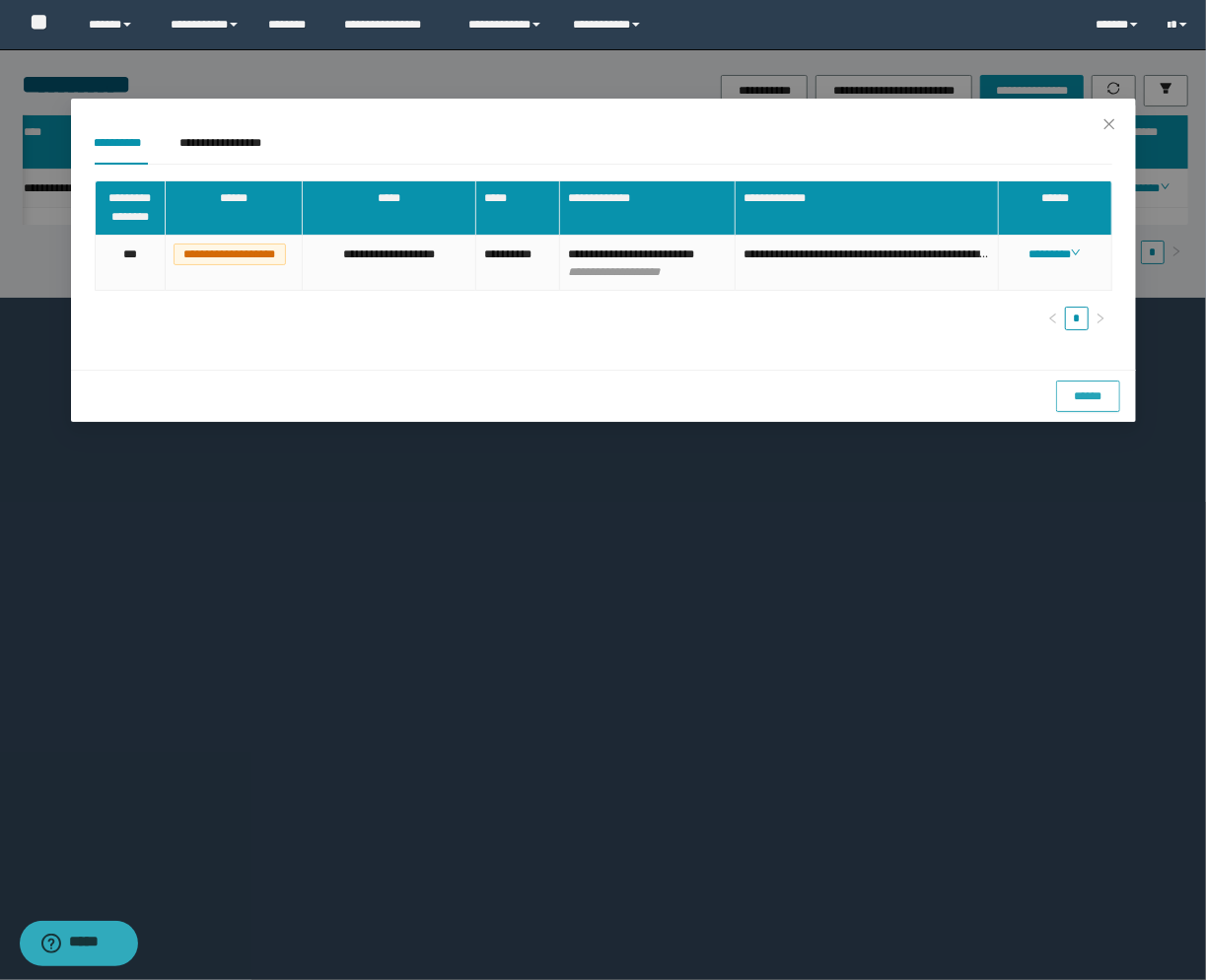 click on "******" at bounding box center [1088, 396] 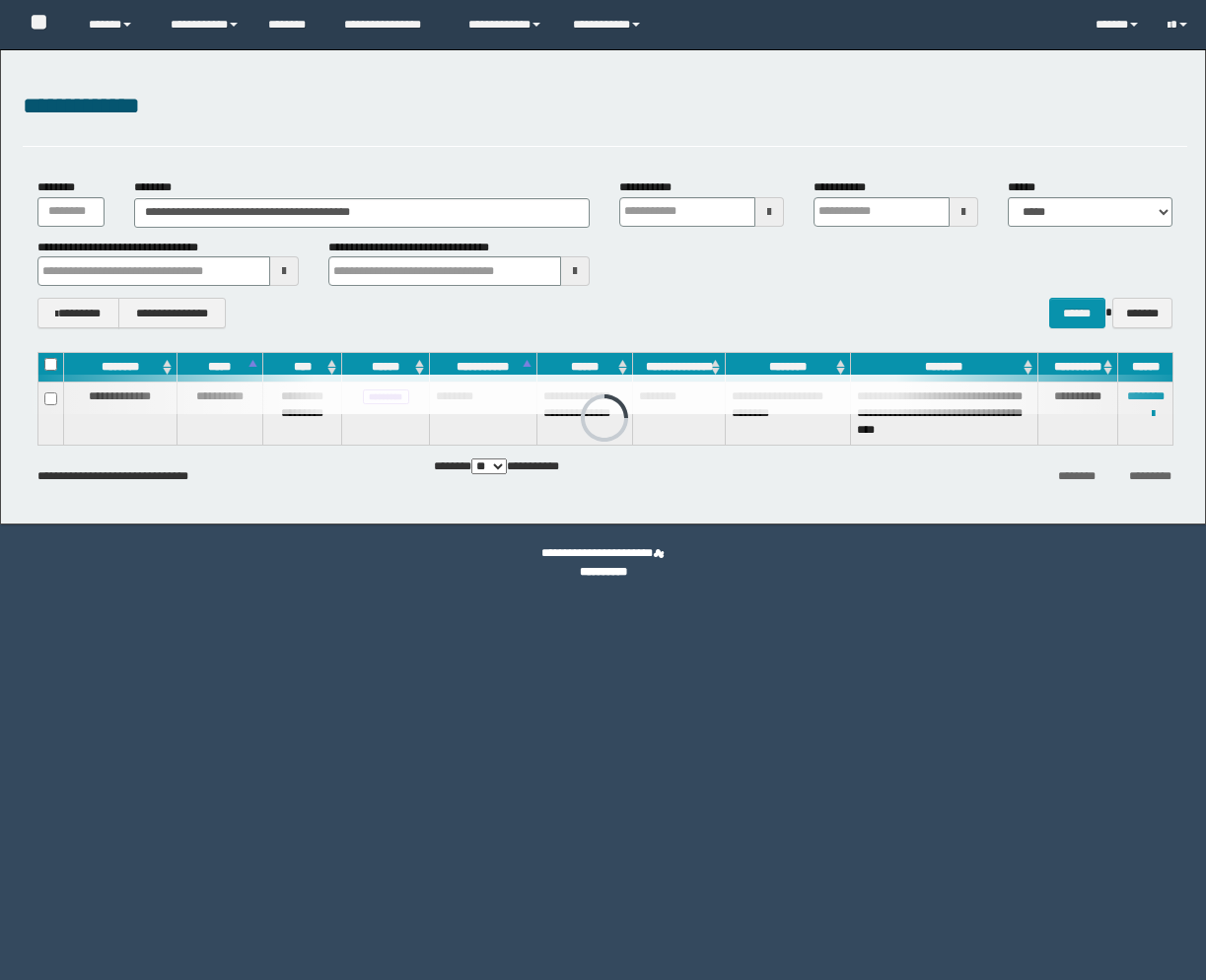 scroll, scrollTop: 0, scrollLeft: 0, axis: both 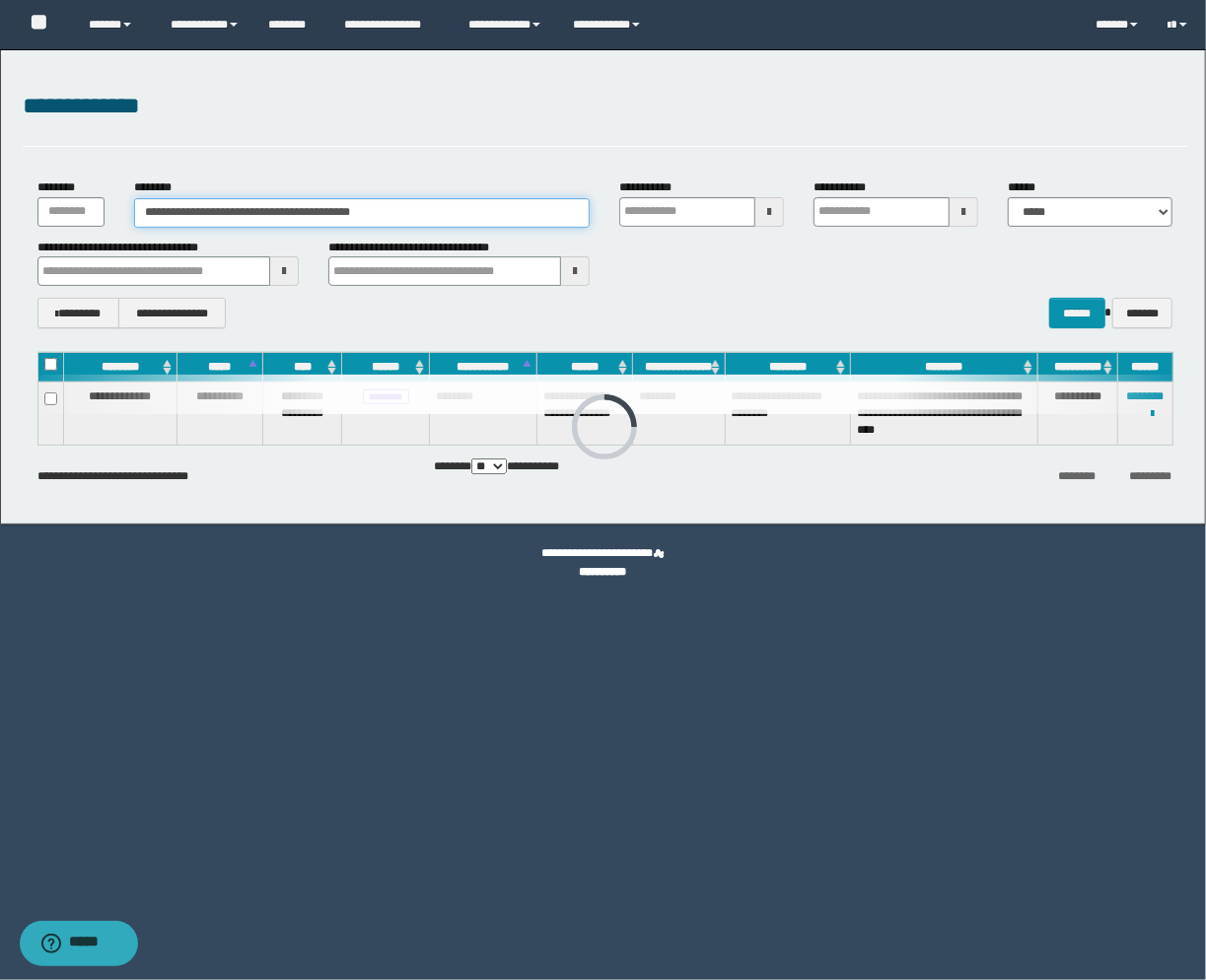 drag, startPoint x: 406, startPoint y: 225, endPoint x: -46, endPoint y: 243, distance: 452.3583 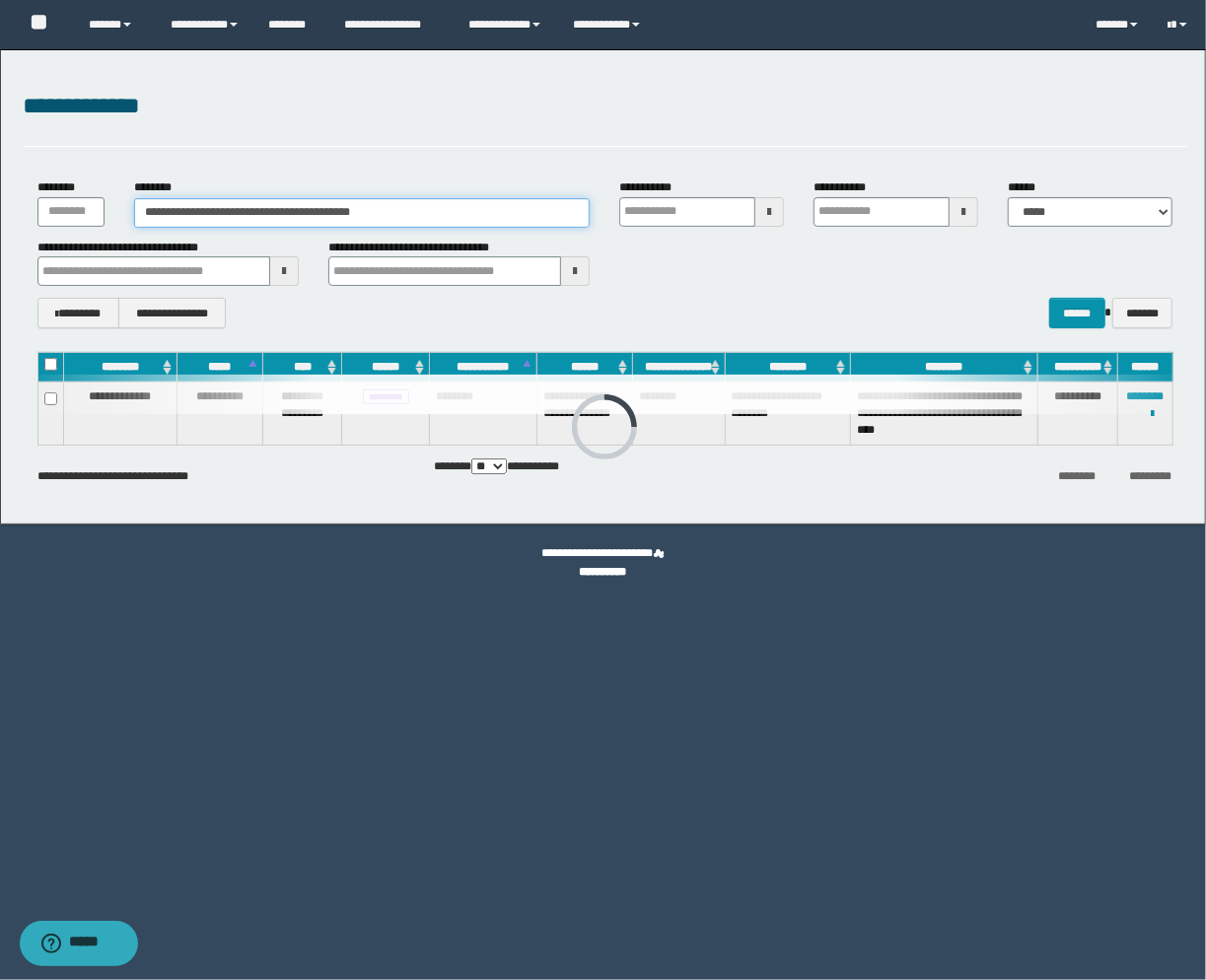 click on "**********" at bounding box center [603, 490] 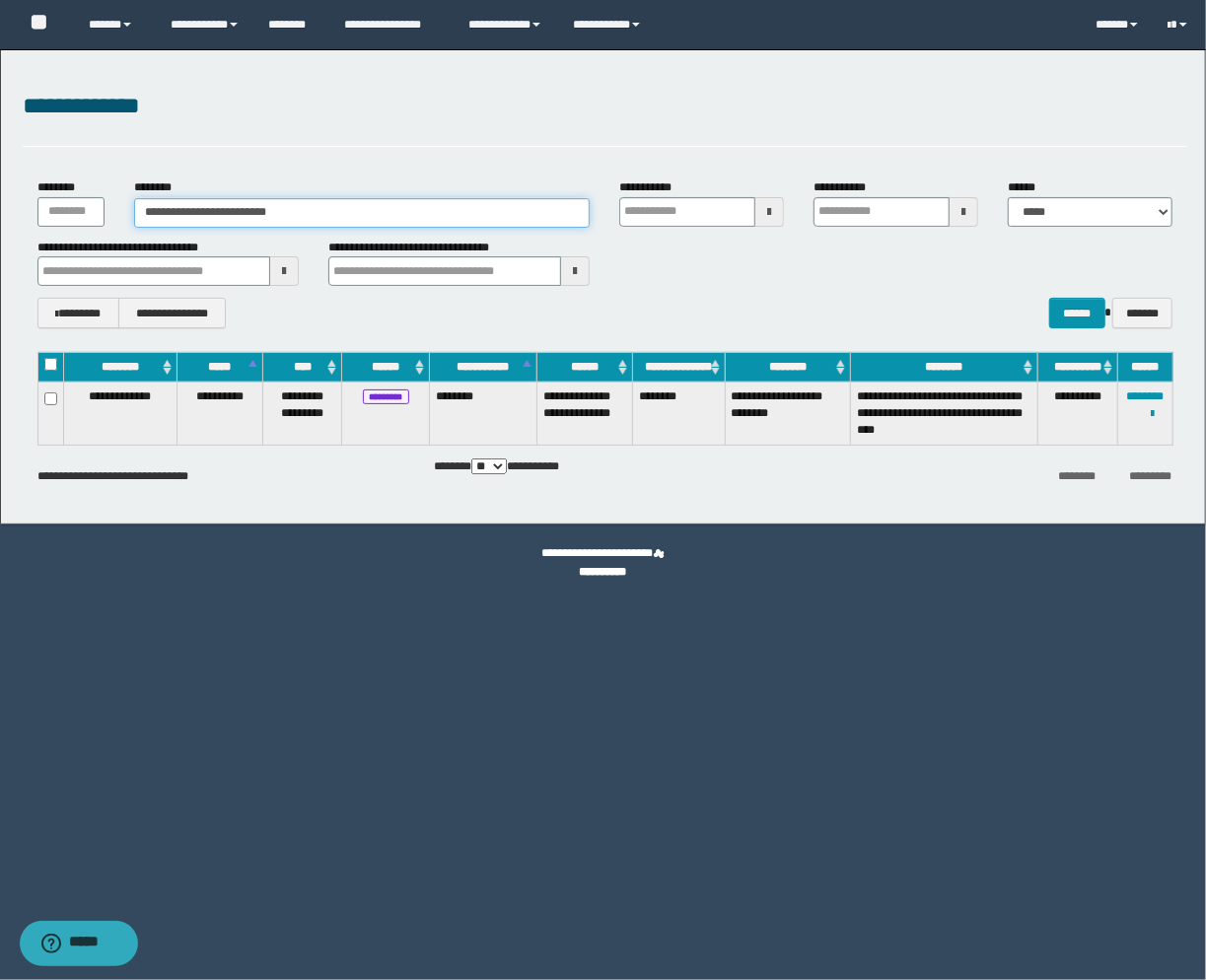 type on "**********" 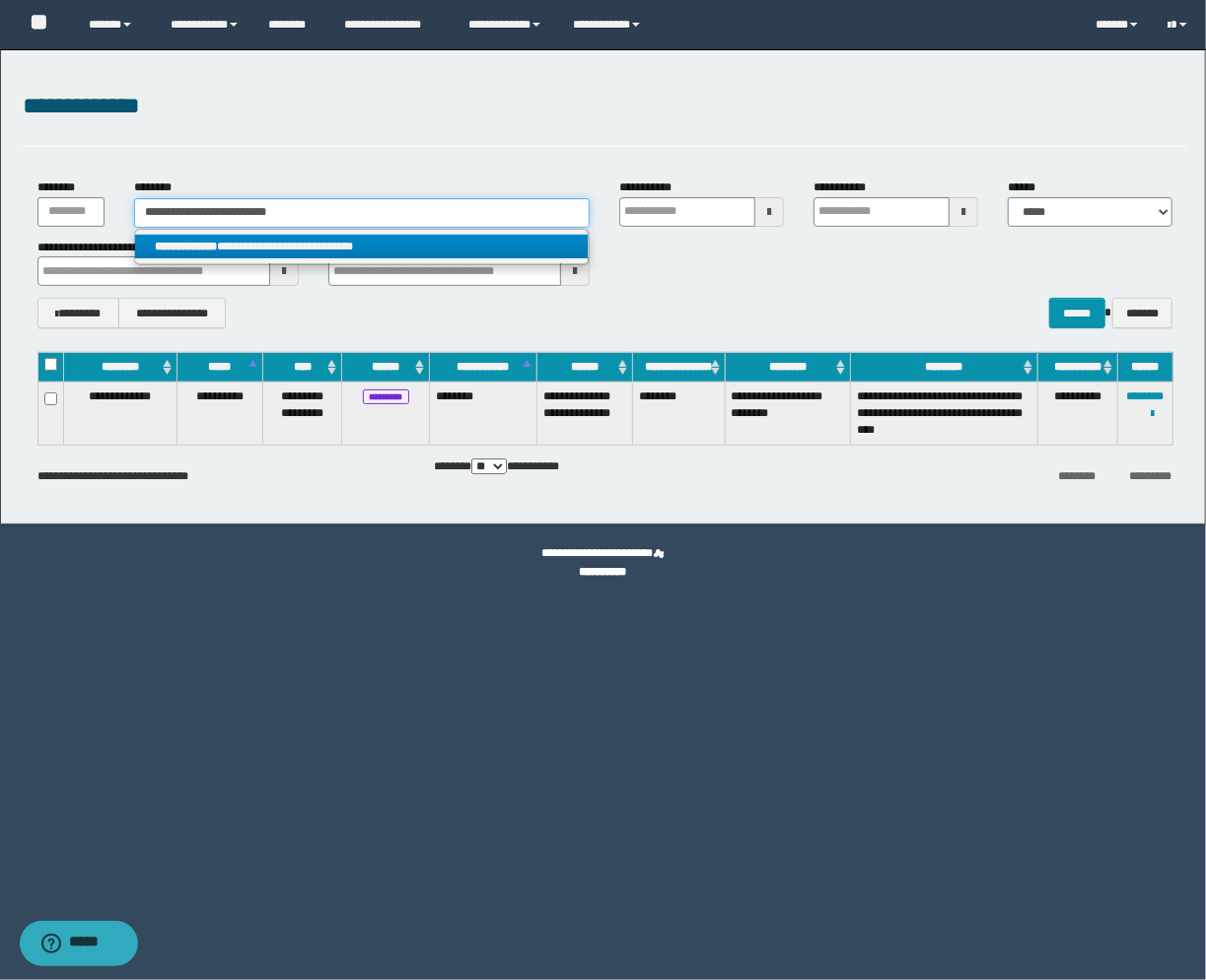 type on "**********" 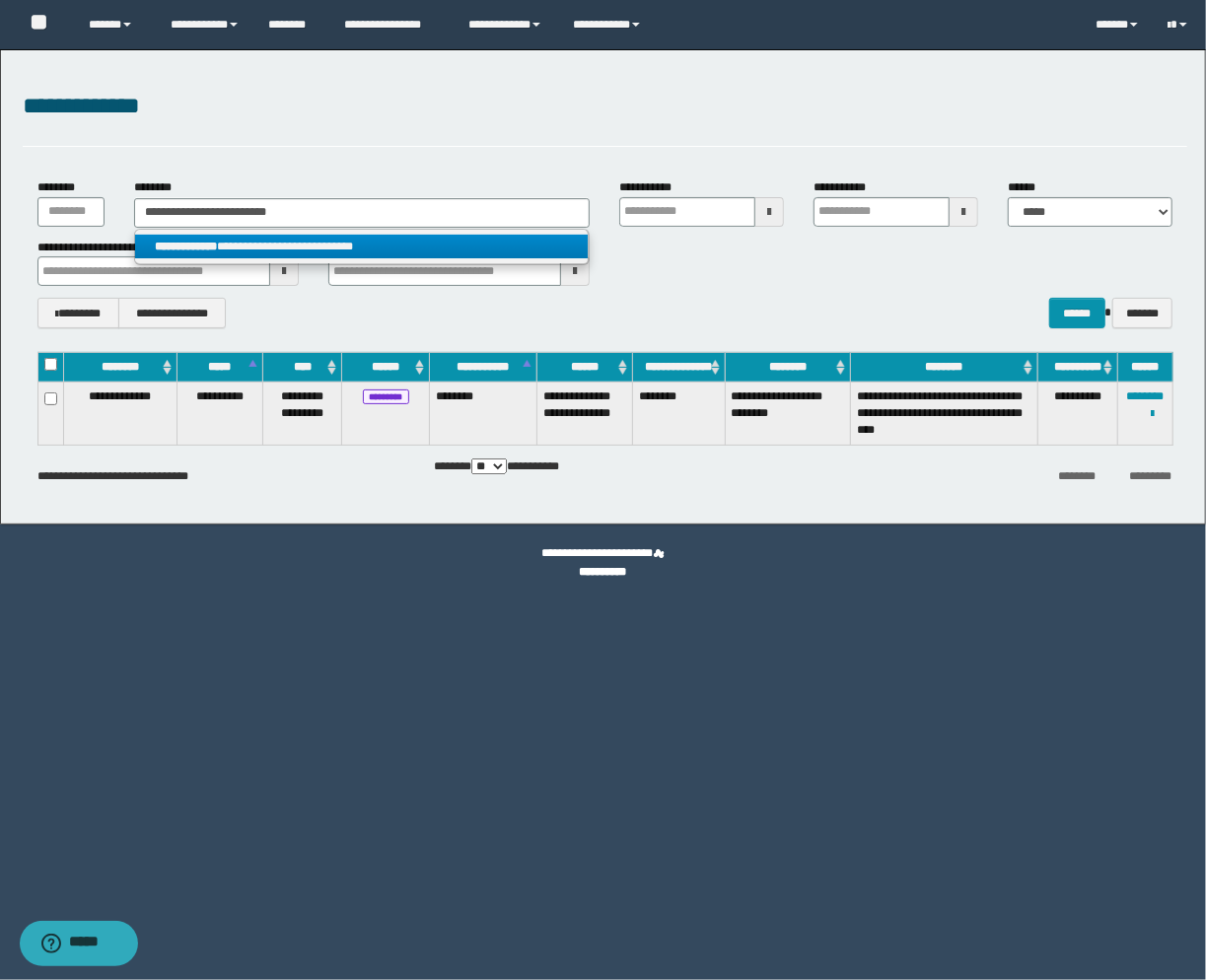 click on "**********" at bounding box center [362, 246] 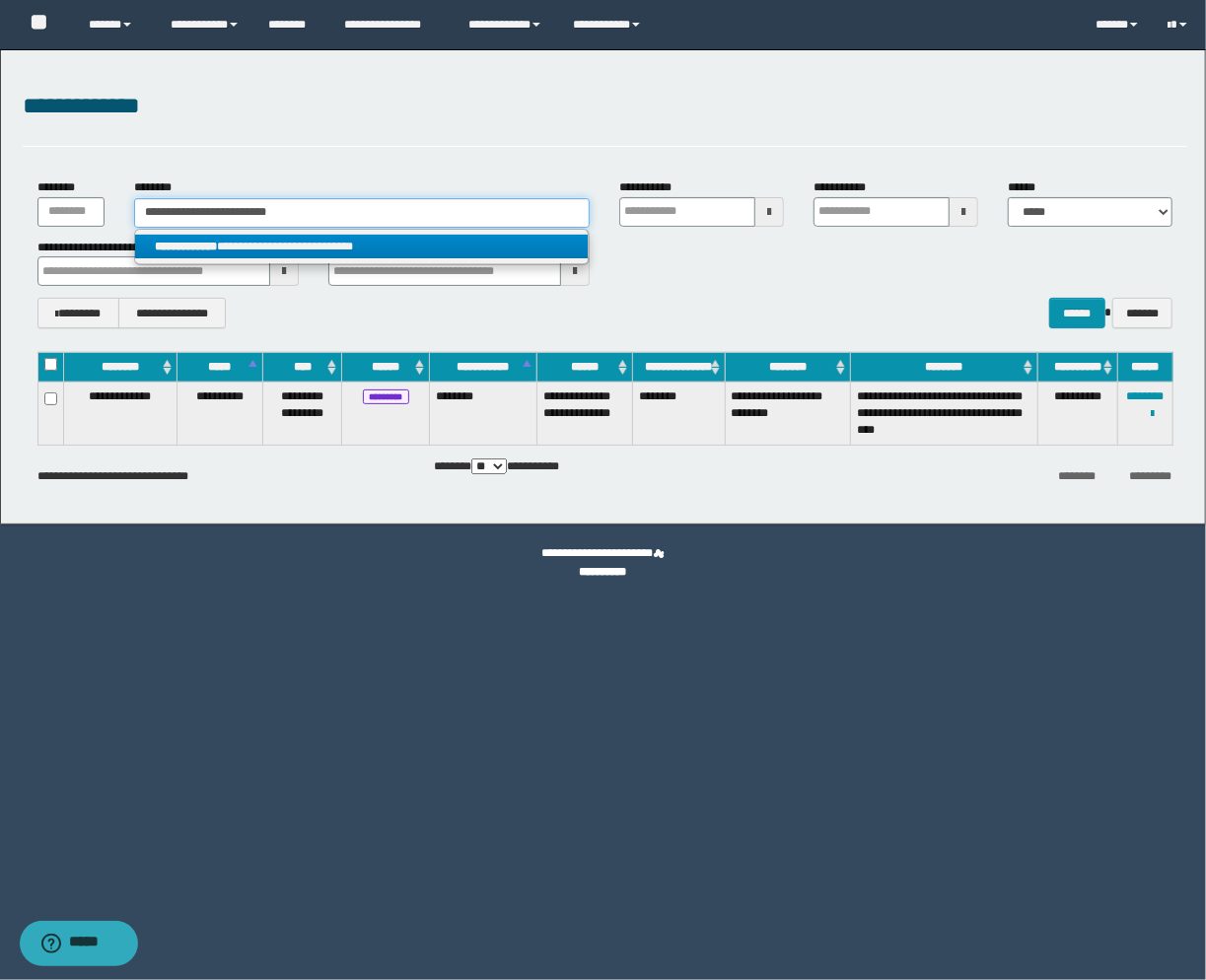 type 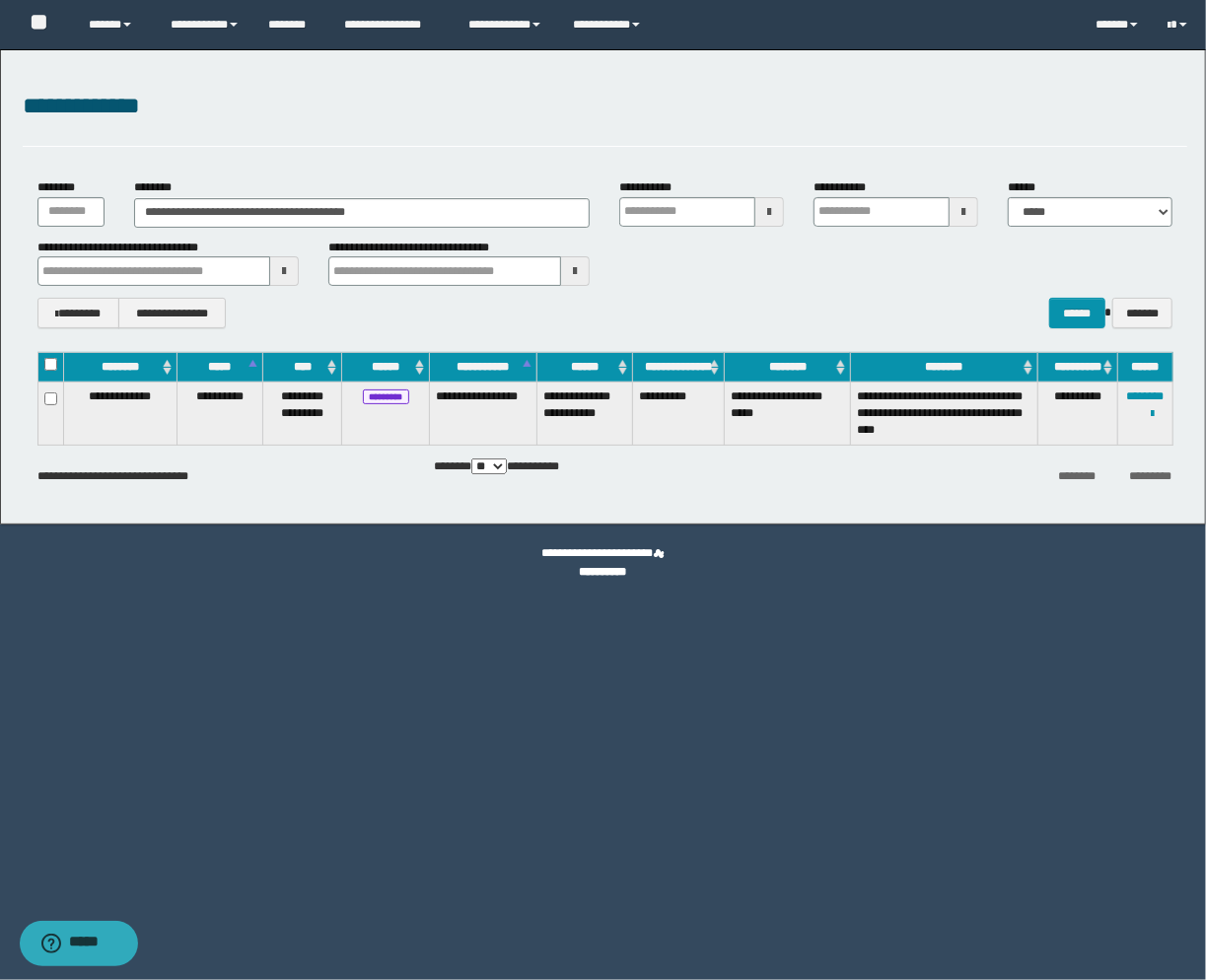 drag, startPoint x: 676, startPoint y: 129, endPoint x: 470, endPoint y: 197, distance: 216.93317 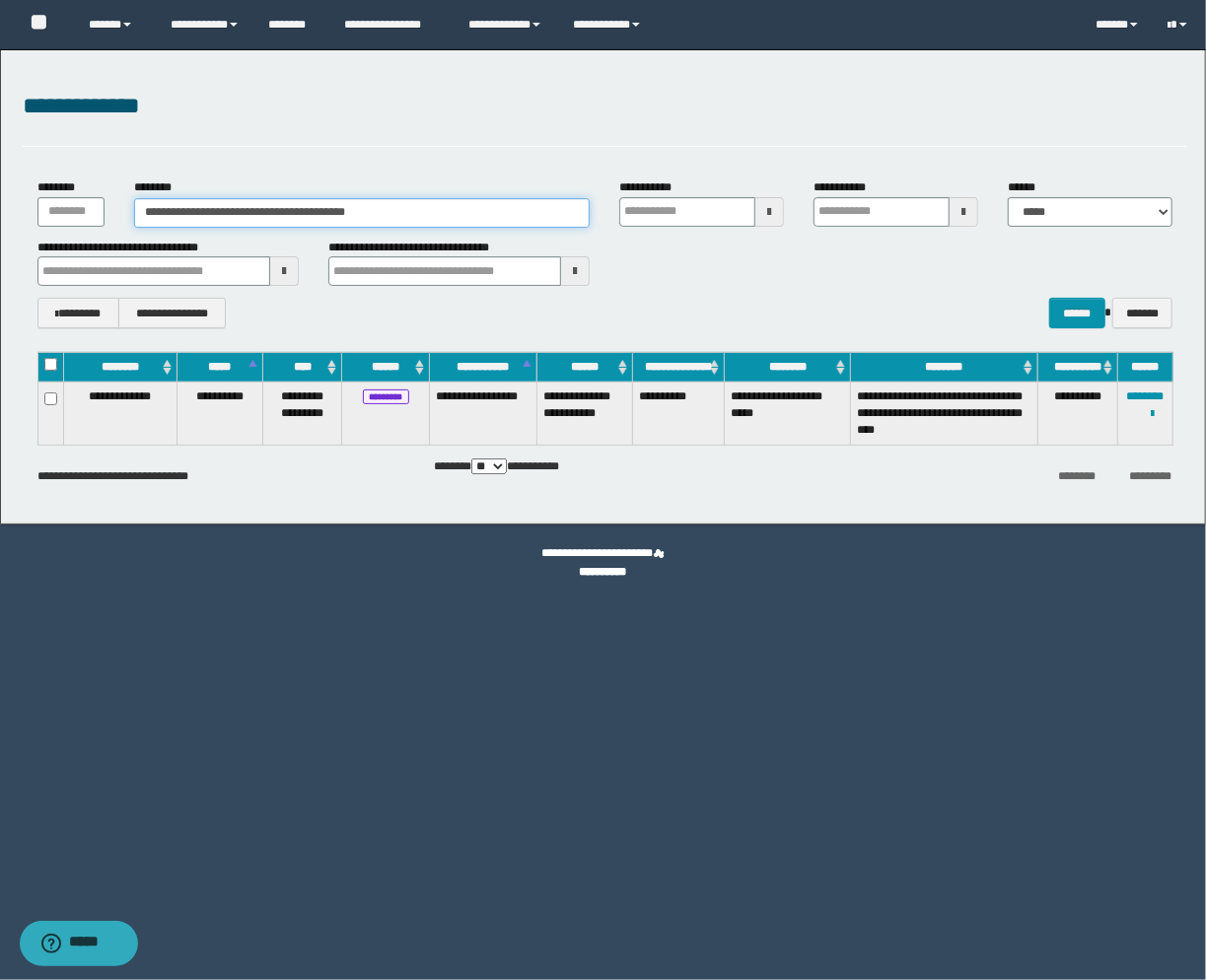 drag, startPoint x: 451, startPoint y: 224, endPoint x: -79, endPoint y: 212, distance: 530.13583 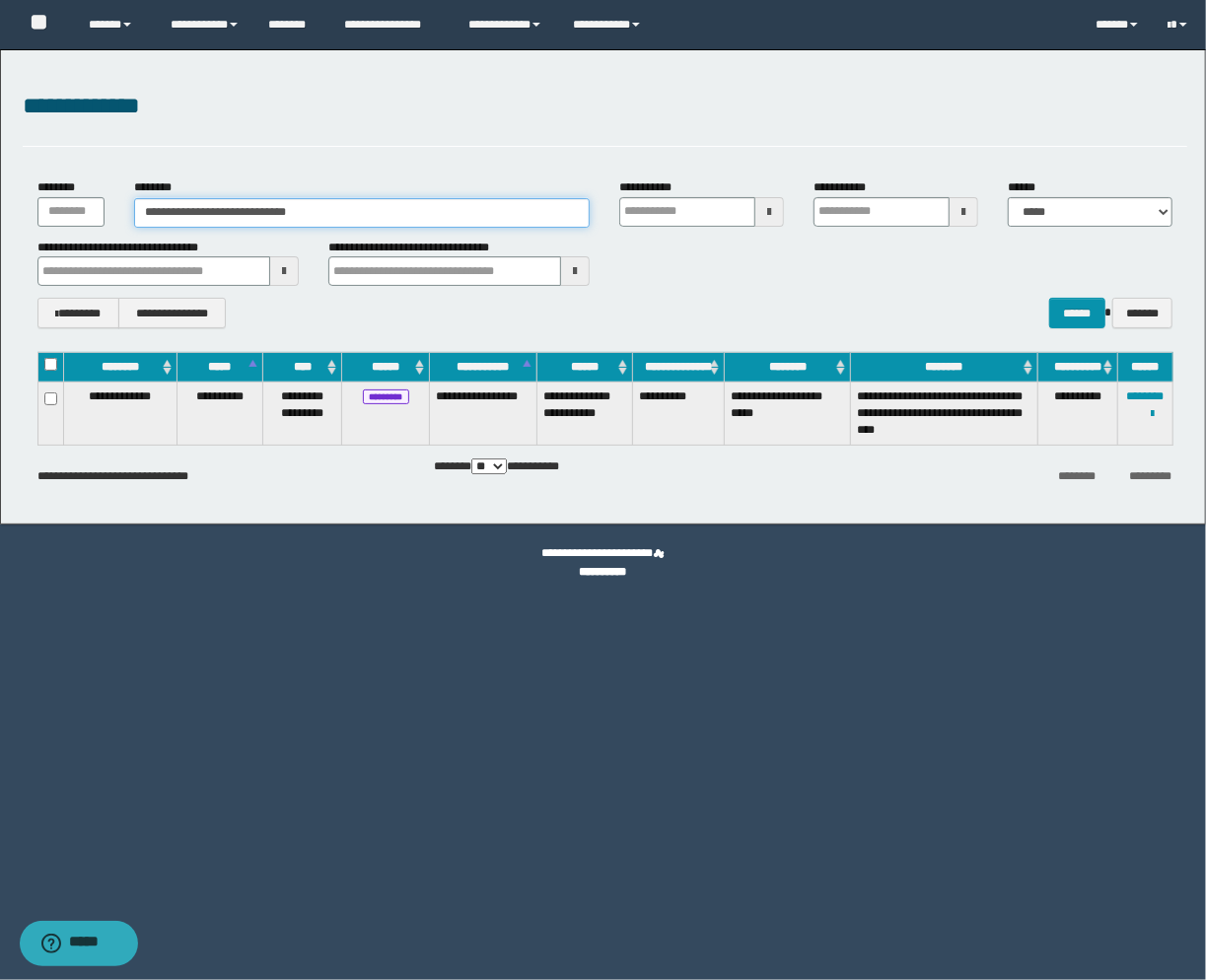 type on "**********" 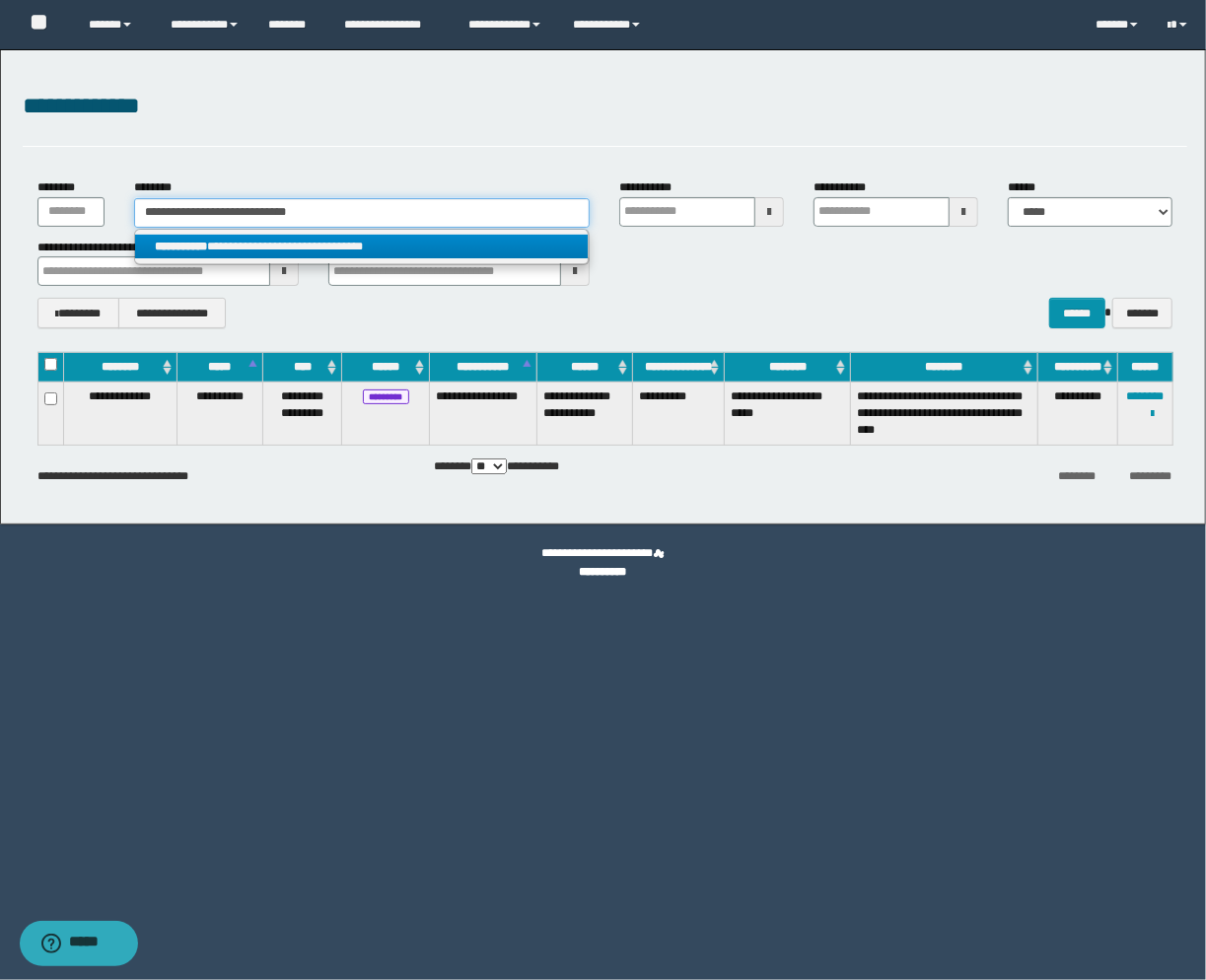 type on "**********" 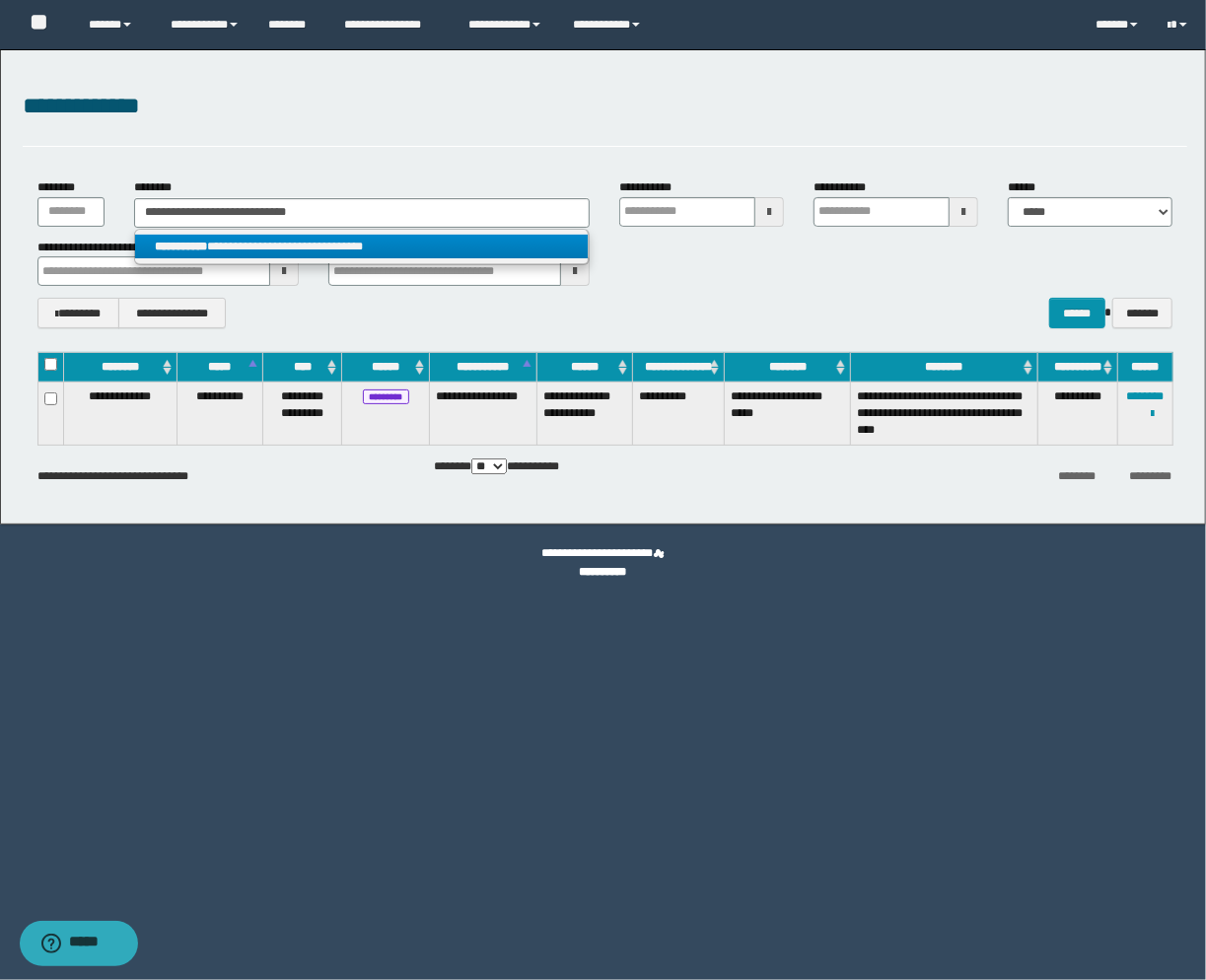 click on "**********" at bounding box center (362, 246) 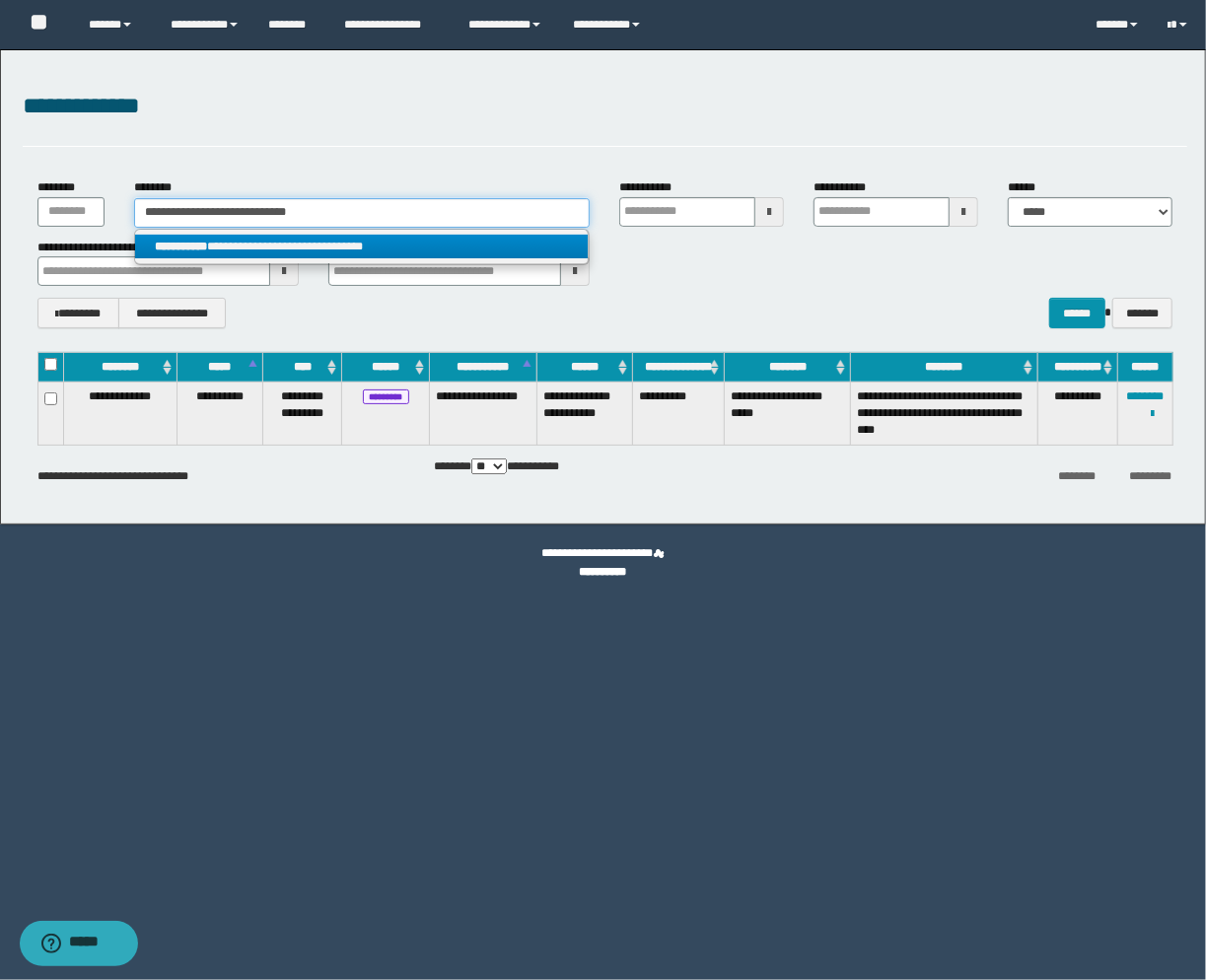 type 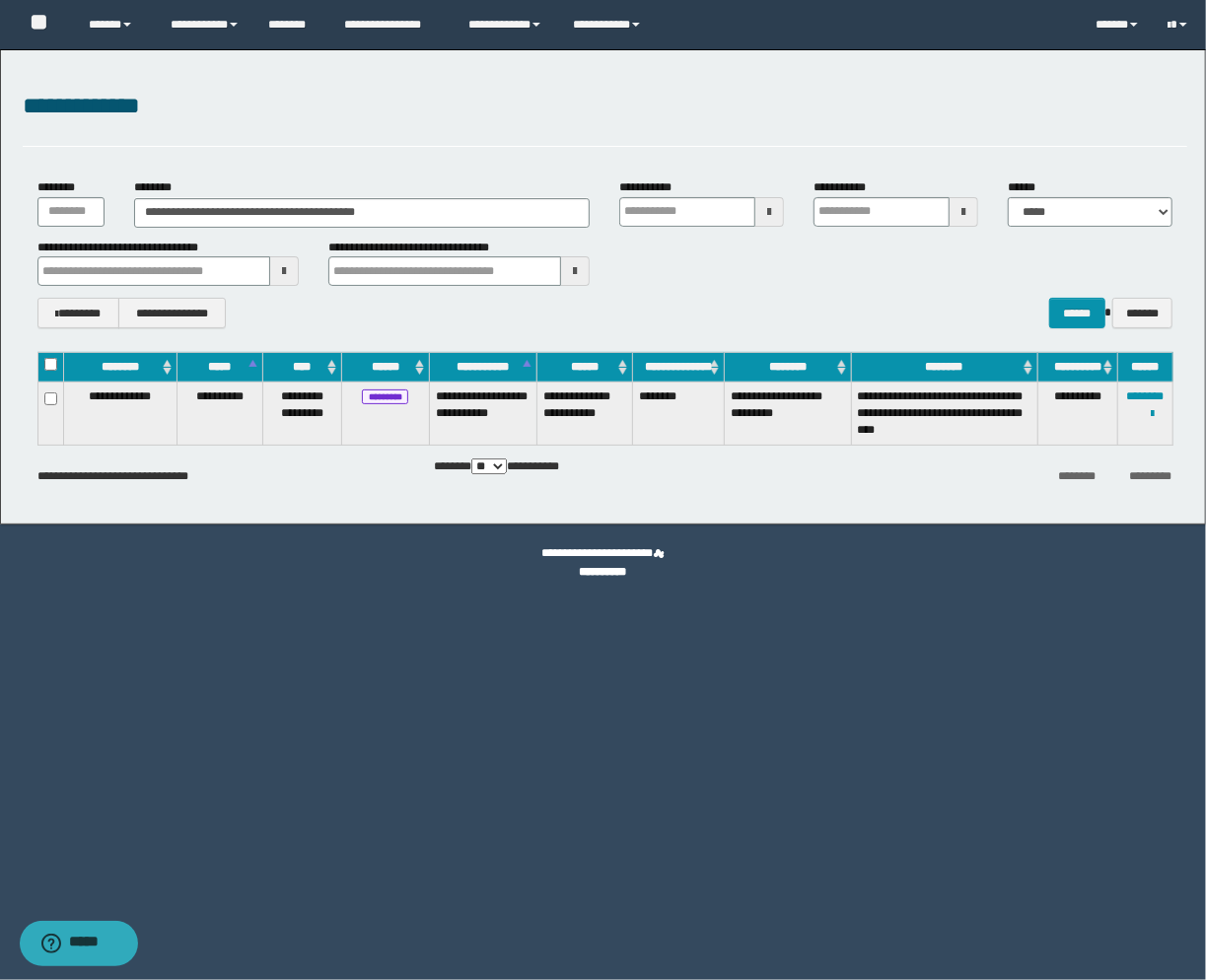 click on "**********" at bounding box center (605, 117) 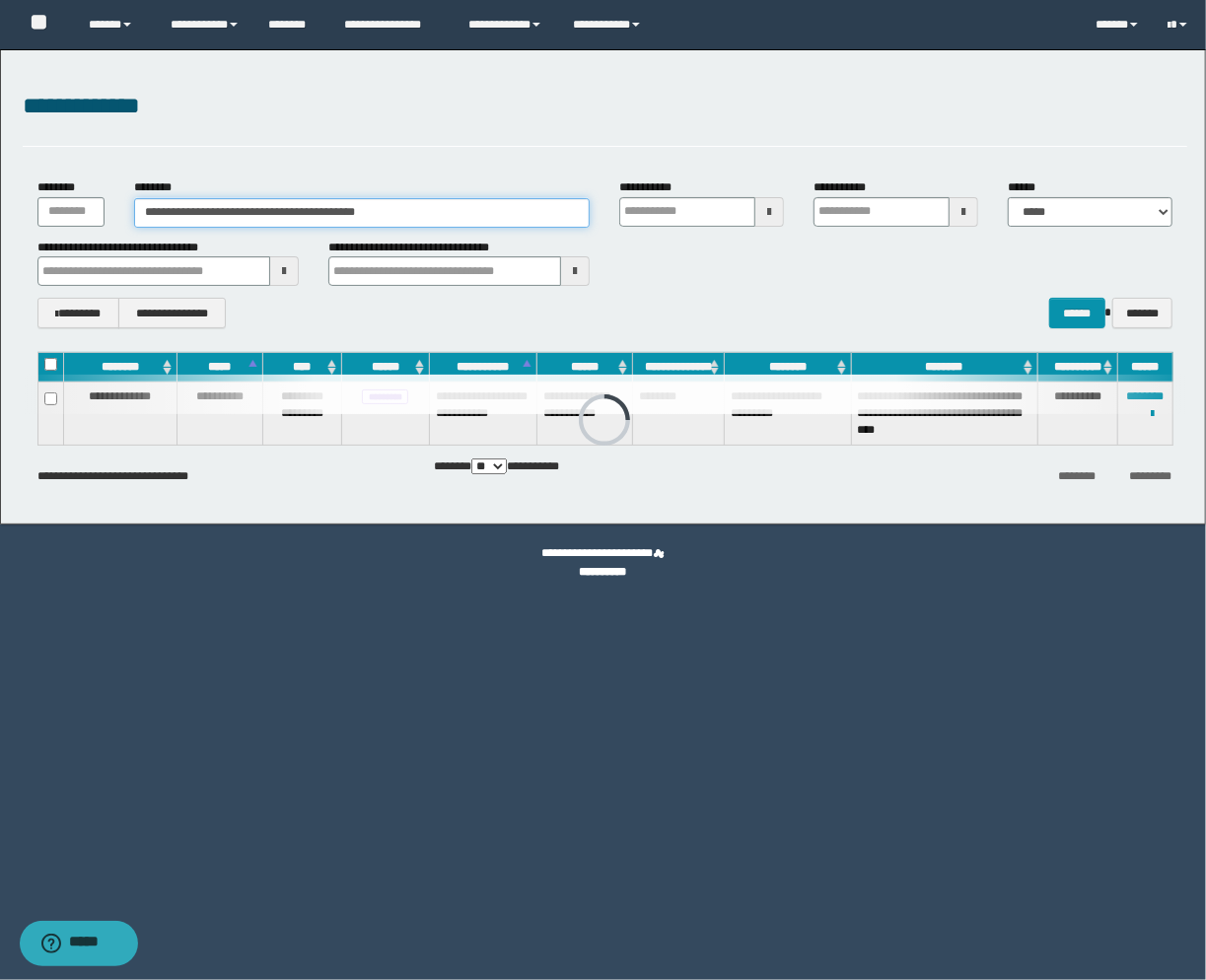 drag, startPoint x: 455, startPoint y: 211, endPoint x: -201, endPoint y: 187, distance: 656.4389 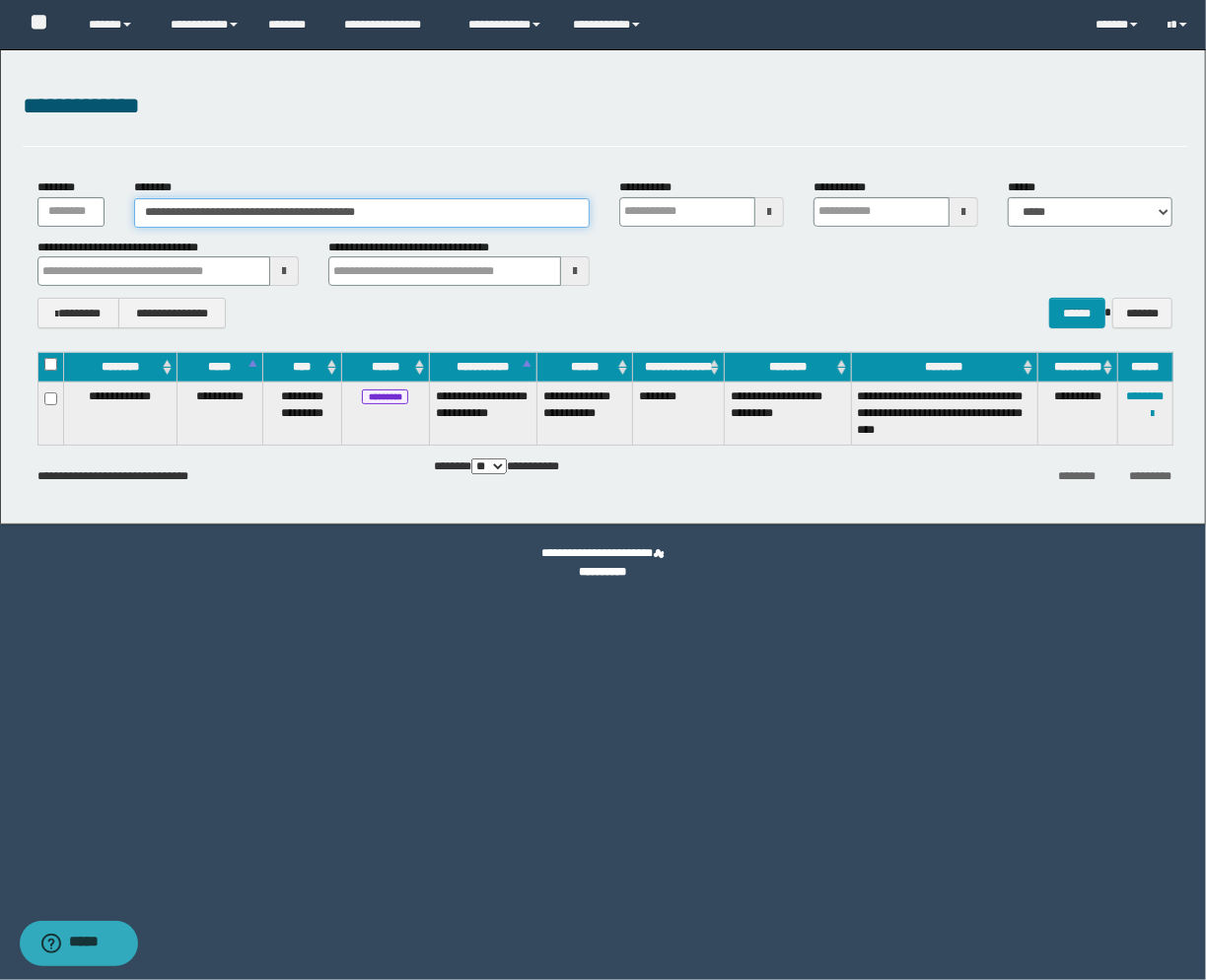 paste 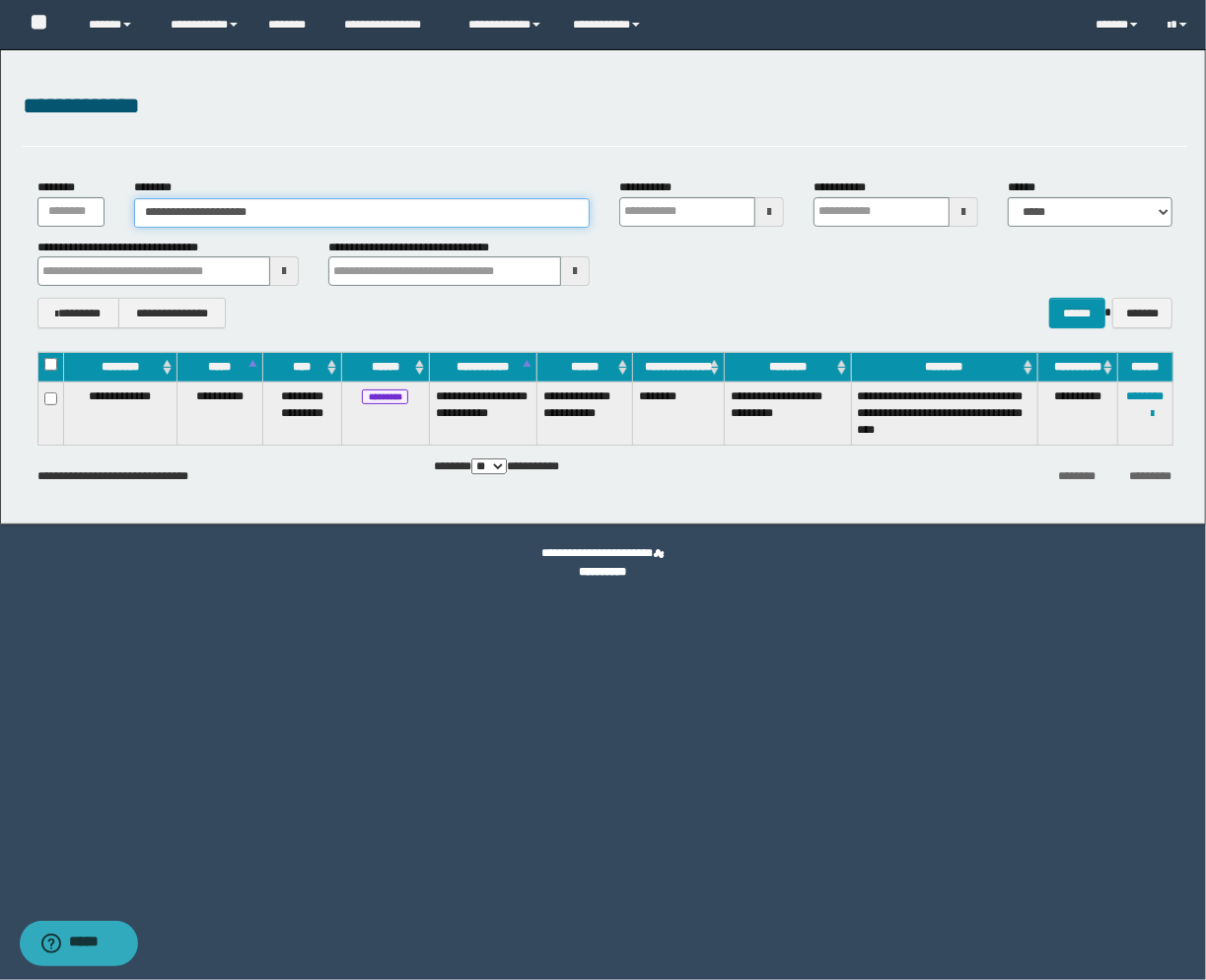 type on "**********" 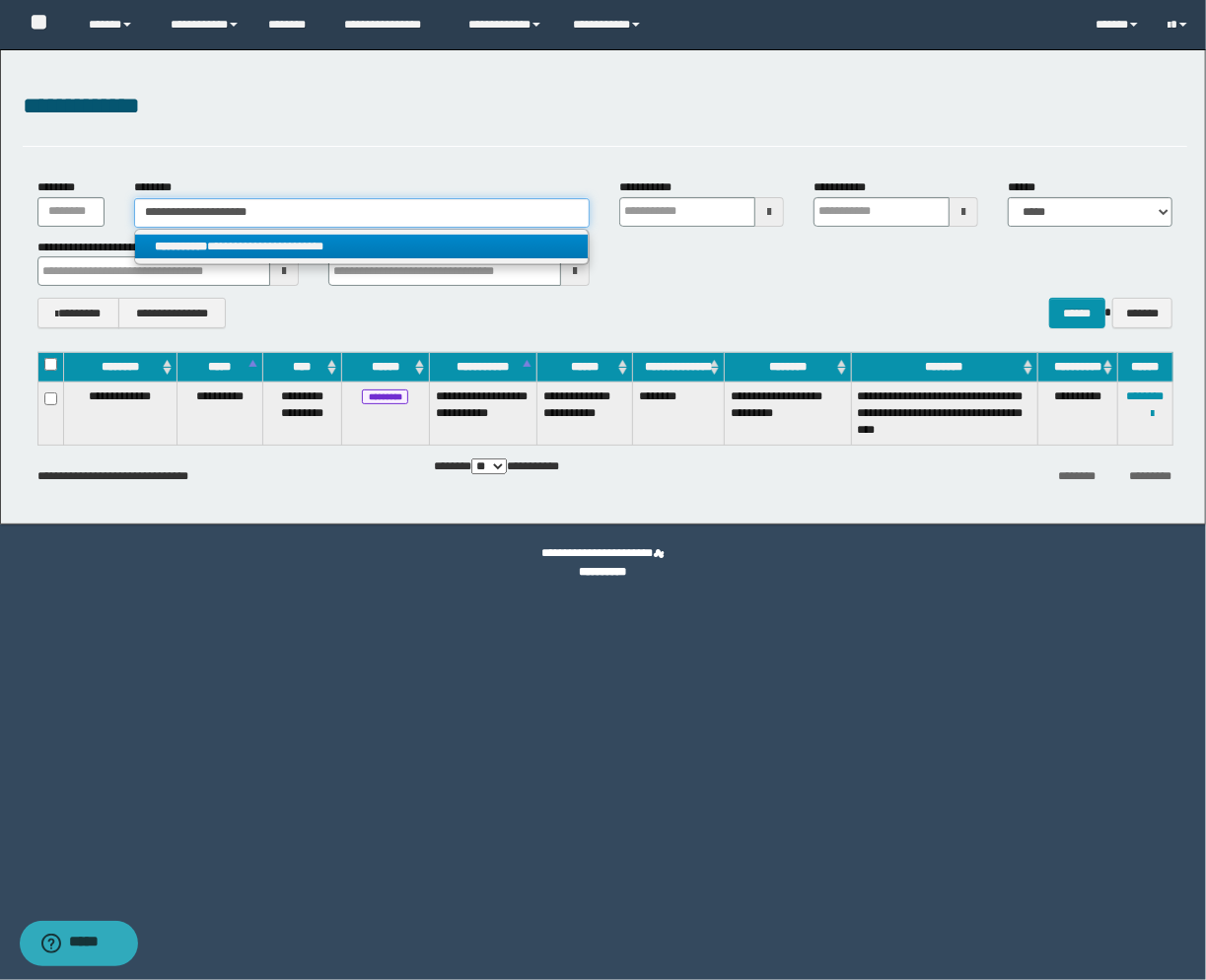 type on "**********" 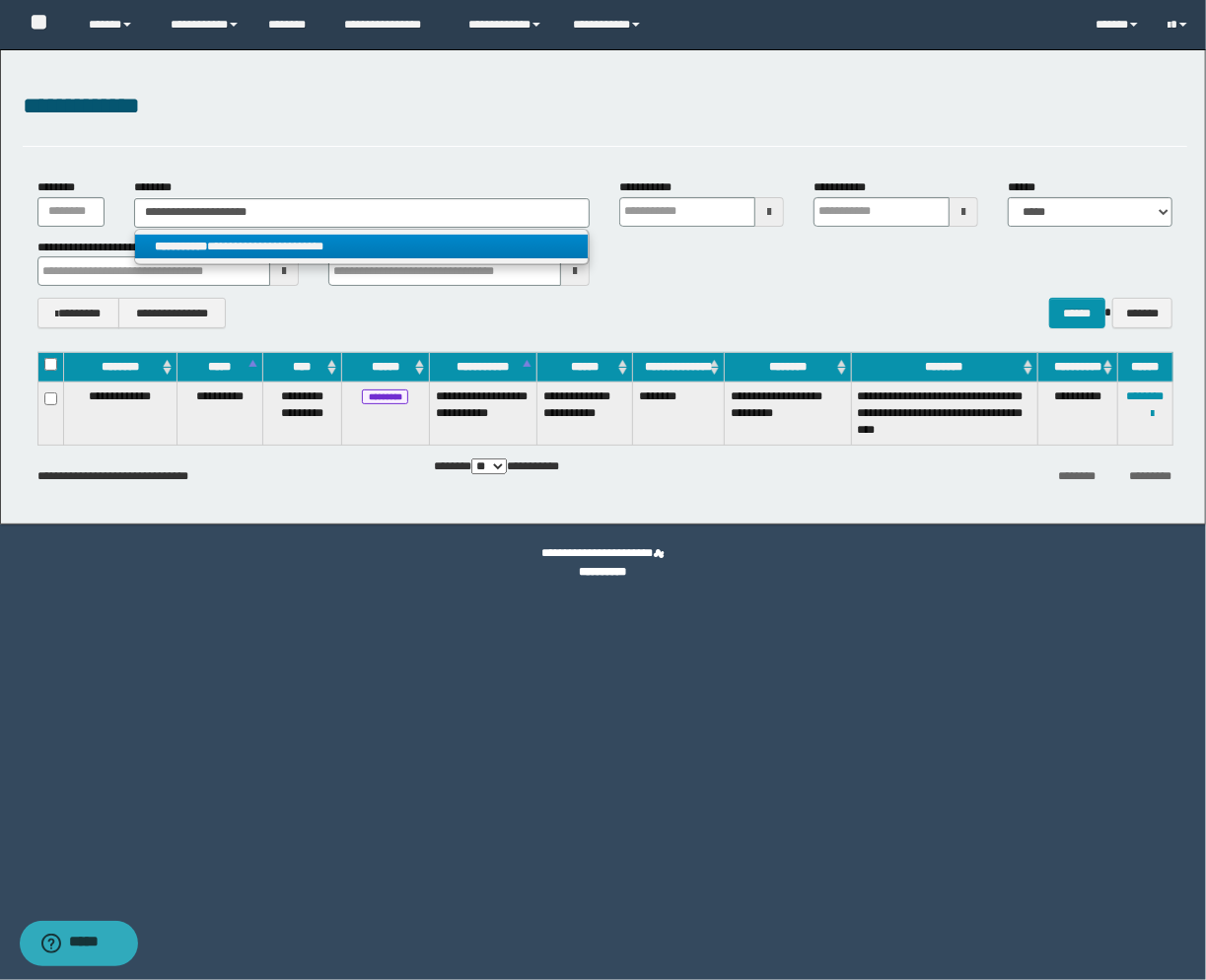 click on "**********" at bounding box center (362, 246) 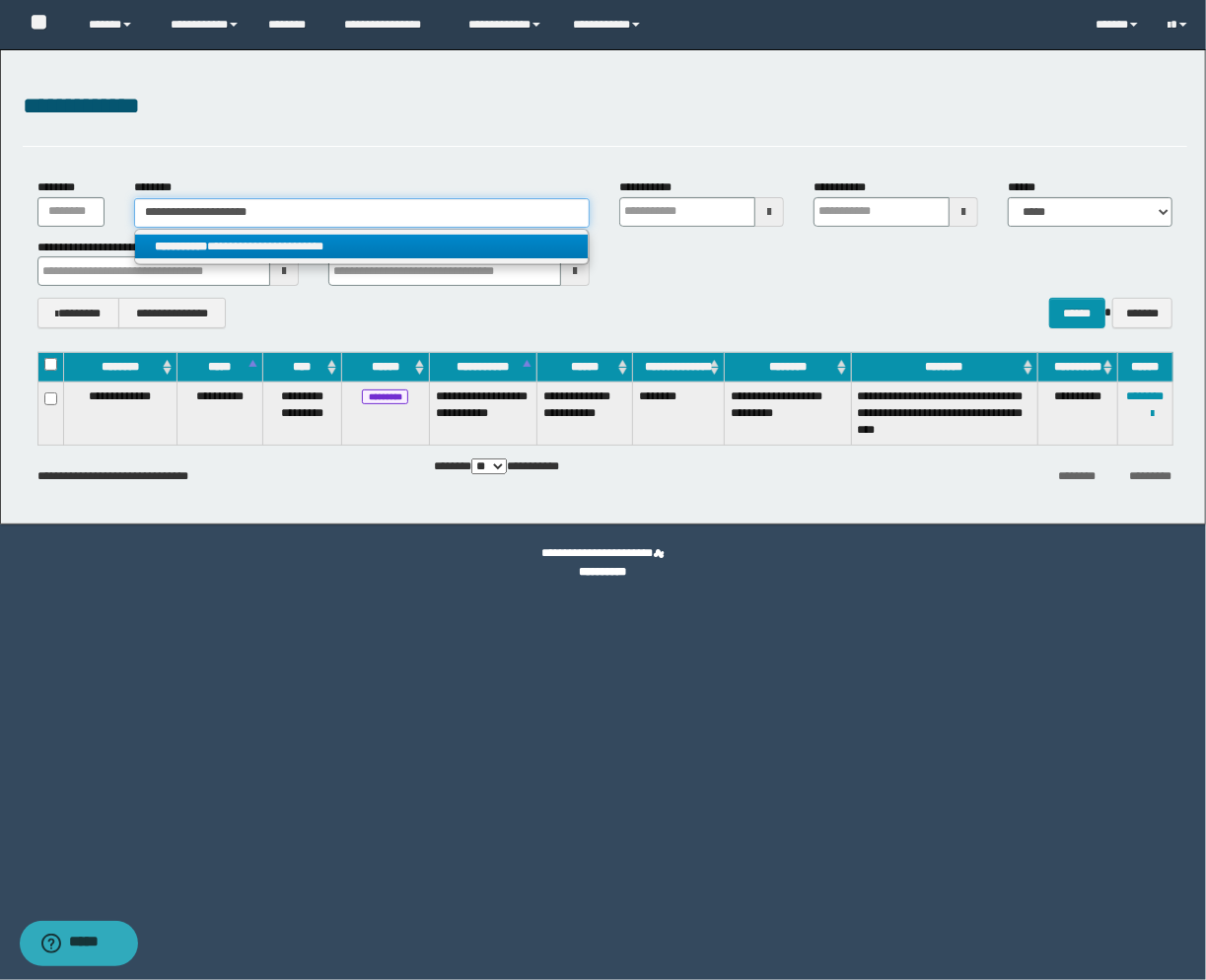type 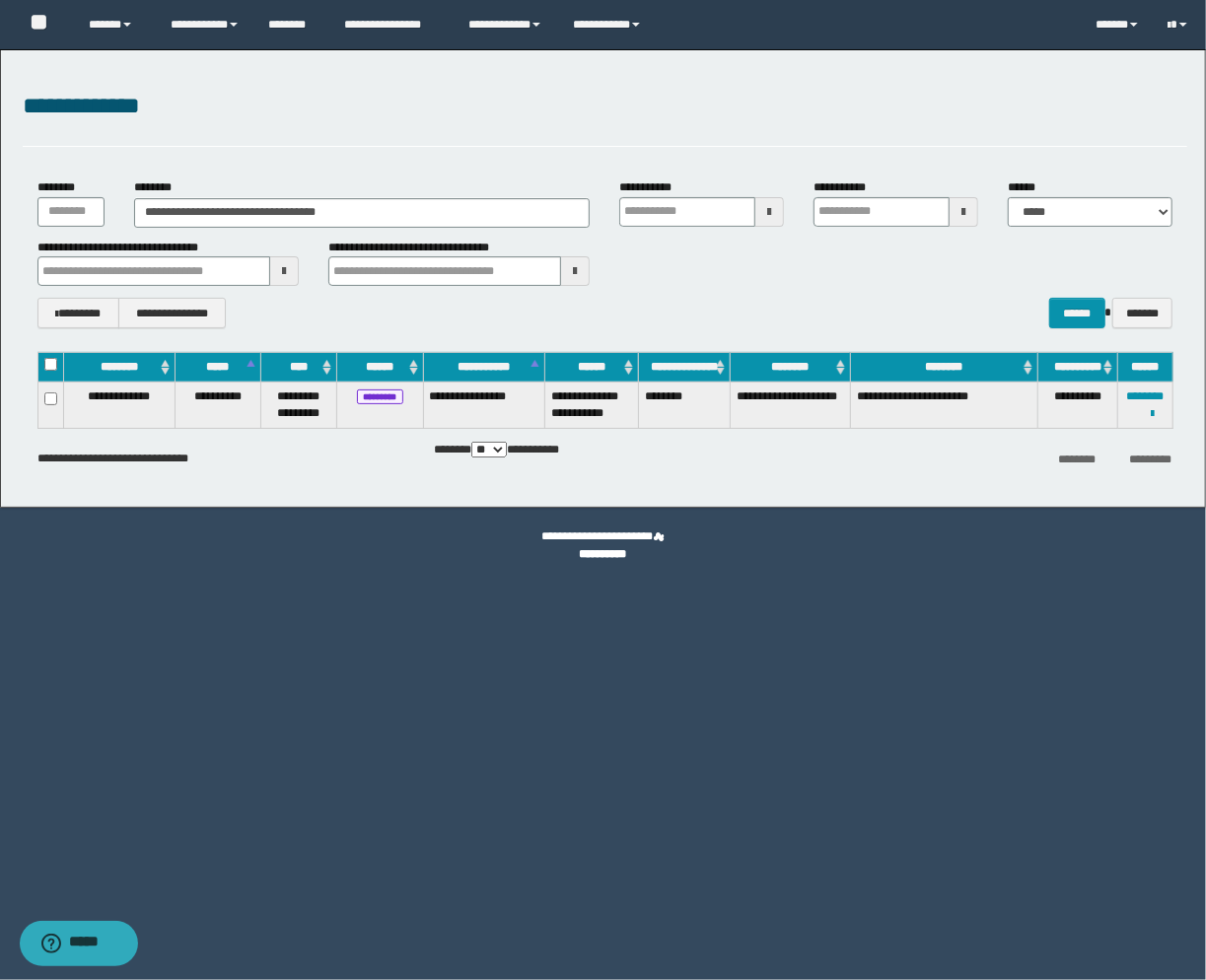 click on "**********" at bounding box center (605, 106) 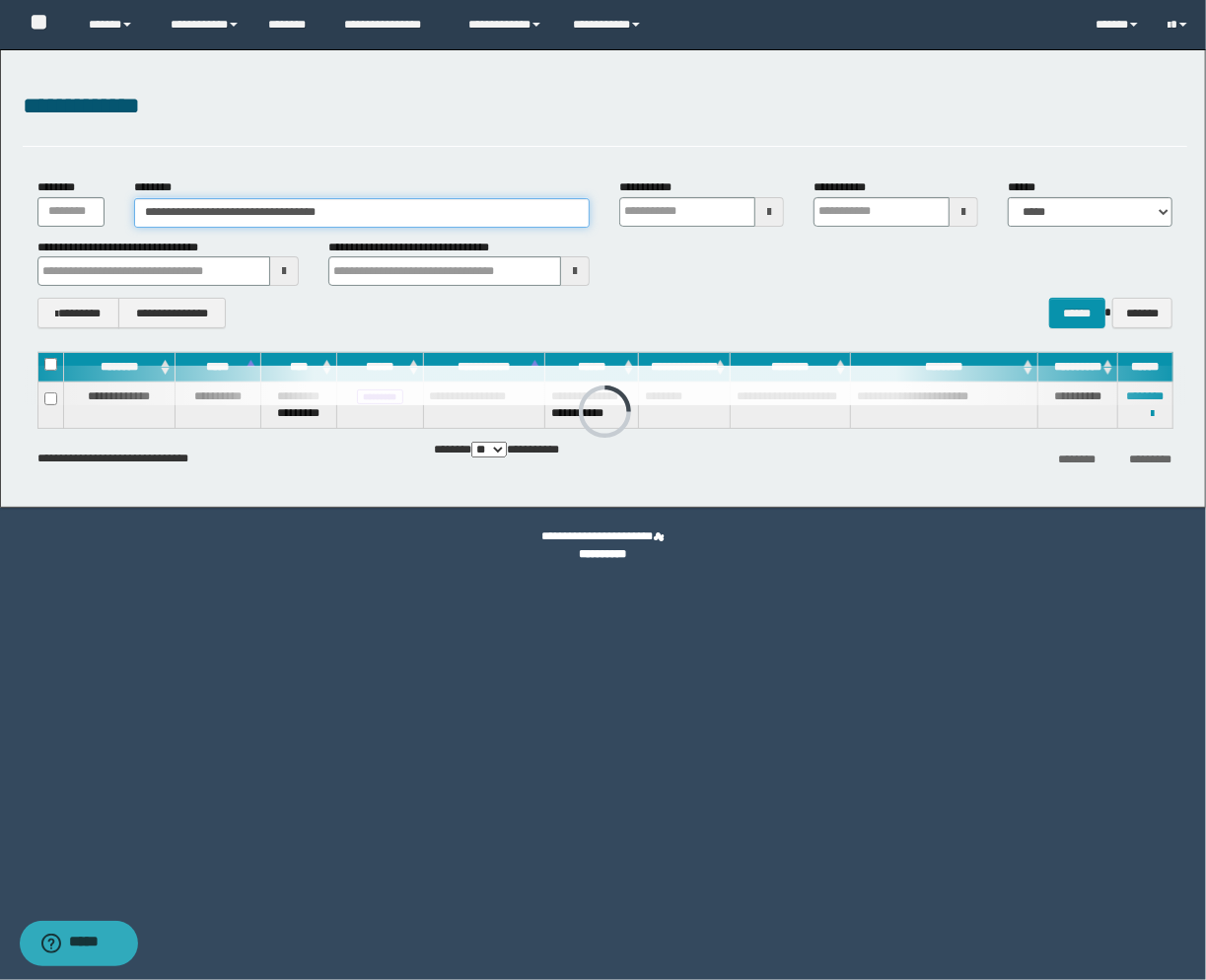 drag, startPoint x: 406, startPoint y: 218, endPoint x: -244, endPoint y: 170, distance: 651.7699 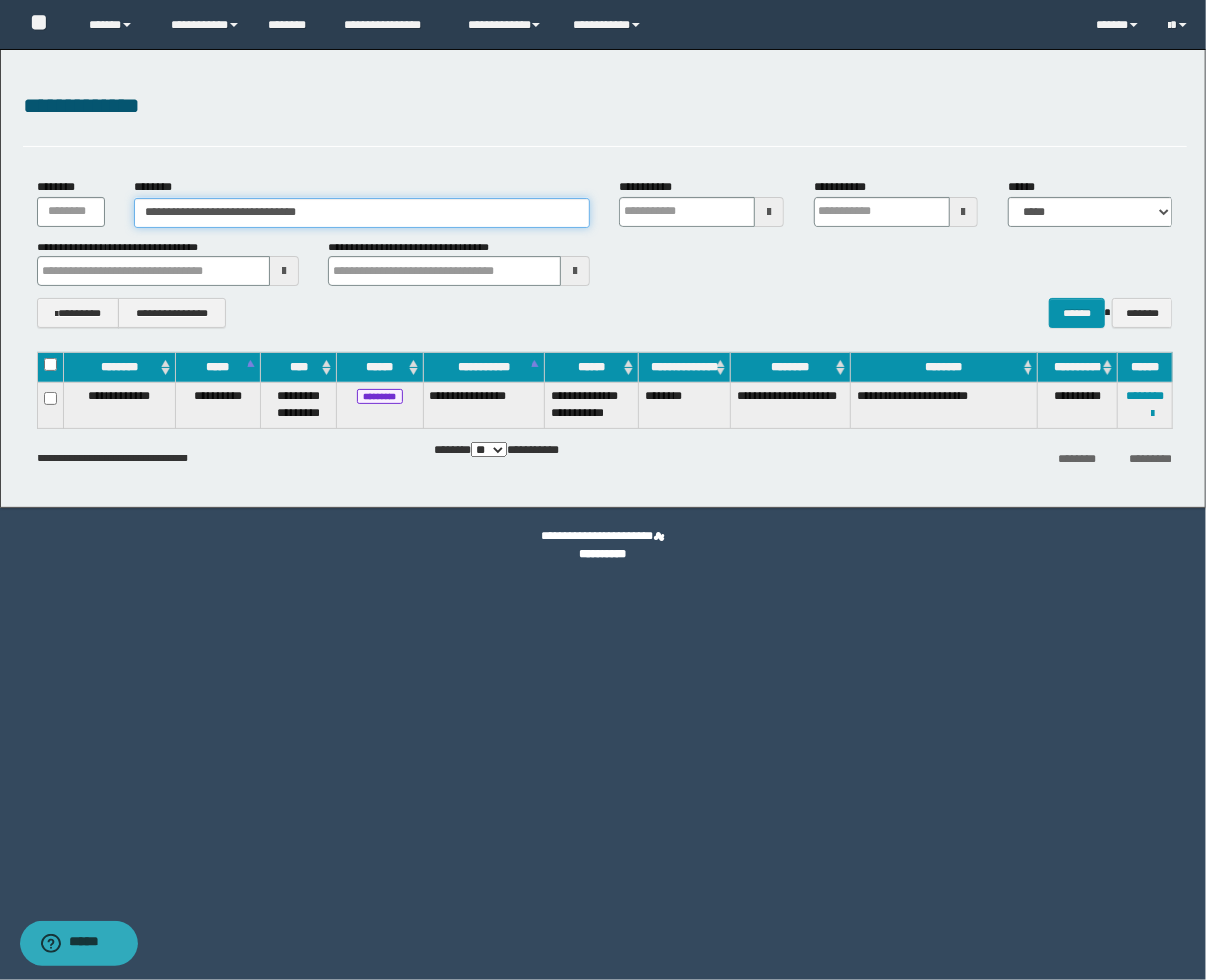type on "**********" 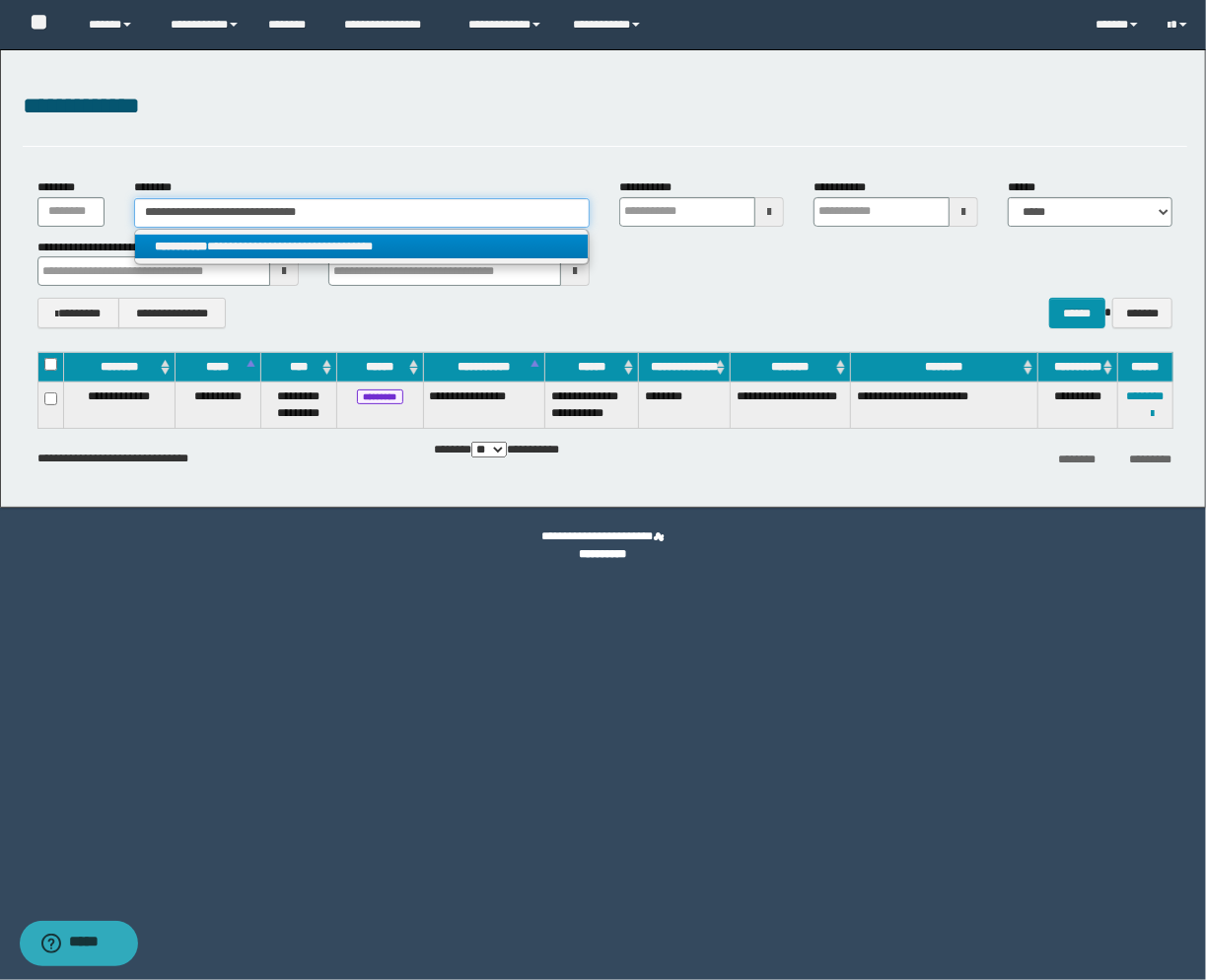 type on "**********" 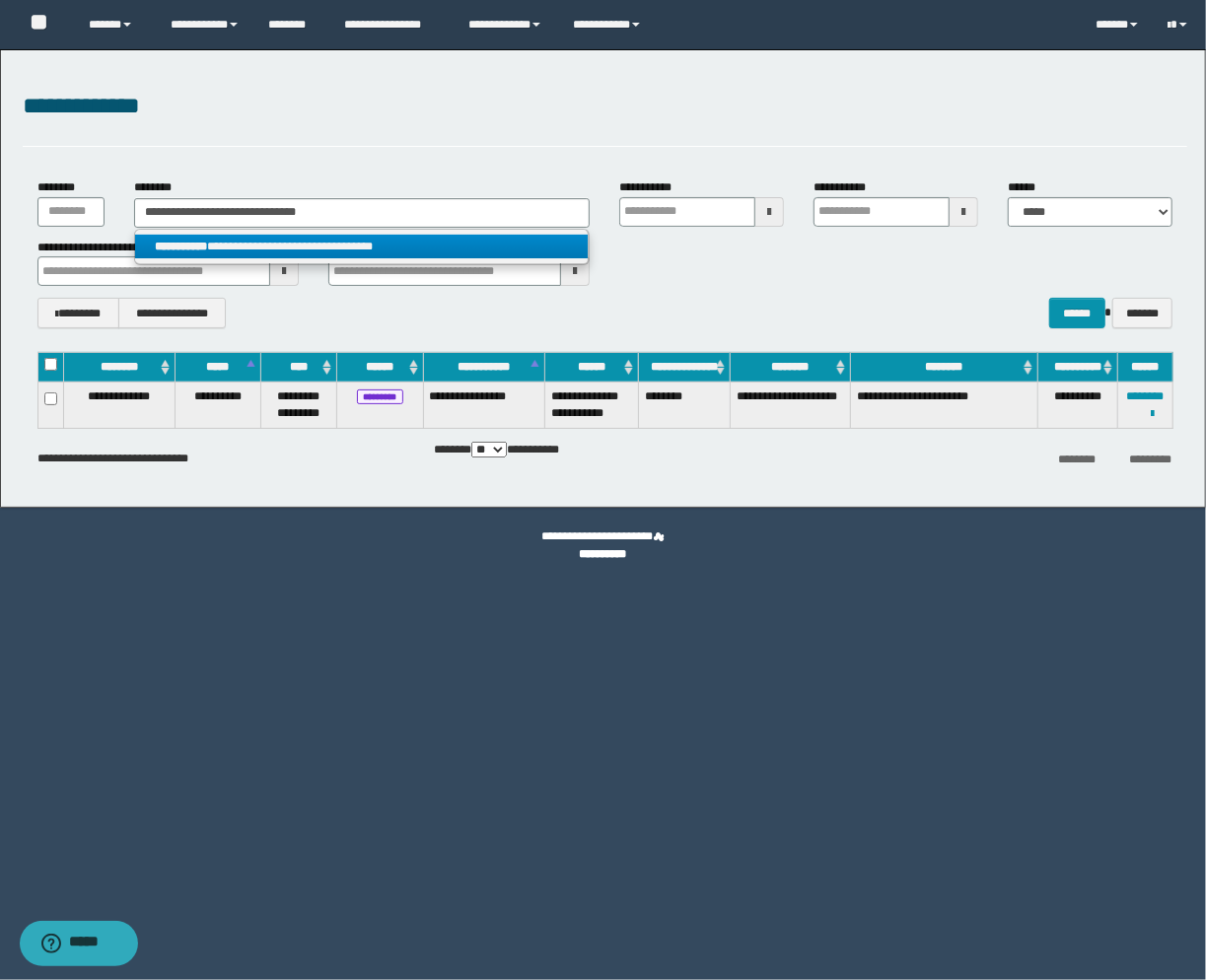 click on "**********" at bounding box center (362, 246) 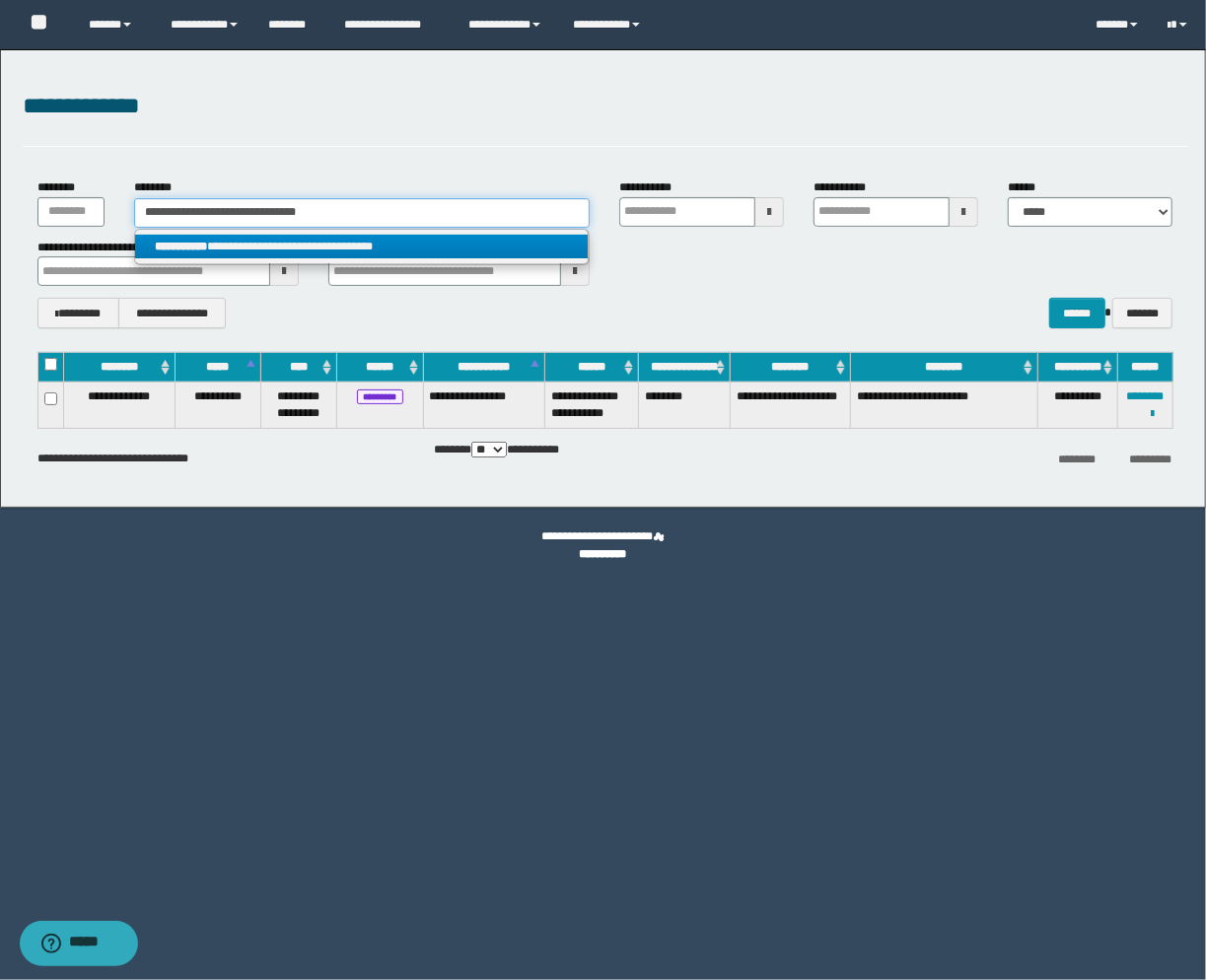 type 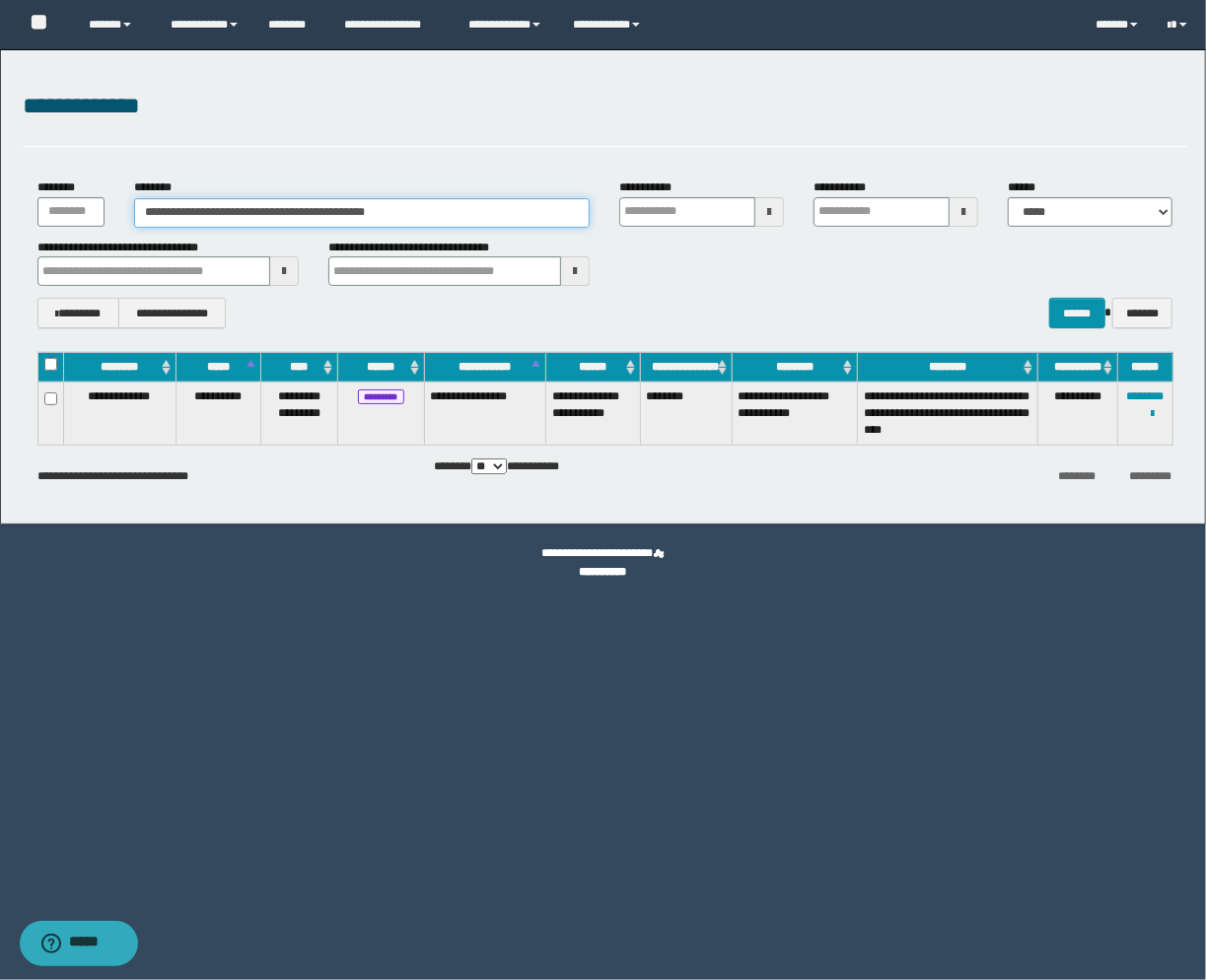 click on "**********" at bounding box center (362, 213) 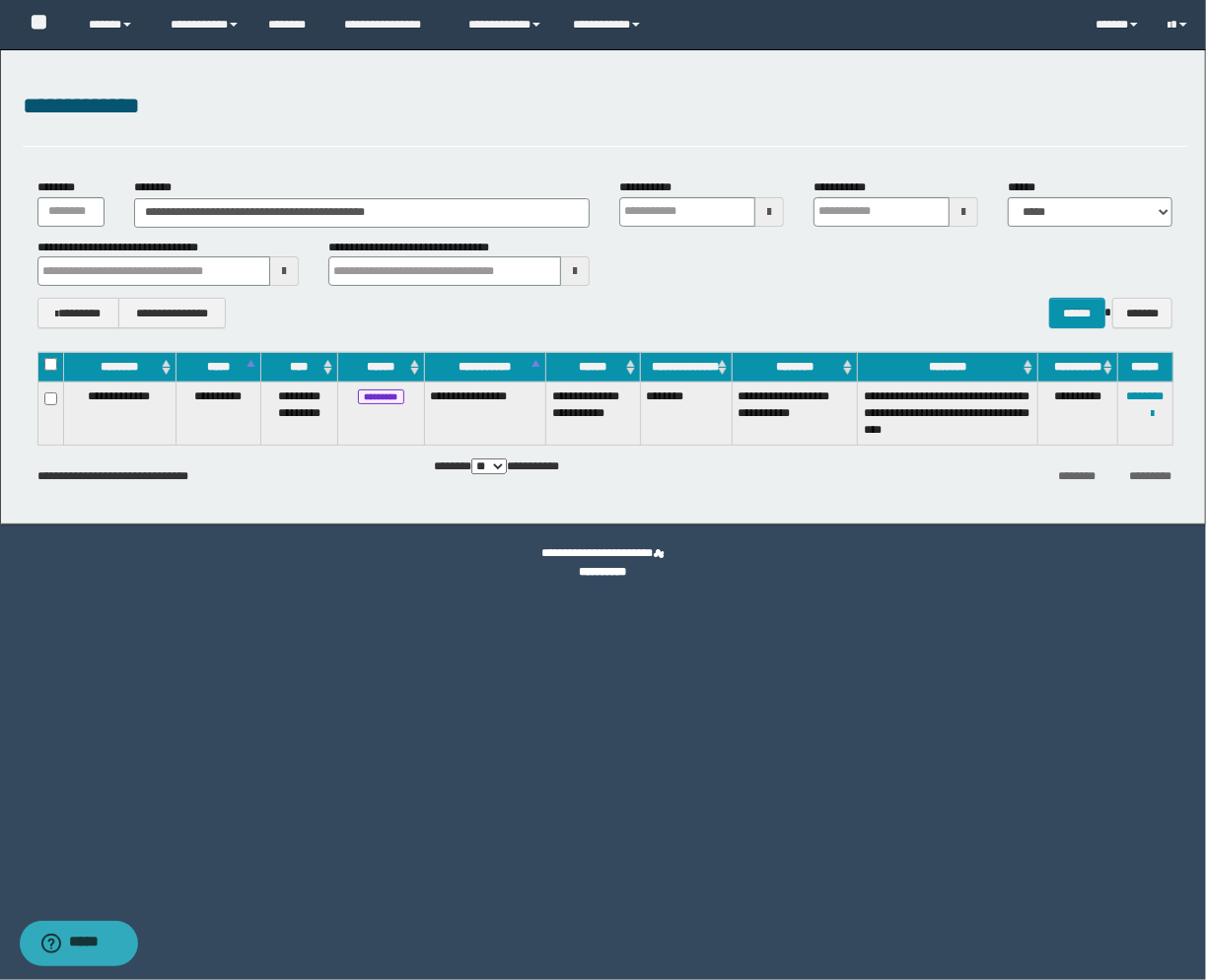 drag, startPoint x: 529, startPoint y: 125, endPoint x: 460, endPoint y: 181, distance: 88.86507 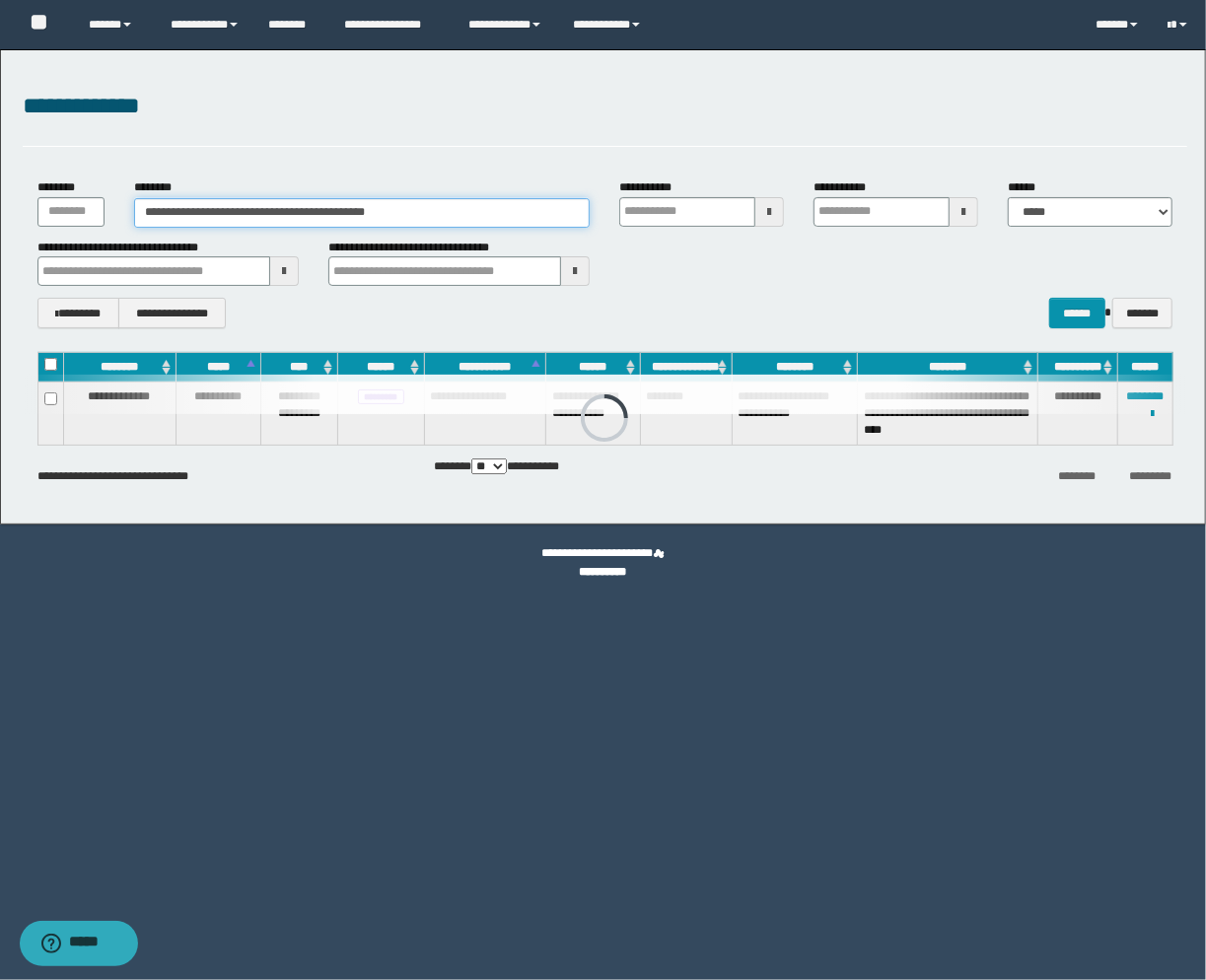 drag, startPoint x: 436, startPoint y: 199, endPoint x: -42, endPoint y: 201, distance: 478.00418 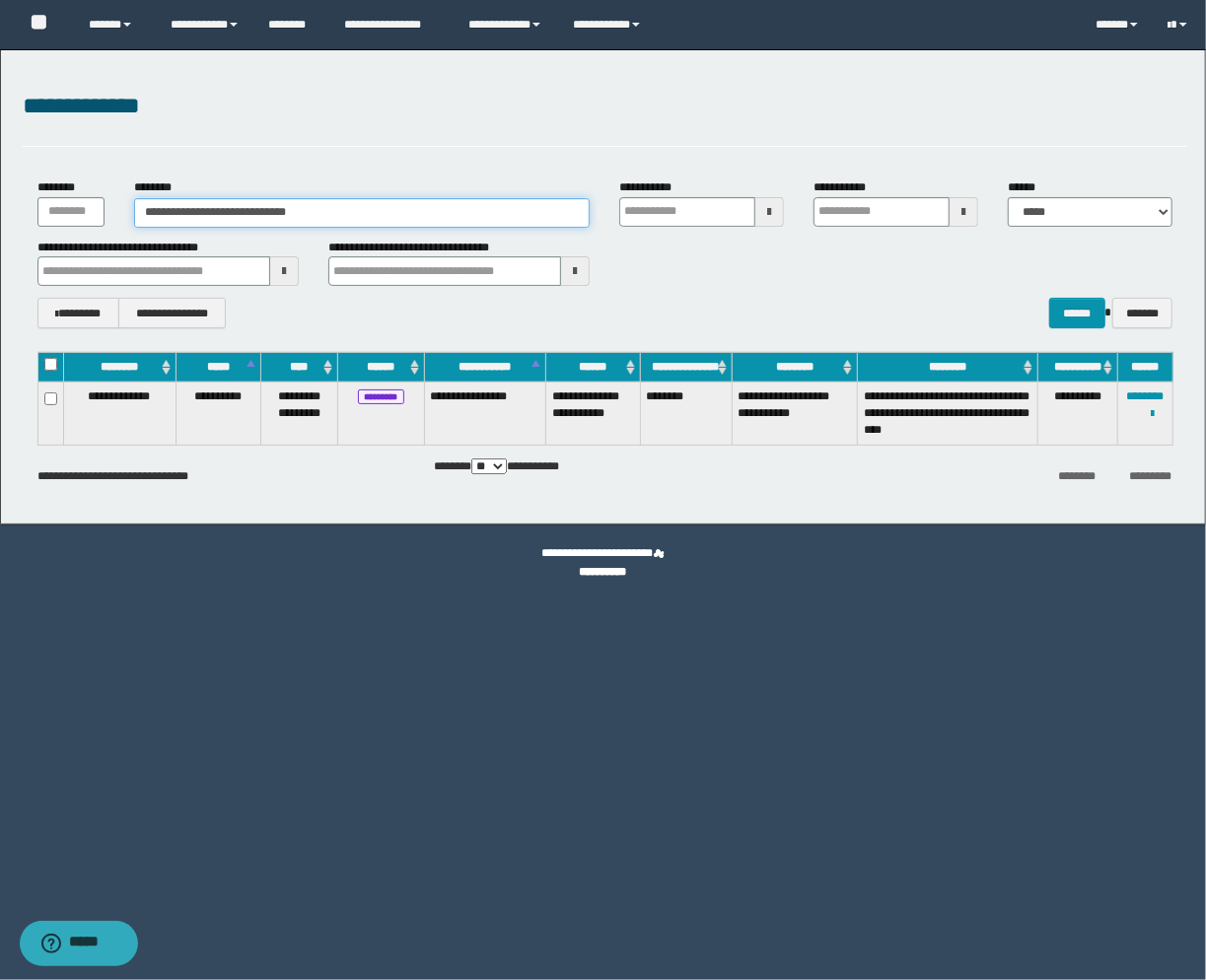 type on "**********" 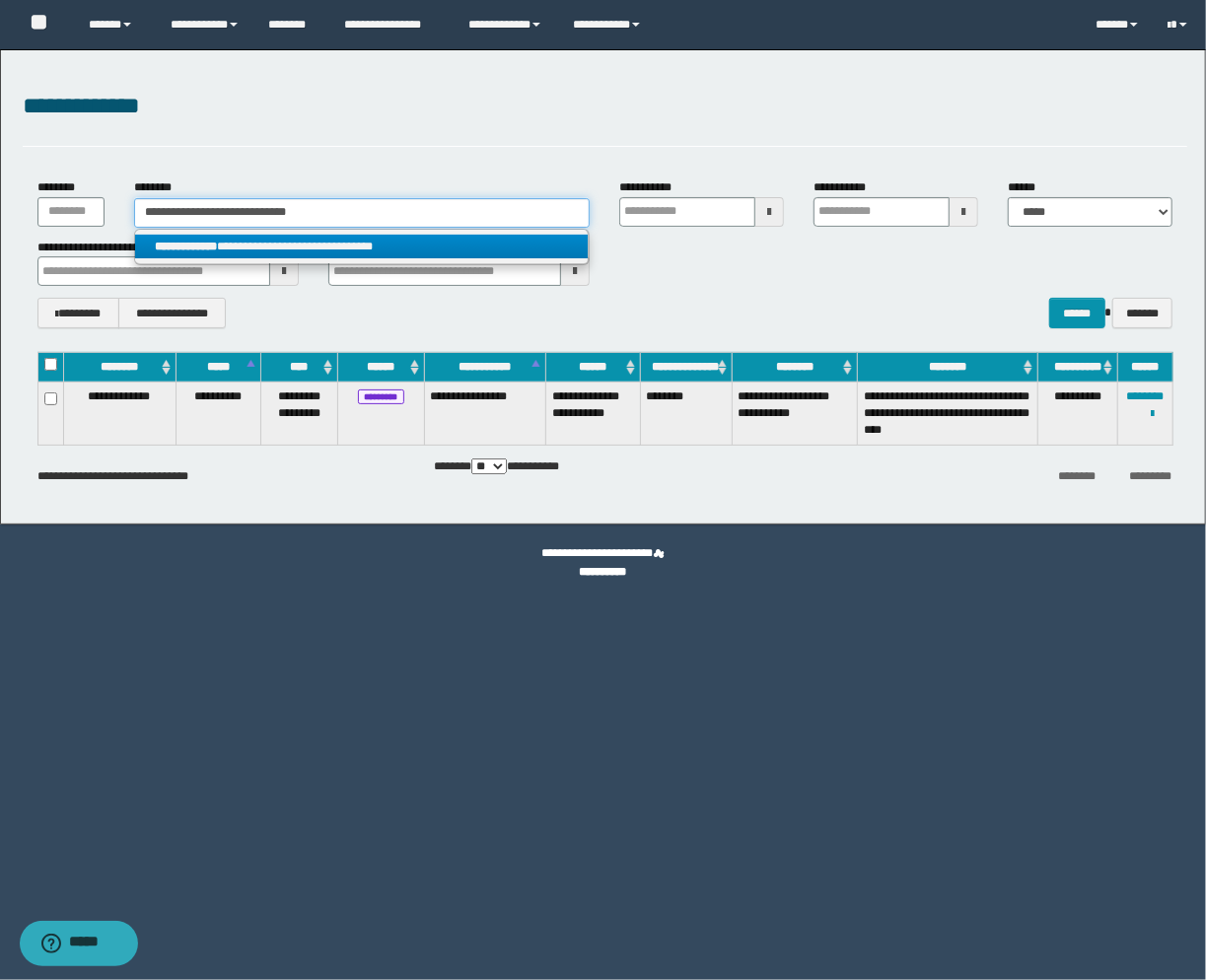 type on "**********" 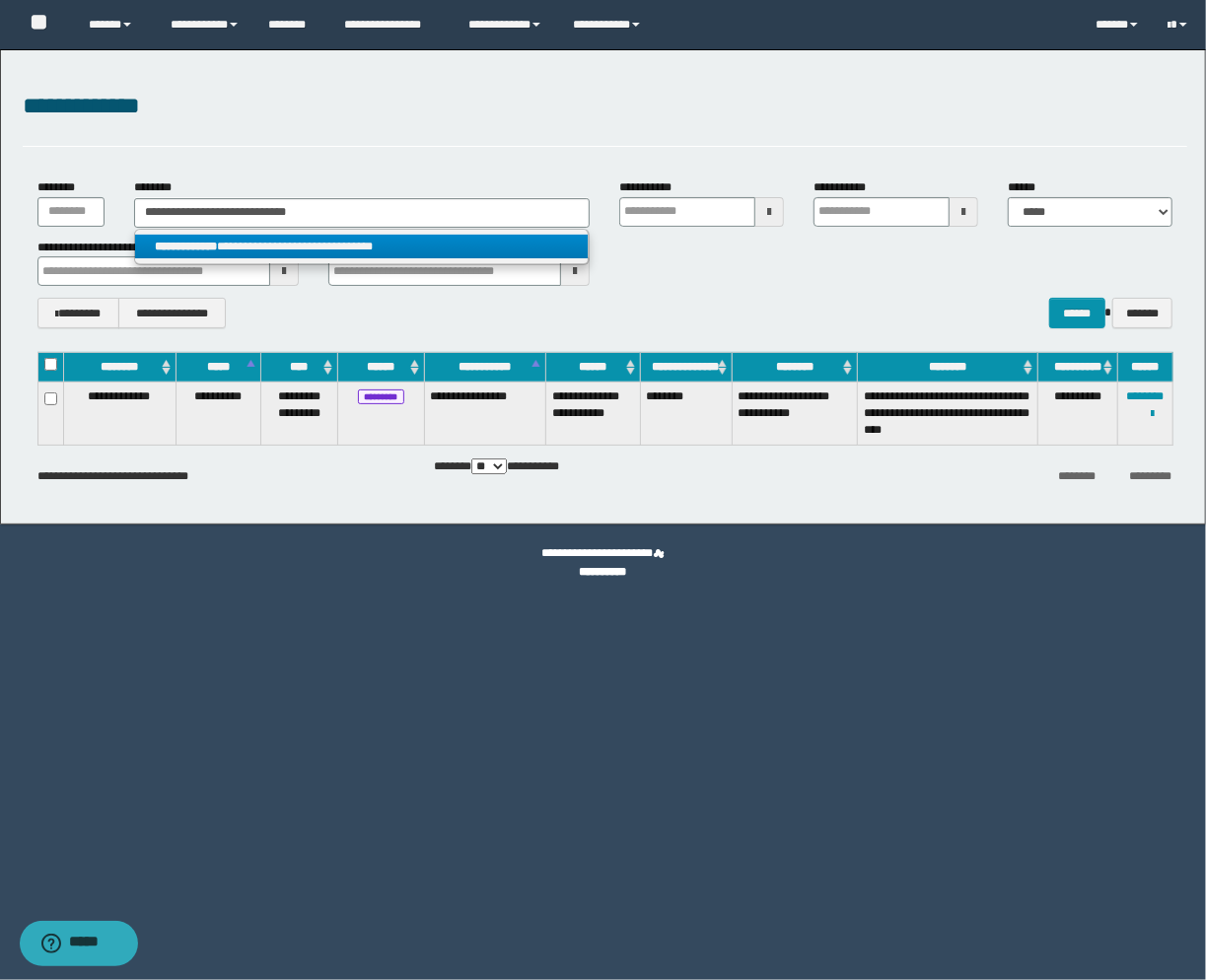 click on "**********" at bounding box center [362, 246] 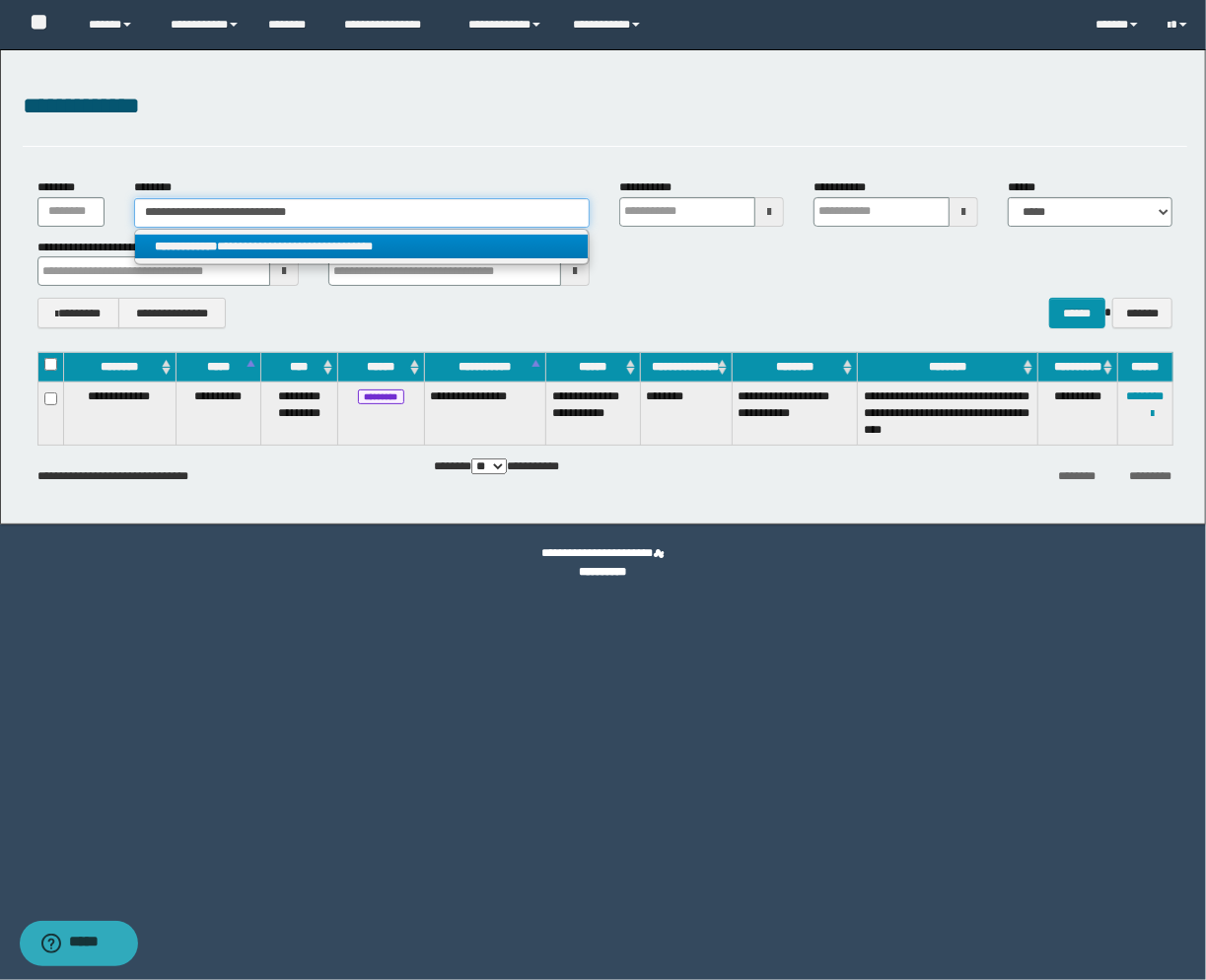 type 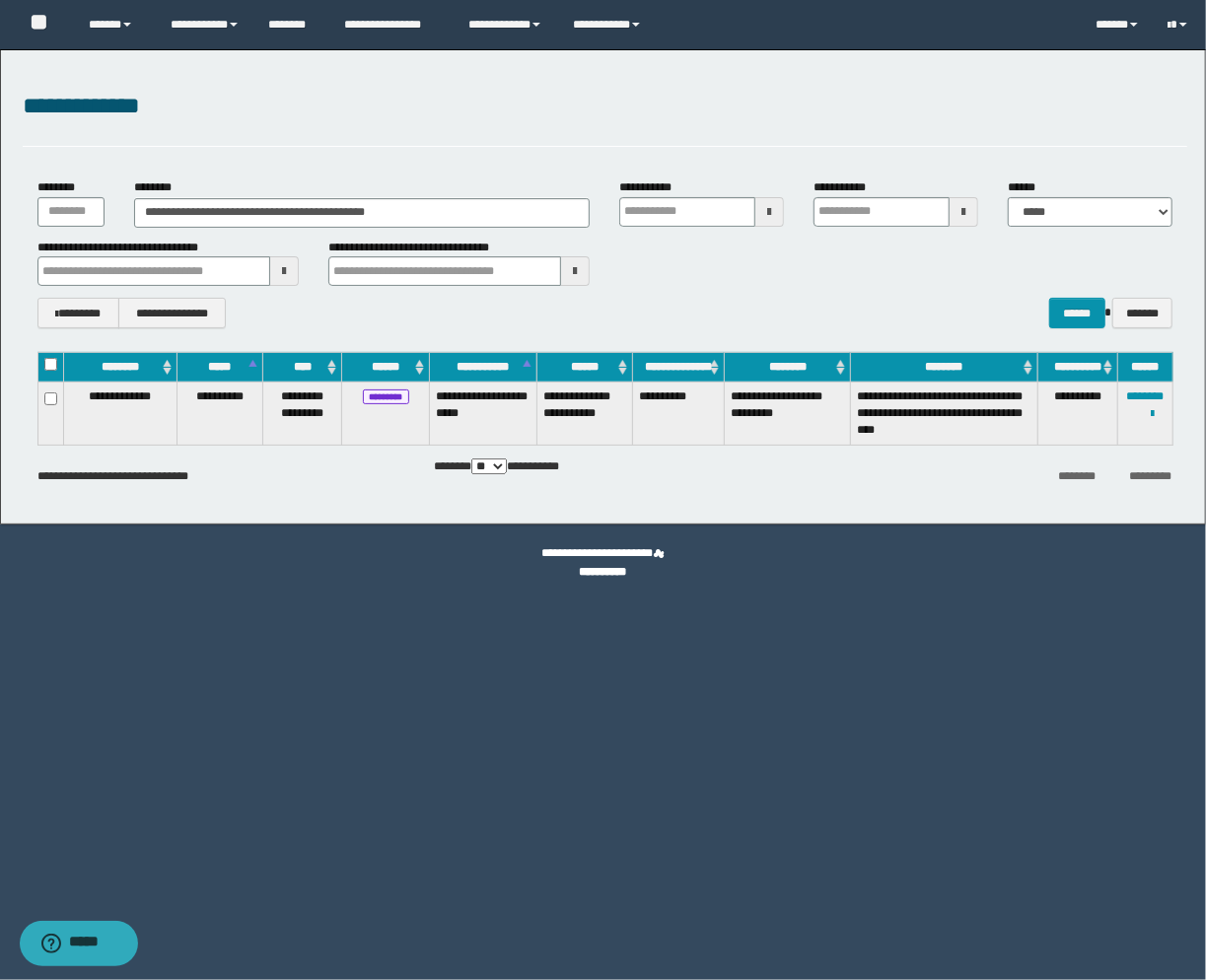 drag, startPoint x: 531, startPoint y: 130, endPoint x: 510, endPoint y: 146, distance: 26.400758 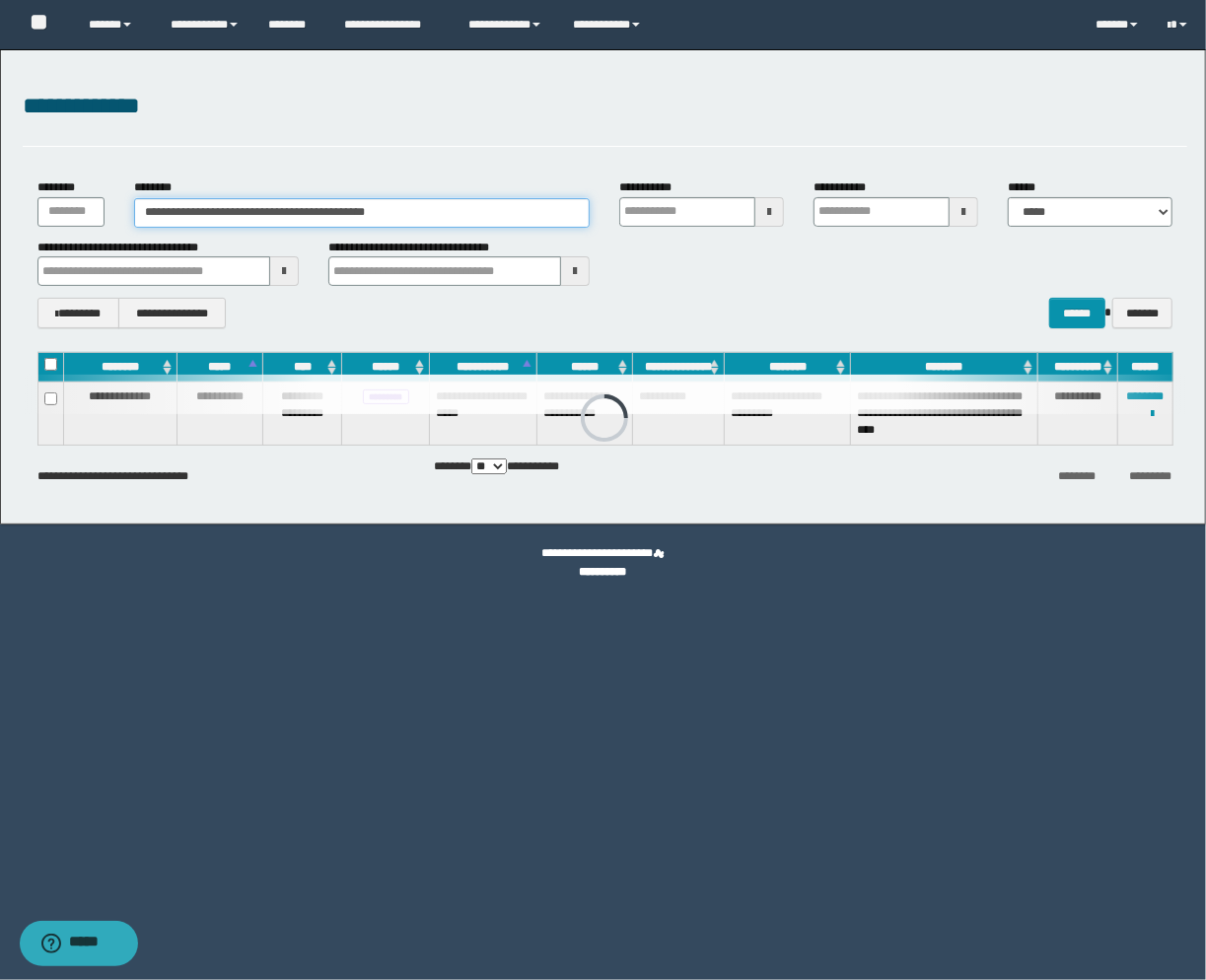 drag, startPoint x: 427, startPoint y: 205, endPoint x: -104, endPoint y: 190, distance: 531.21182 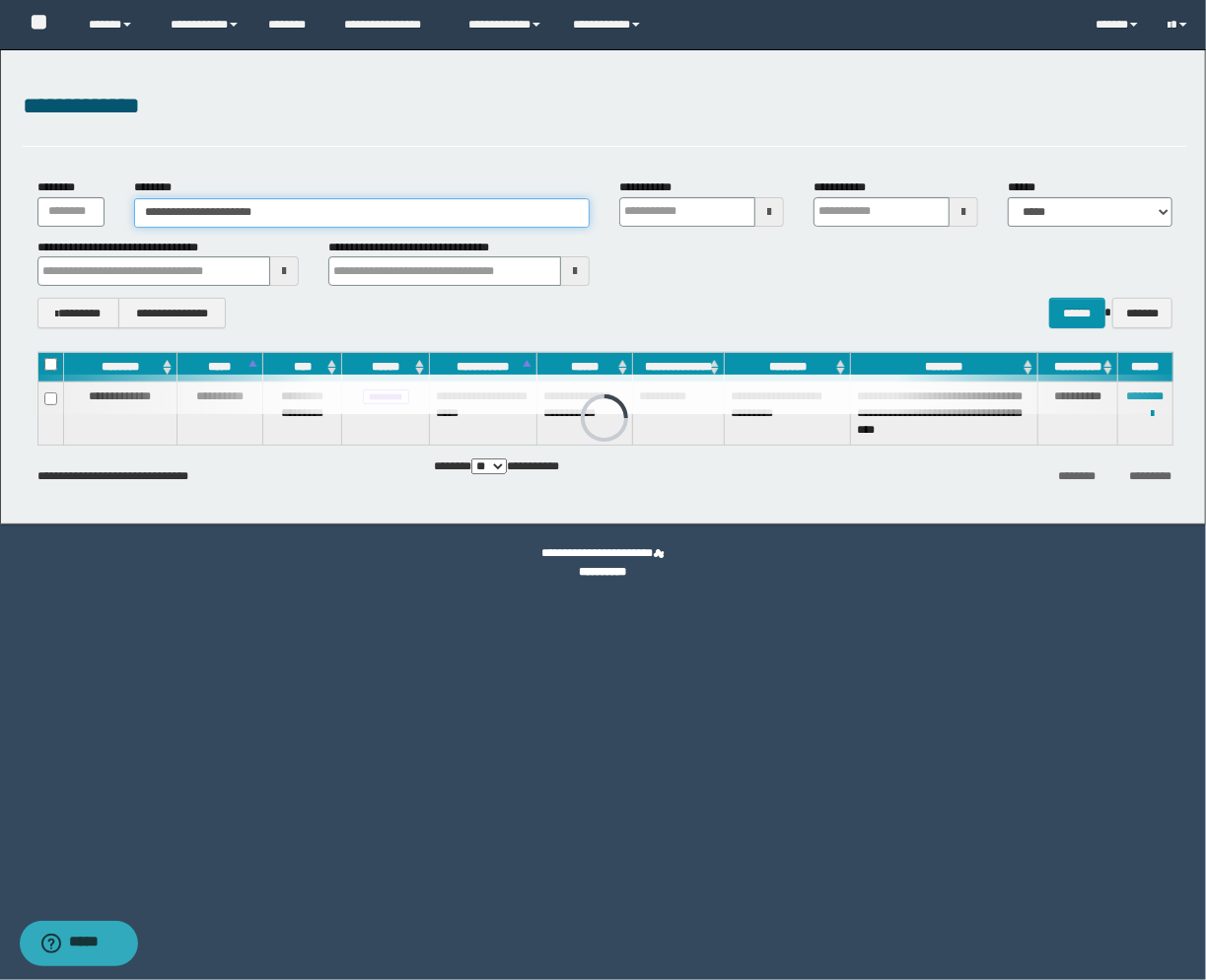 type on "**********" 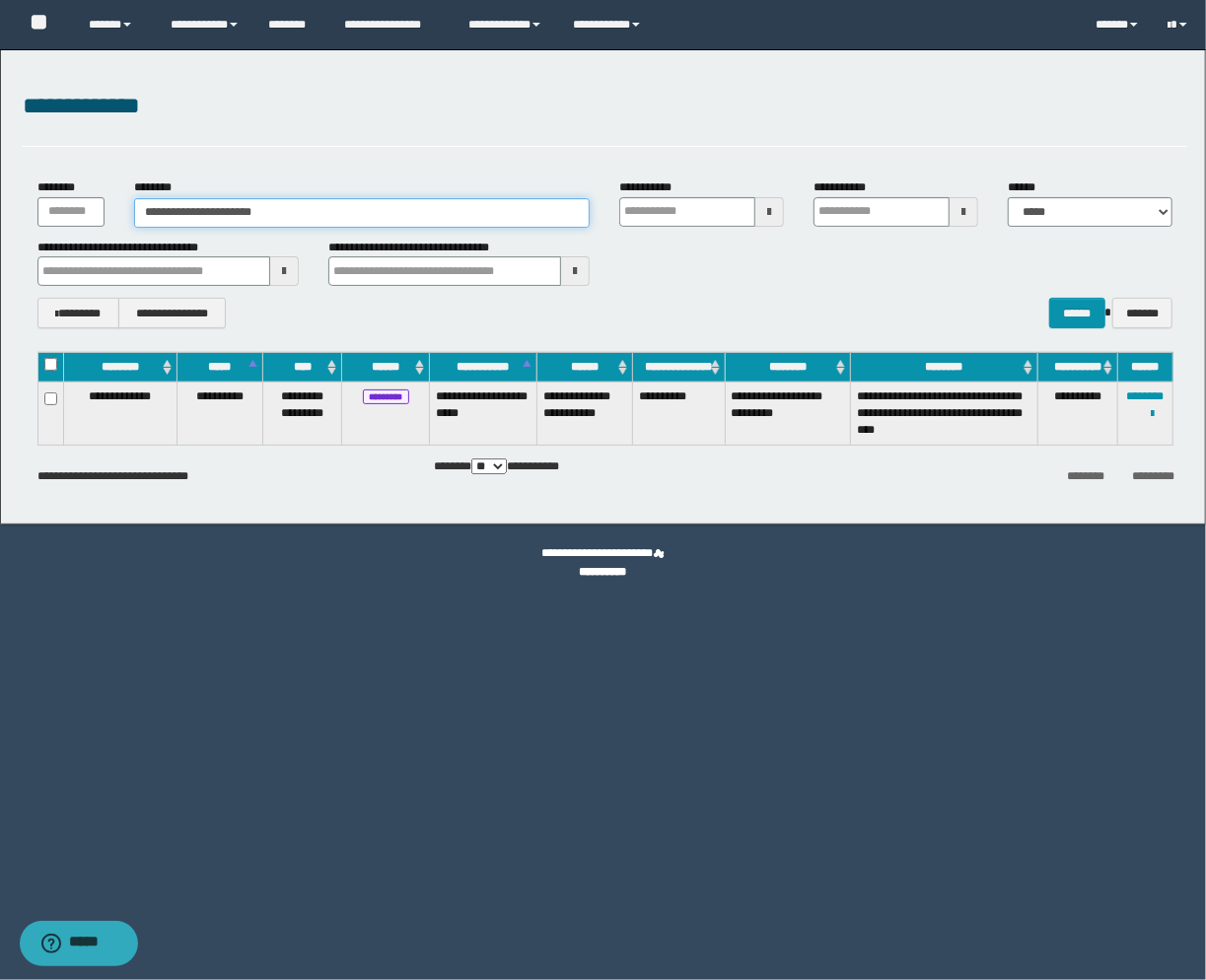 type on "**********" 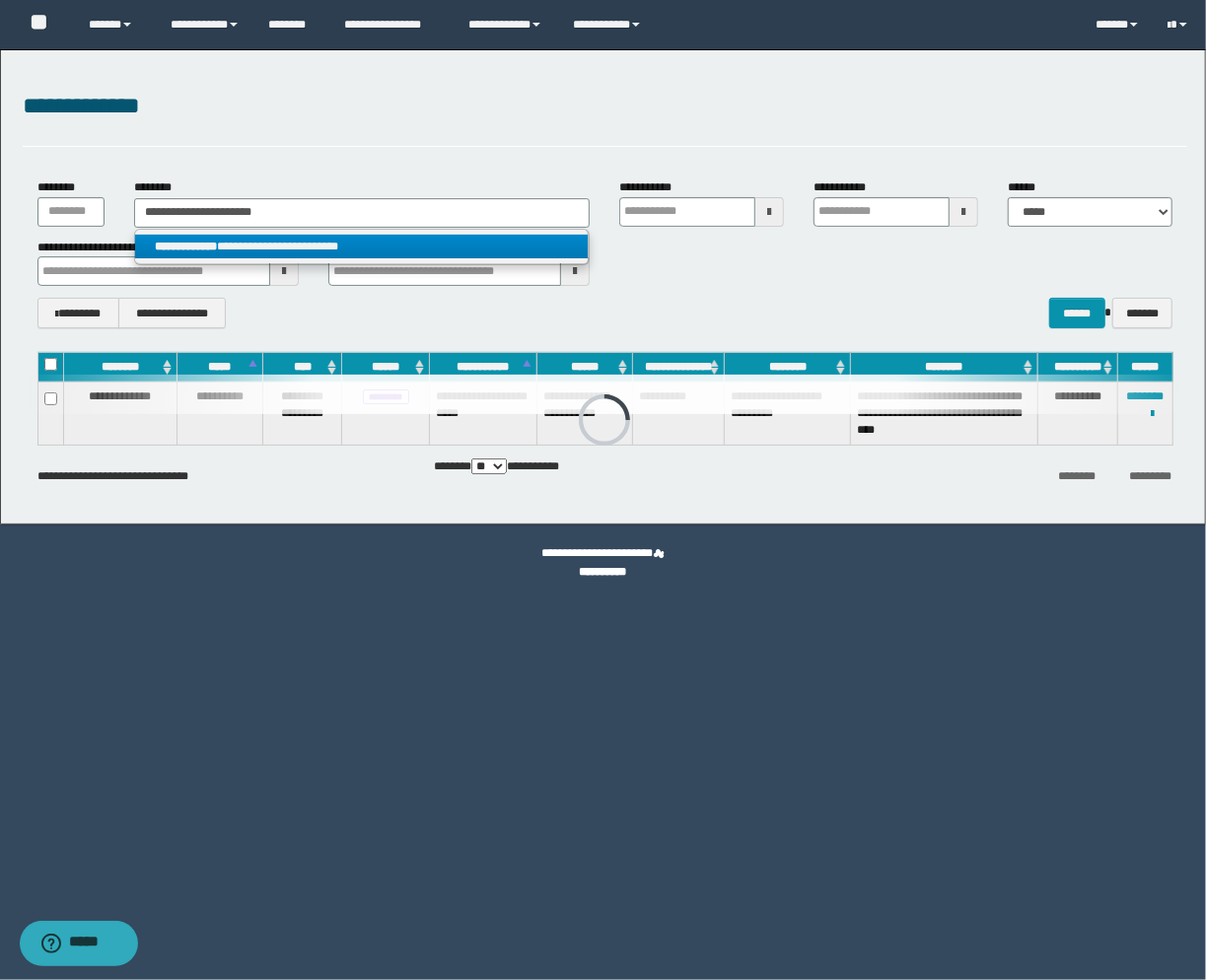 click on "**********" at bounding box center (362, 246) 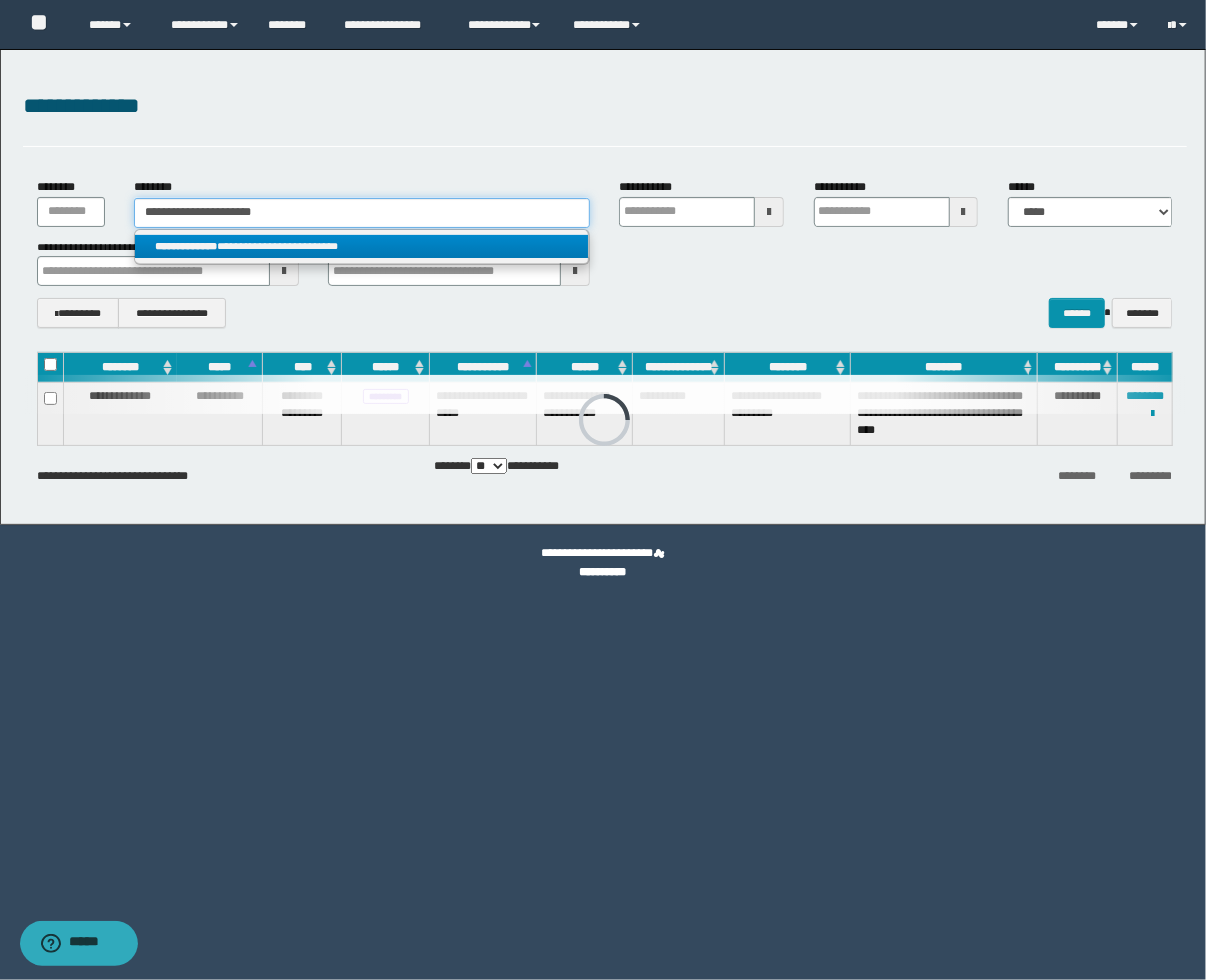 type 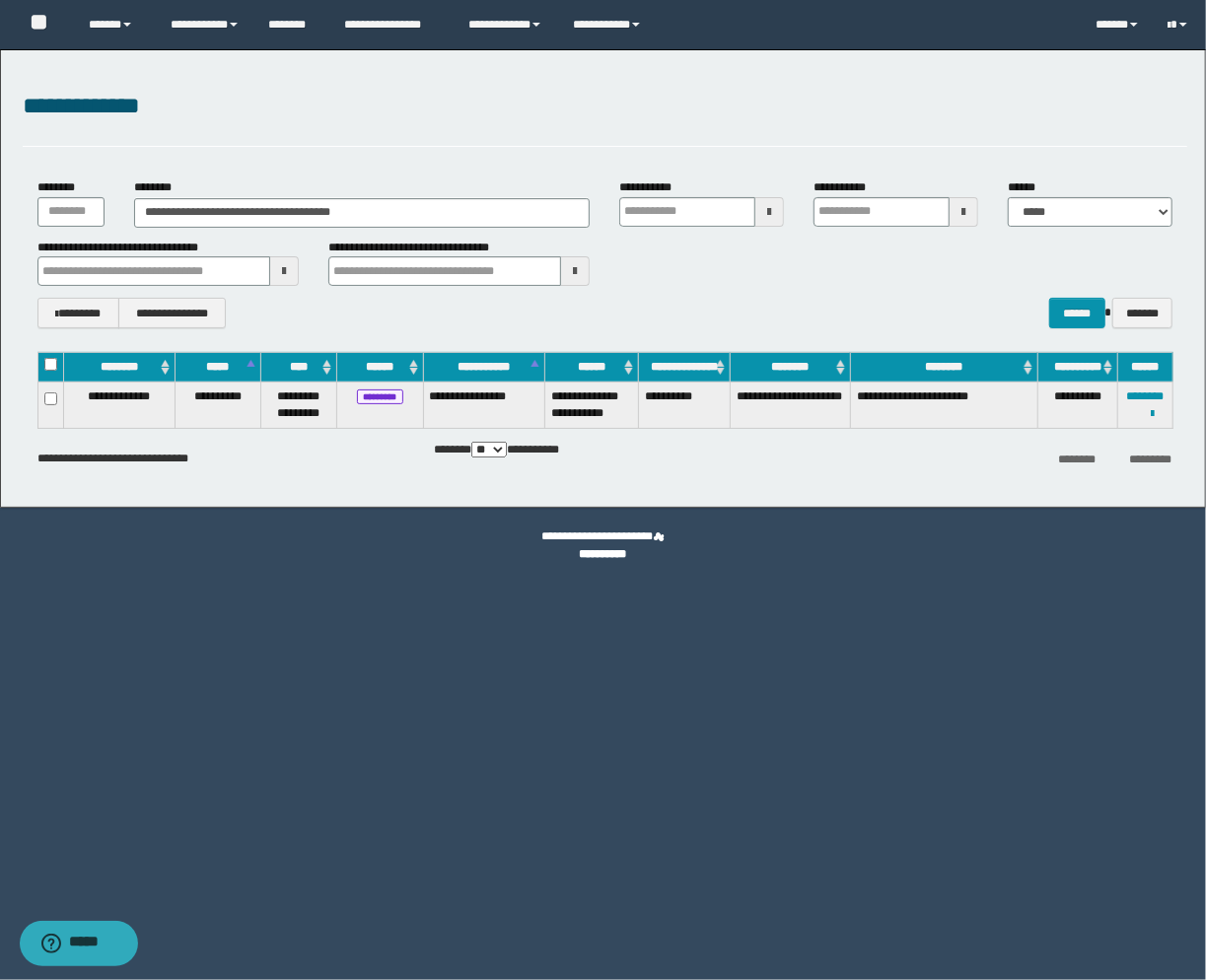click on "**********" at bounding box center [605, 106] 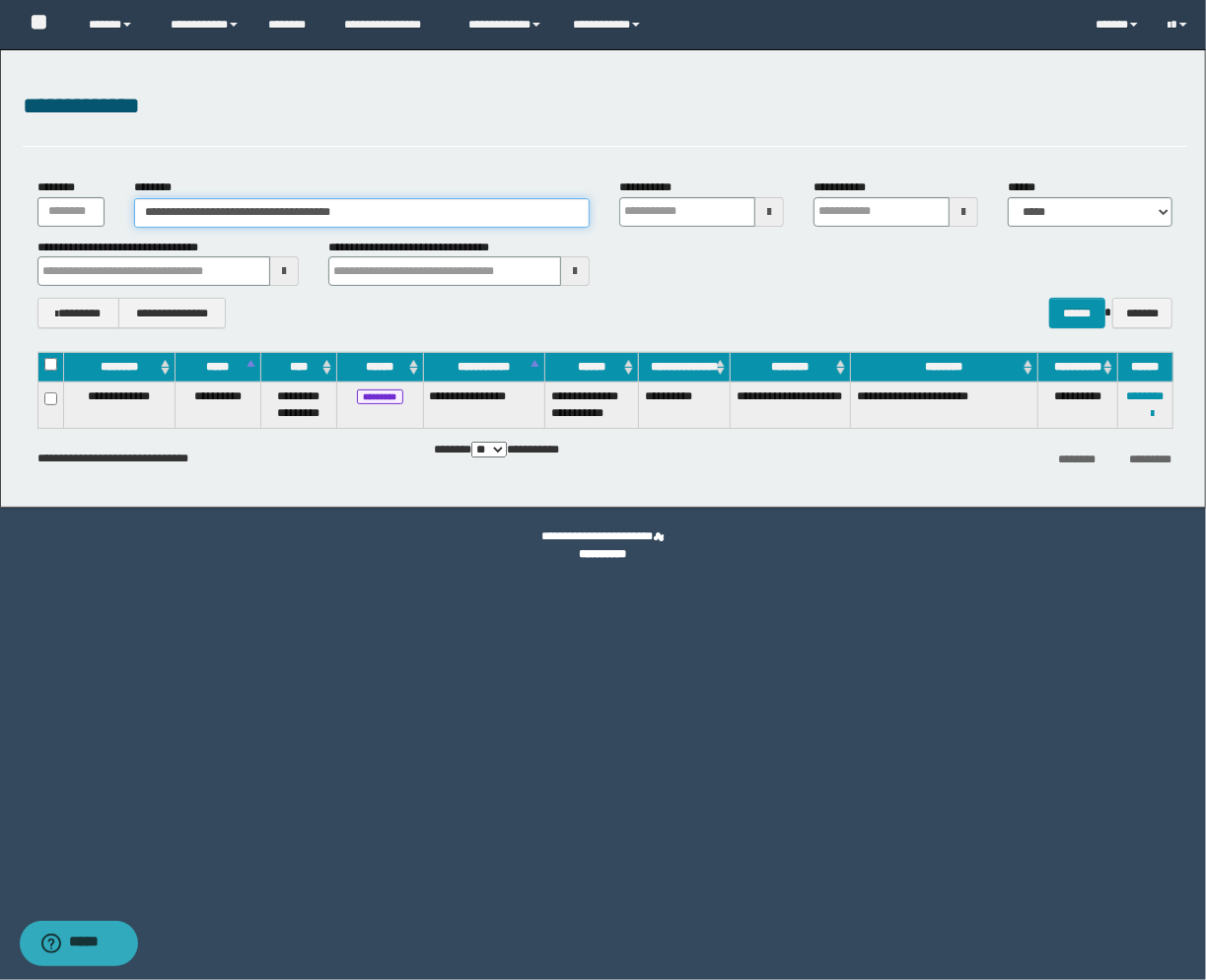drag, startPoint x: 136, startPoint y: 213, endPoint x: -291, endPoint y: 214, distance: 427.00117 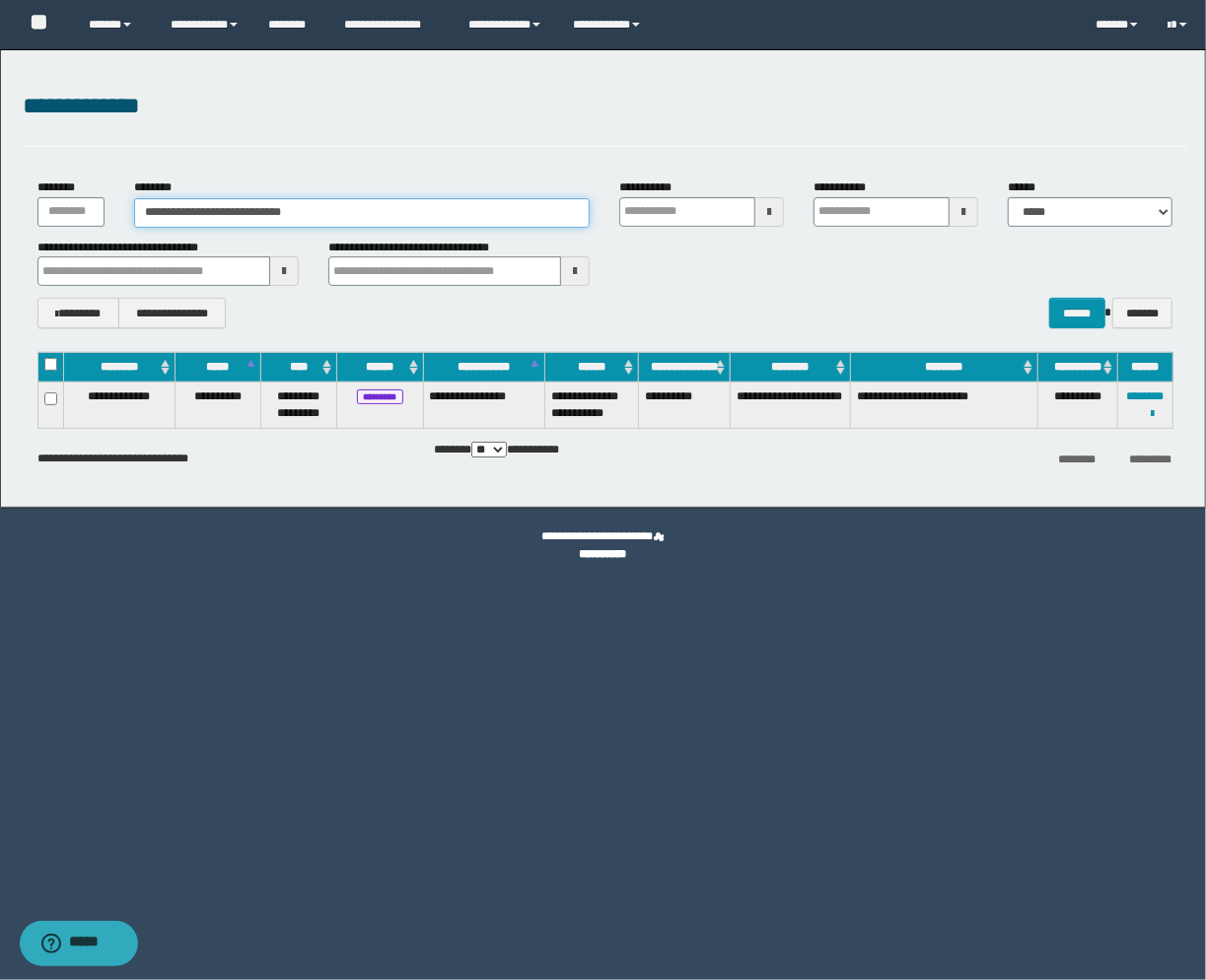 type on "**********" 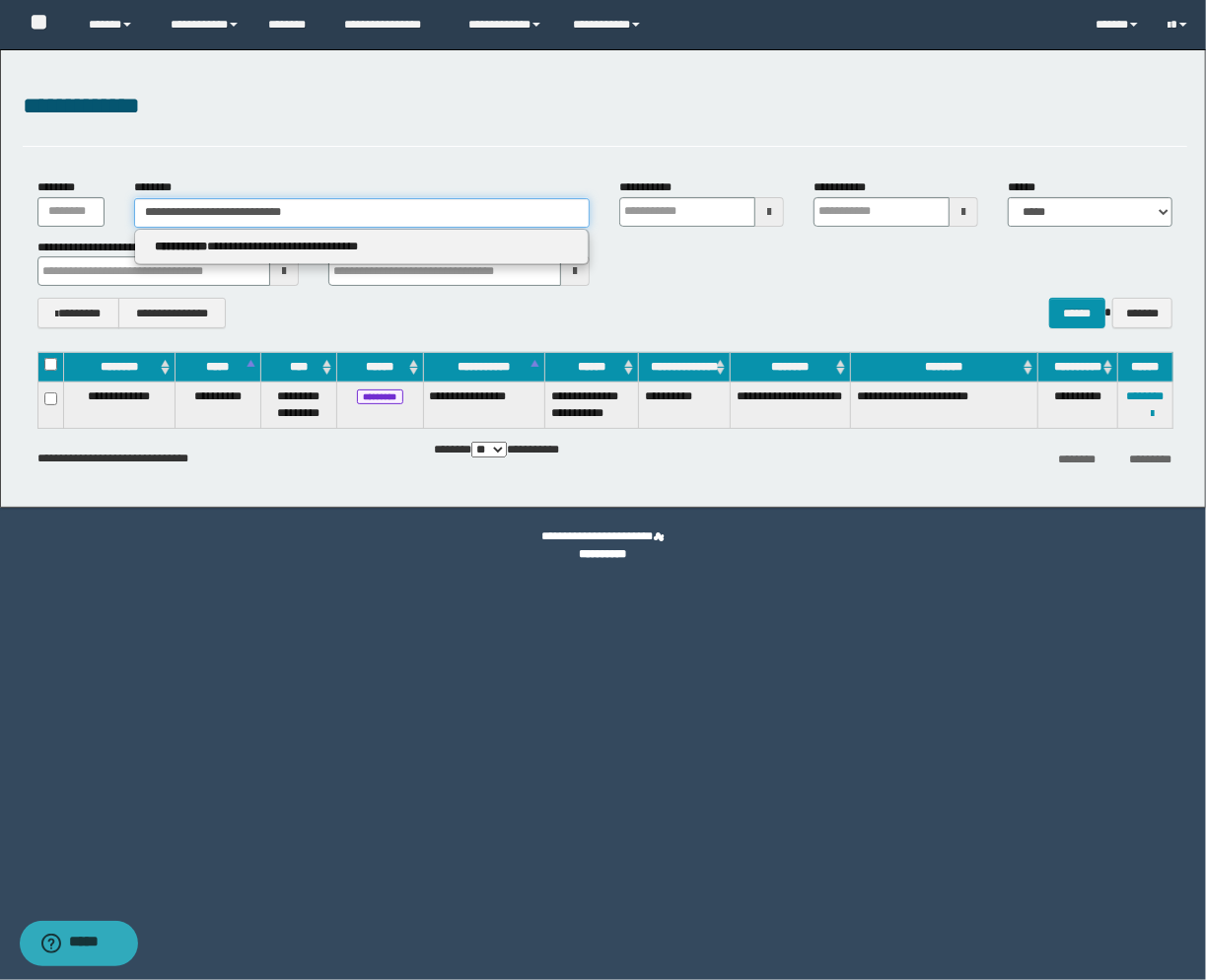 type on "**********" 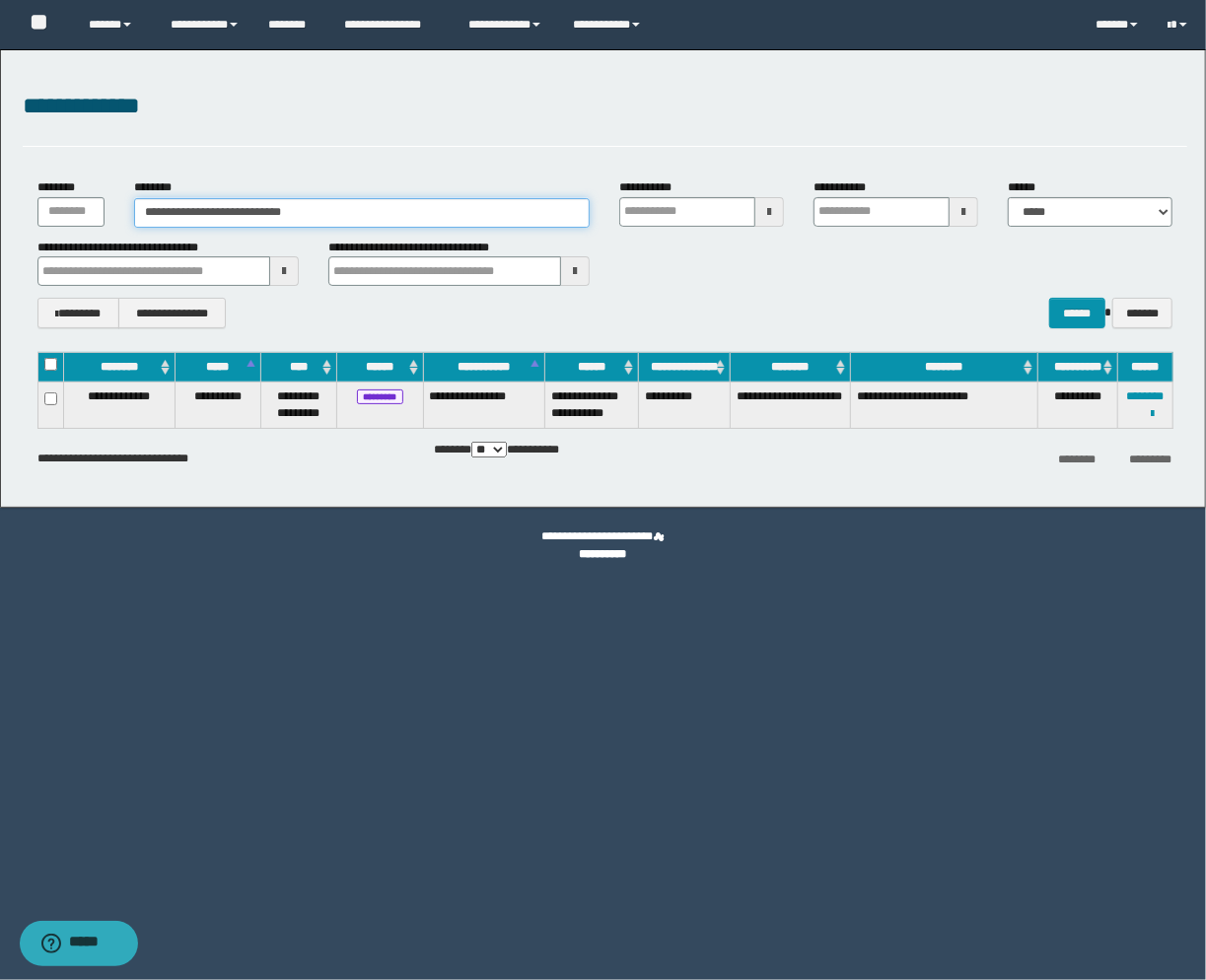 type on "**********" 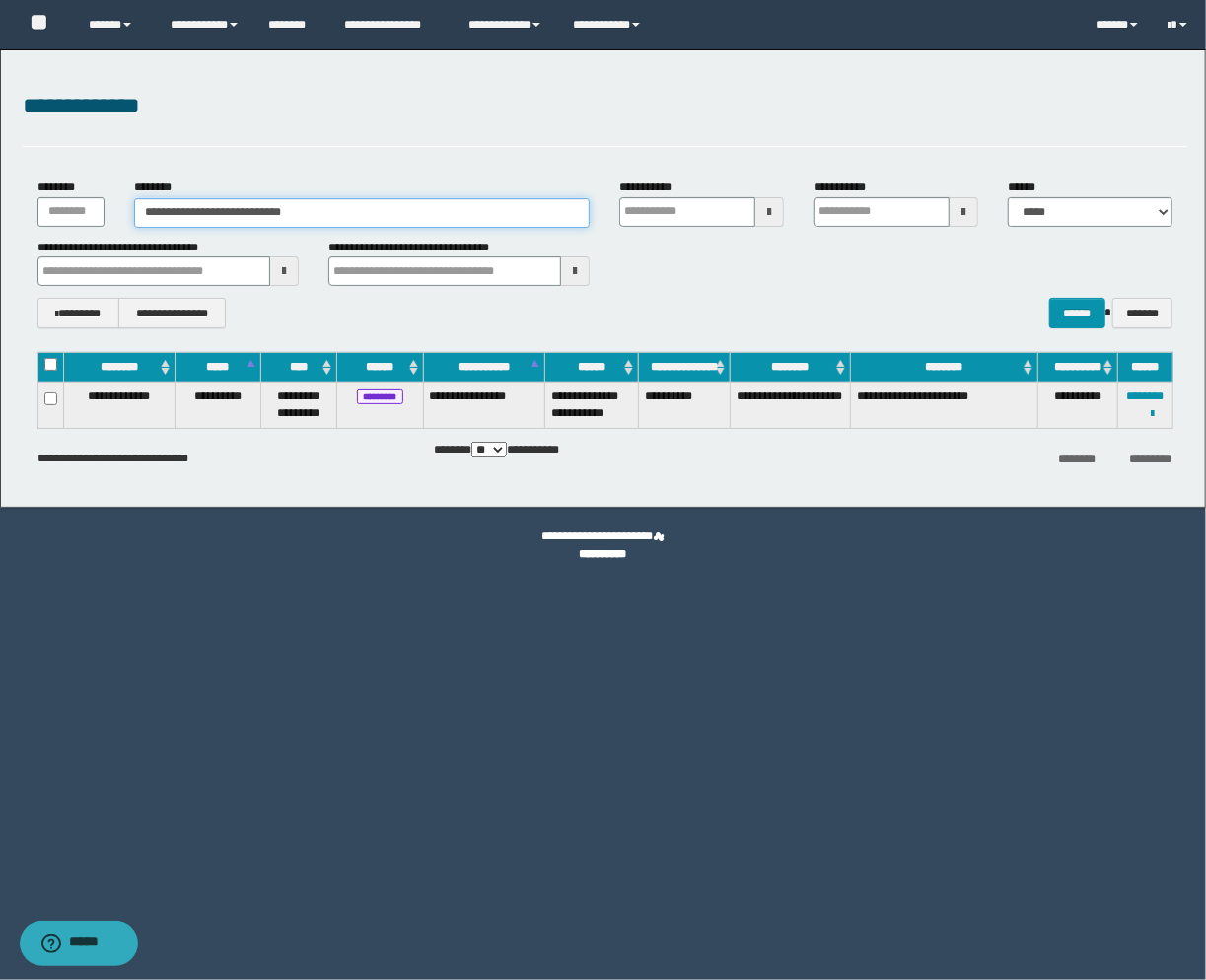 type on "**********" 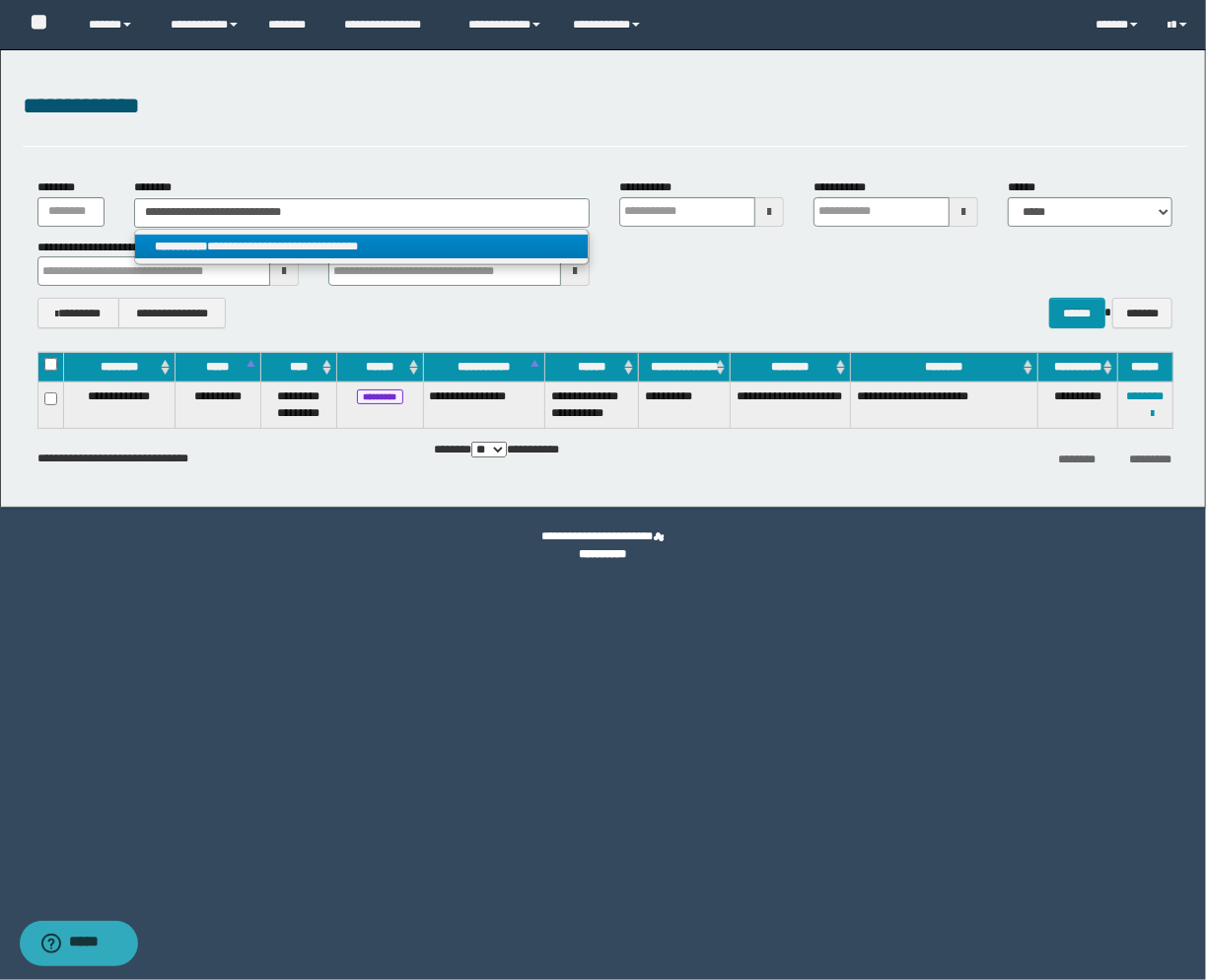click on "**********" at bounding box center (362, 246) 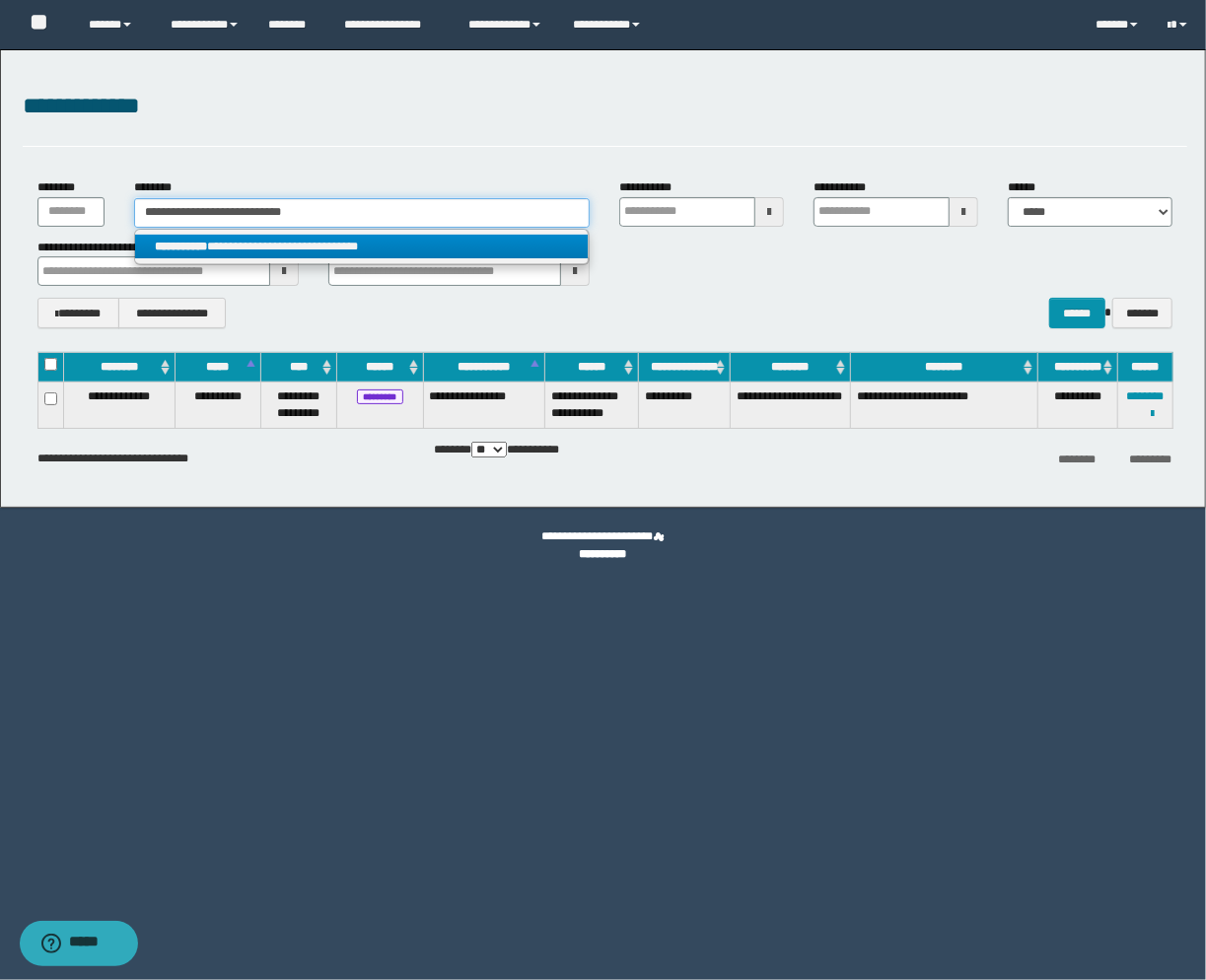 type 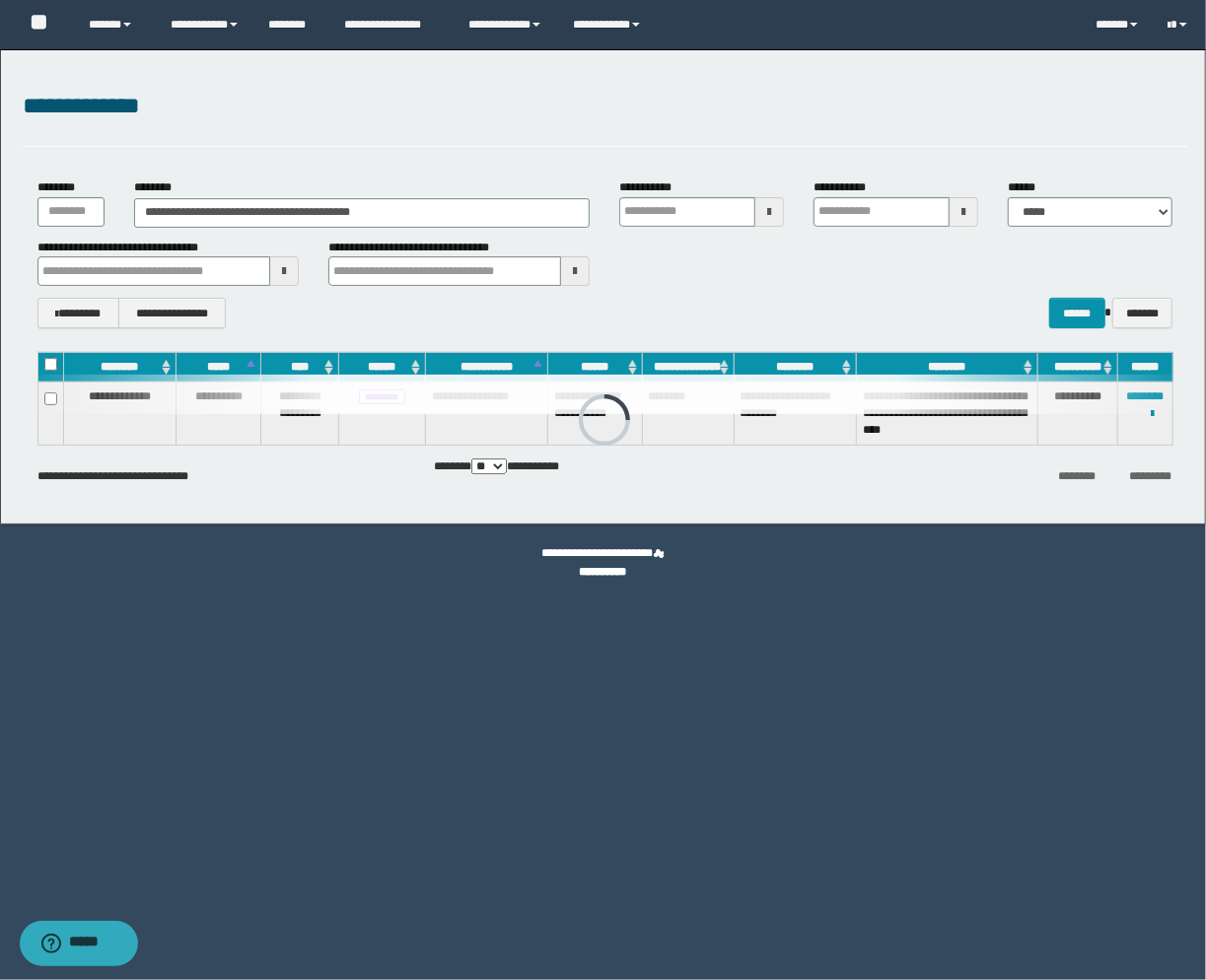 click on "**********" at bounding box center [603, 287] 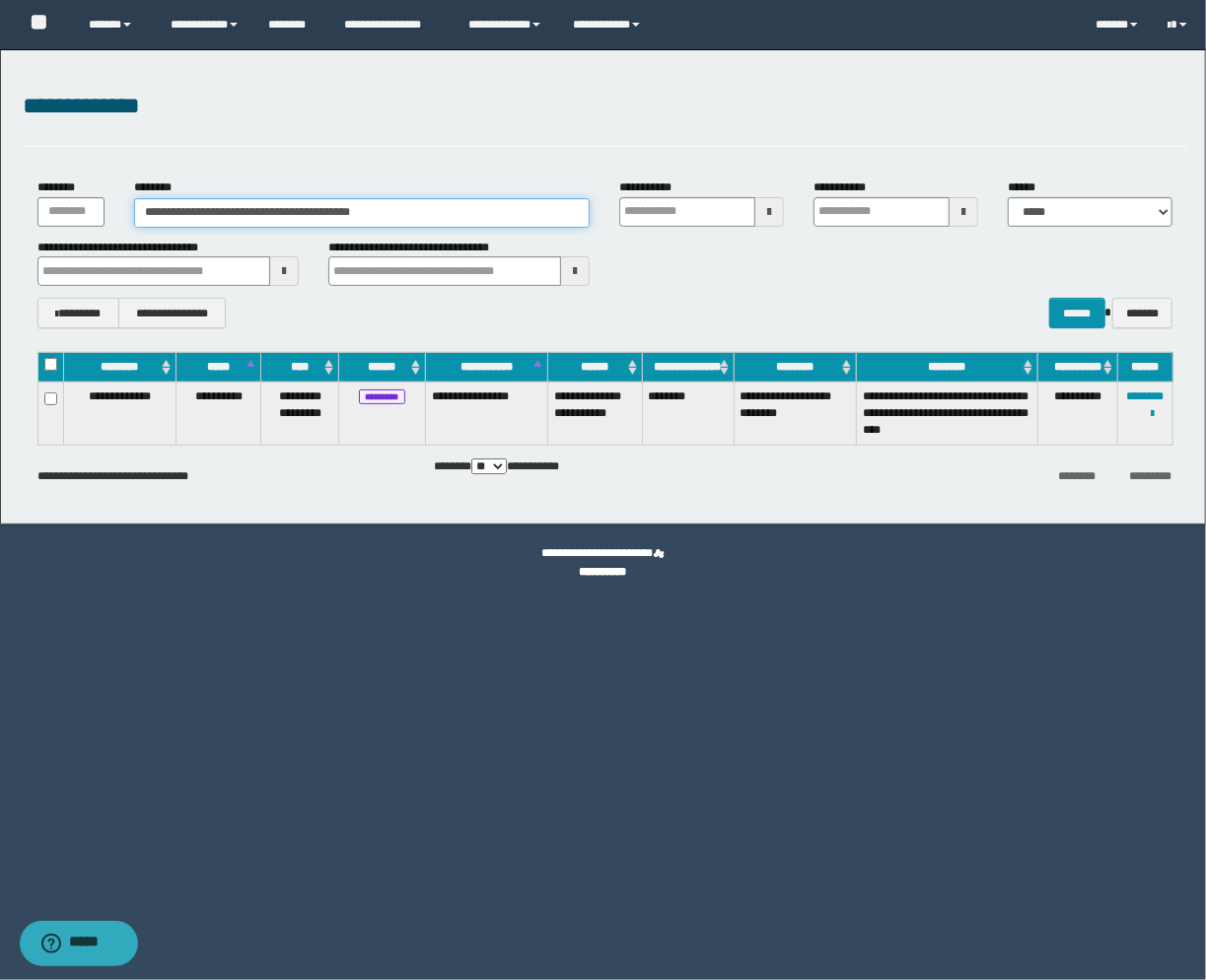 drag, startPoint x: 410, startPoint y: 208, endPoint x: -77, endPoint y: 202, distance: 487.03696 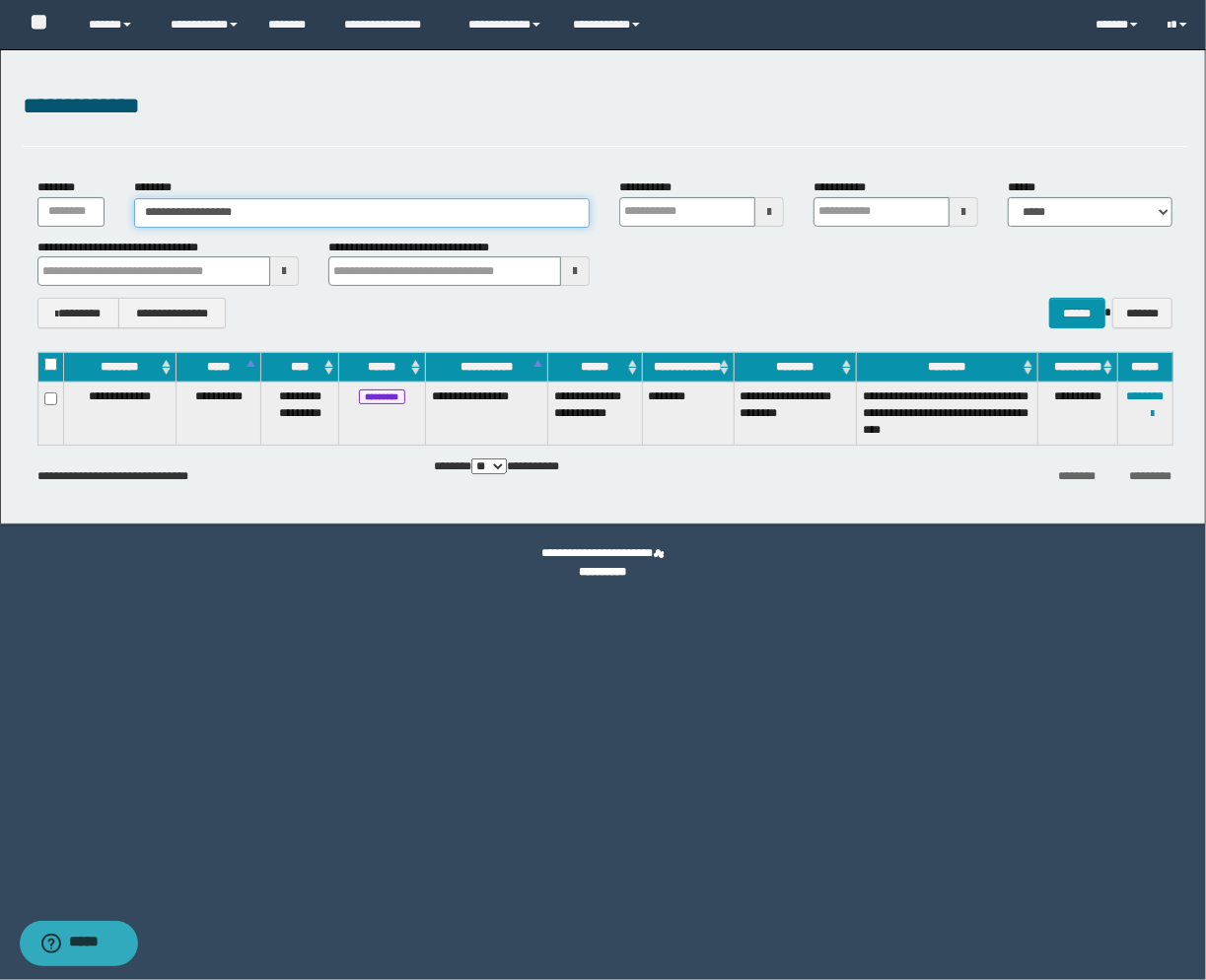 type on "**********" 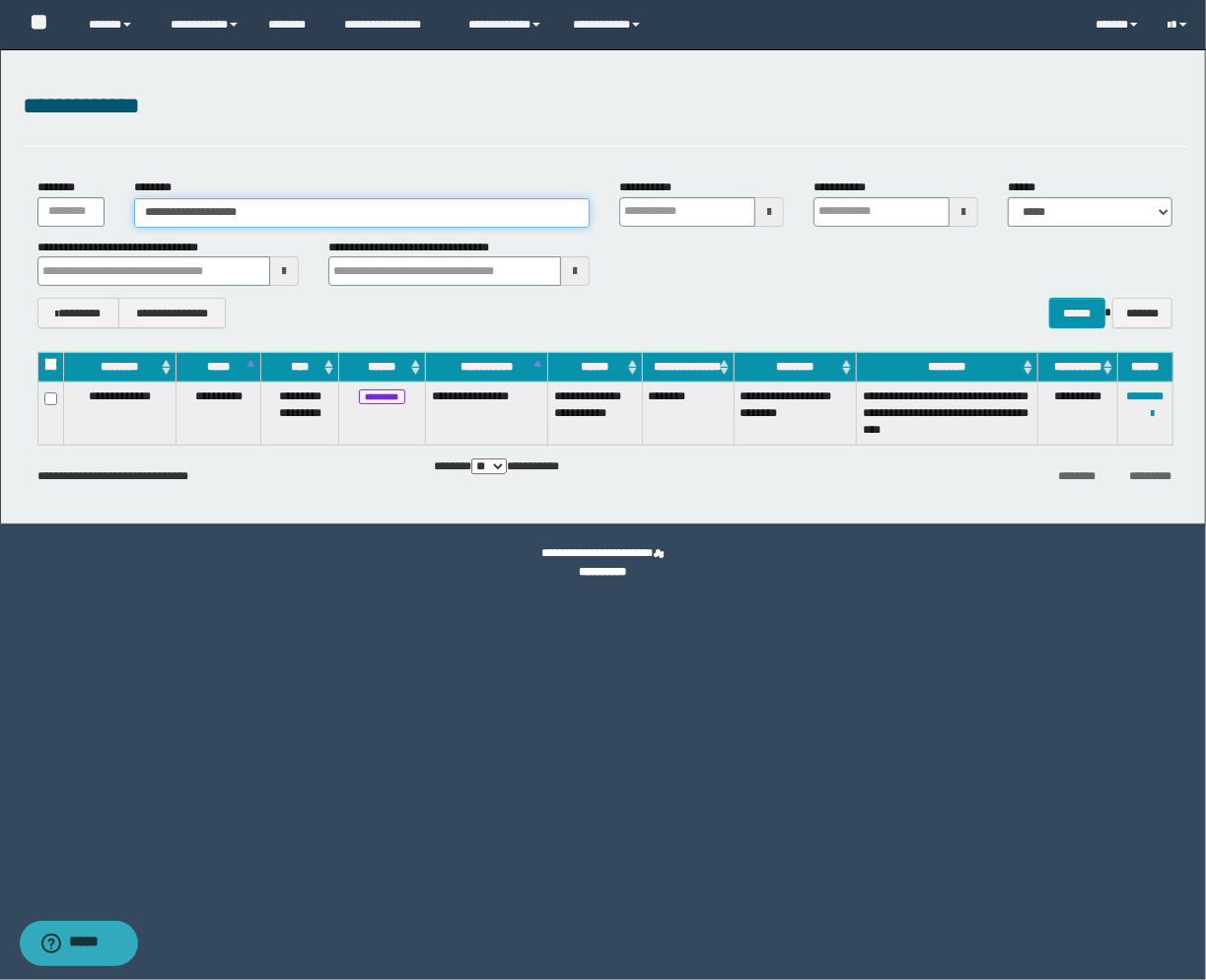 type on "**********" 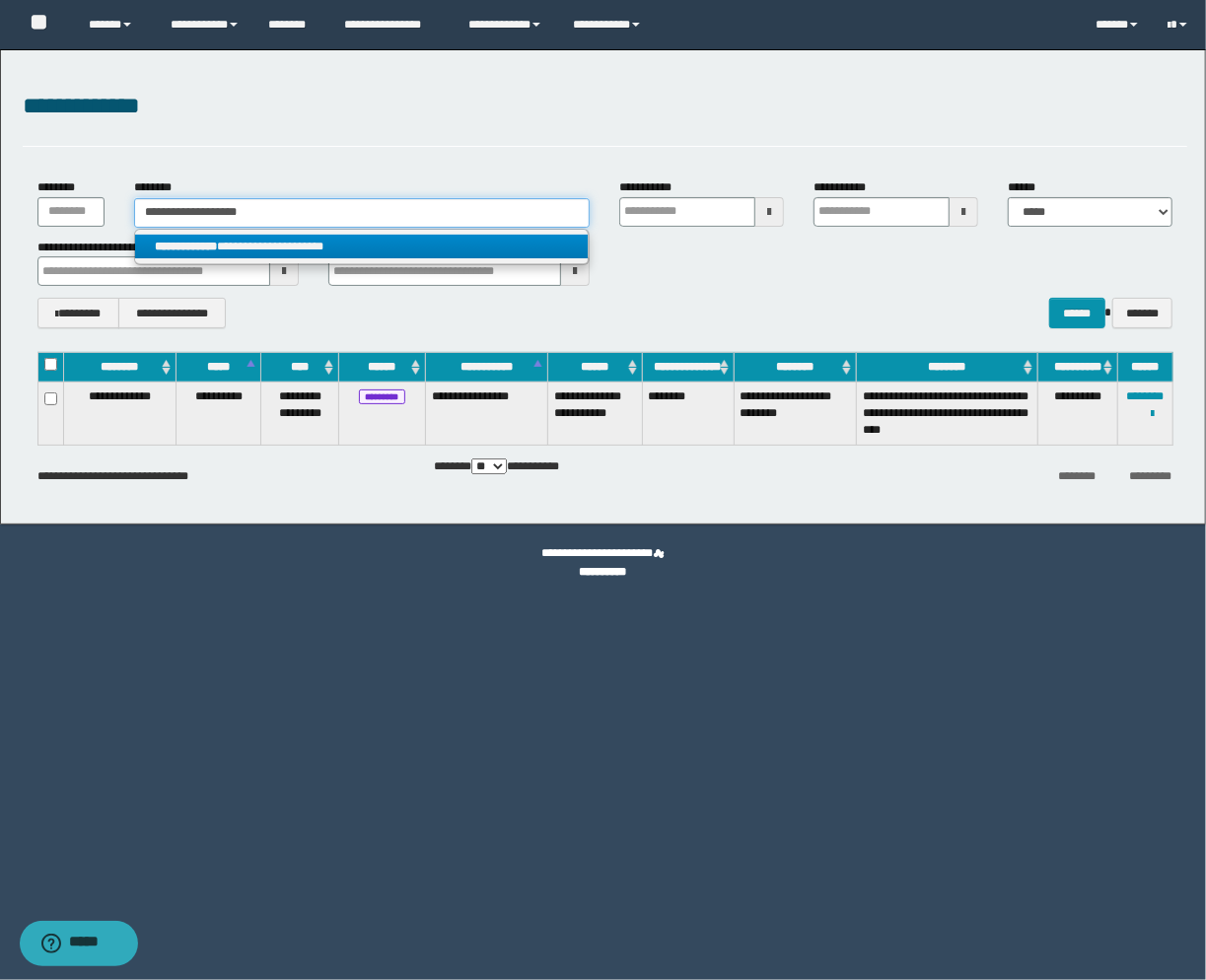 type on "**********" 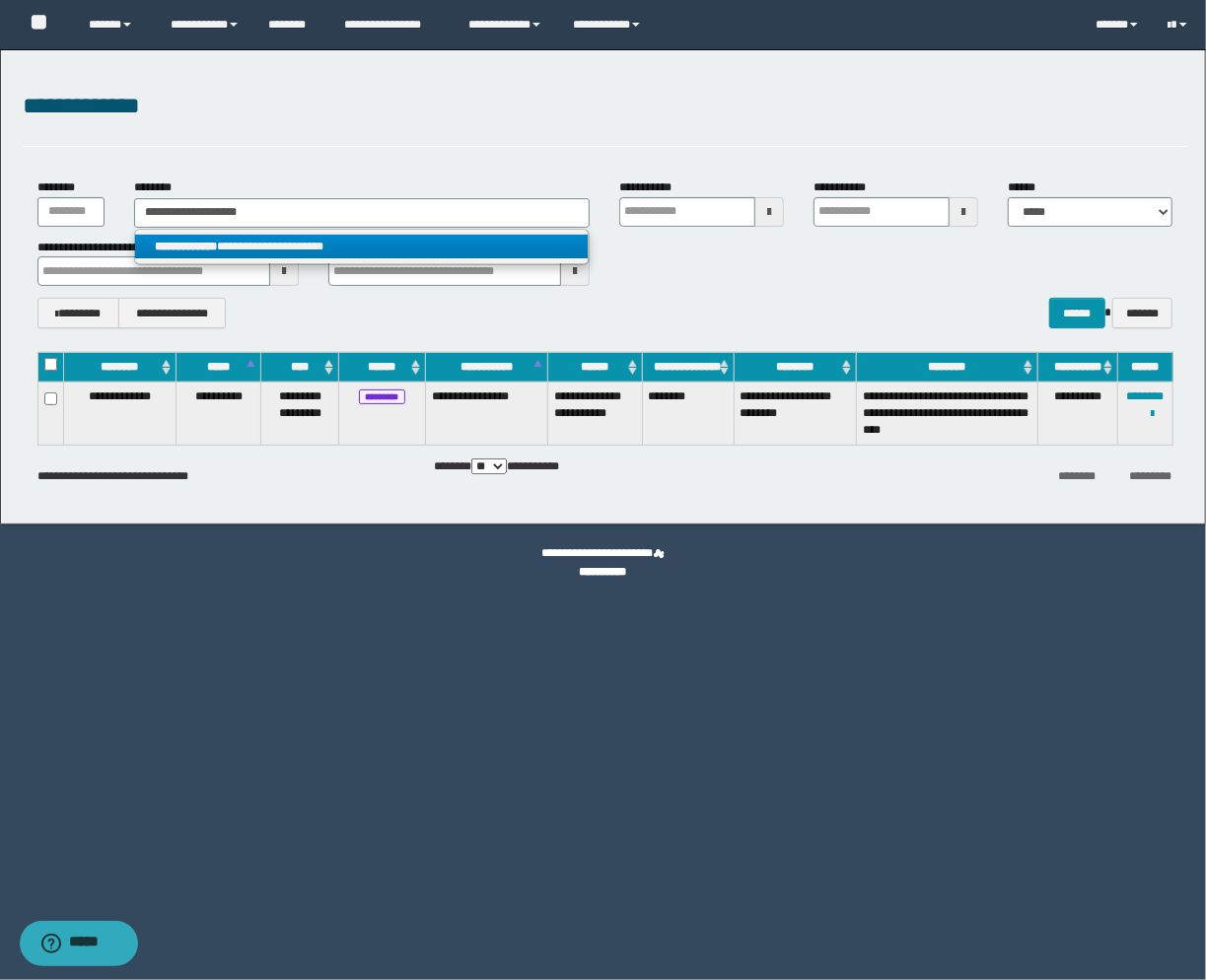 click on "**********" at bounding box center (362, 246) 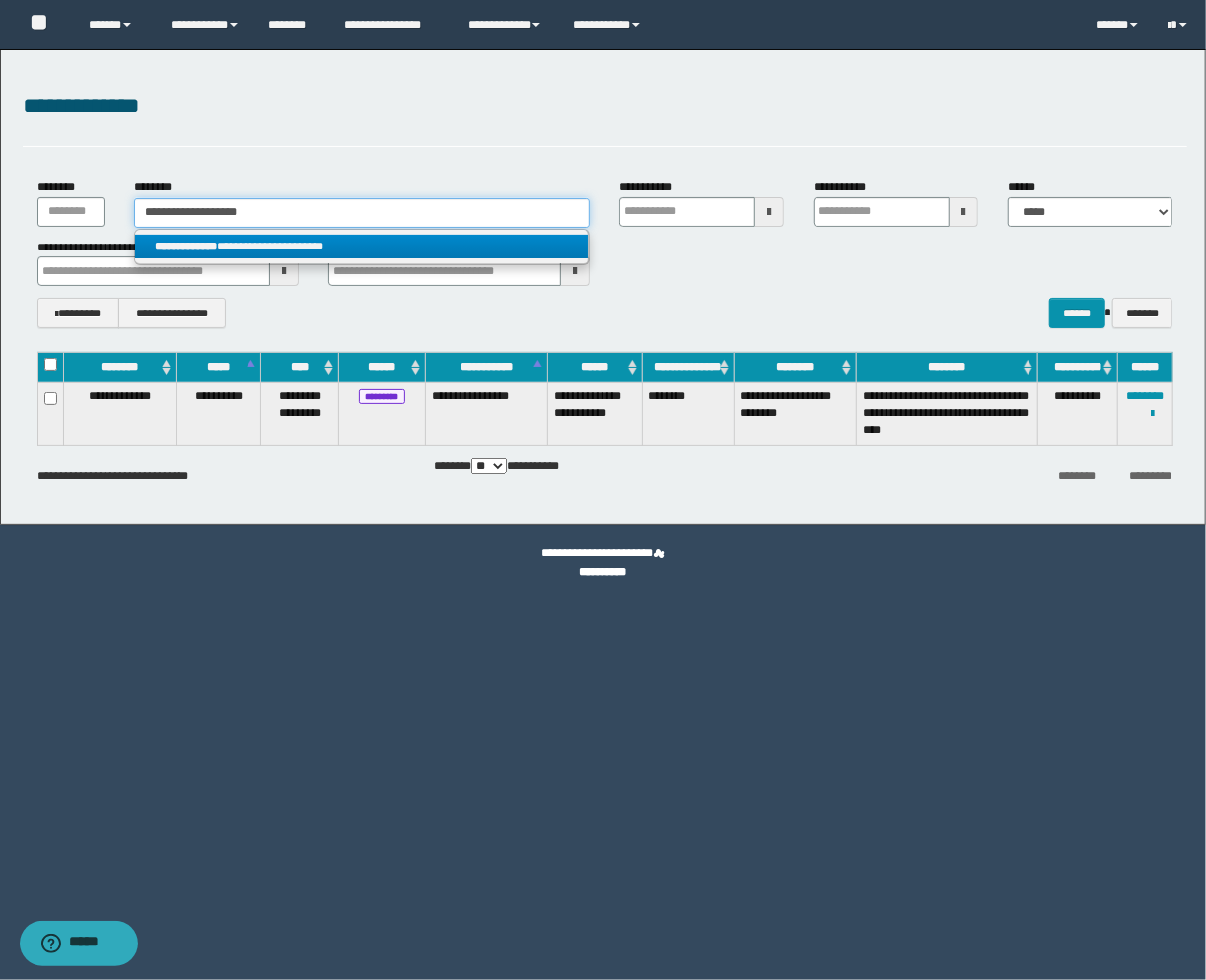 type 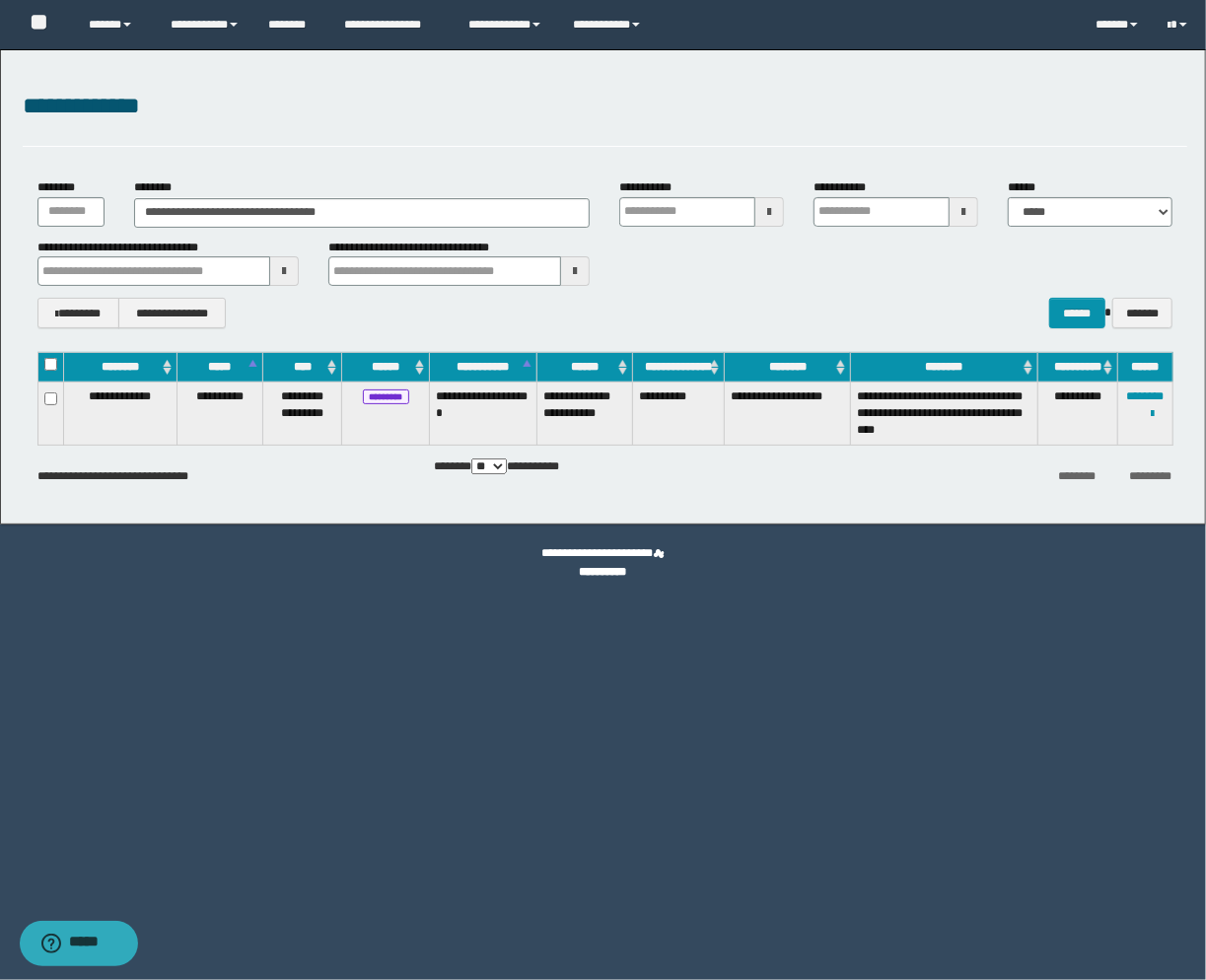 click on "**********" at bounding box center [605, 106] 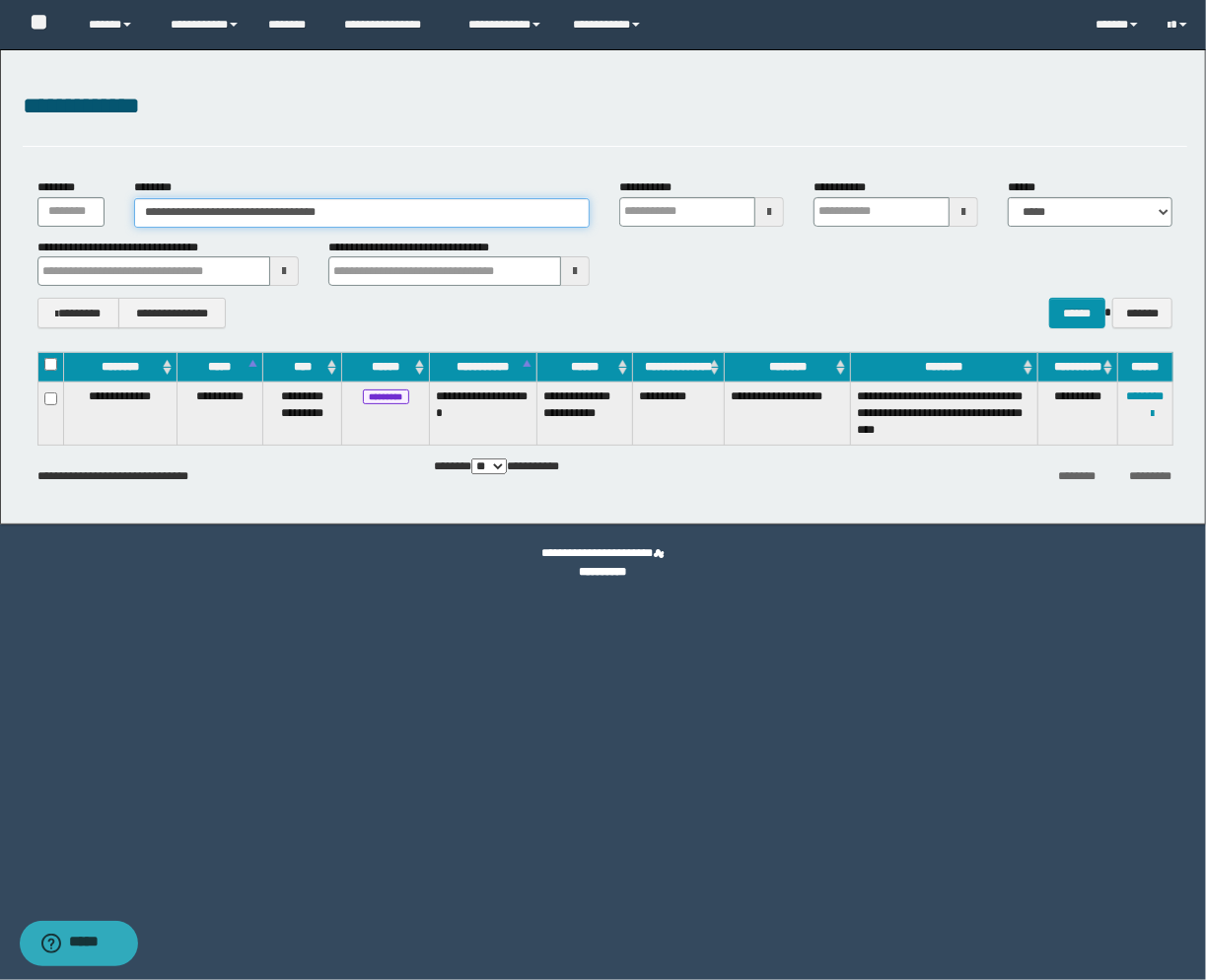 drag, startPoint x: 416, startPoint y: 217, endPoint x: -185, endPoint y: 197, distance: 601.33269 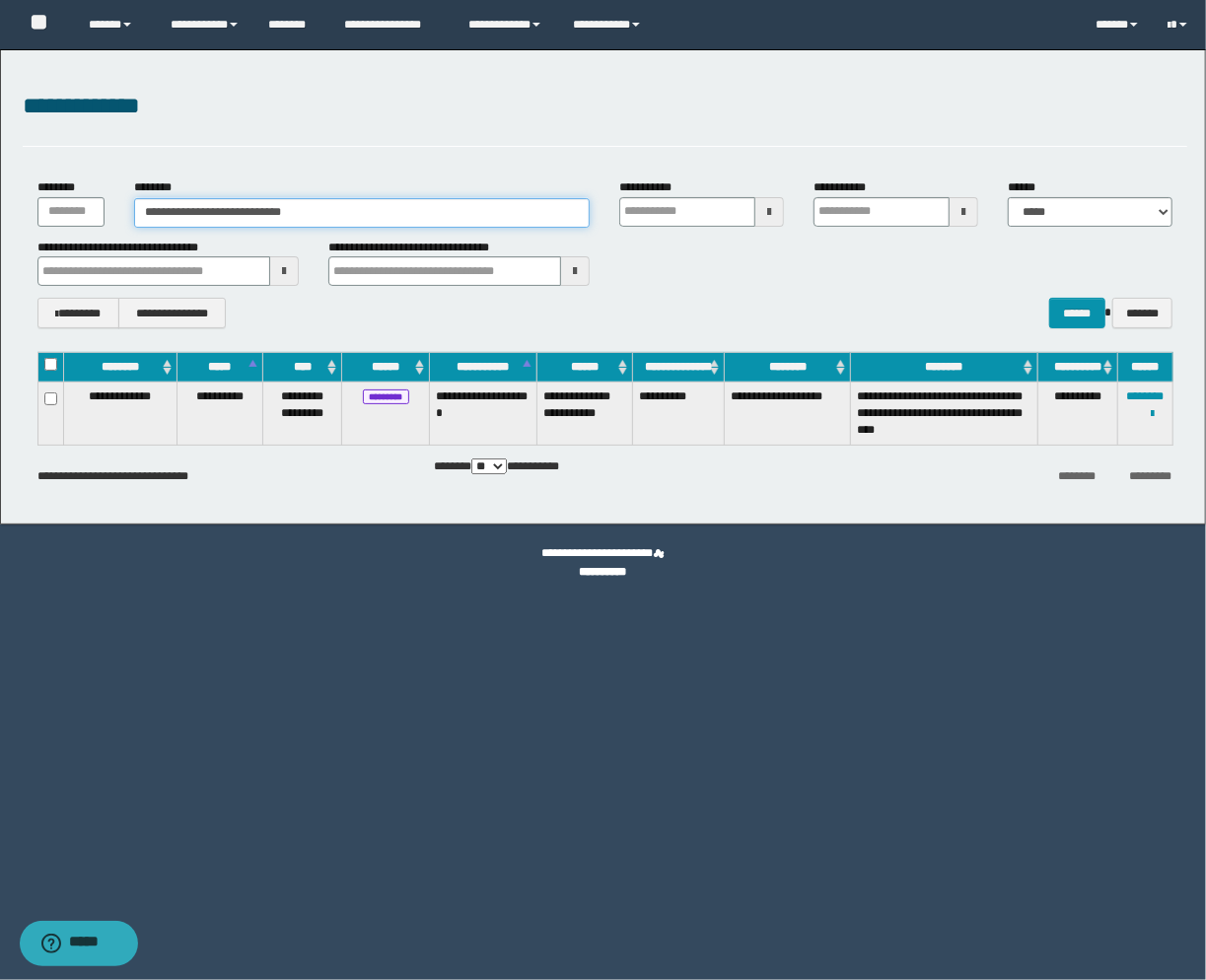 type on "**********" 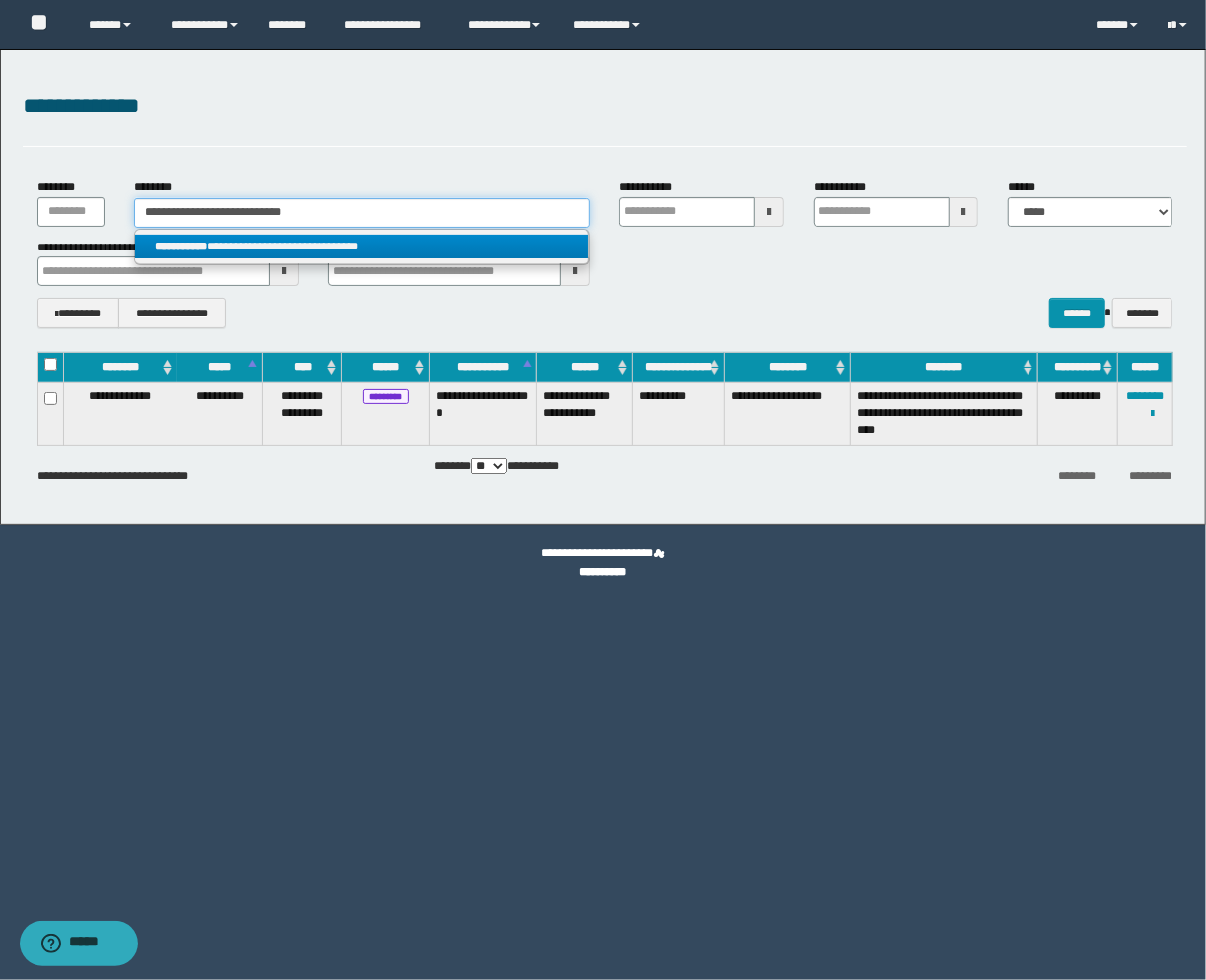 type on "**********" 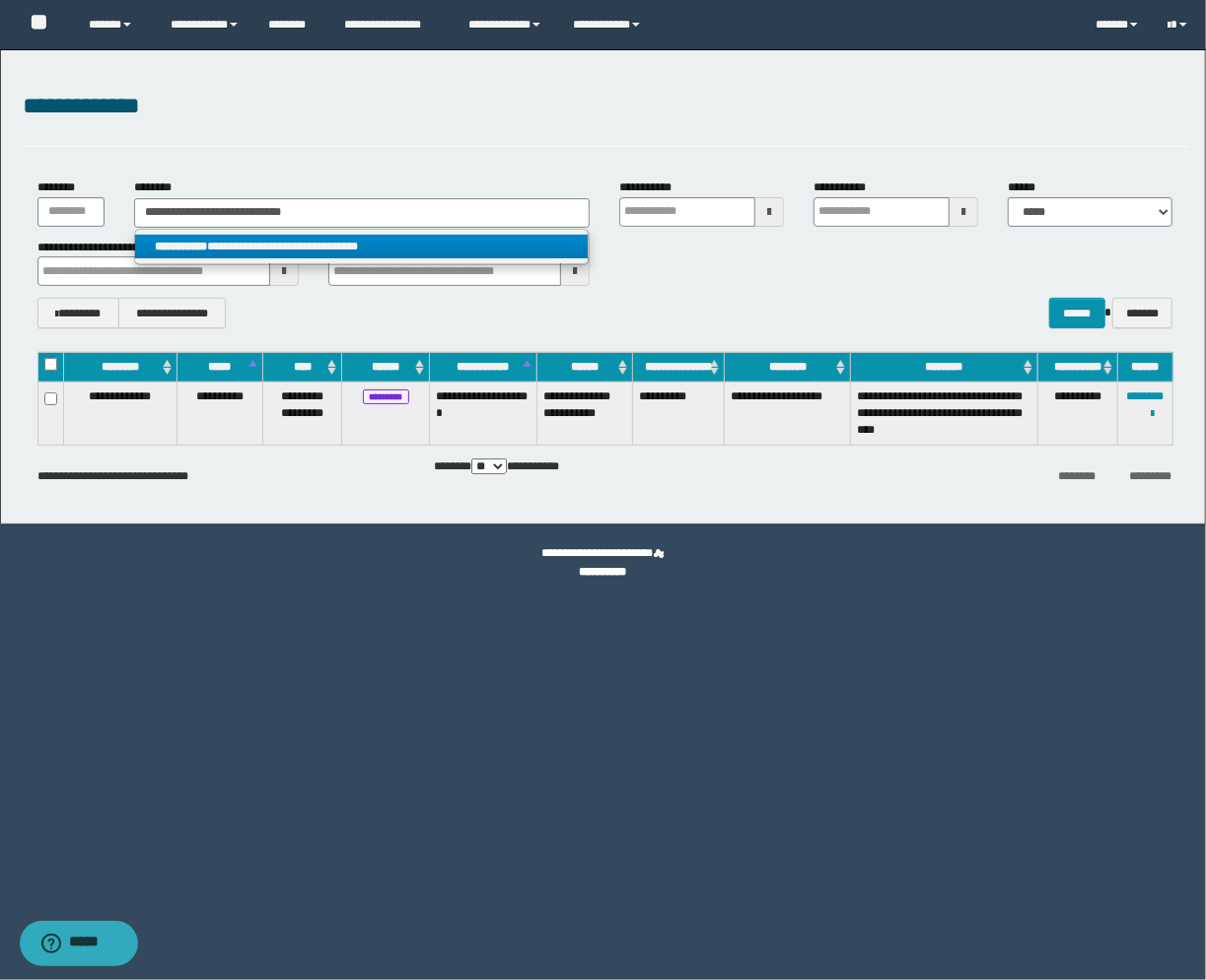 click on "**********" at bounding box center (362, 246) 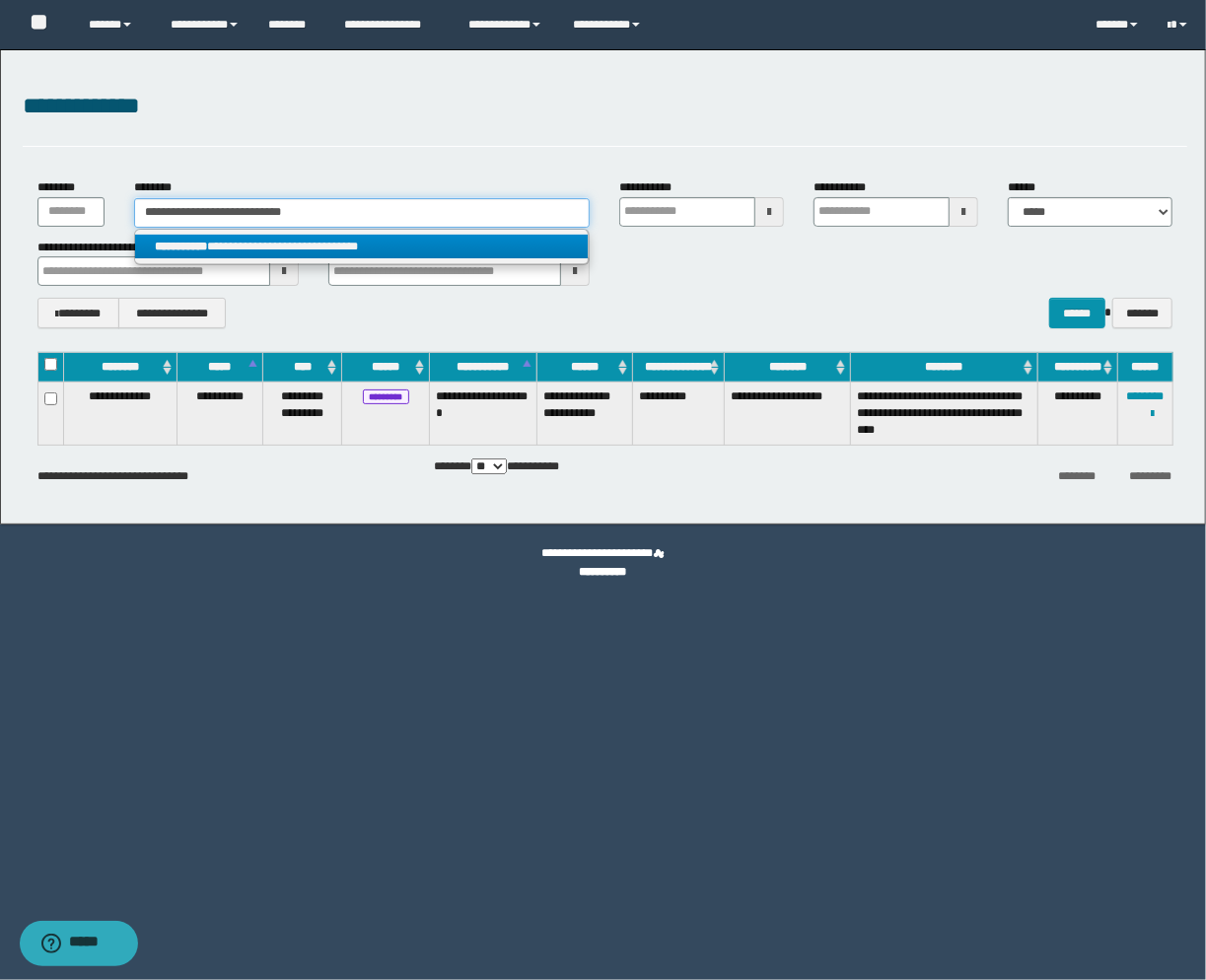 type 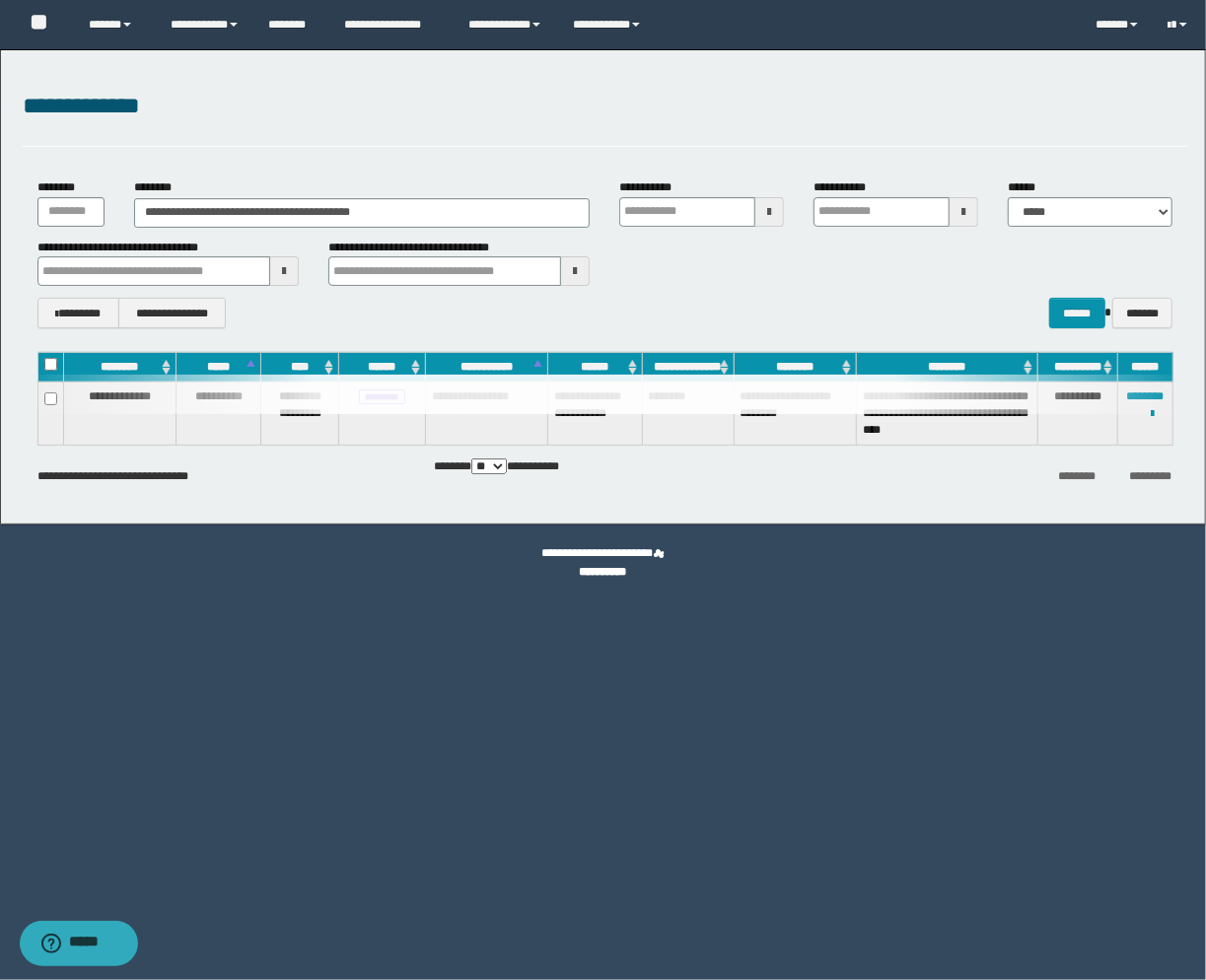 click on "**********" at bounding box center (605, 117) 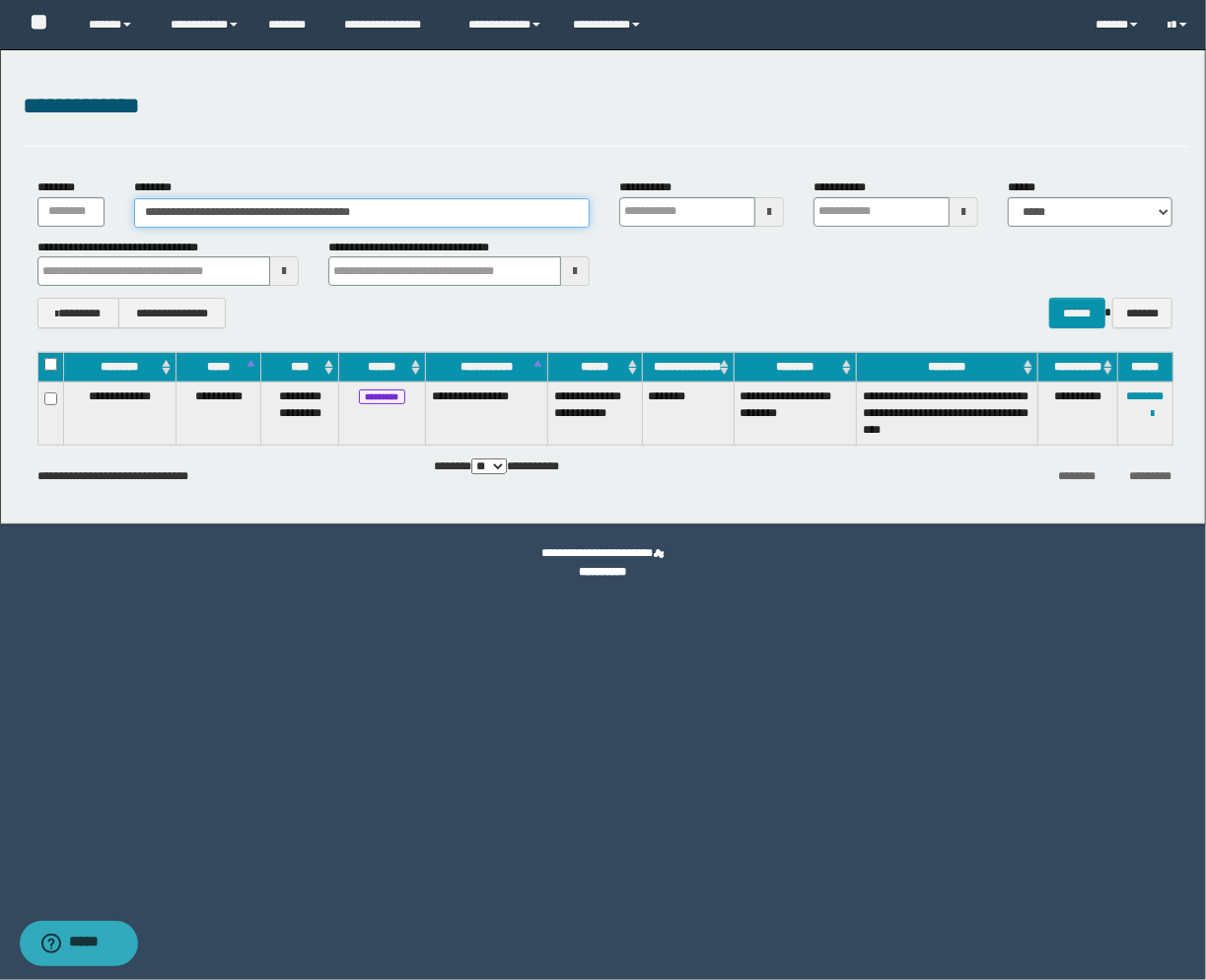drag, startPoint x: 431, startPoint y: 208, endPoint x: -184, endPoint y: 180, distance: 615.63707 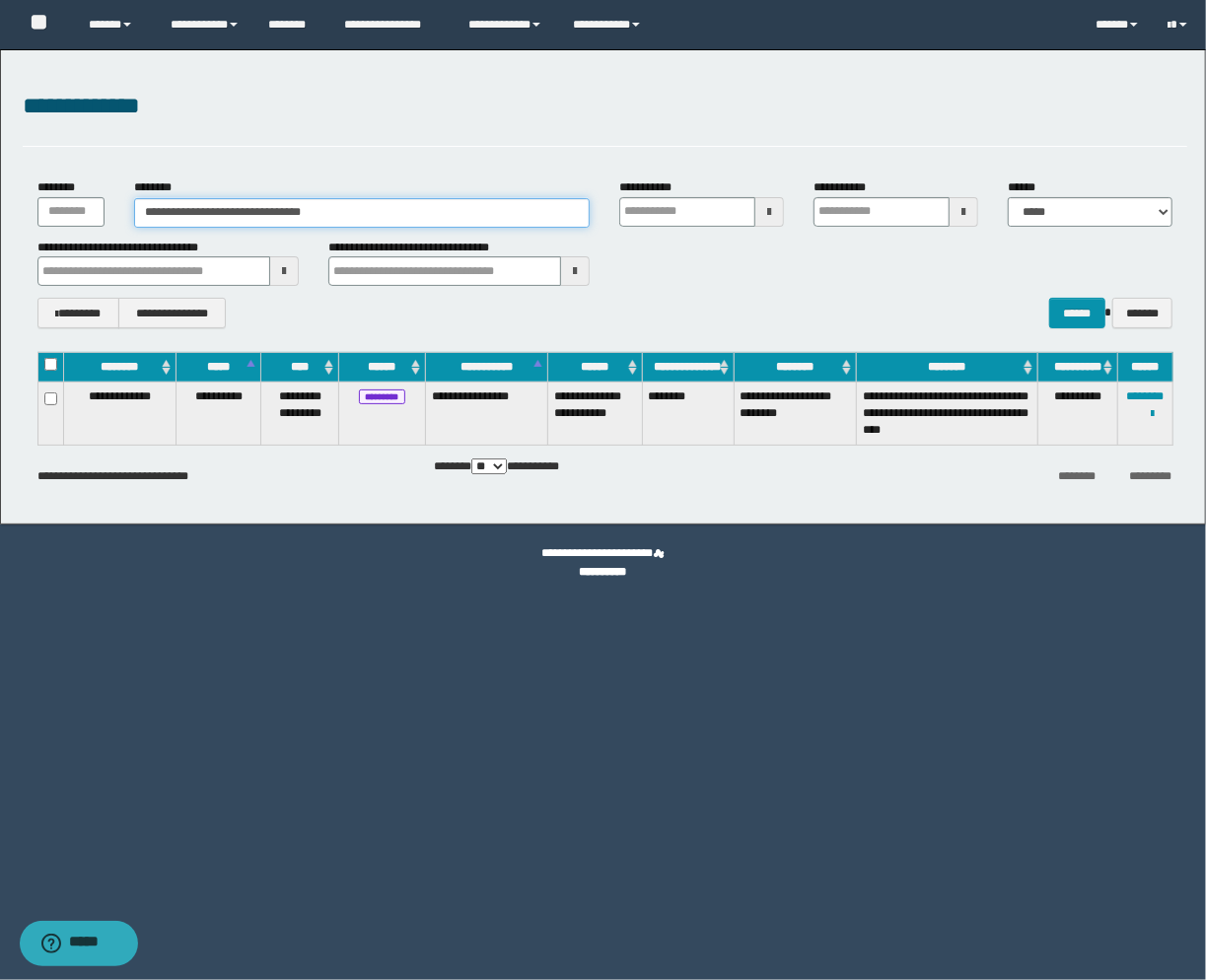 type on "**********" 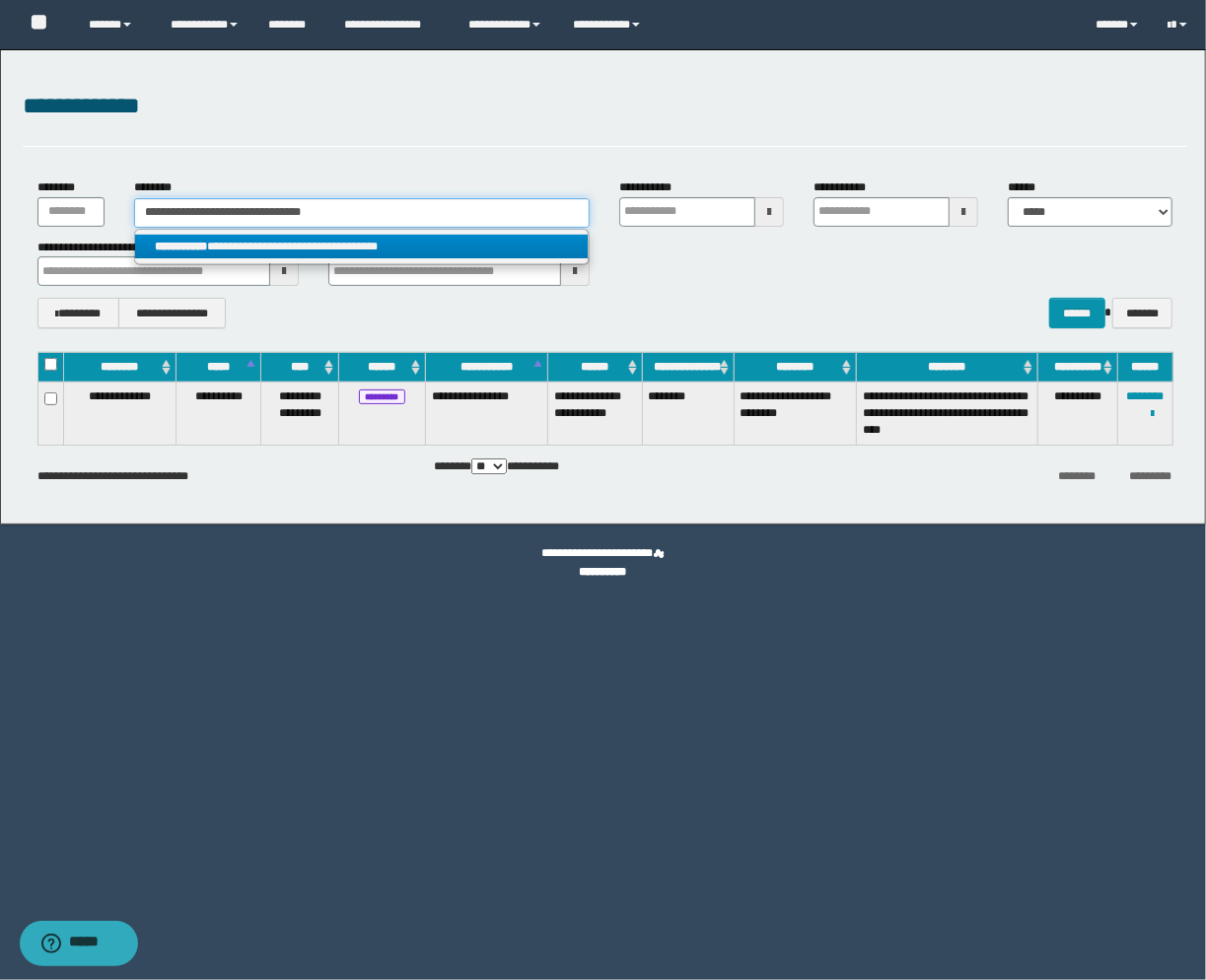 type on "**********" 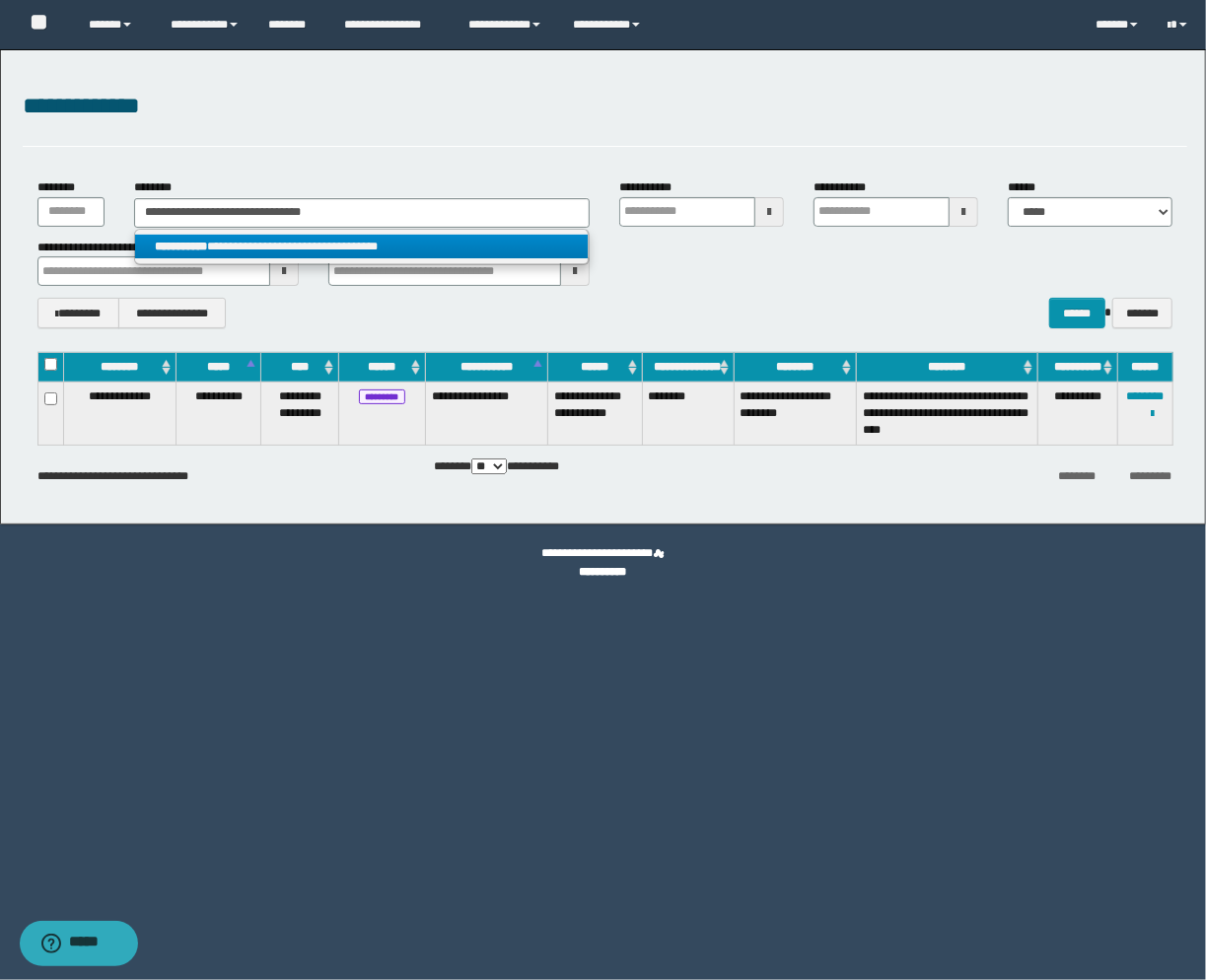 click on "**********" at bounding box center (362, 246) 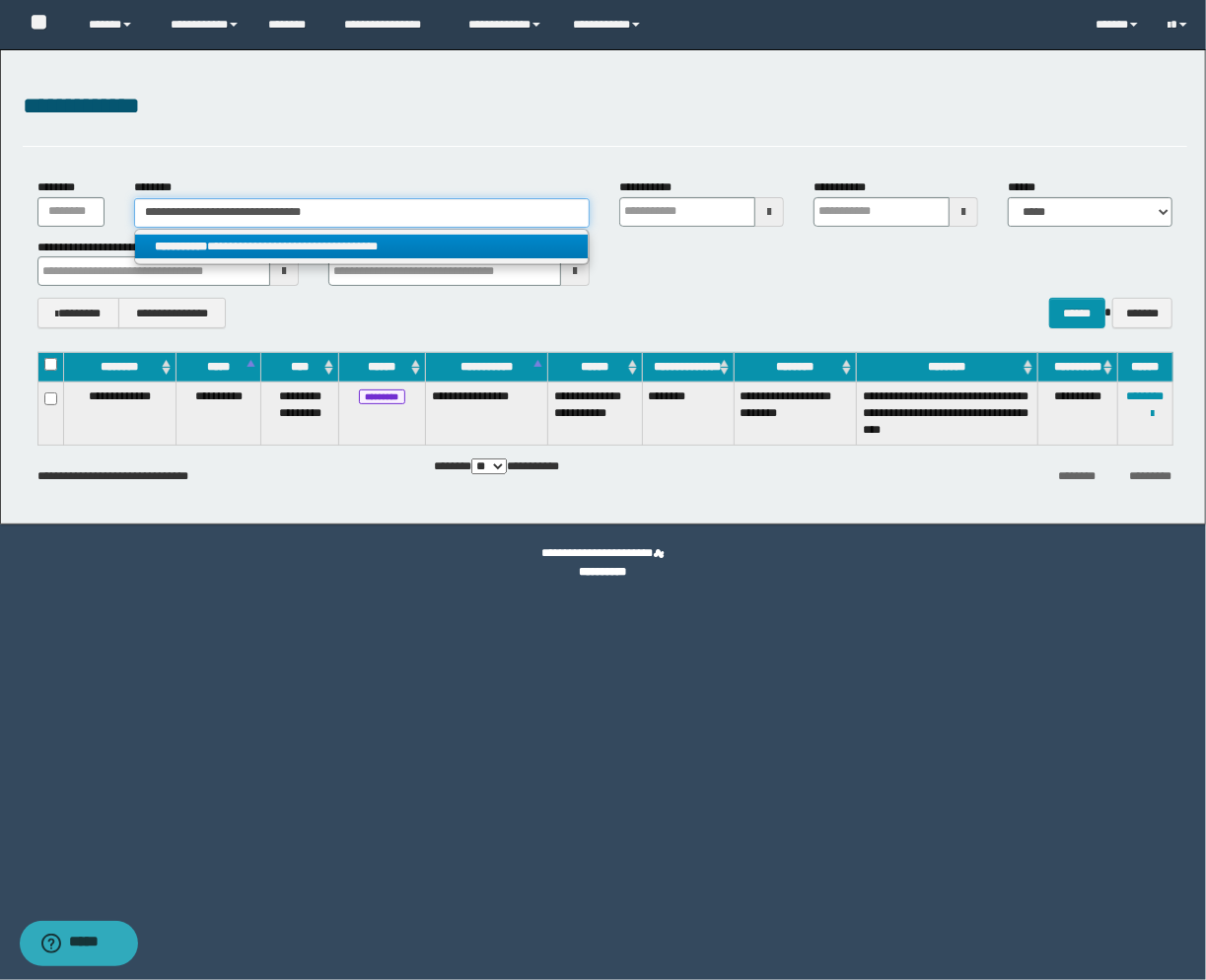 type 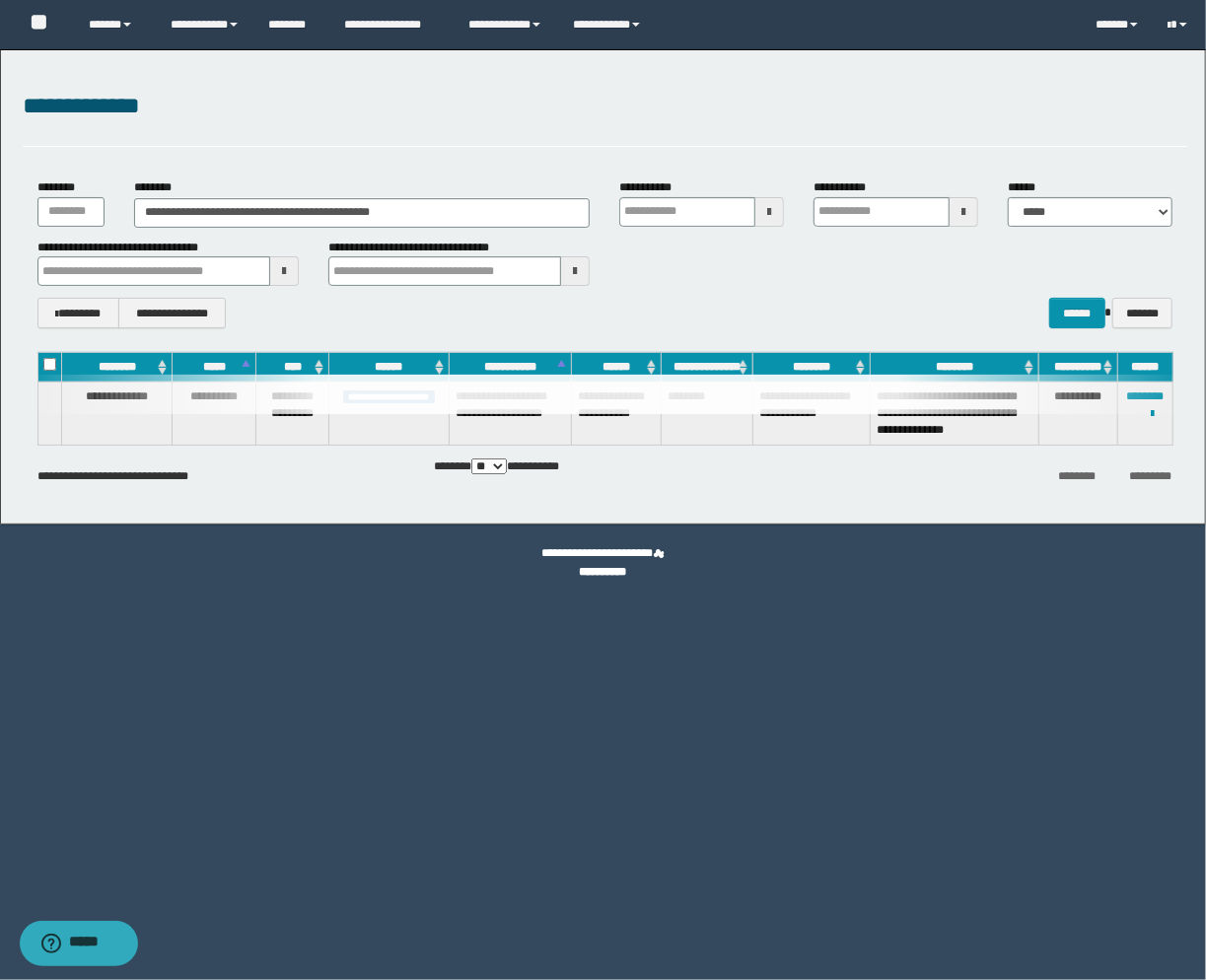 click on "**********" at bounding box center (605, 253) 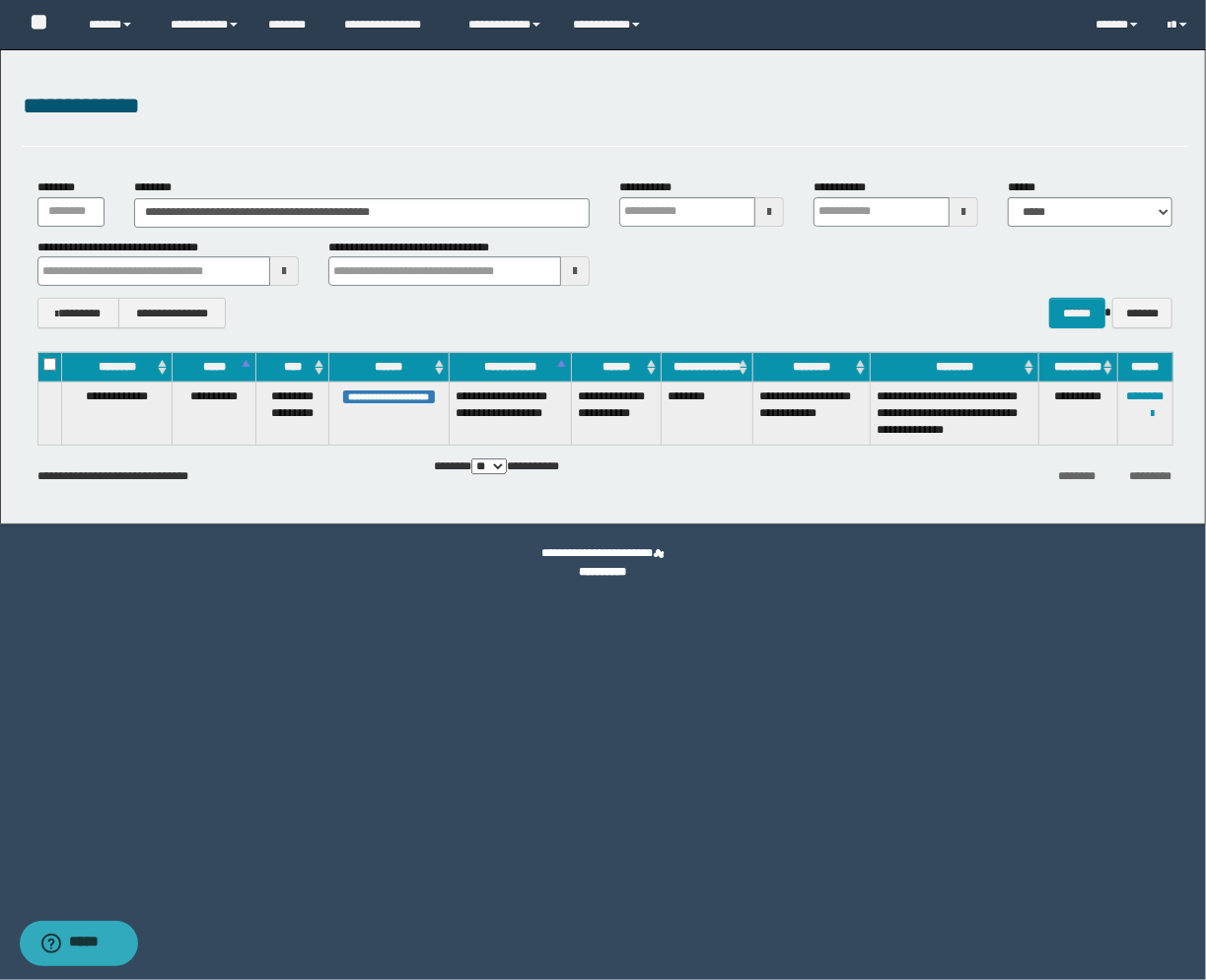 click on "**********" at bounding box center (605, 253) 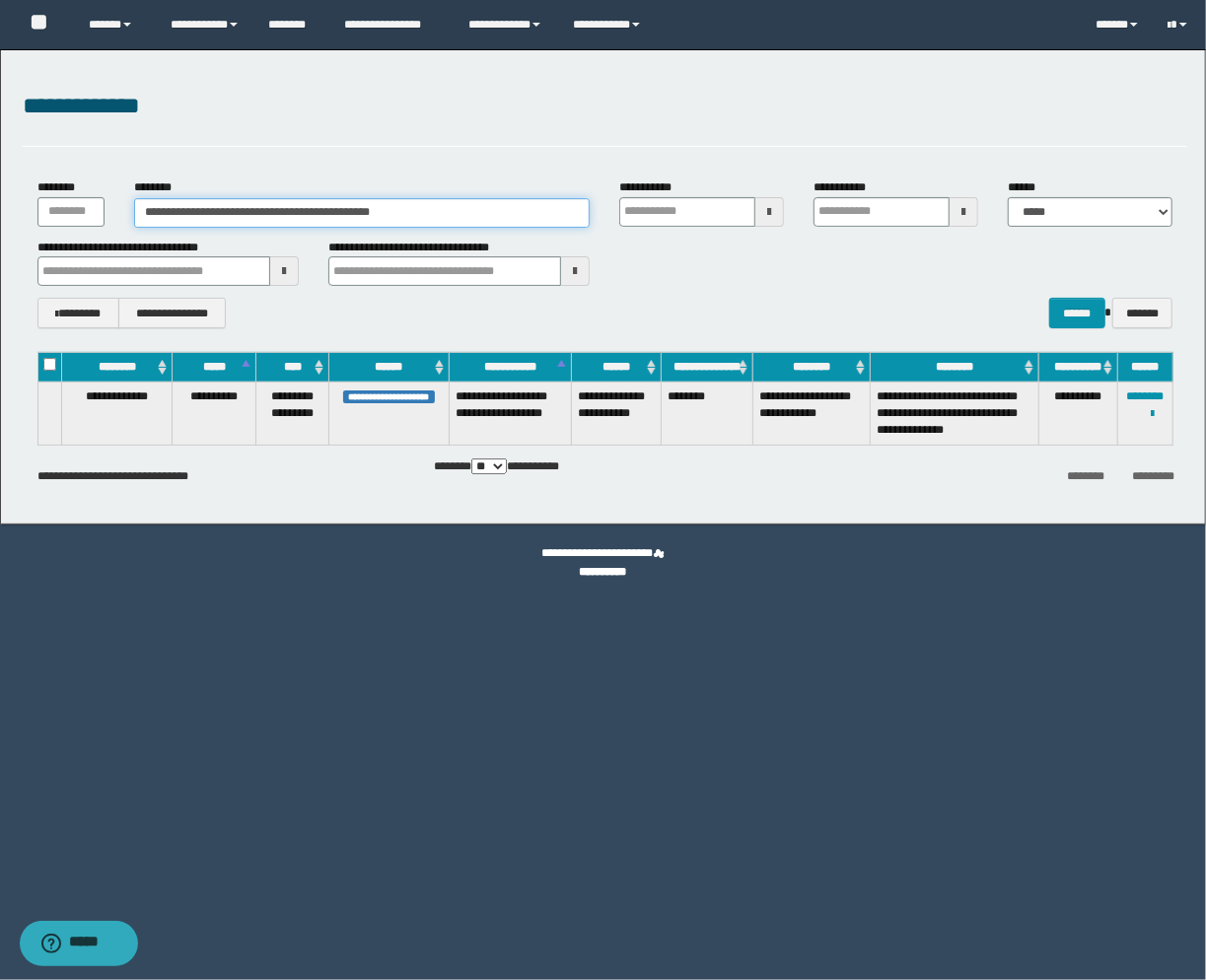 drag, startPoint x: 460, startPoint y: 219, endPoint x: -169, endPoint y: 219, distance: 629 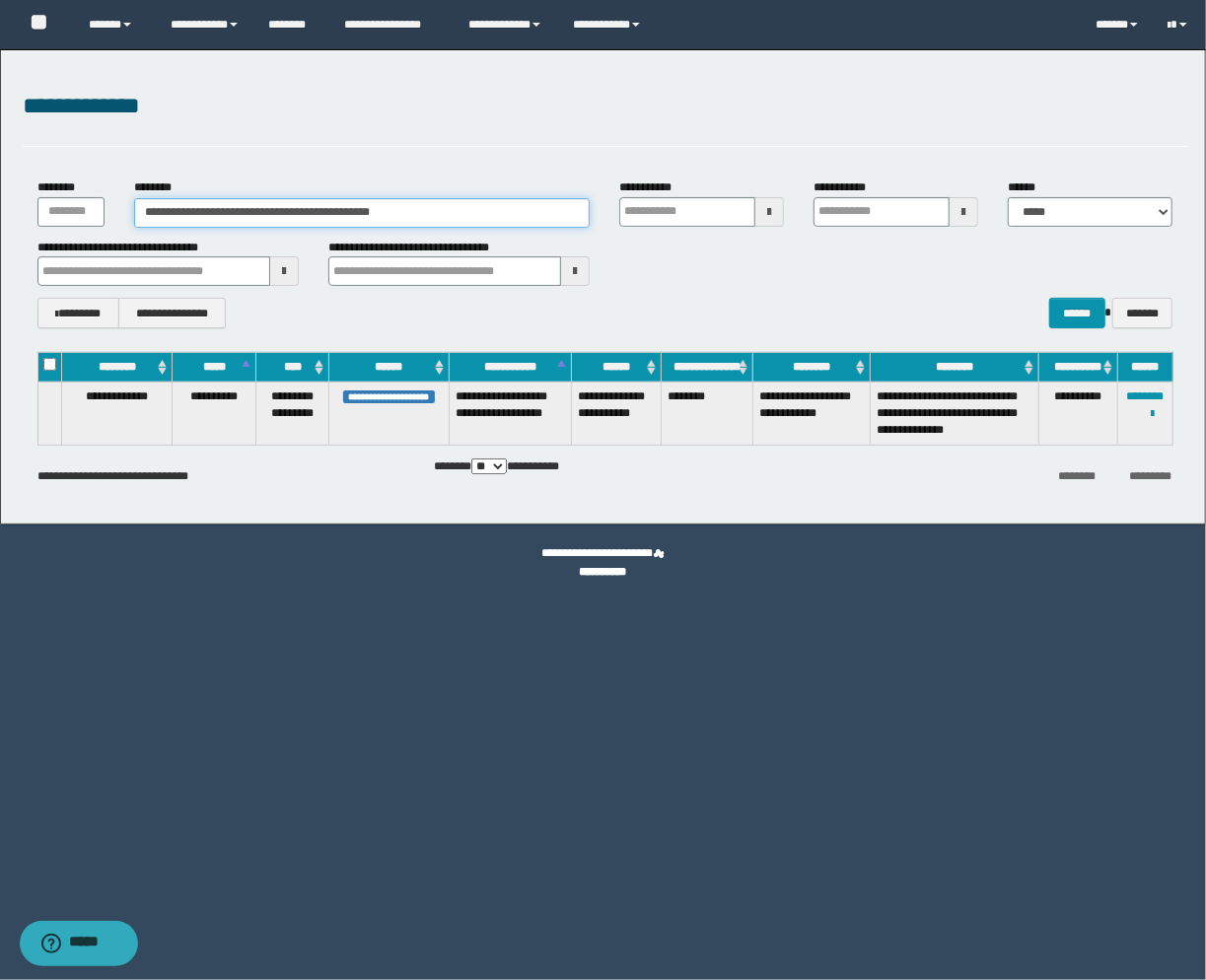 paste 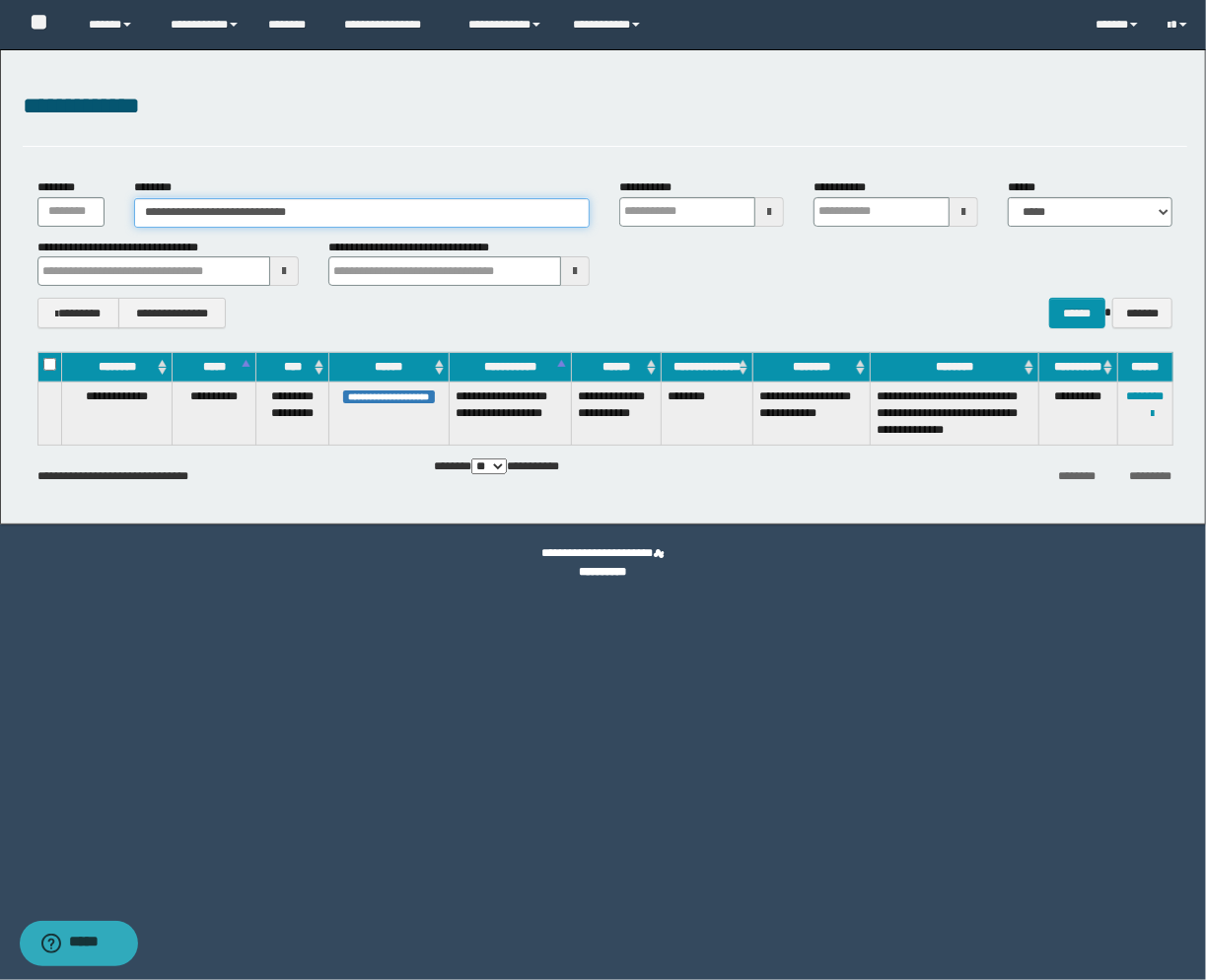 type on "**********" 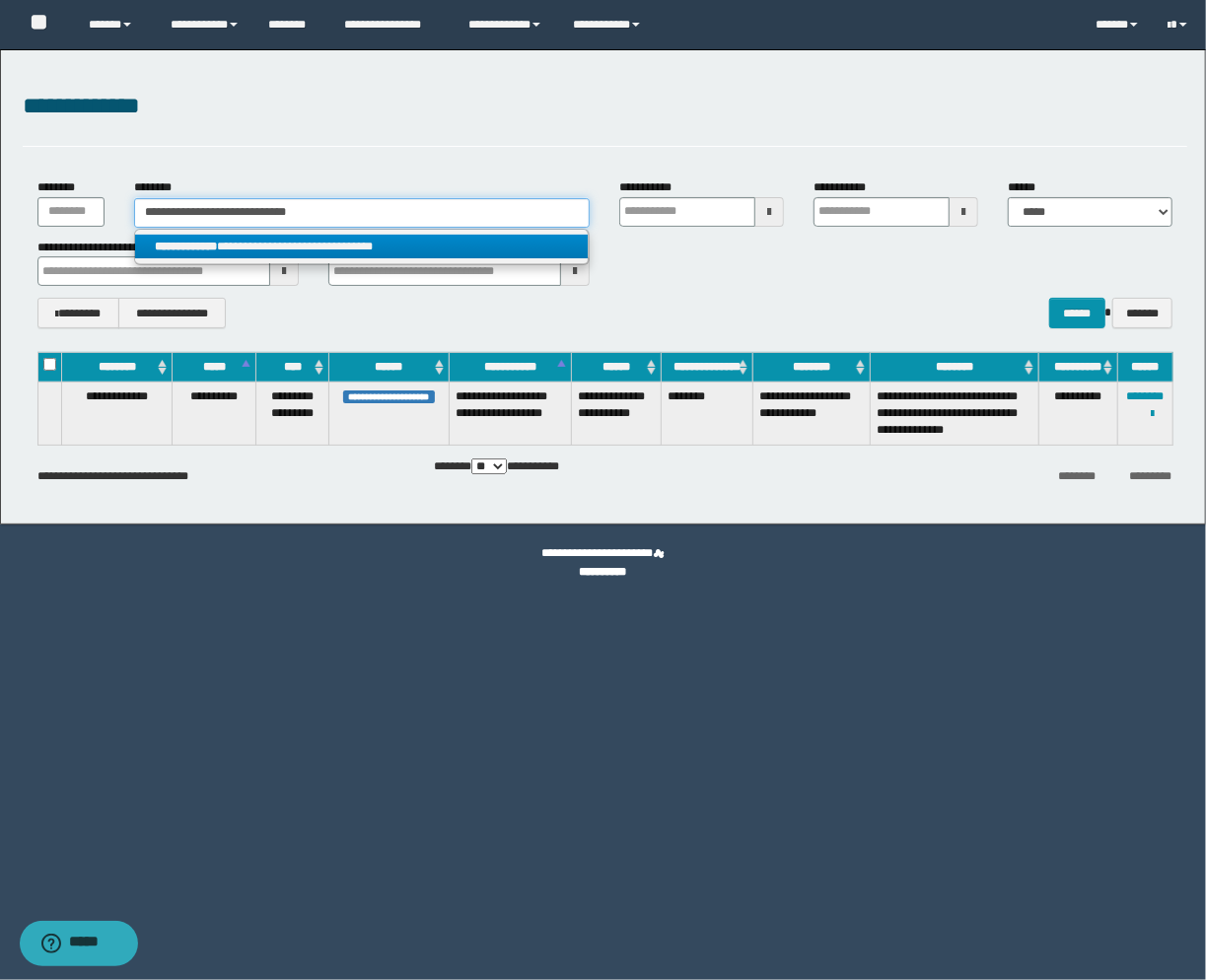 type on "**********" 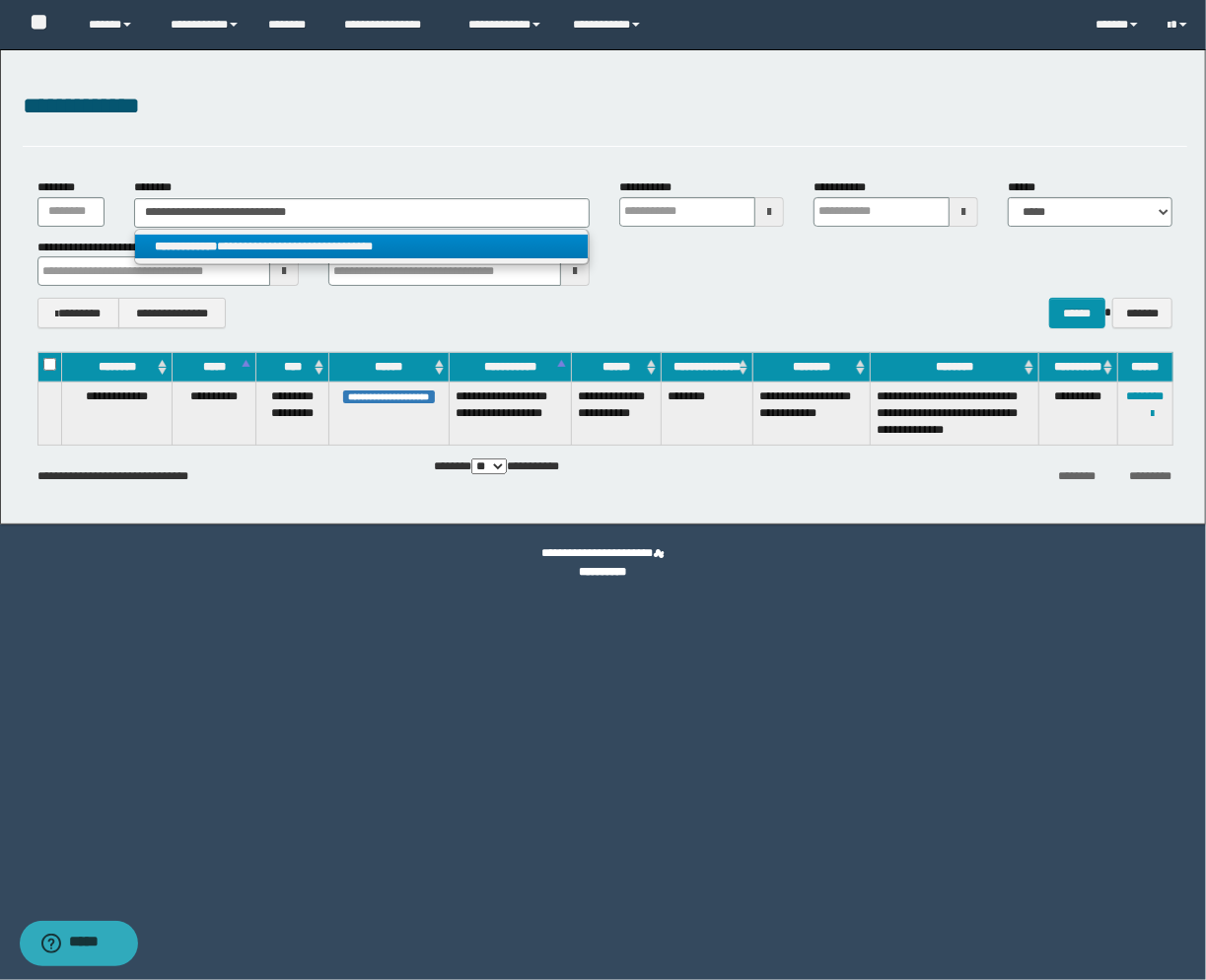 click on "**********" at bounding box center [362, 246] 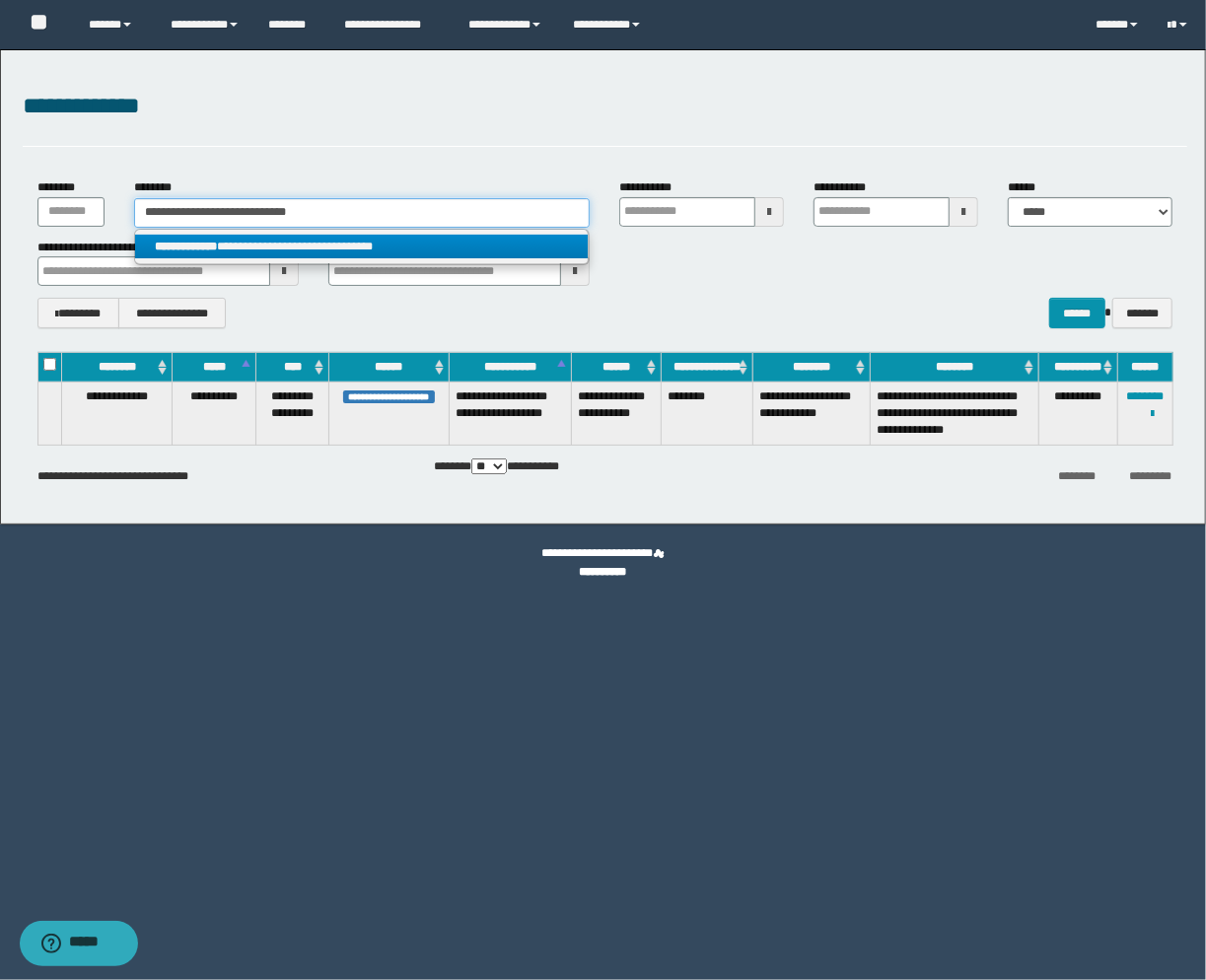 type 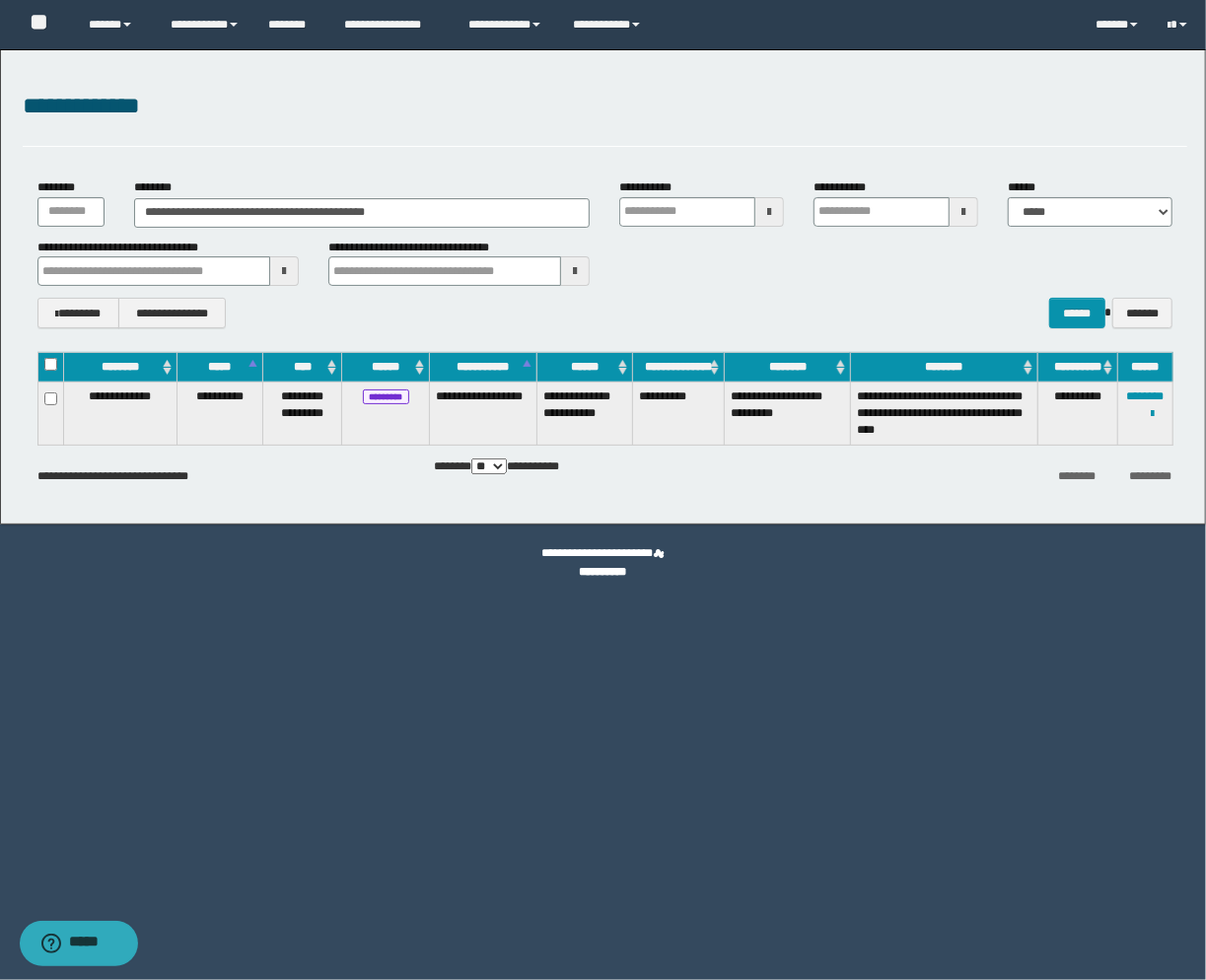 drag, startPoint x: 534, startPoint y: 126, endPoint x: 529, endPoint y: 141, distance: 15.811388 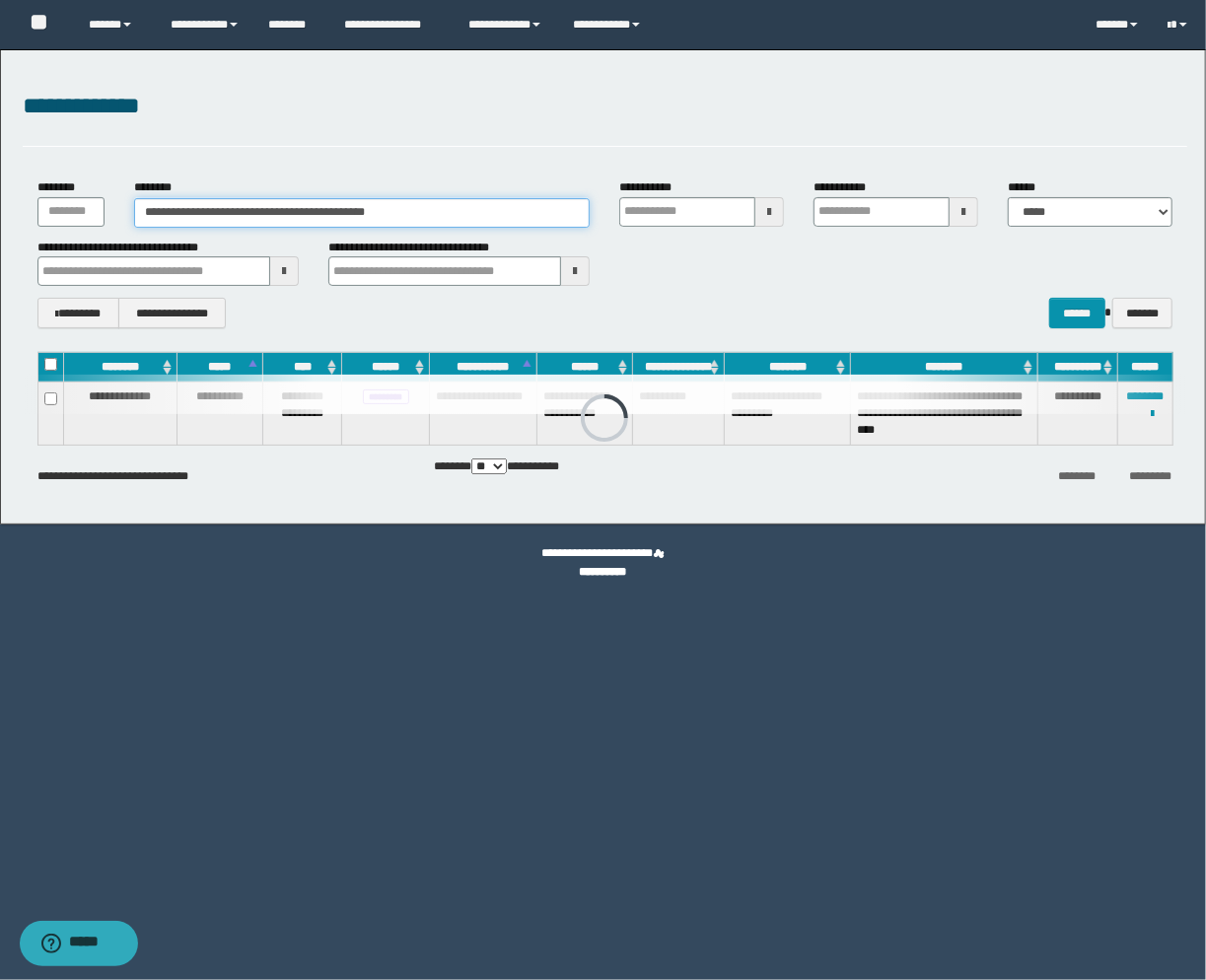 drag, startPoint x: 421, startPoint y: 220, endPoint x: -81, endPoint y: 207, distance: 502.168 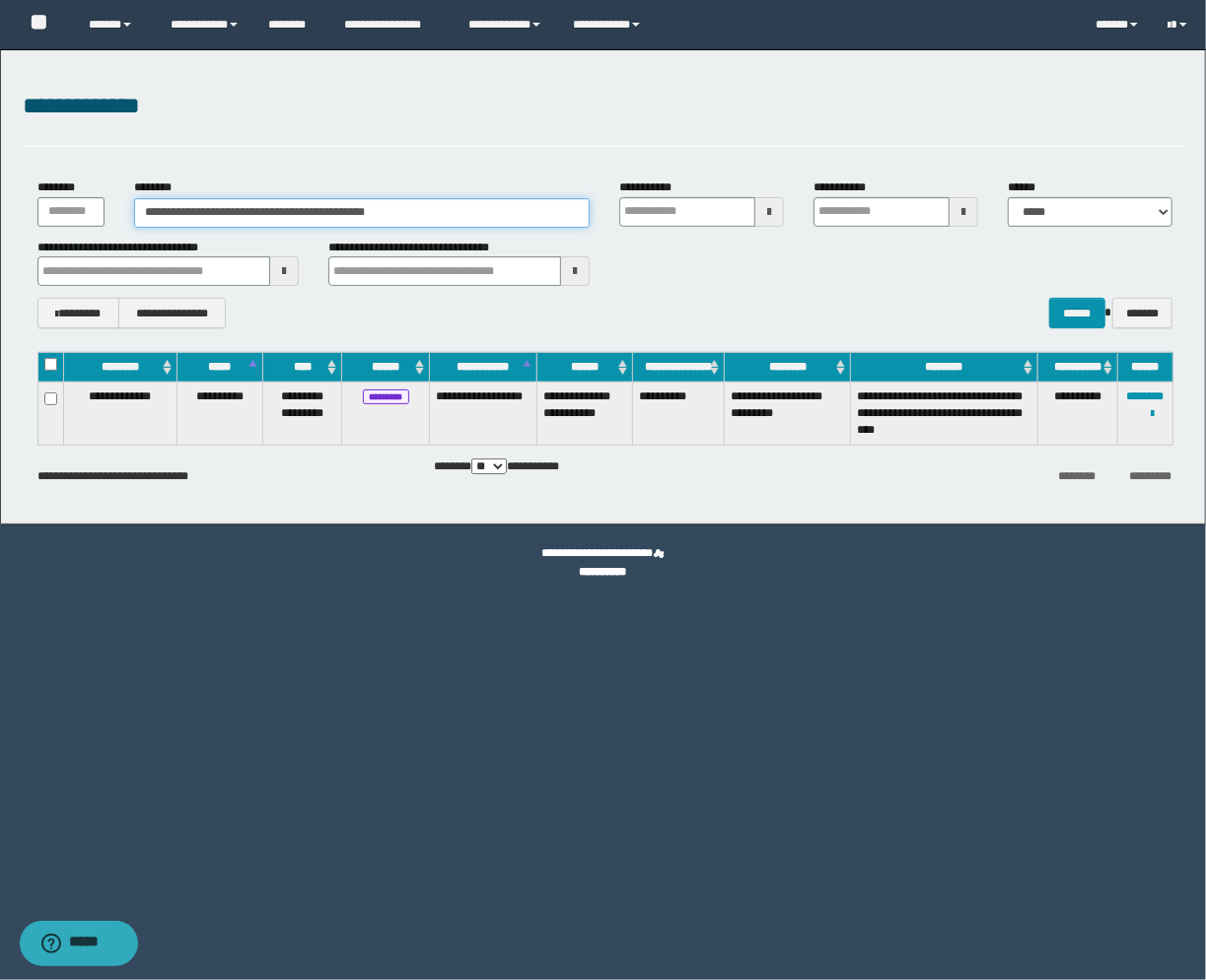 paste 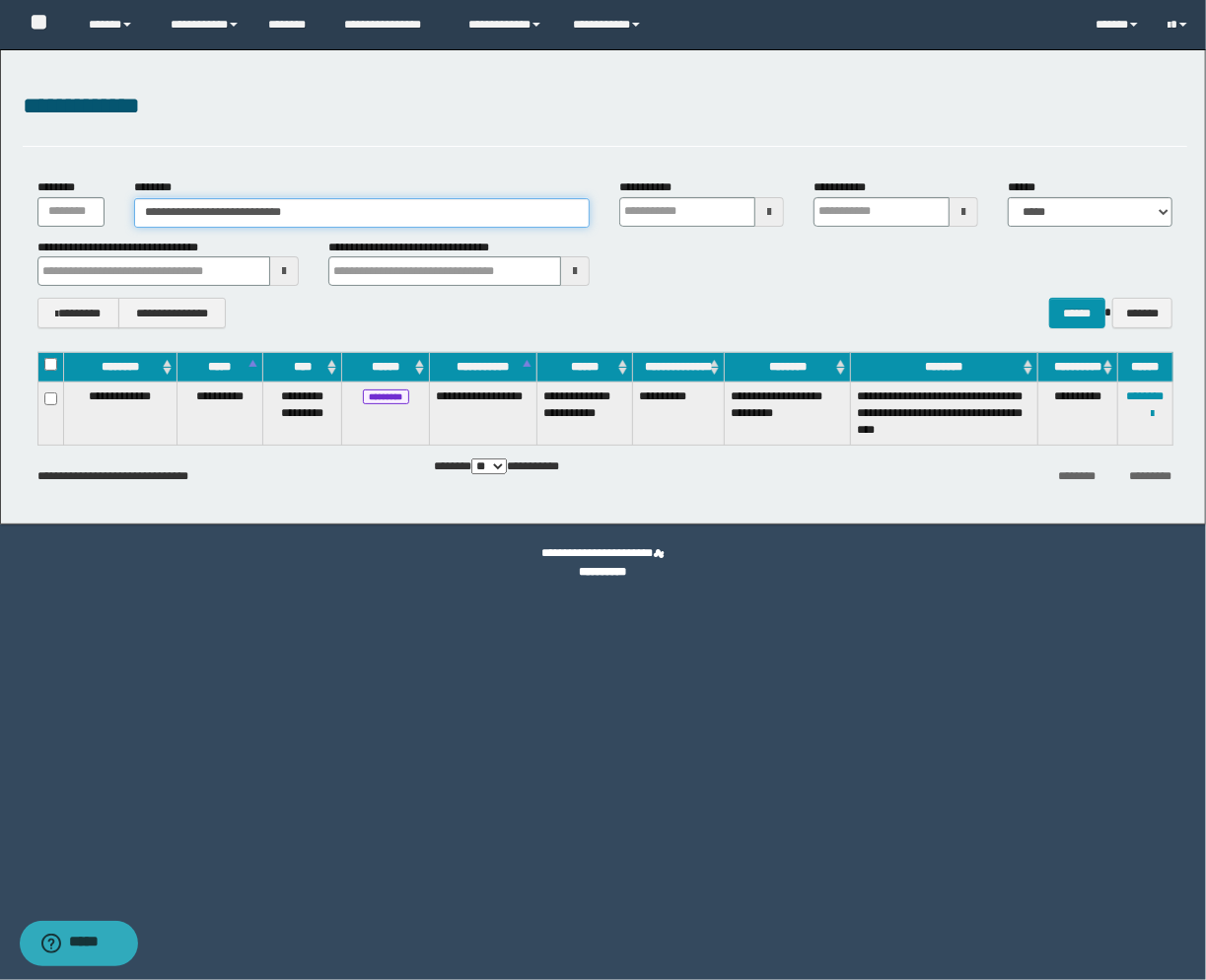type on "**********" 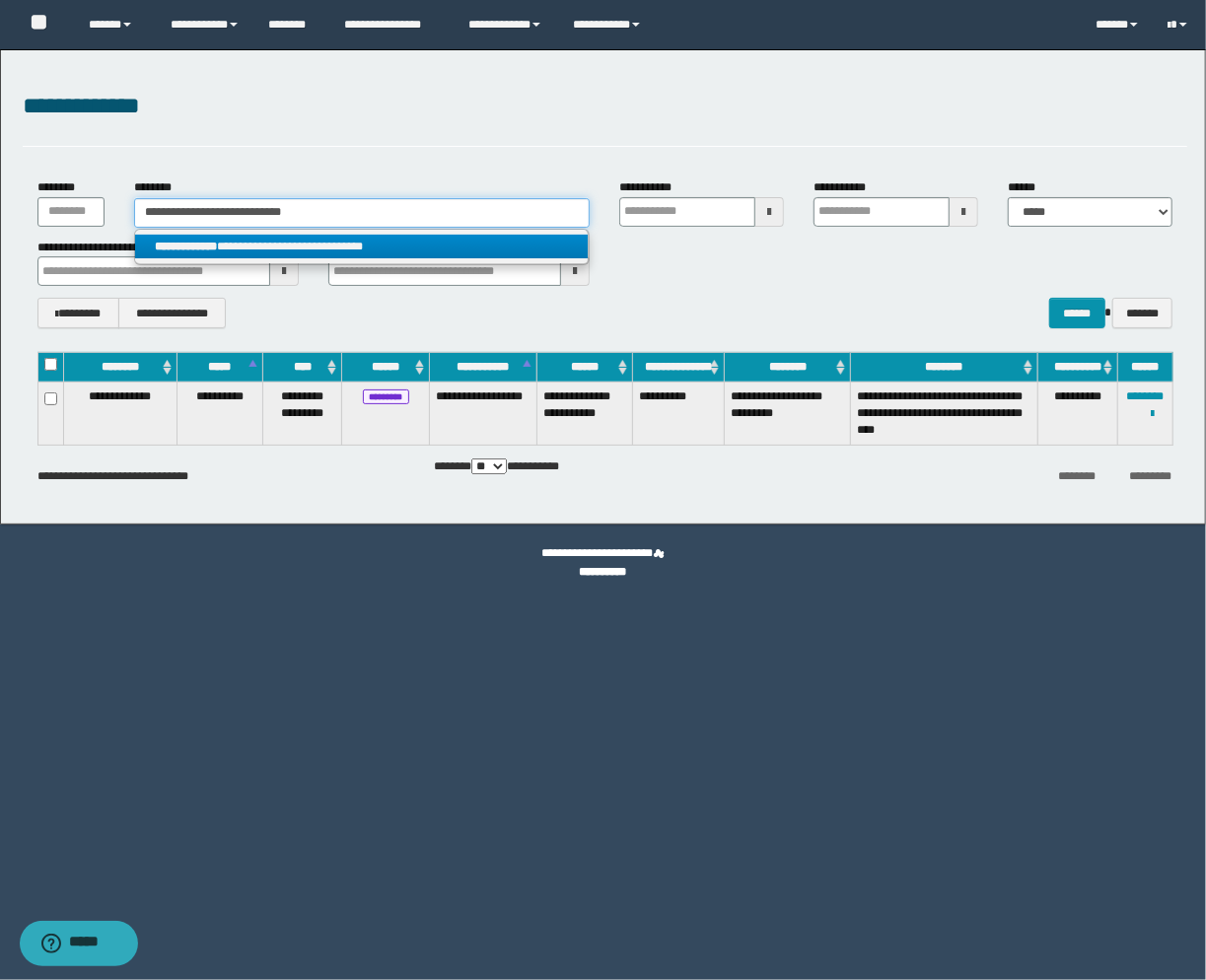 type on "**********" 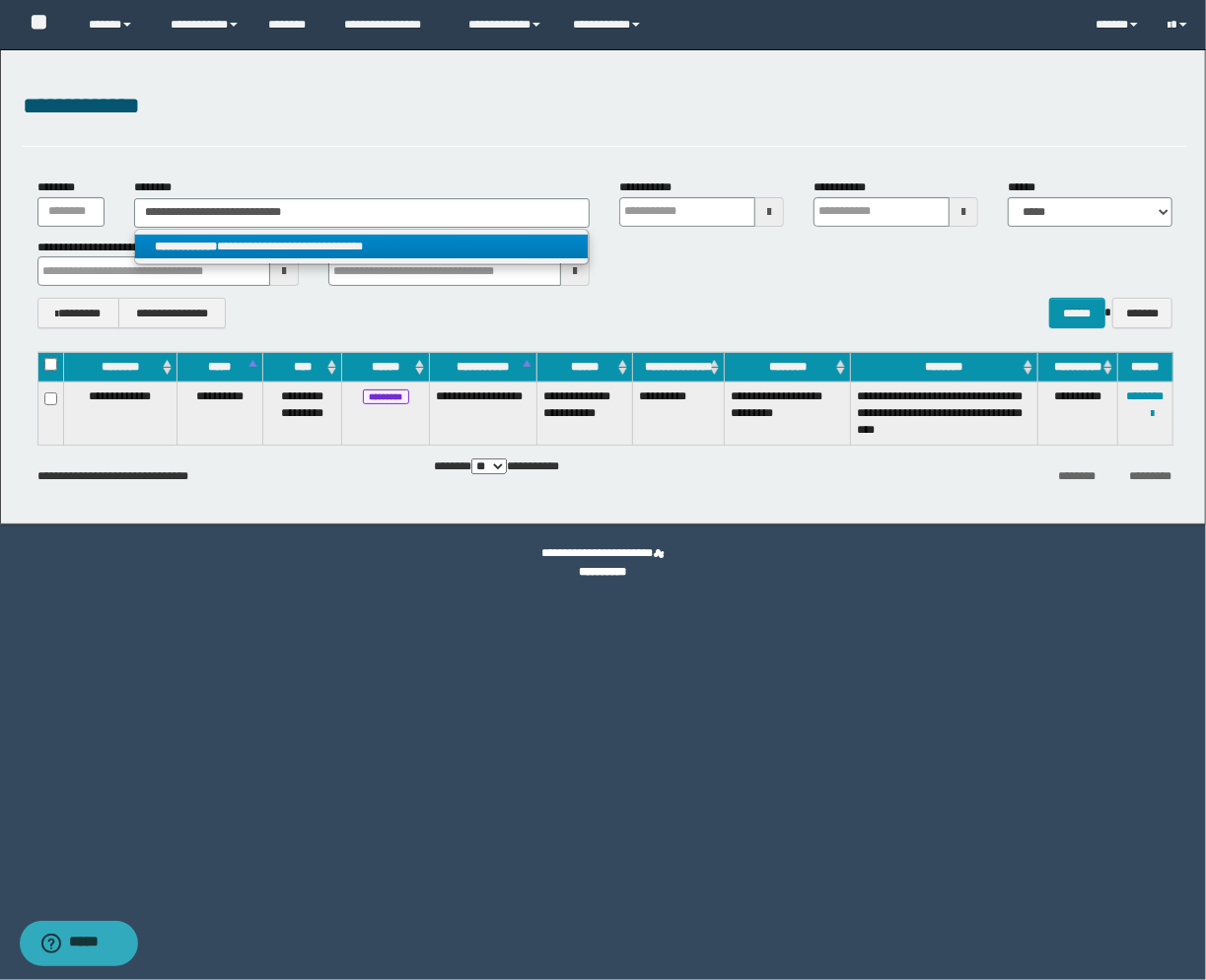 click on "**********" at bounding box center [361, 246] 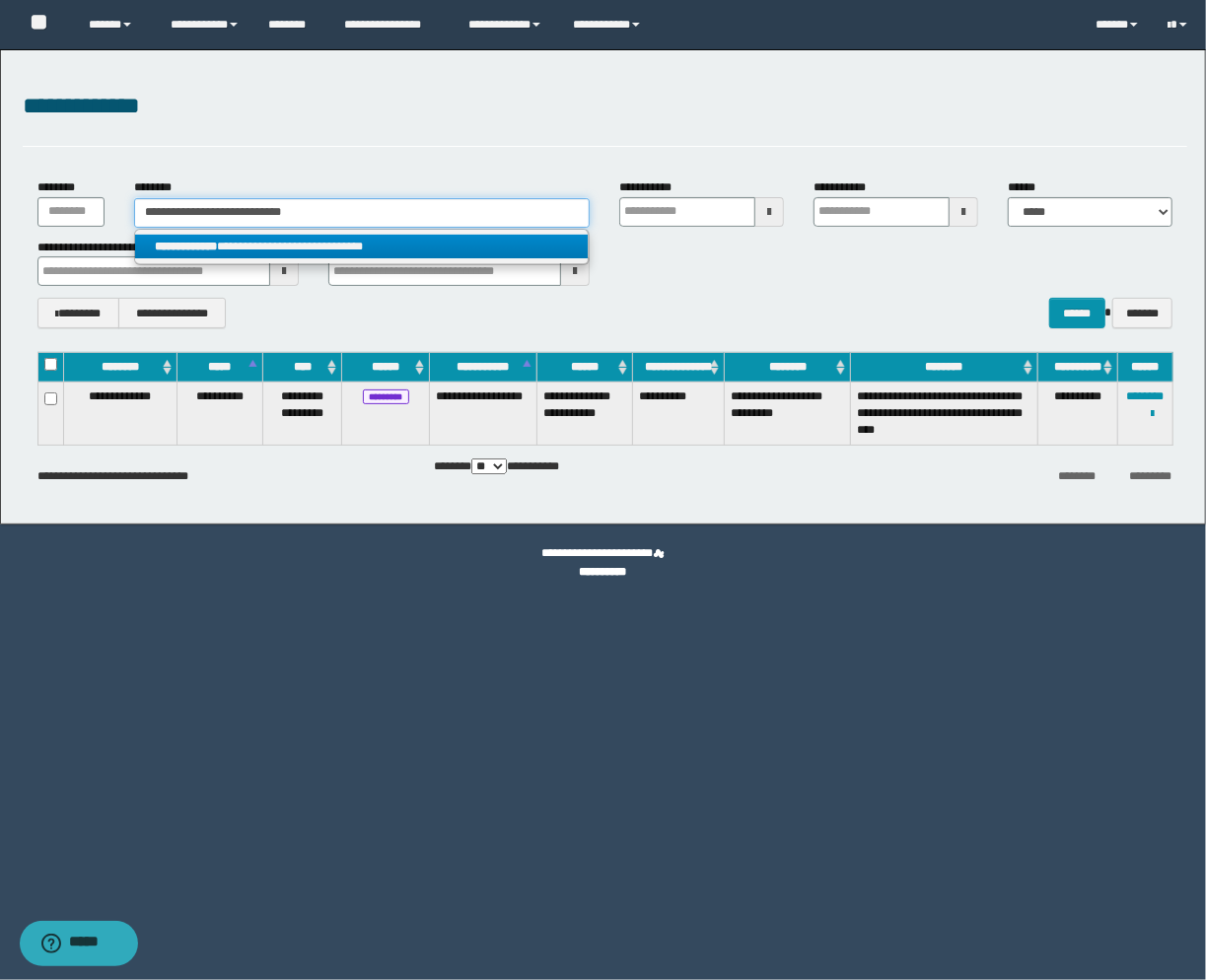type 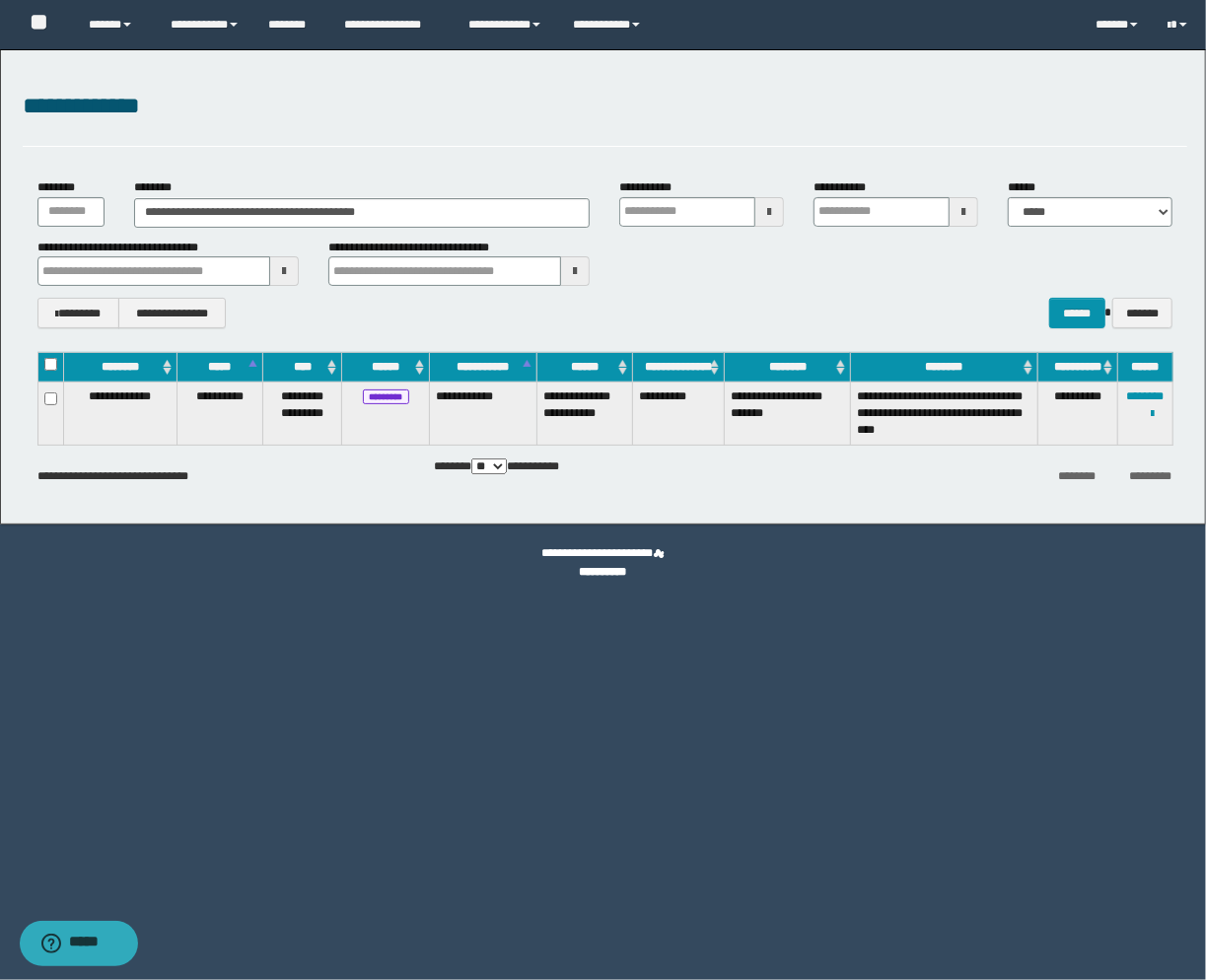 click on "**********" at bounding box center [605, 117] 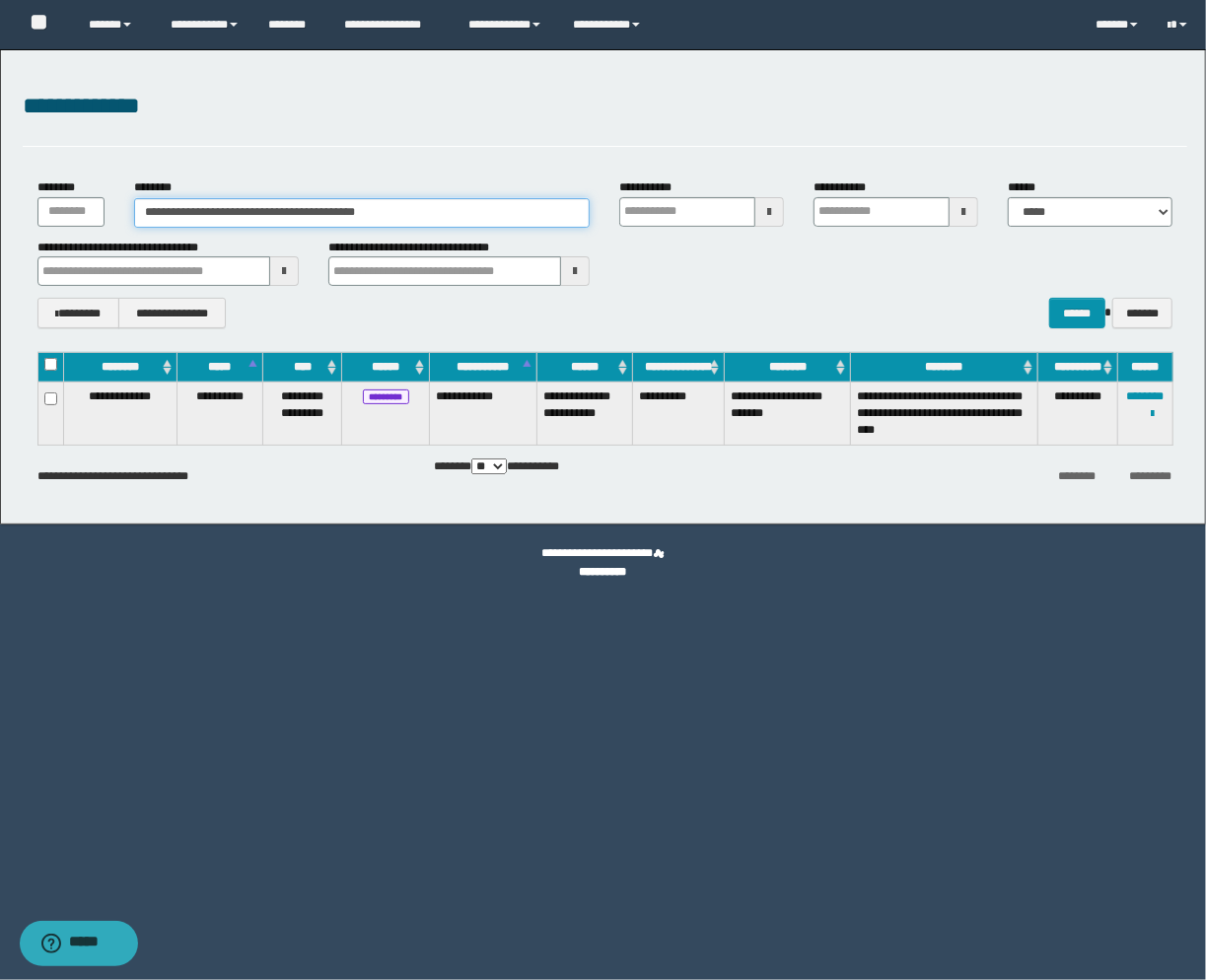 drag, startPoint x: 460, startPoint y: 217, endPoint x: -222, endPoint y: 192, distance: 682.4581 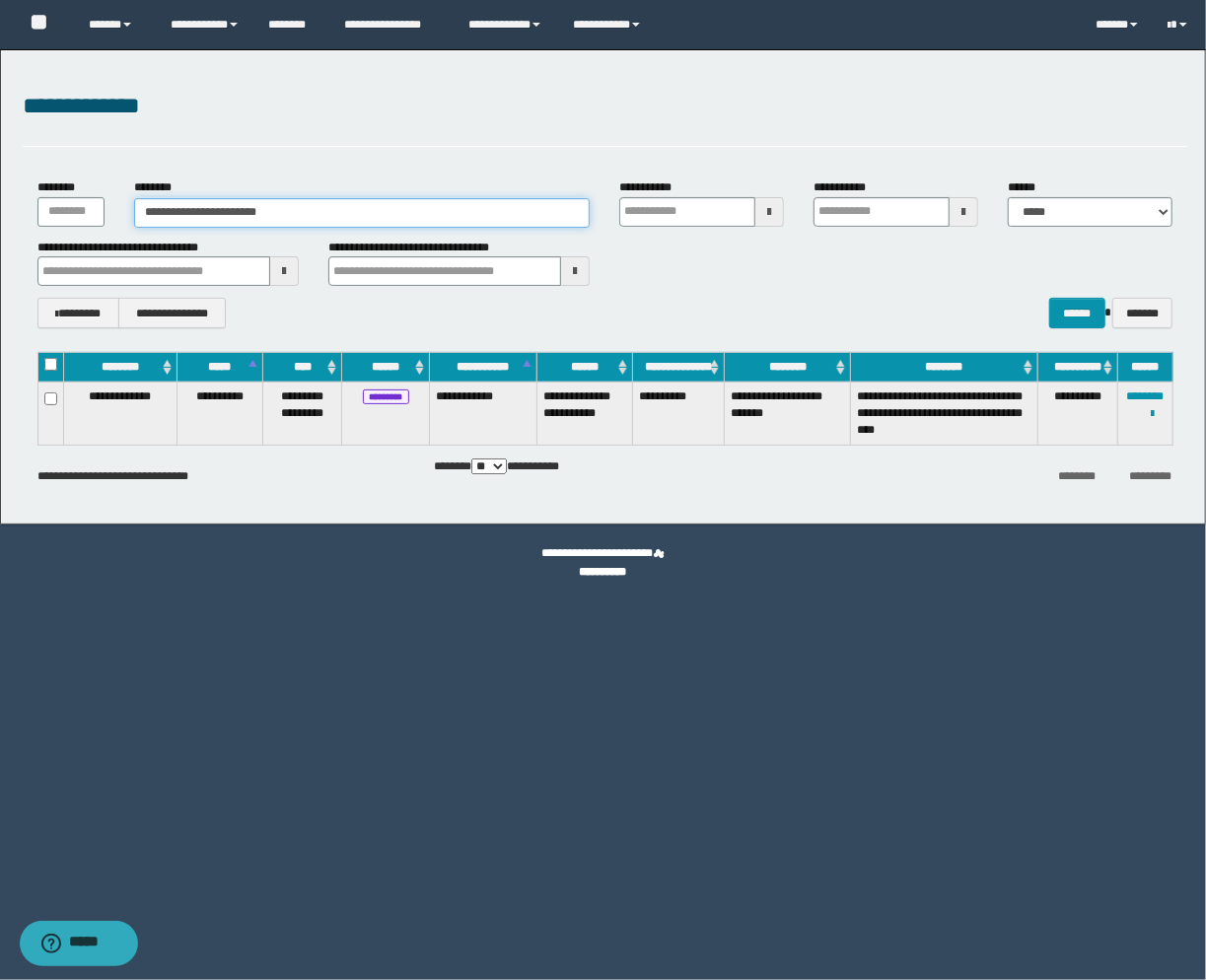 type on "**********" 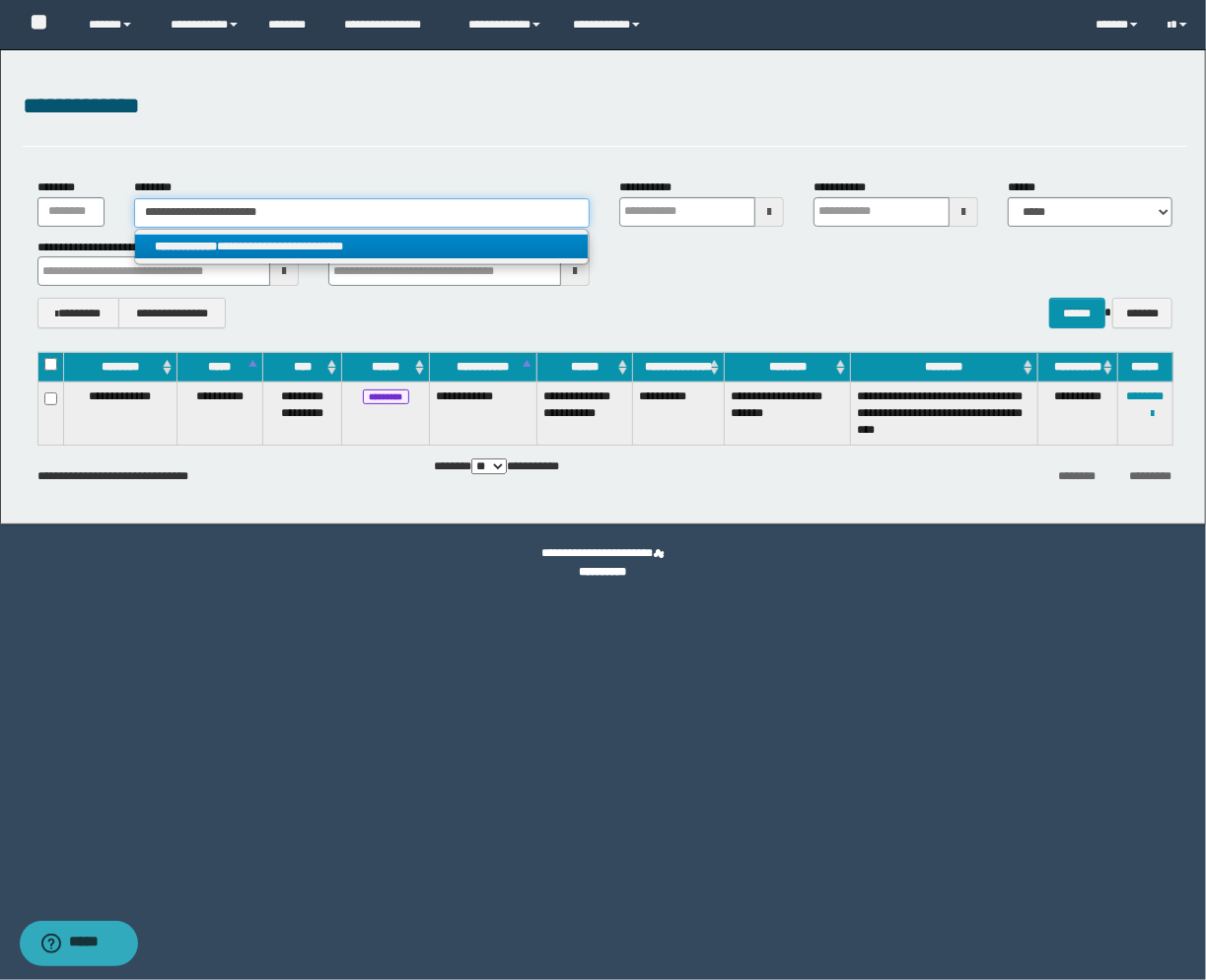 type on "**********" 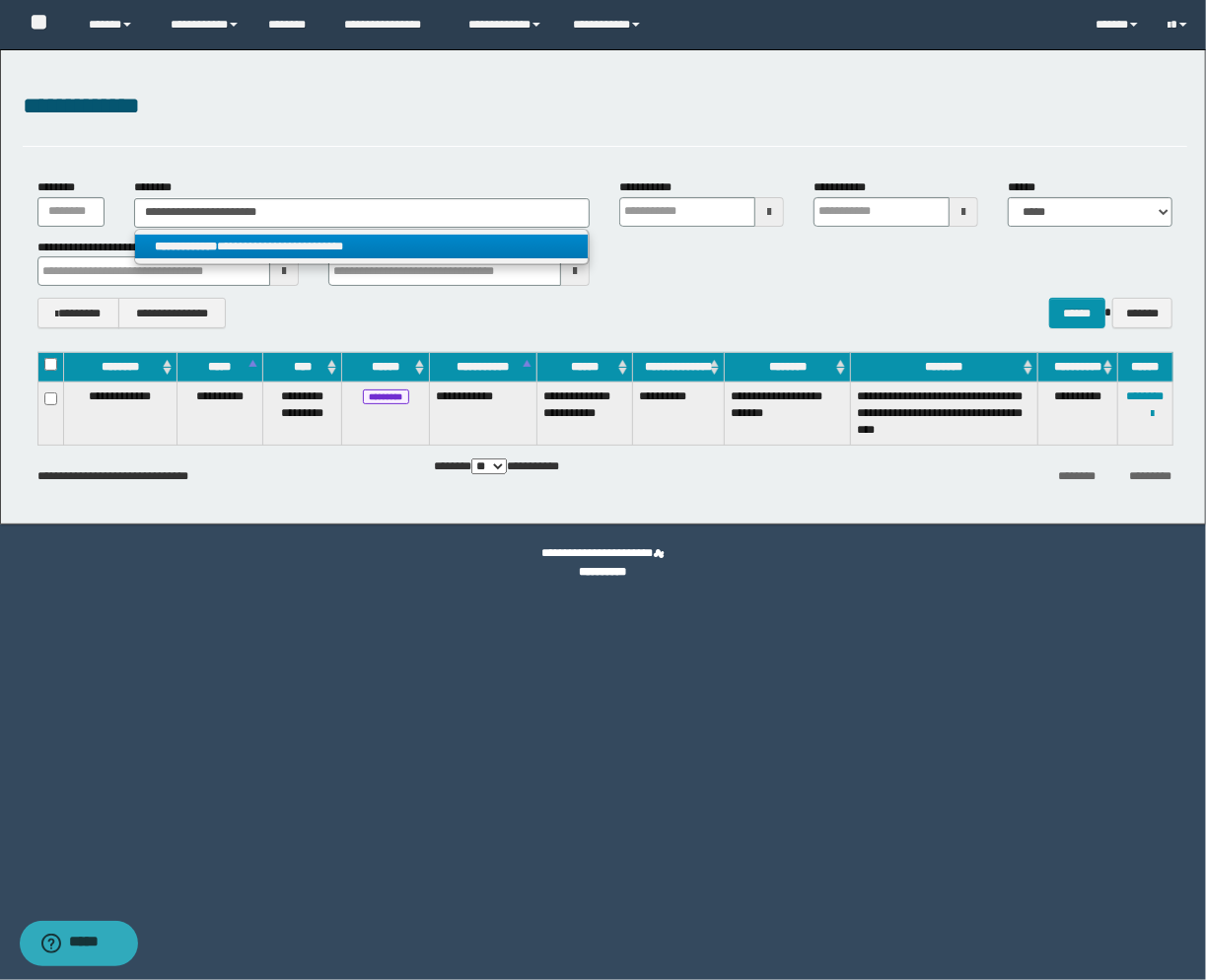 click on "**********" at bounding box center (362, 246) 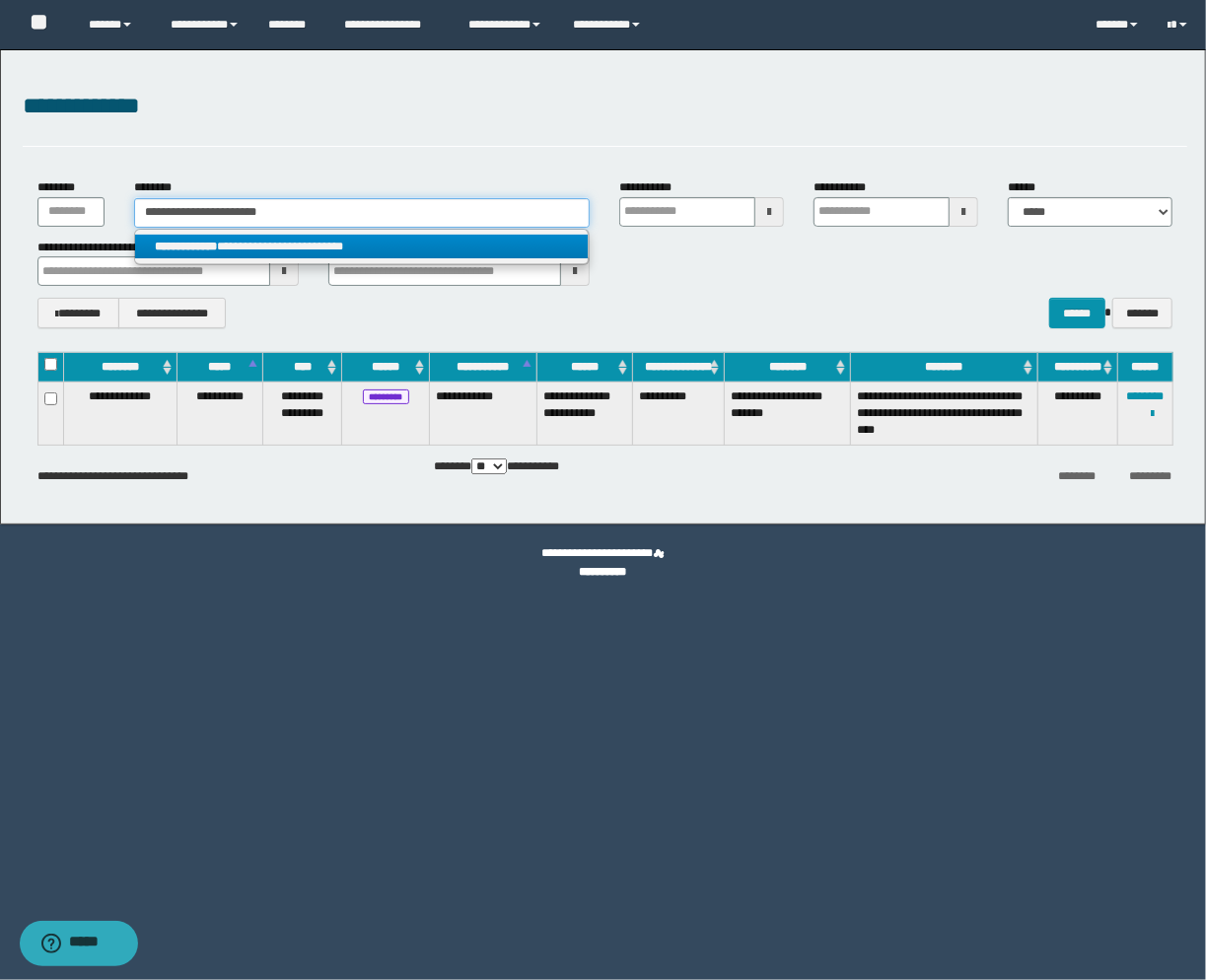 type 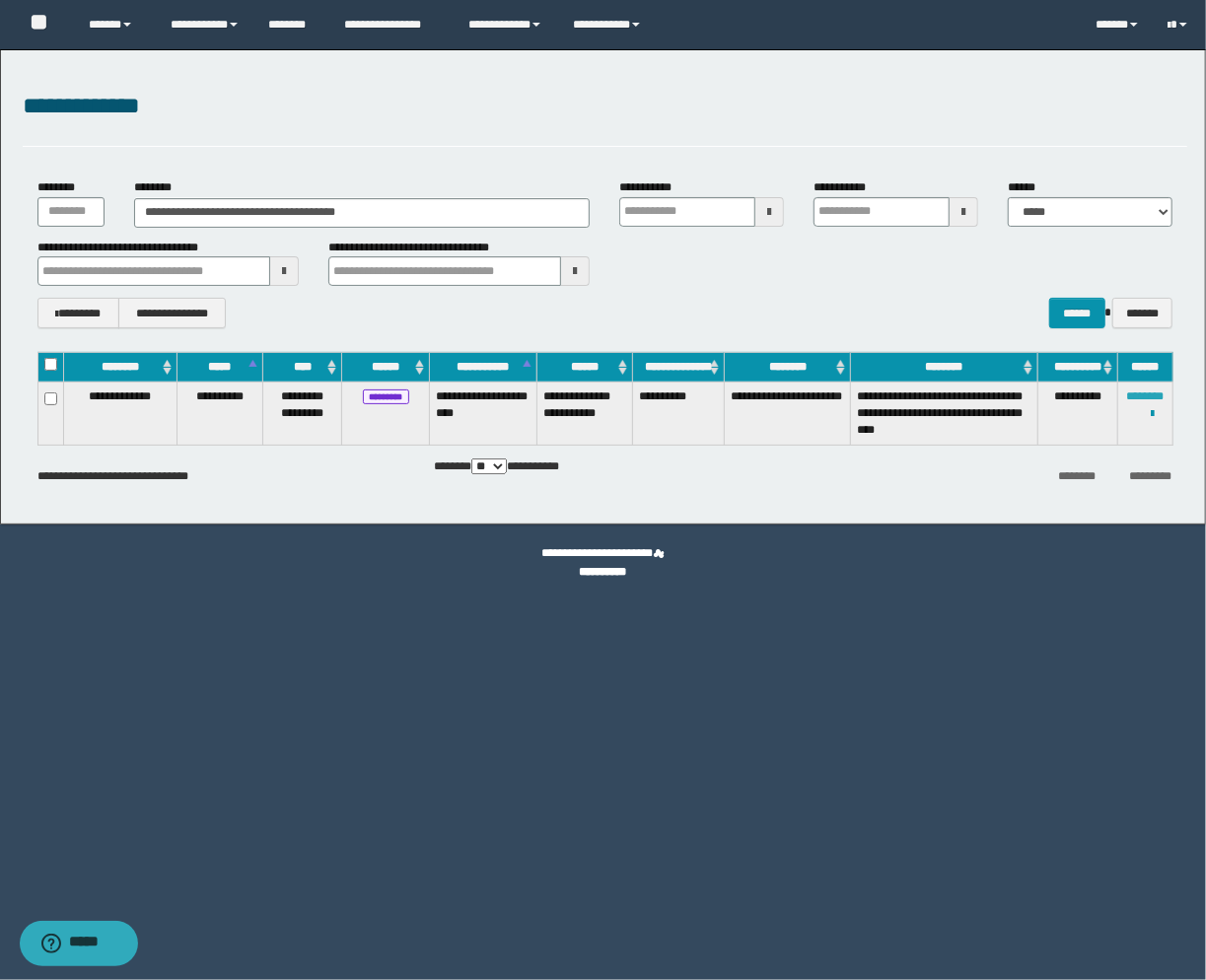 click on "********" at bounding box center [1146, 396] 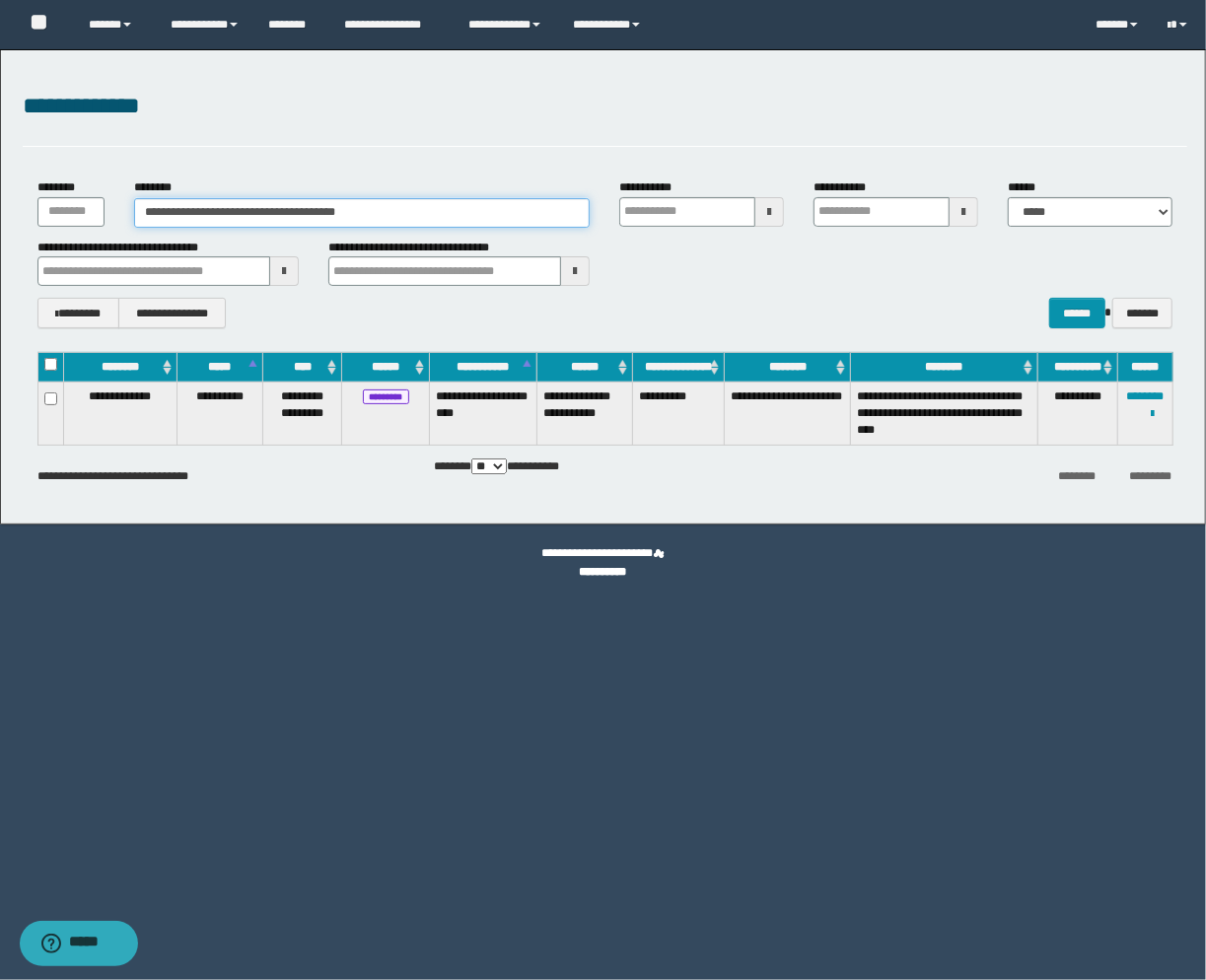 drag, startPoint x: 418, startPoint y: 209, endPoint x: -102, endPoint y: 204, distance: 520.02404 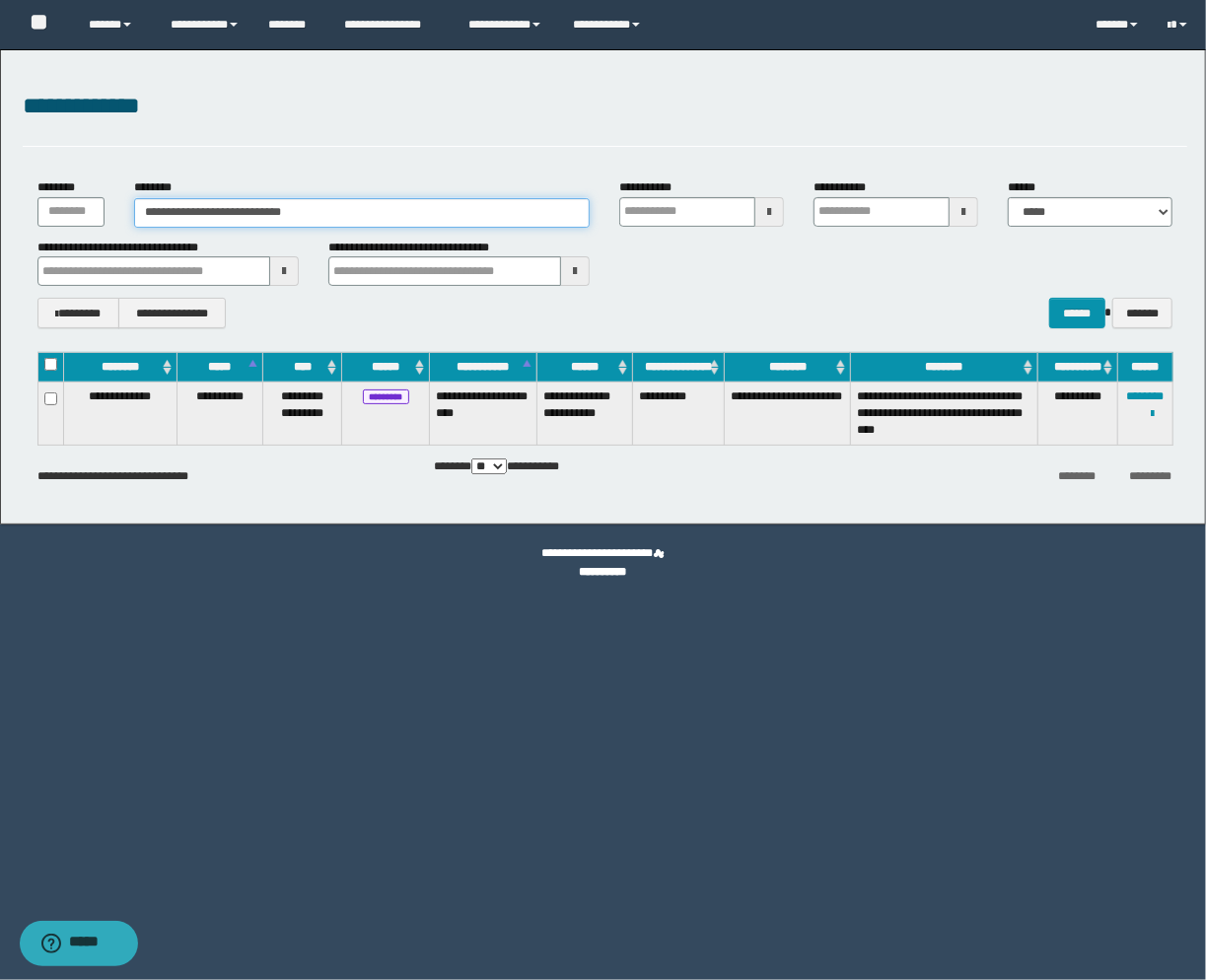 type on "**********" 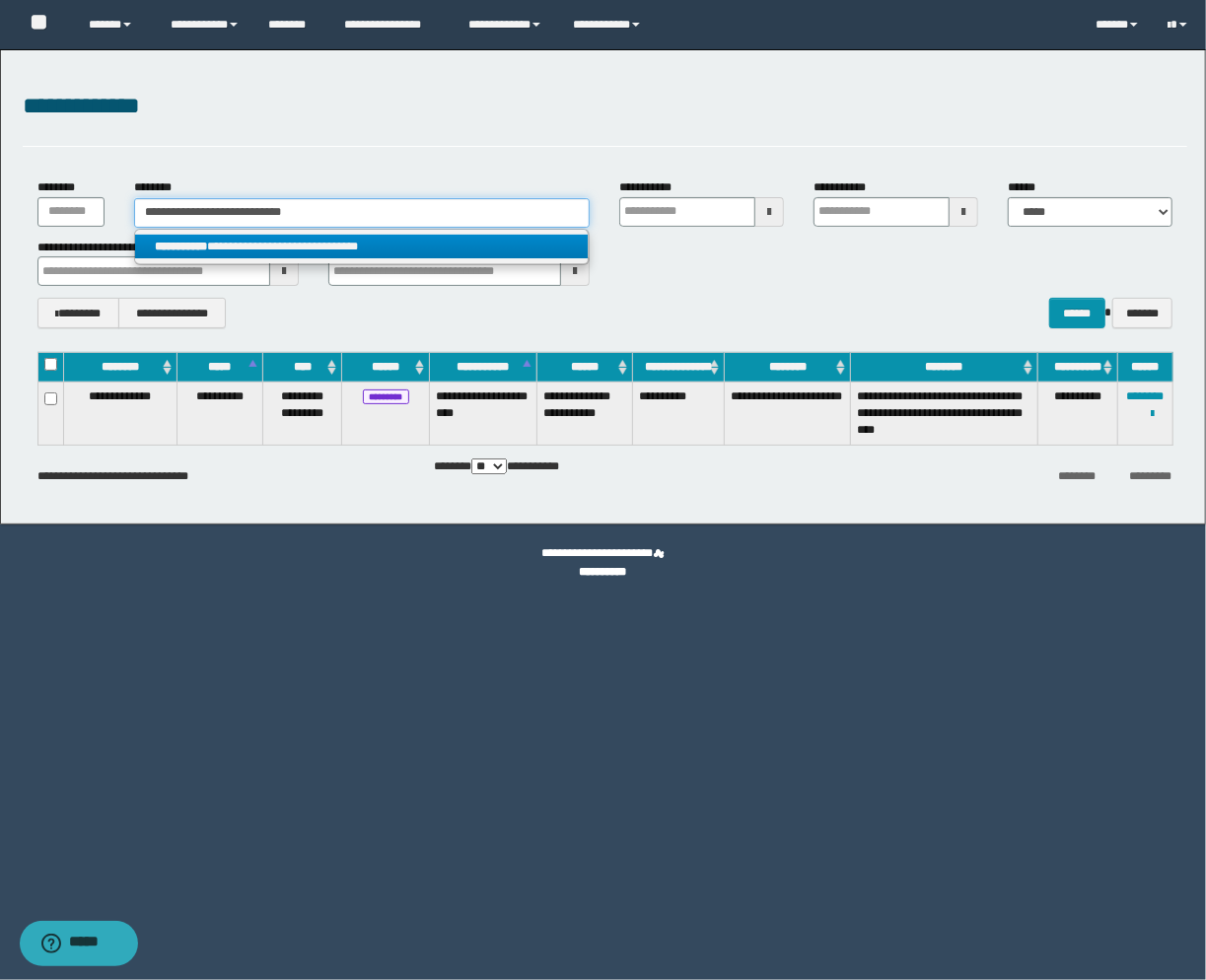 type on "**********" 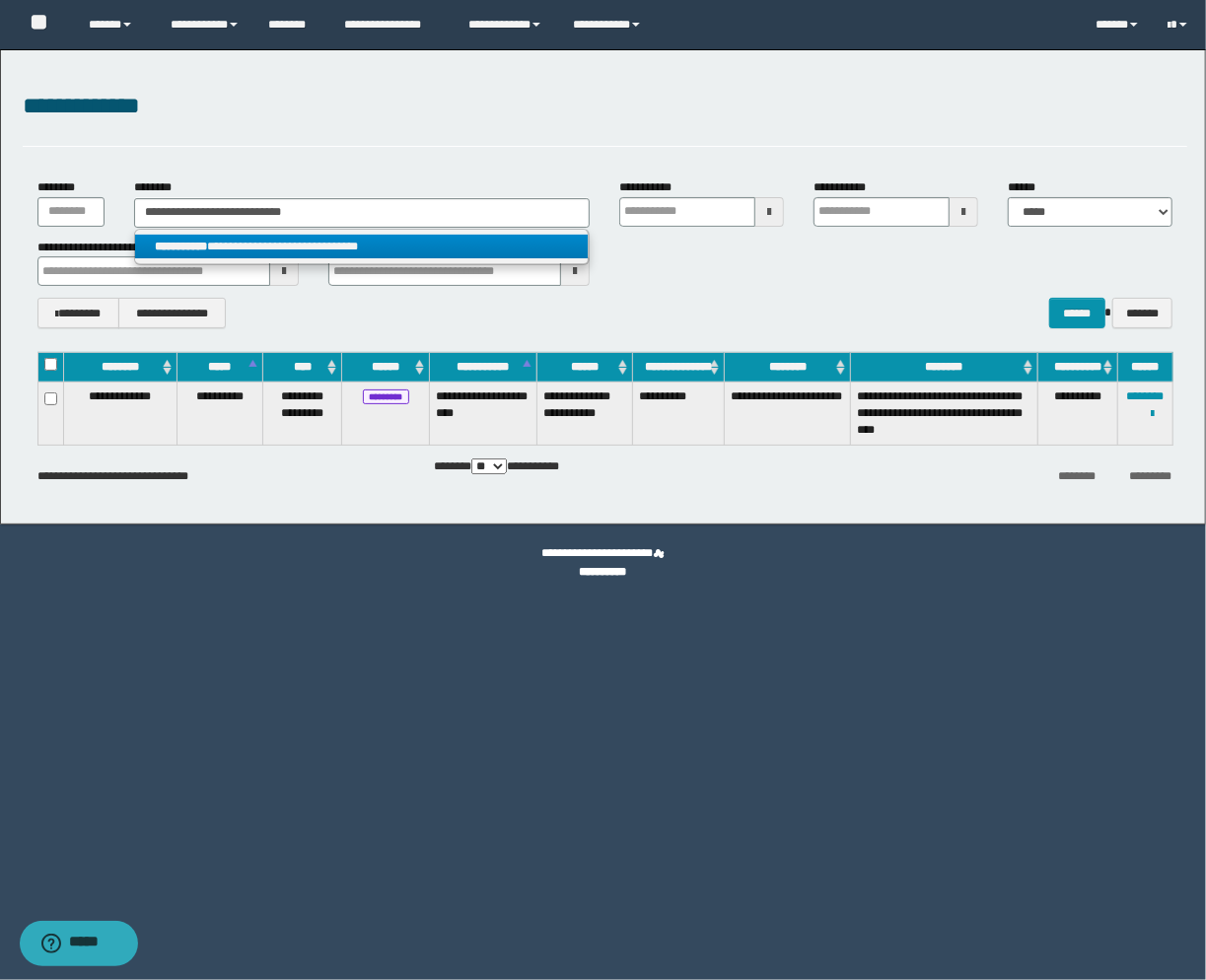 click on "**********" at bounding box center (362, 246) 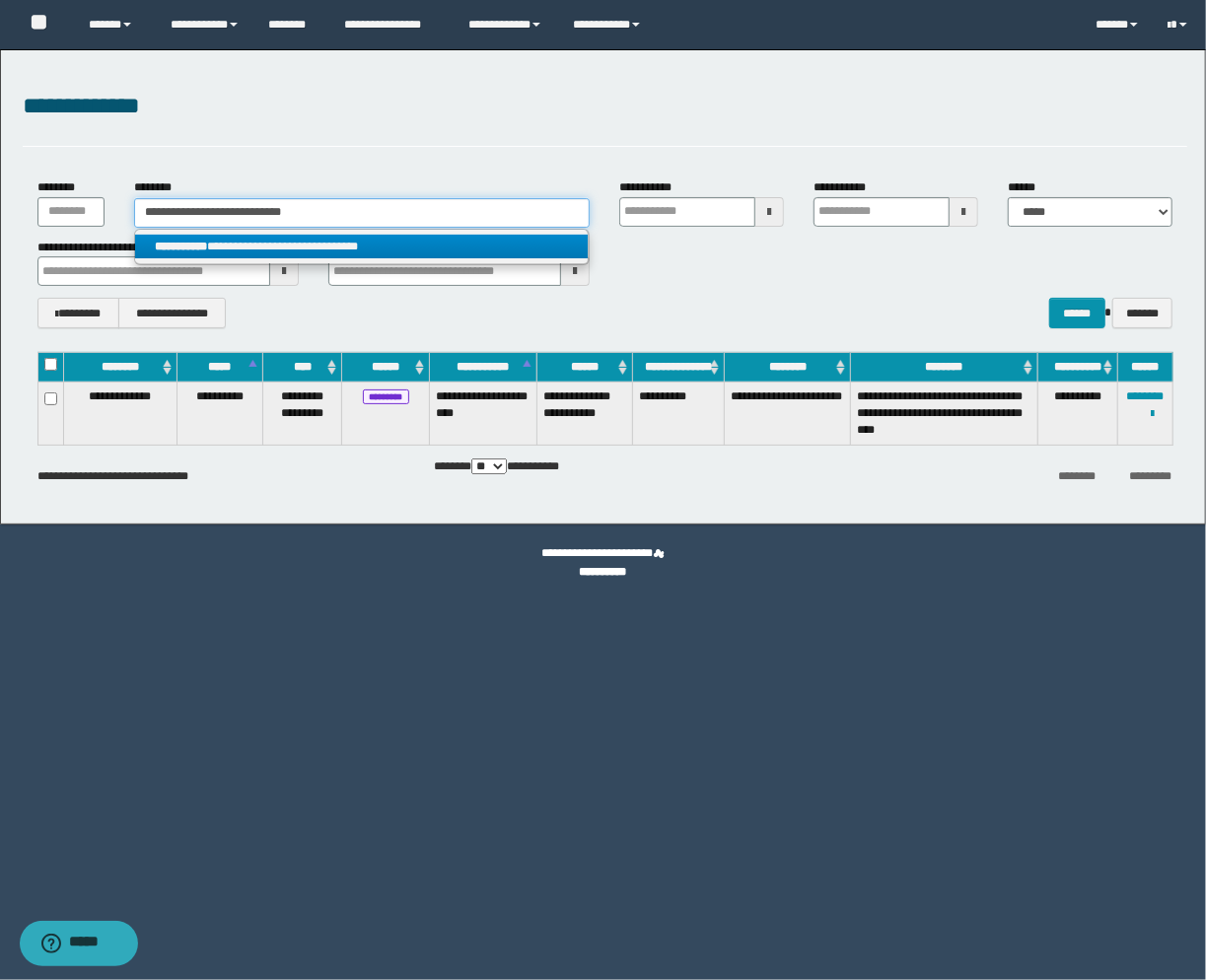 type 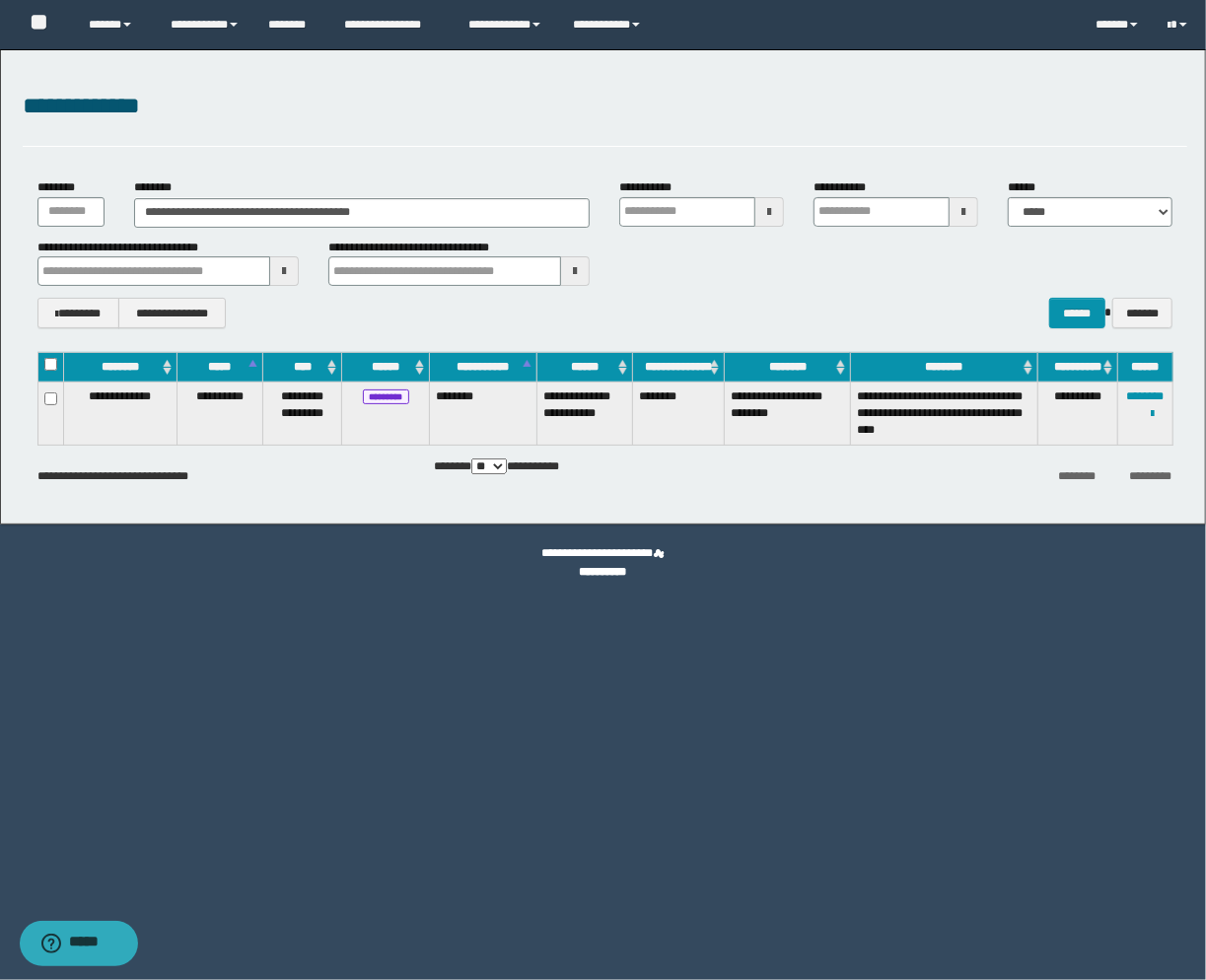drag, startPoint x: 637, startPoint y: 93, endPoint x: 580, endPoint y: 155, distance: 84.21995 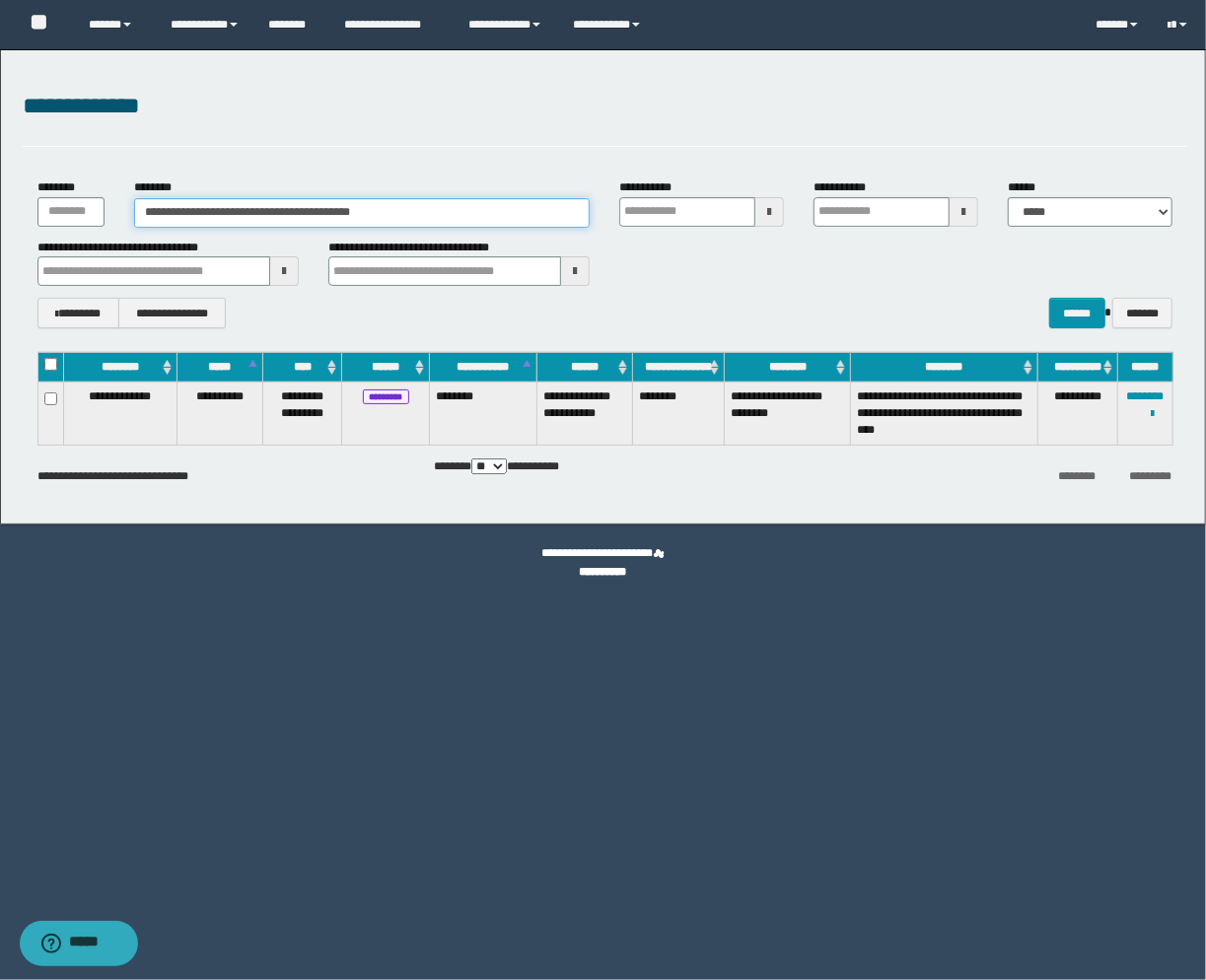 drag, startPoint x: 386, startPoint y: 205, endPoint x: -133, endPoint y: 218, distance: 519.16279 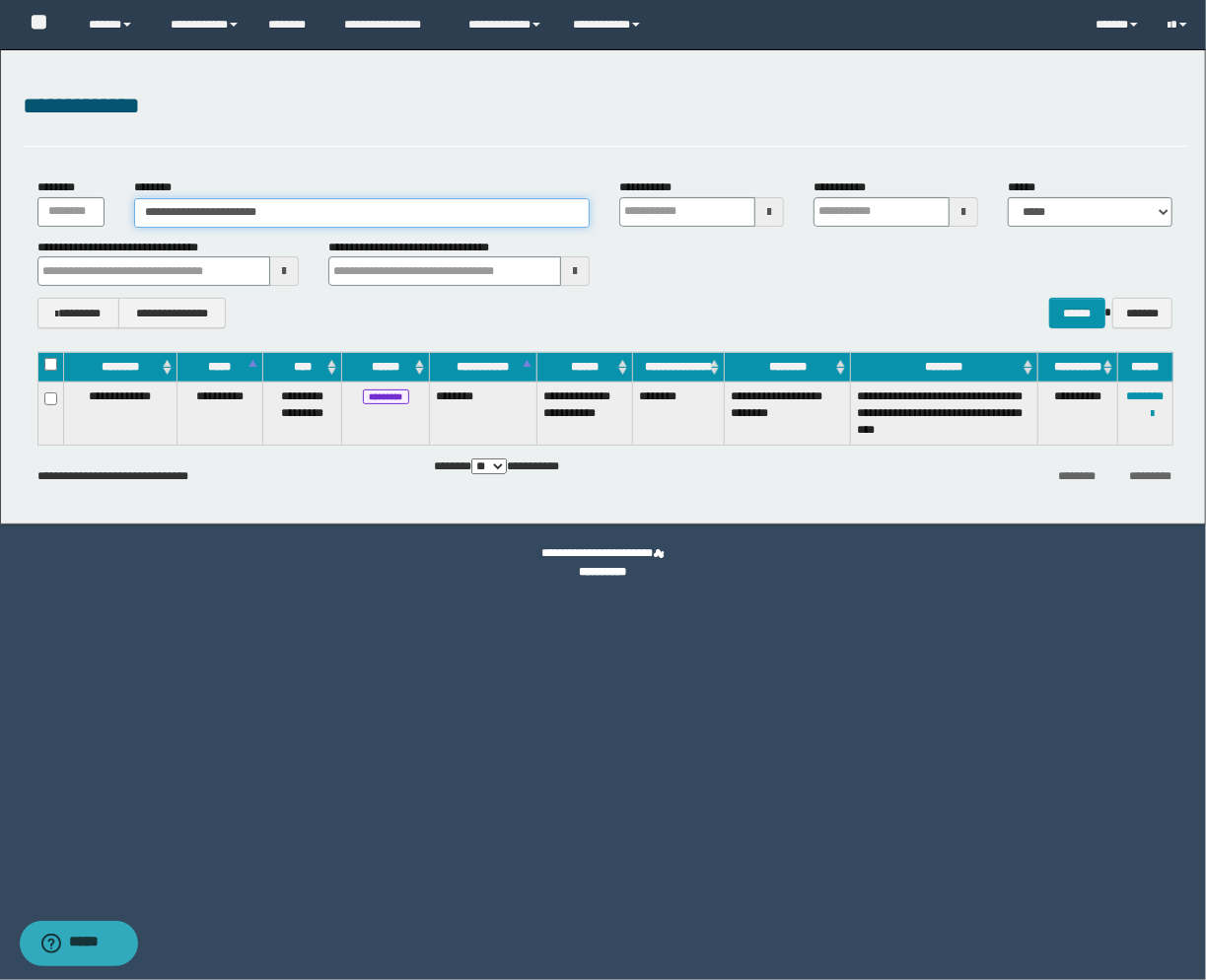 type on "**********" 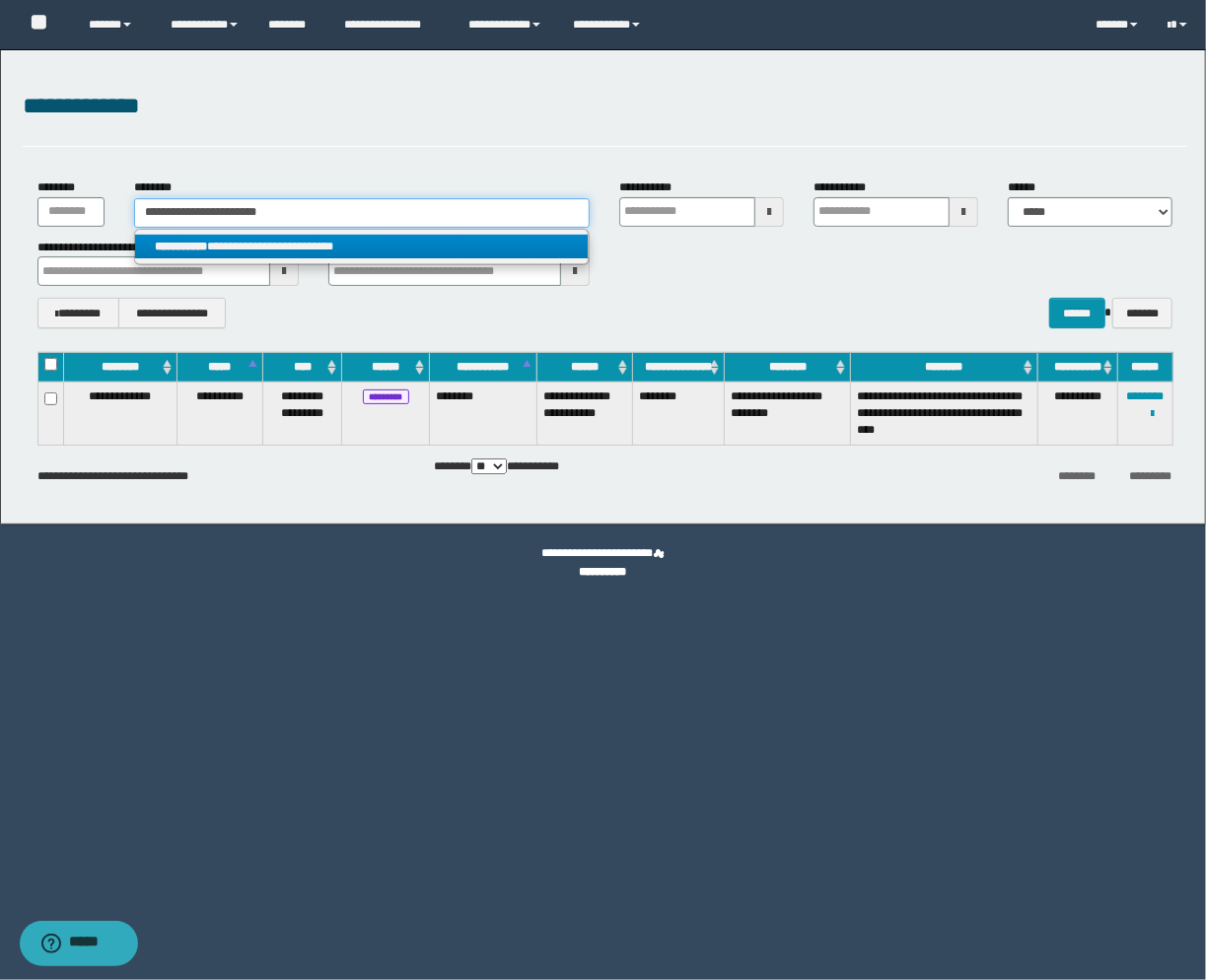 type on "**********" 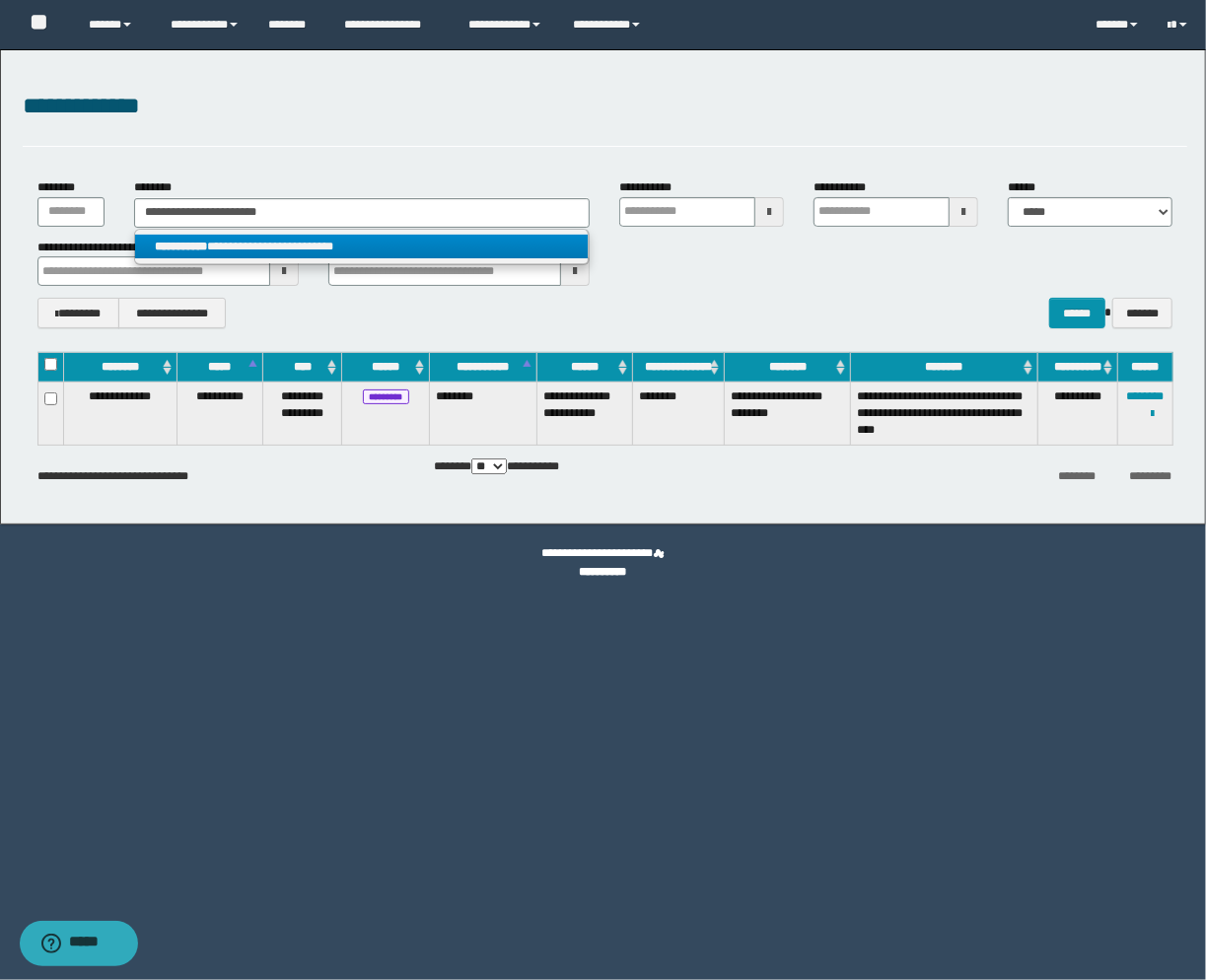 click on "**********" at bounding box center [362, 246] 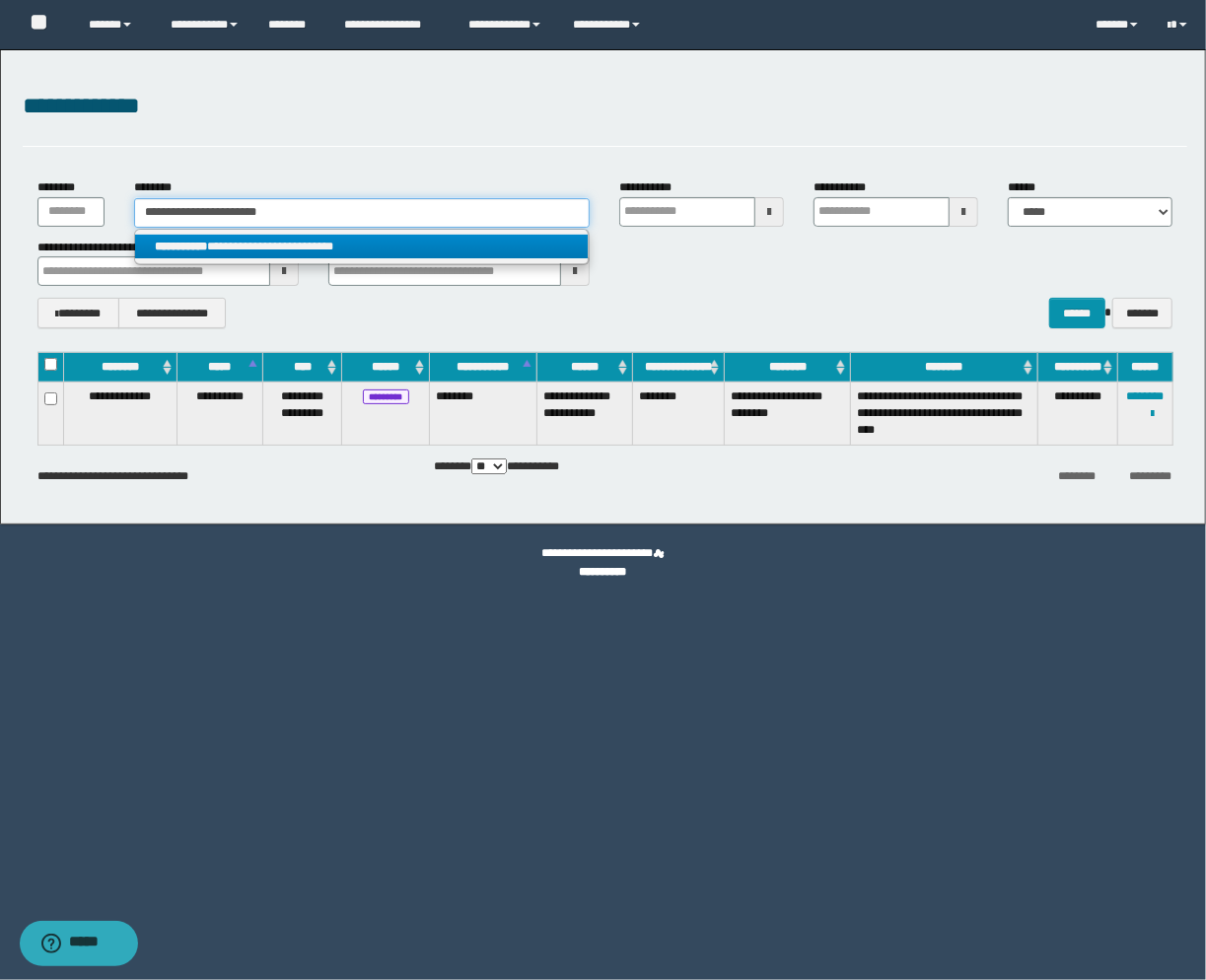 type 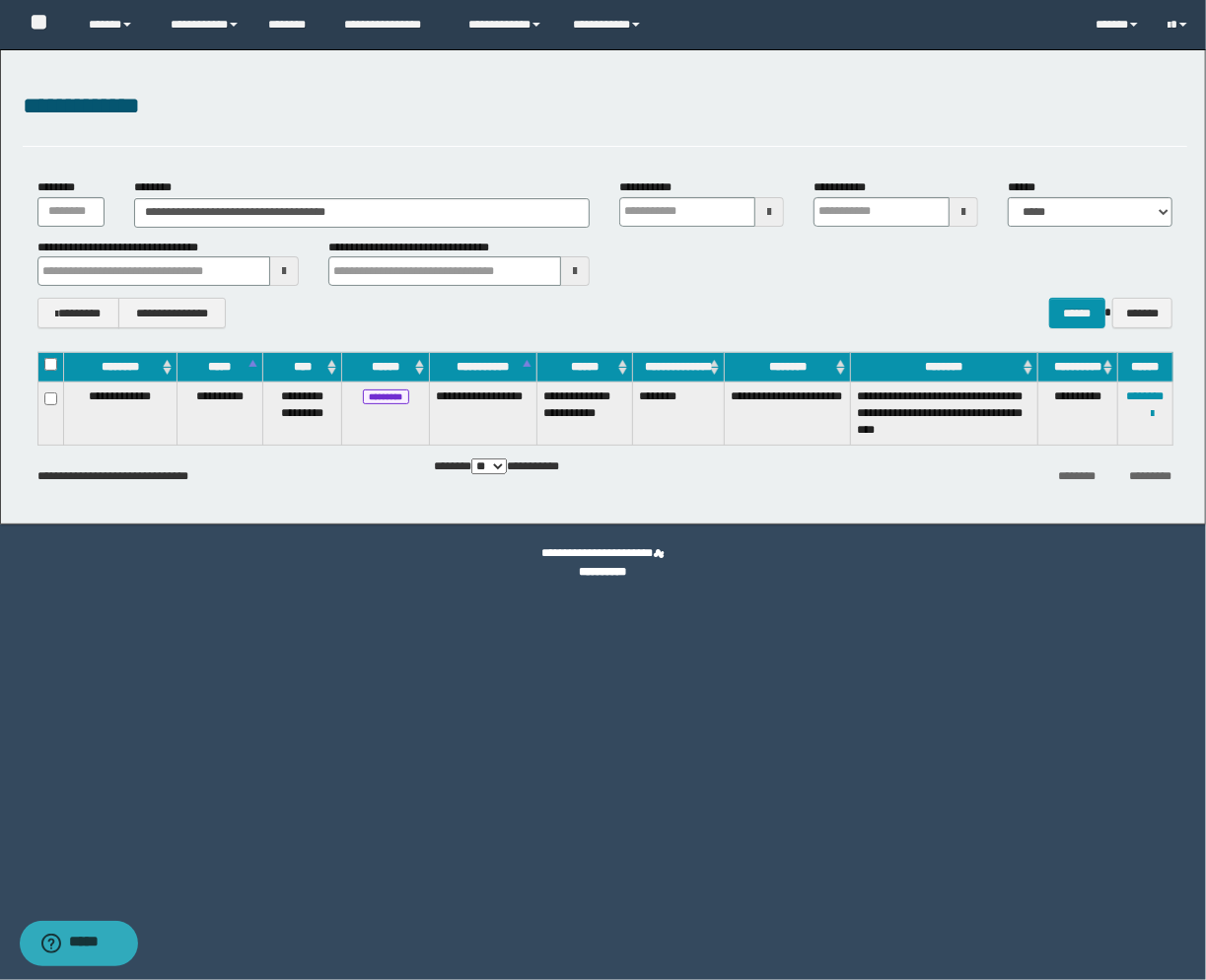 drag, startPoint x: 589, startPoint y: 123, endPoint x: 588, endPoint y: 138, distance: 15.033296 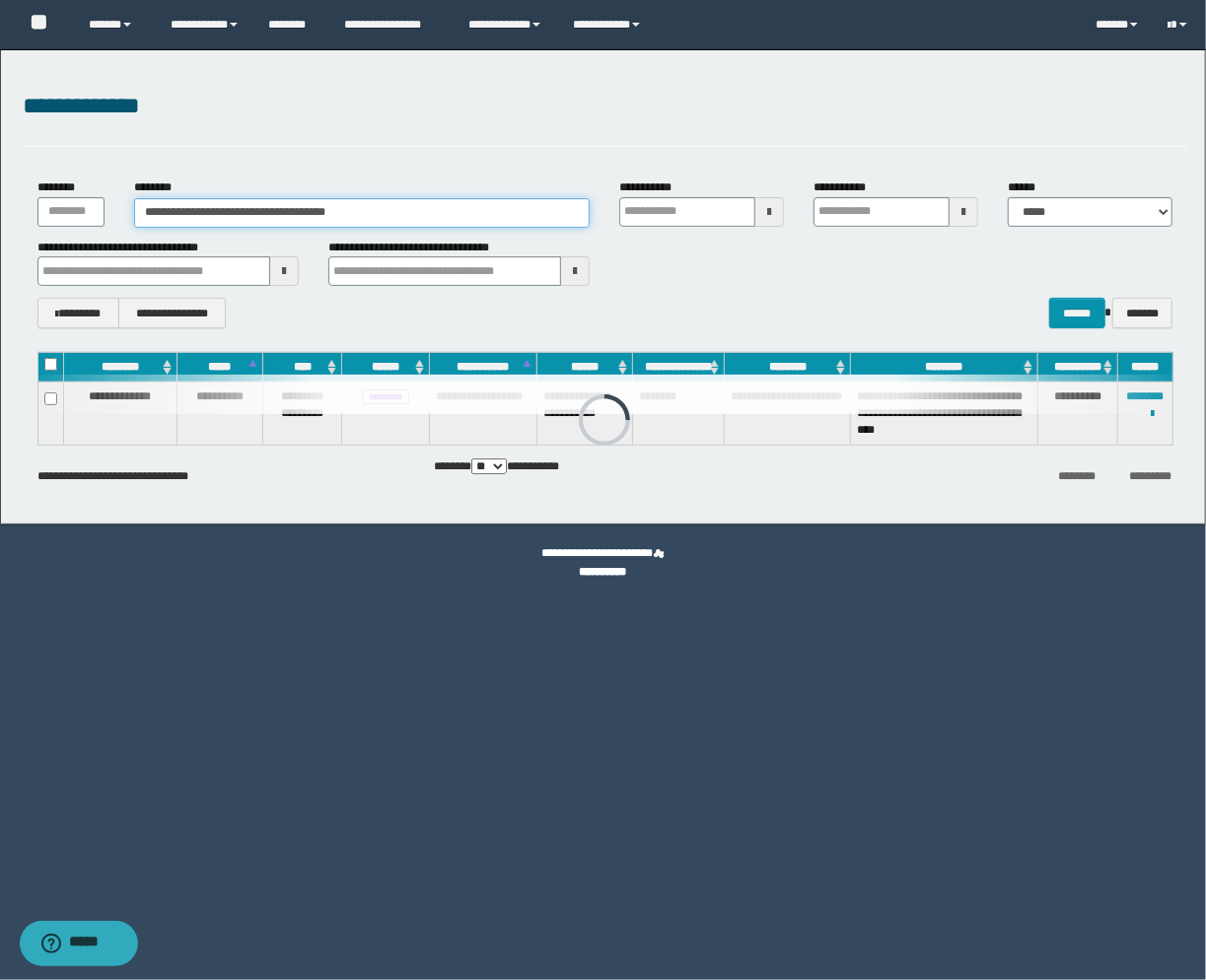 drag, startPoint x: 434, startPoint y: 209, endPoint x: -142, endPoint y: 173, distance: 577.1239 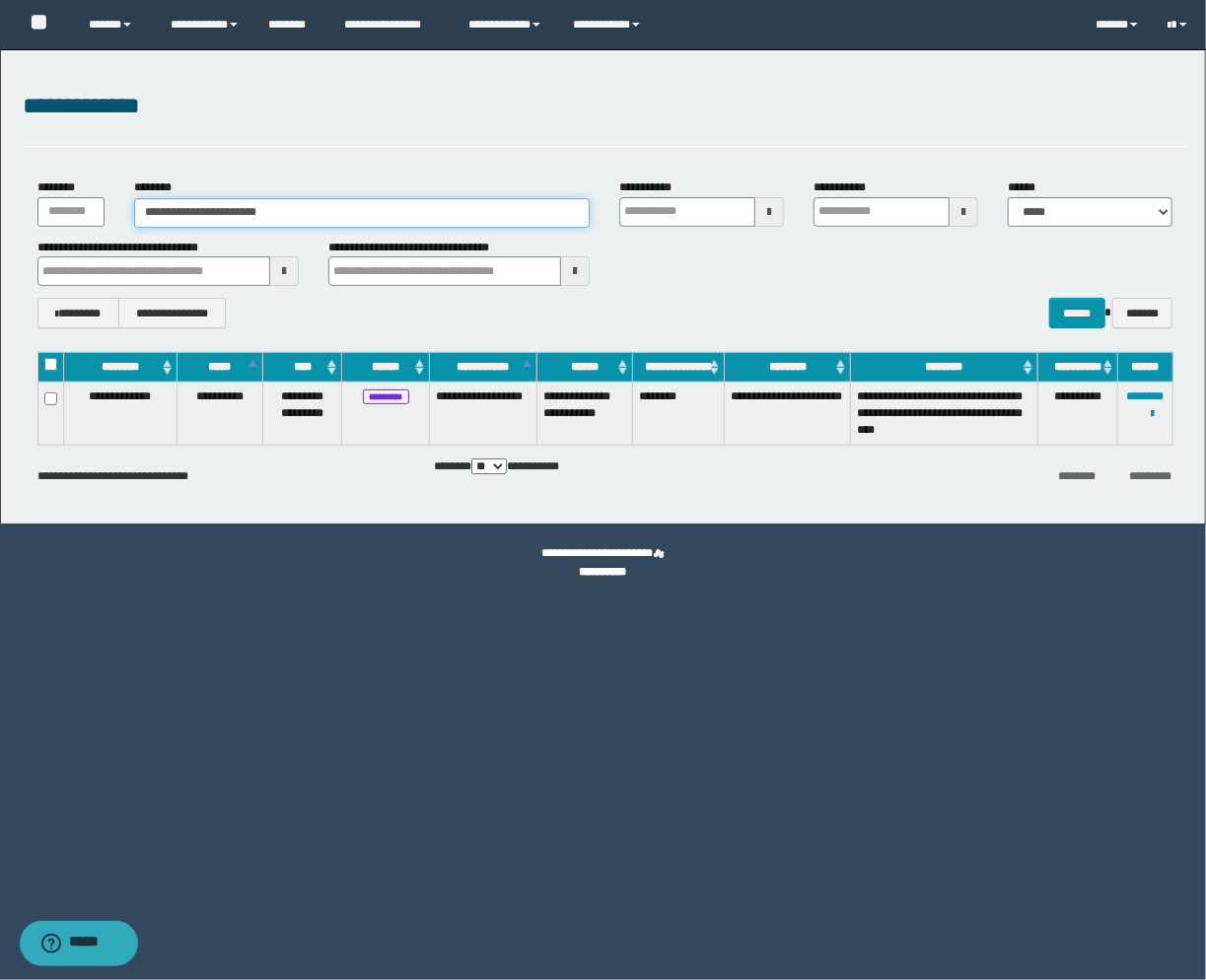 type on "**********" 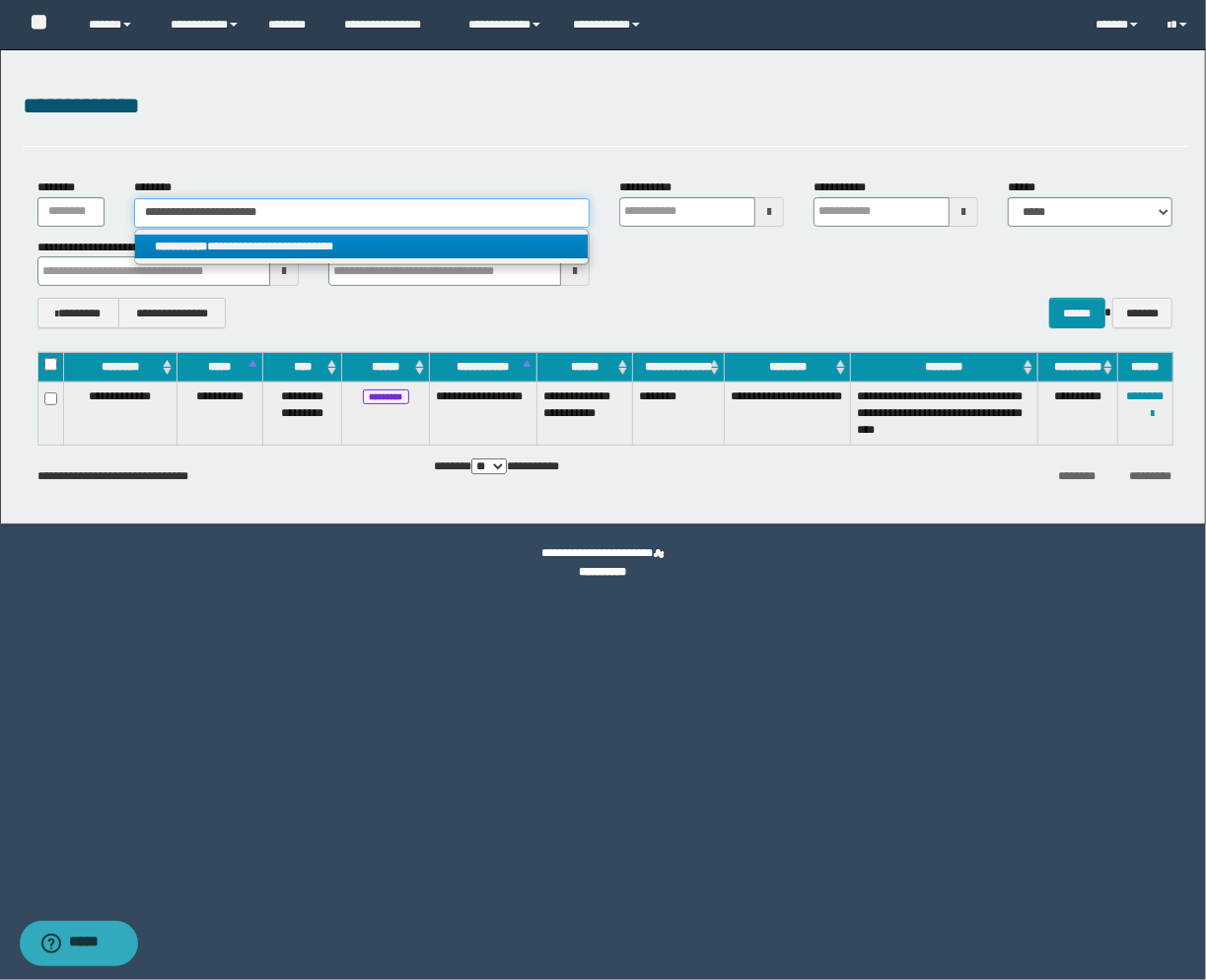 type on "**********" 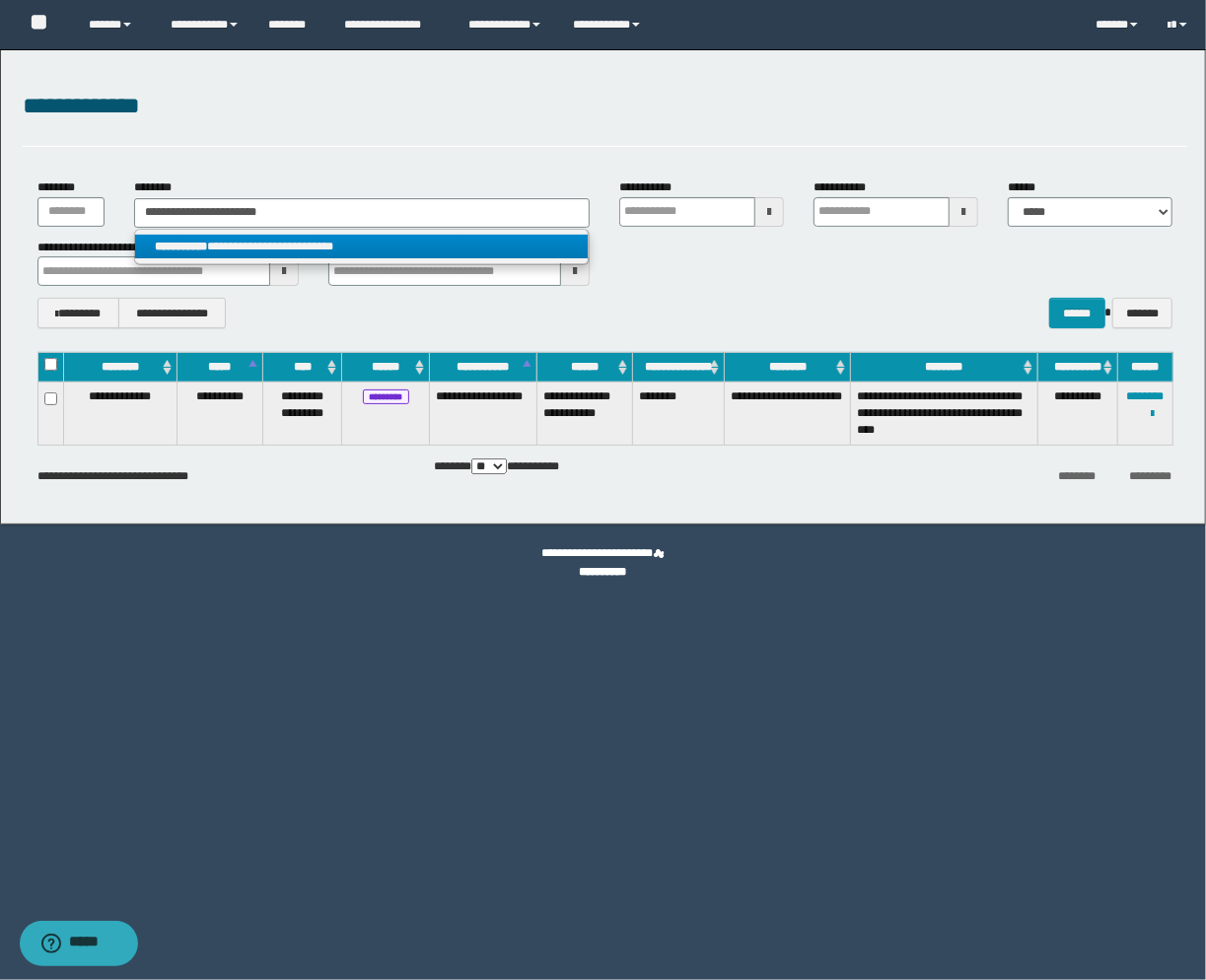 click on "**********" at bounding box center [362, 246] 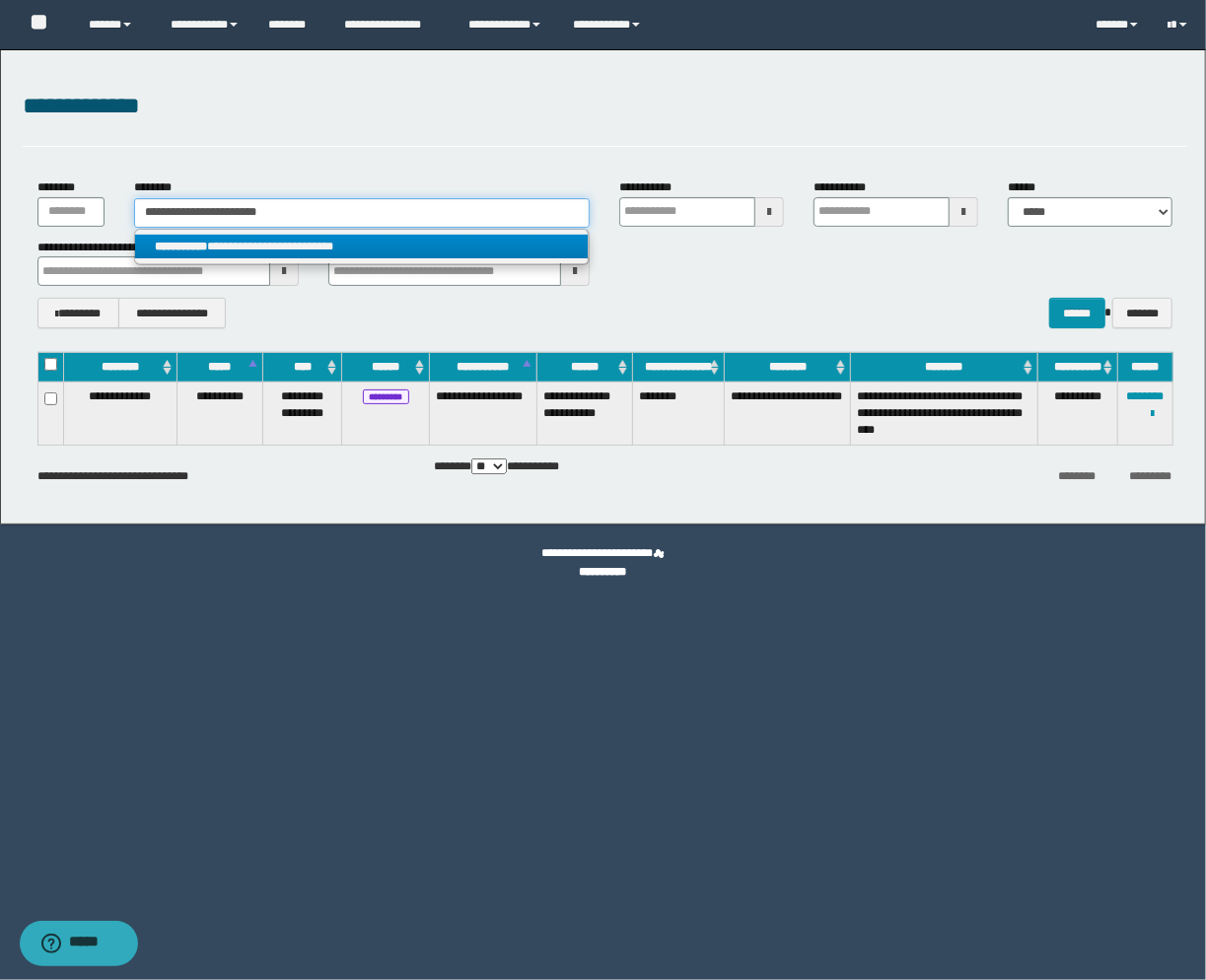 type 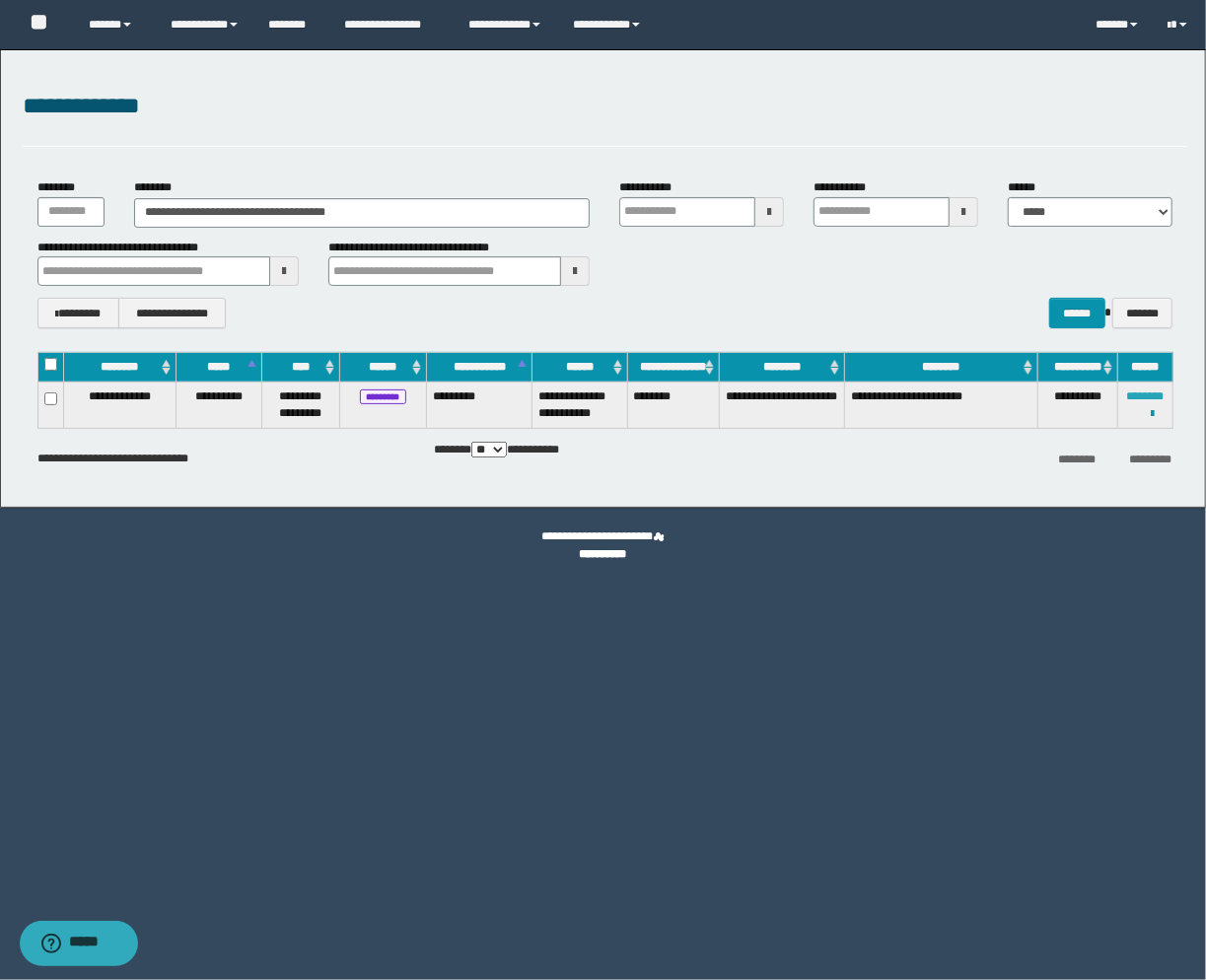 click on "********" at bounding box center [1146, 396] 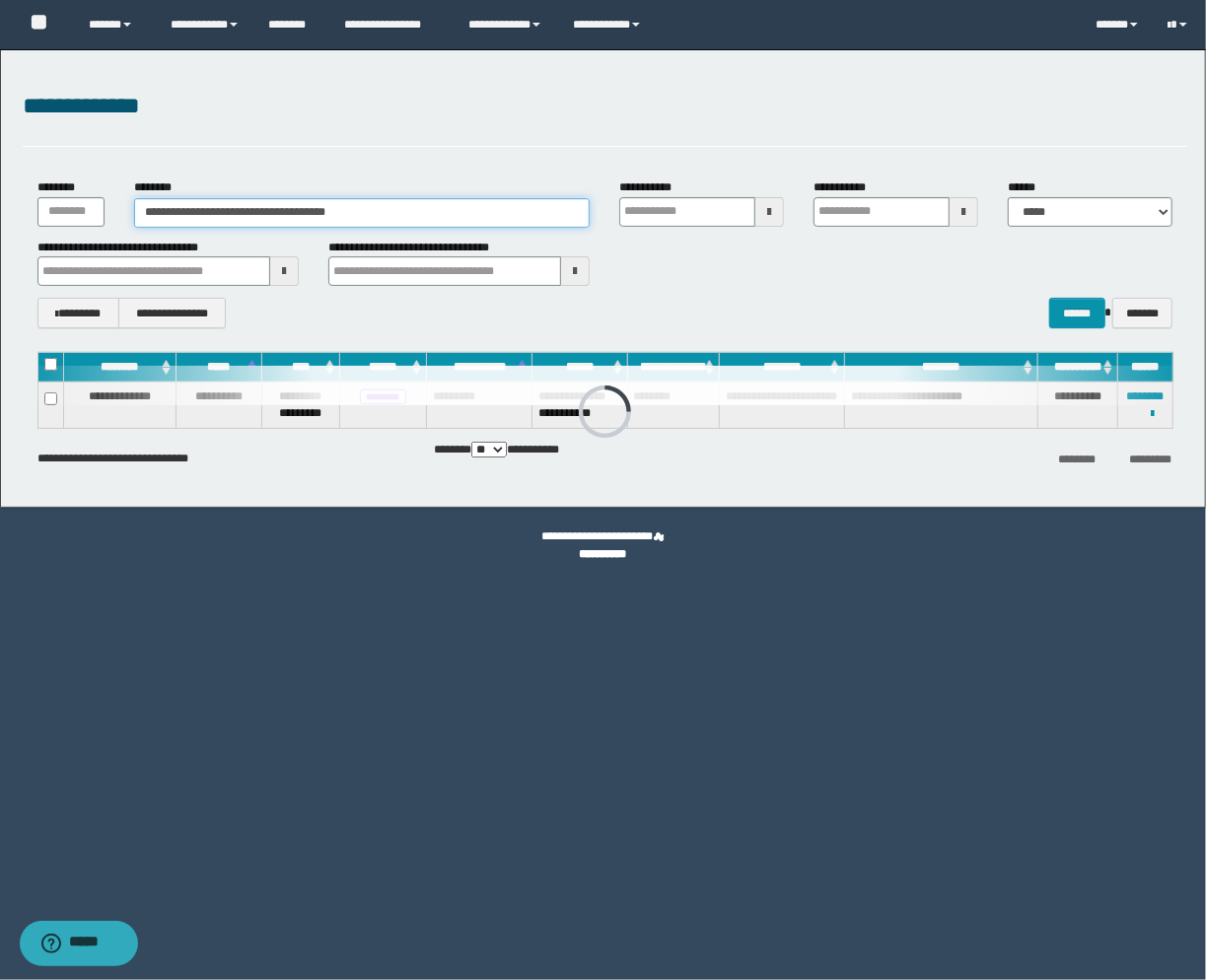 drag, startPoint x: 416, startPoint y: 208, endPoint x: -83, endPoint y: 158, distance: 501.49875 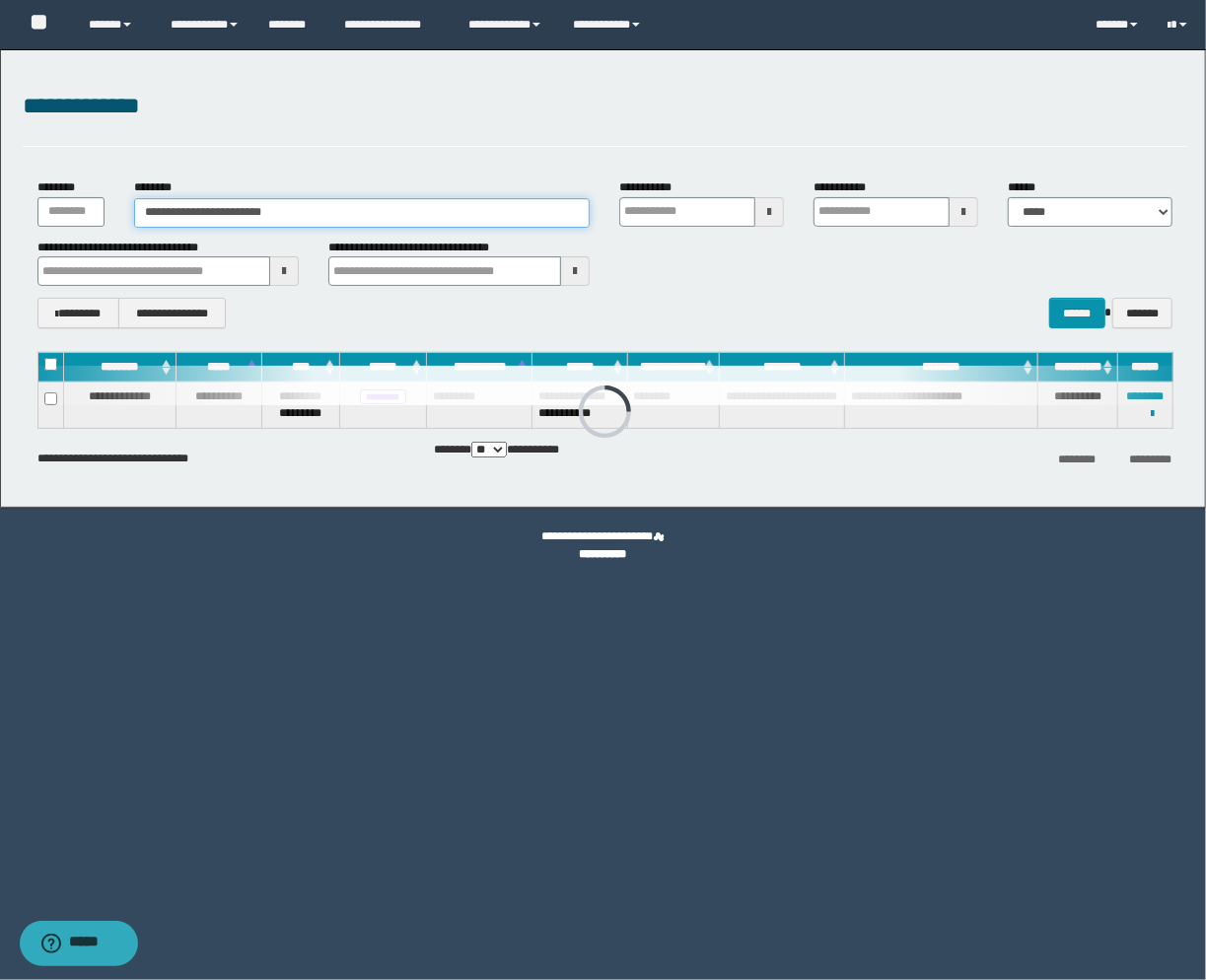 type on "**********" 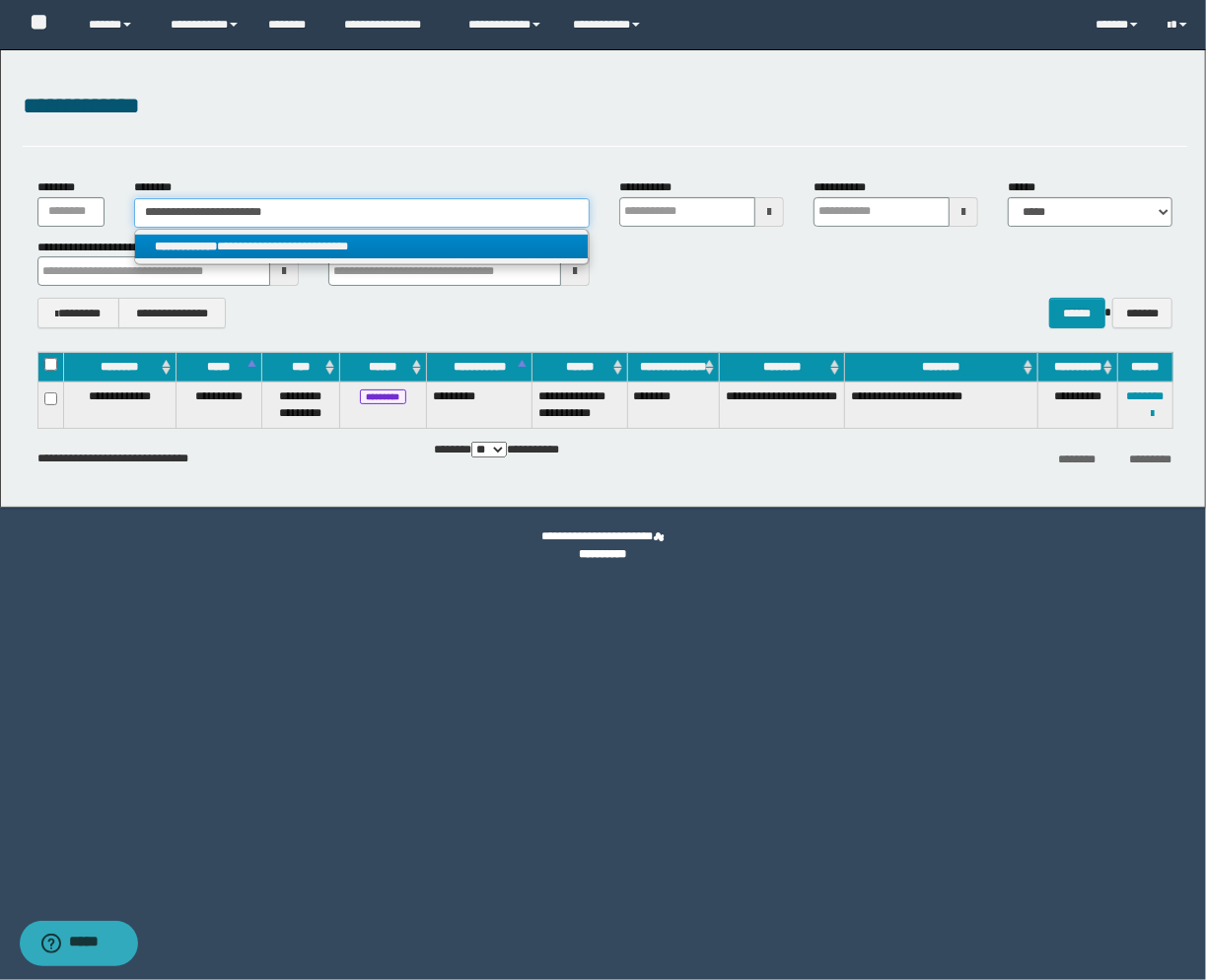 type on "**********" 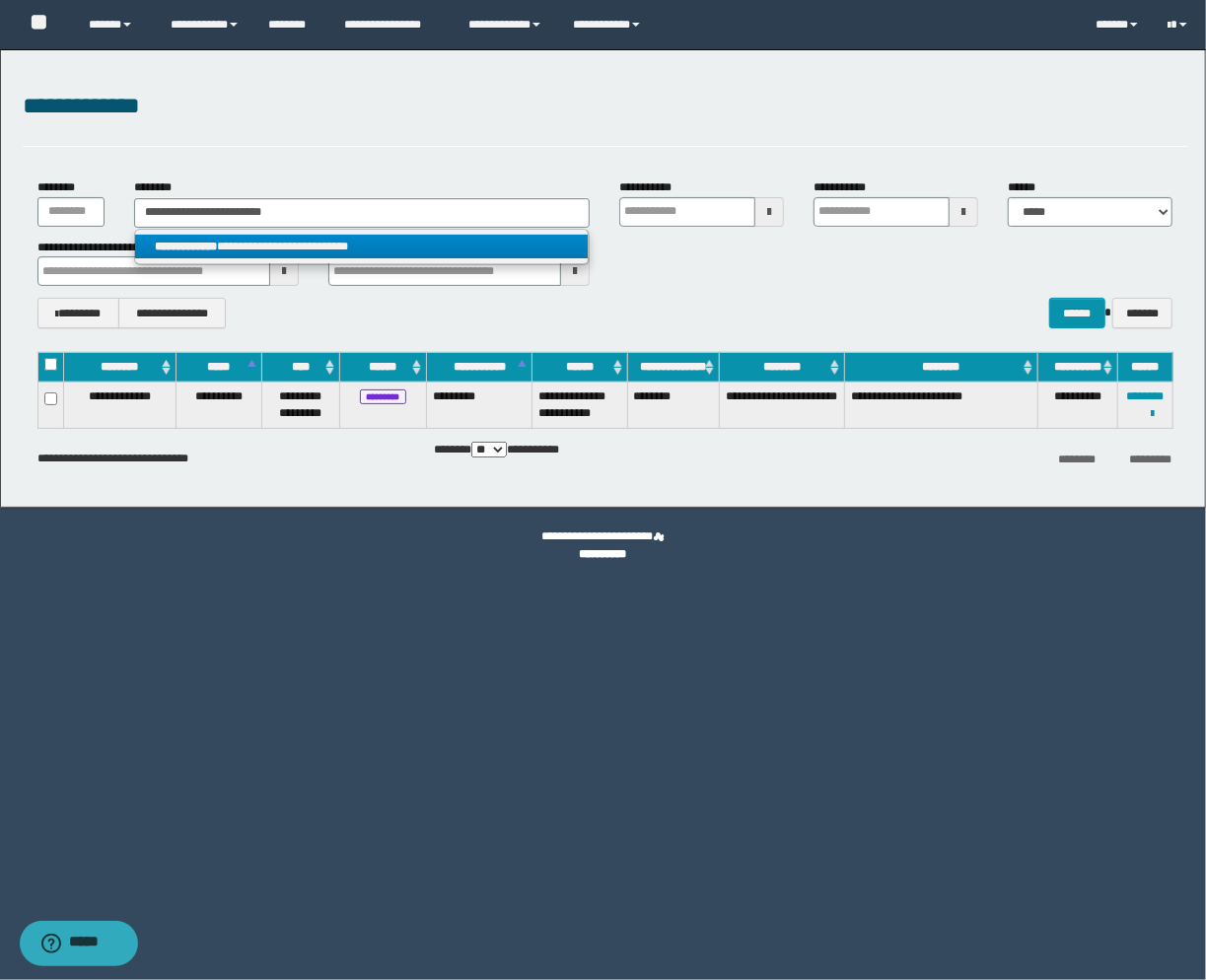 click on "**********" at bounding box center [362, 246] 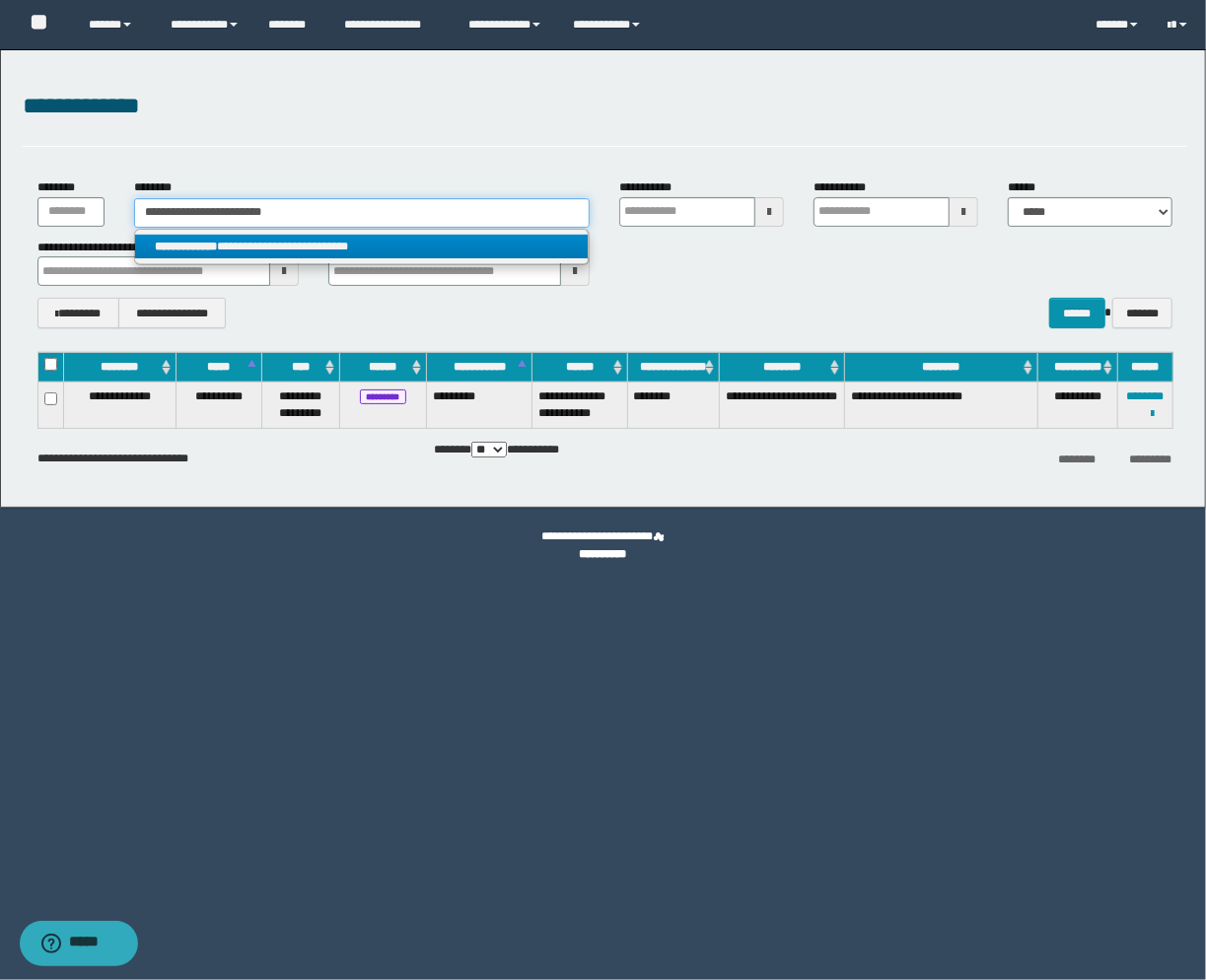 type 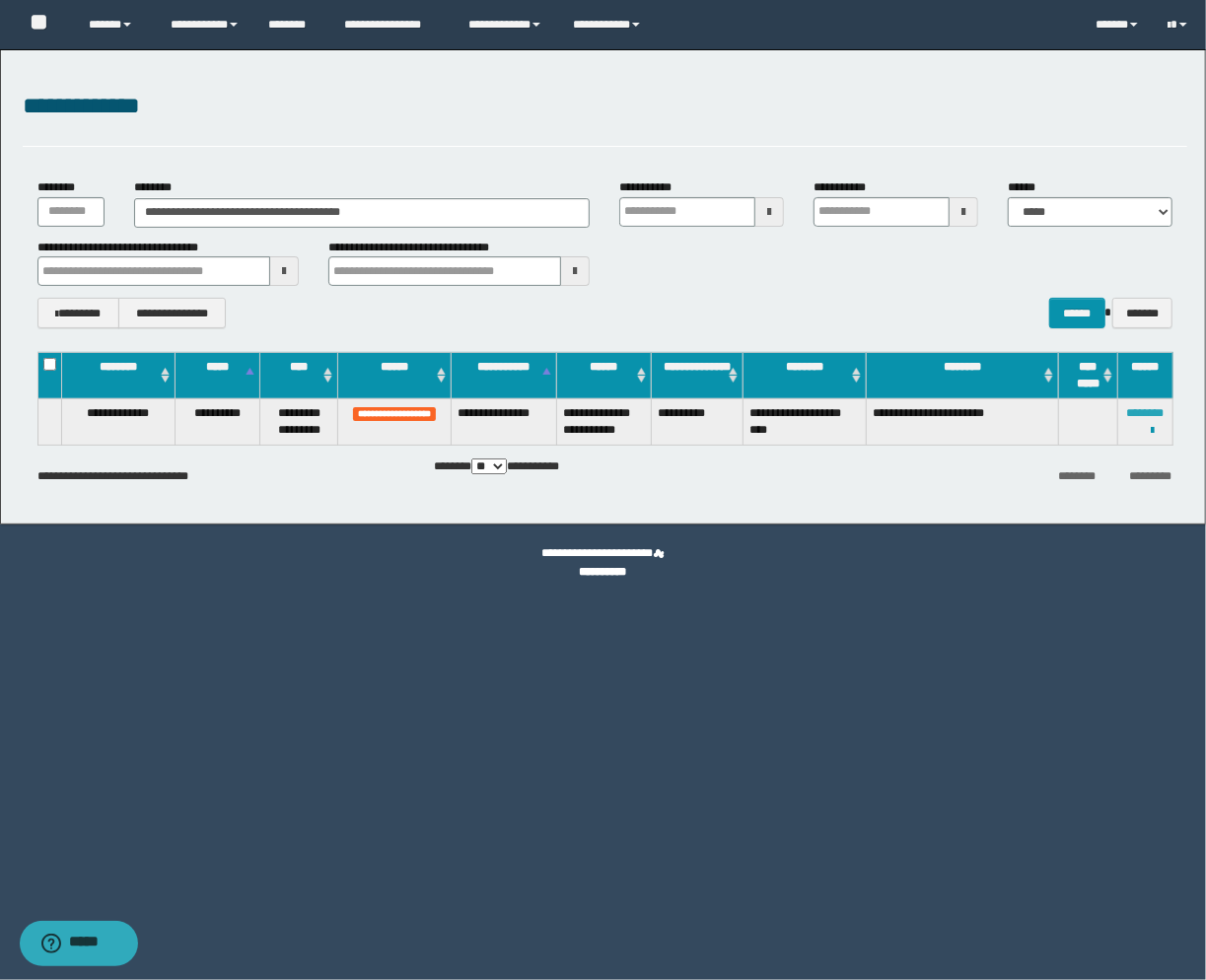 click on "********" at bounding box center (1146, 413) 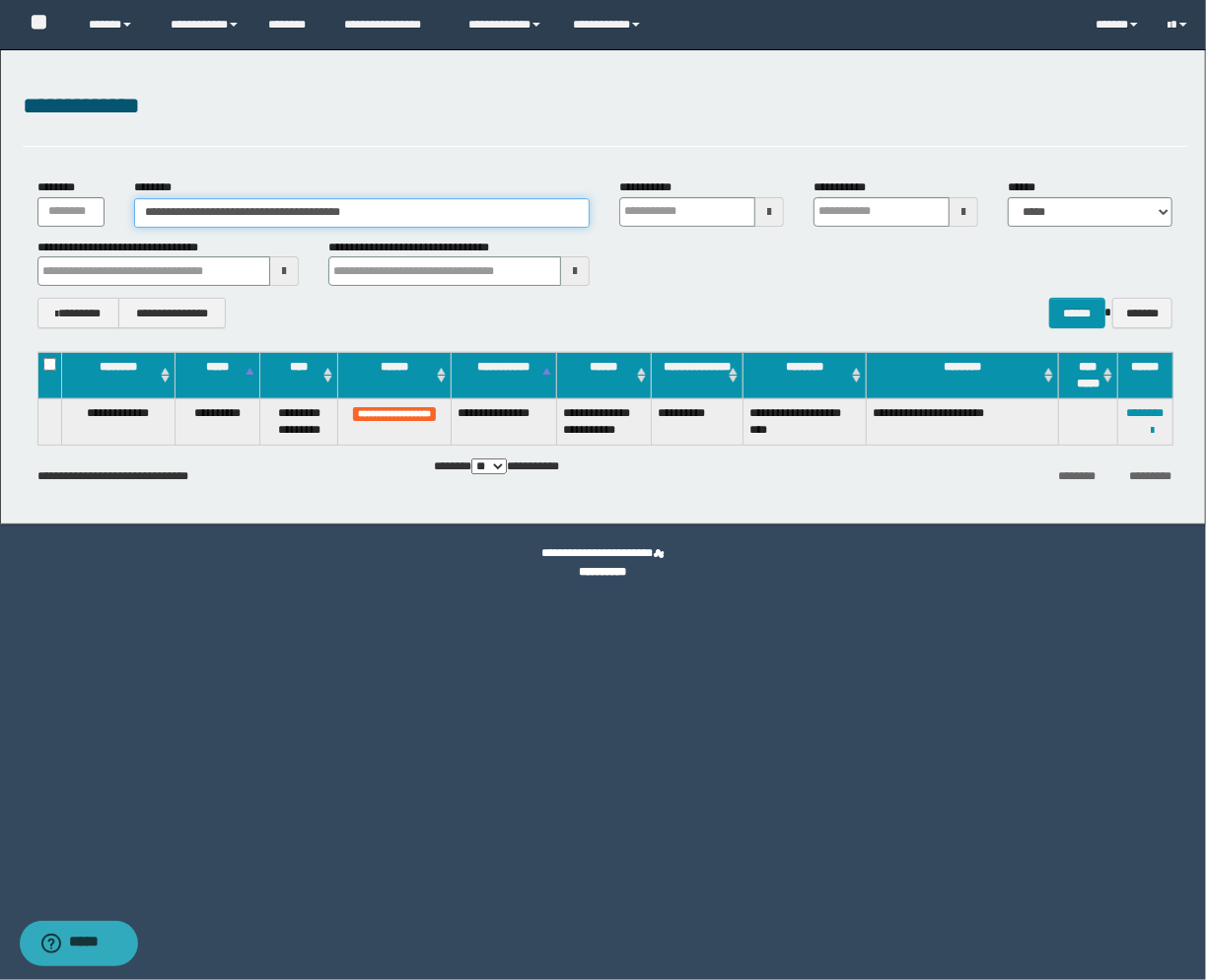 drag, startPoint x: 427, startPoint y: 210, endPoint x: -92, endPoint y: 170, distance: 520.53914 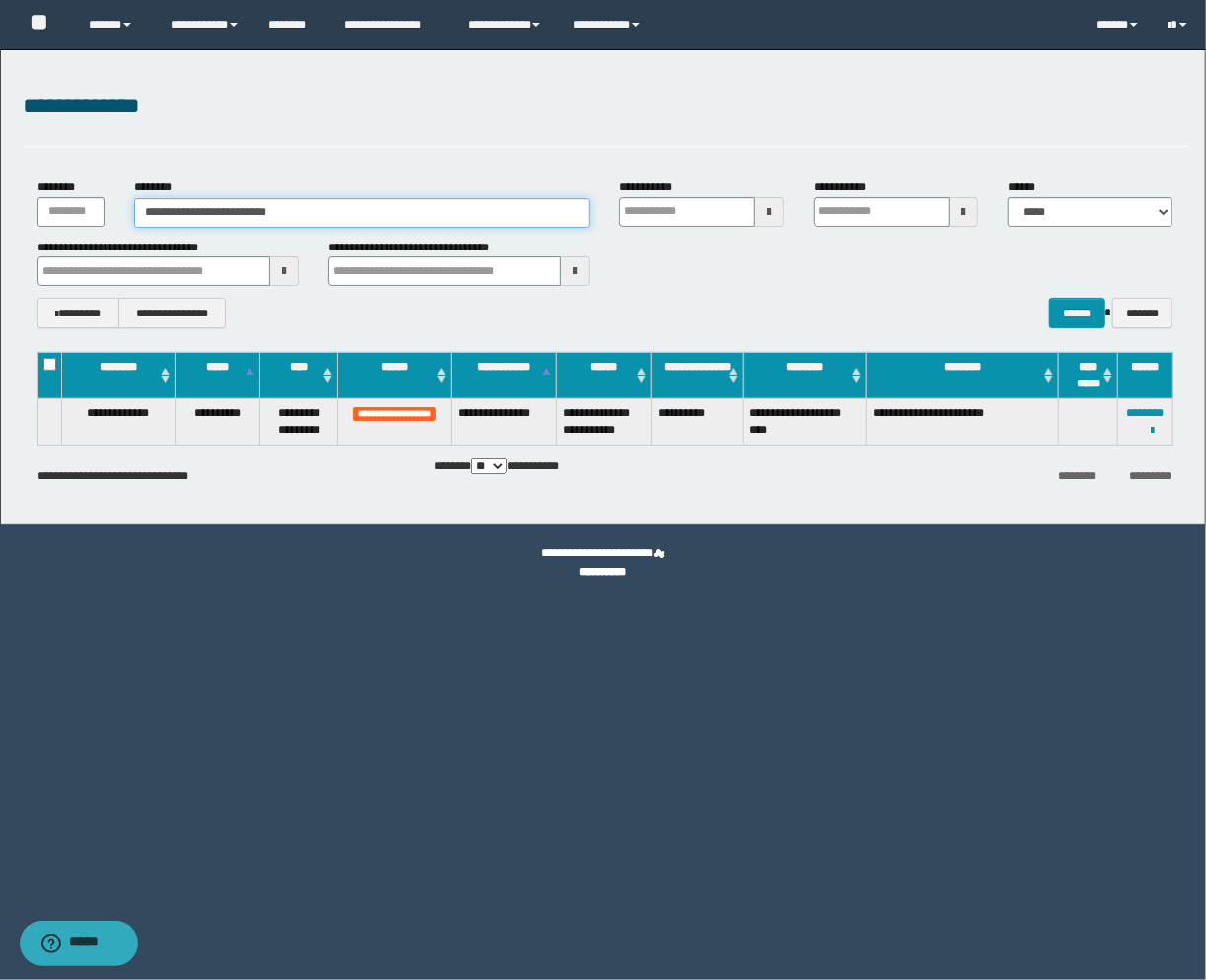 type on "**********" 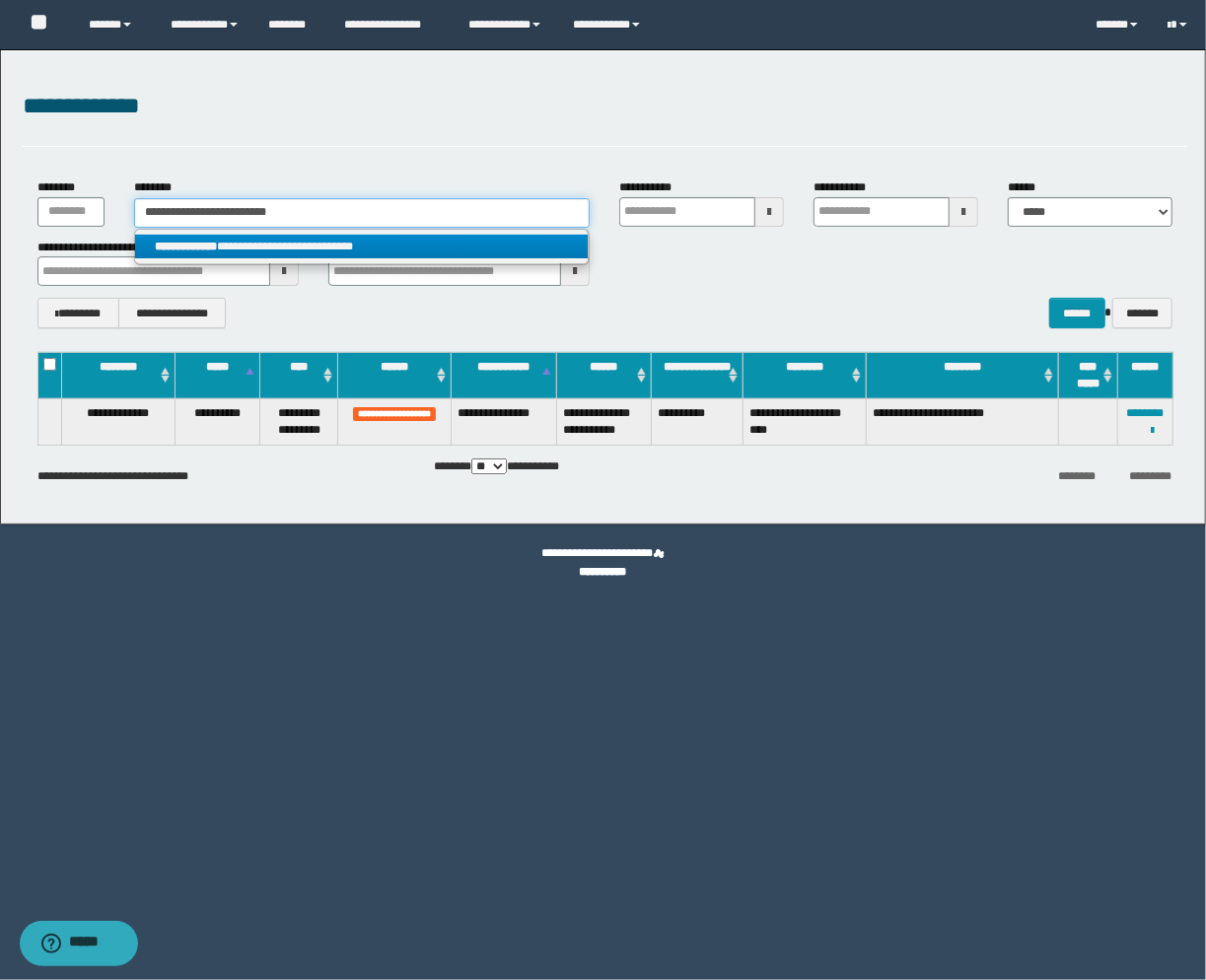 type on "**********" 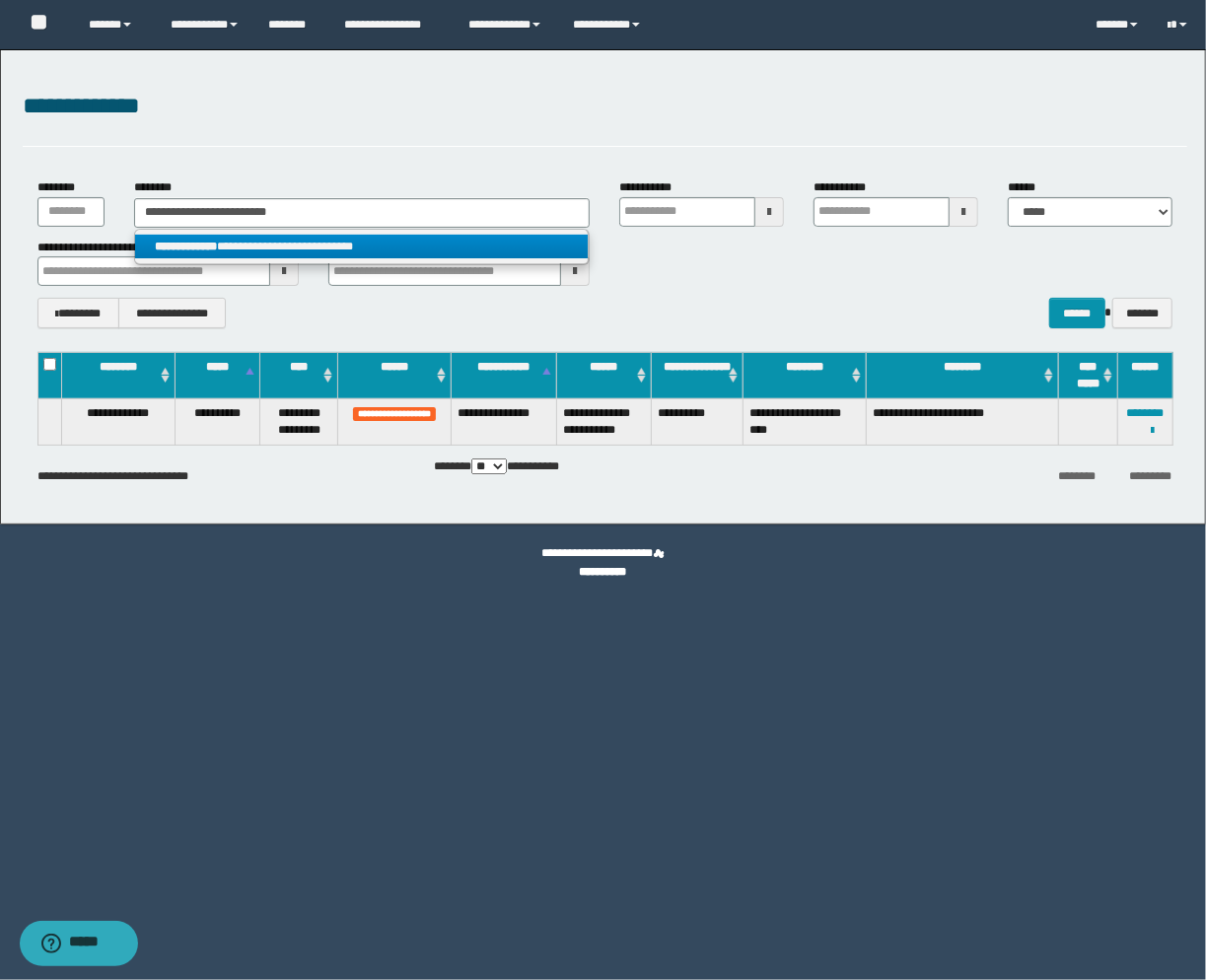 click on "**********" at bounding box center [362, 246] 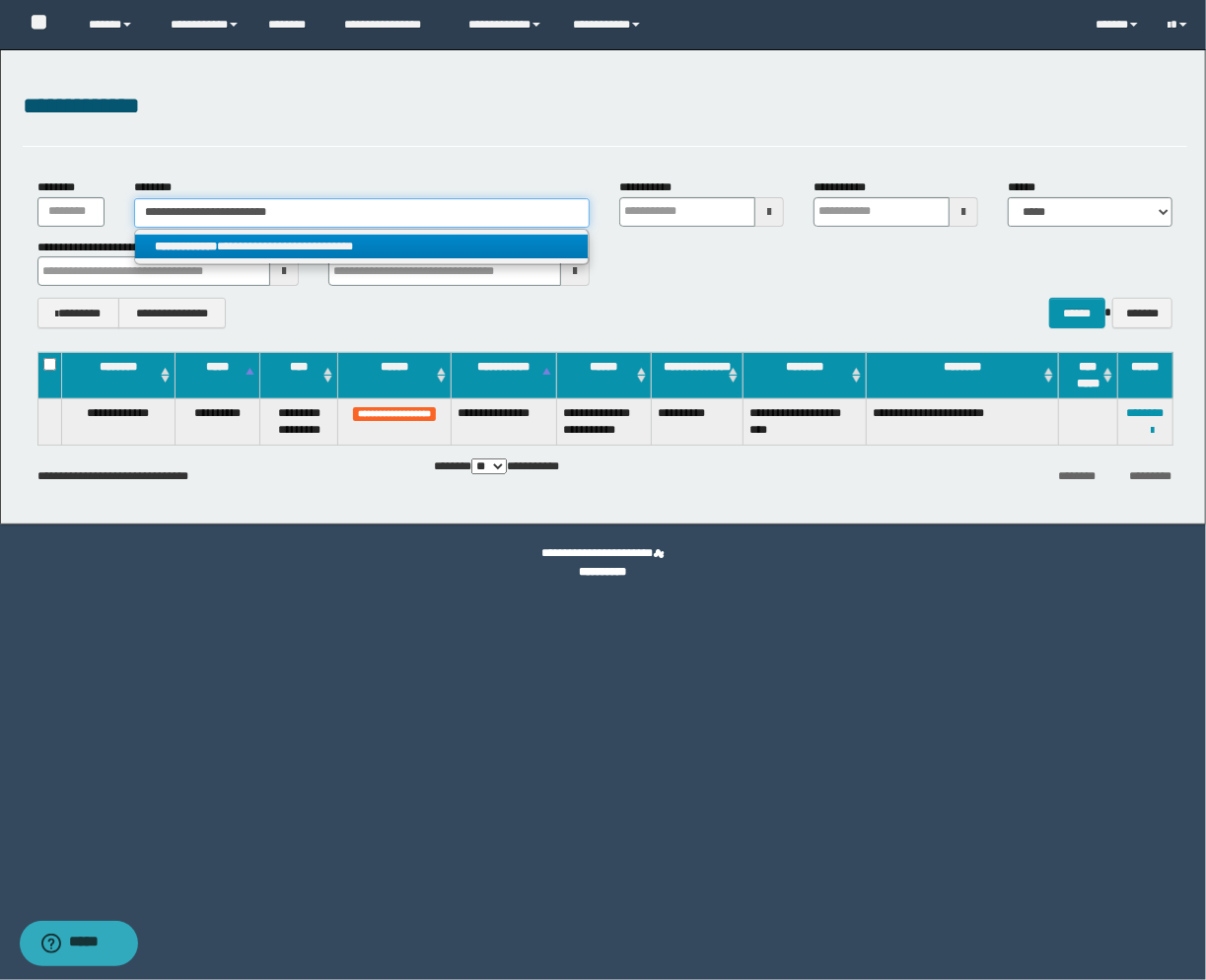 type 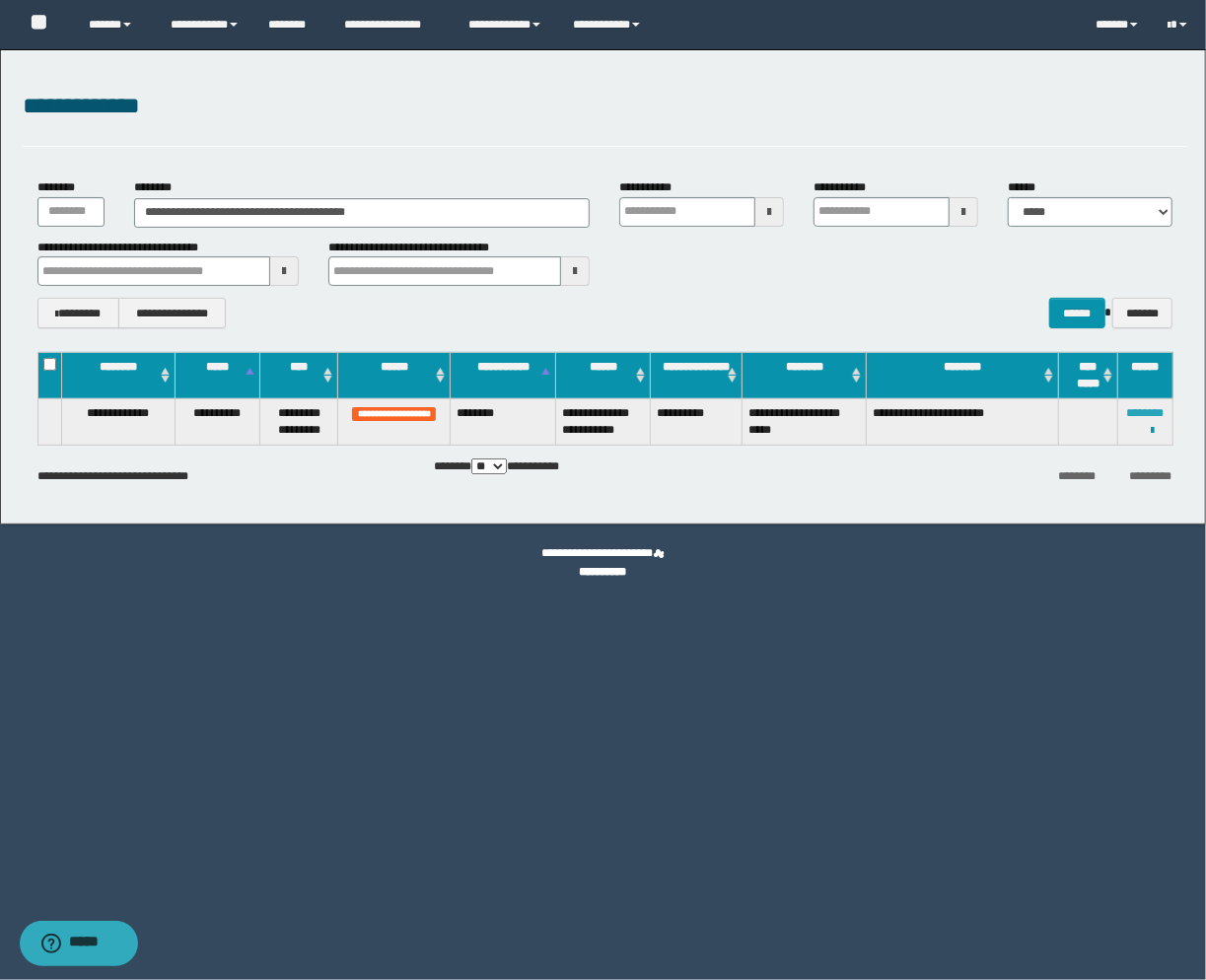 click on "********" at bounding box center (1146, 413) 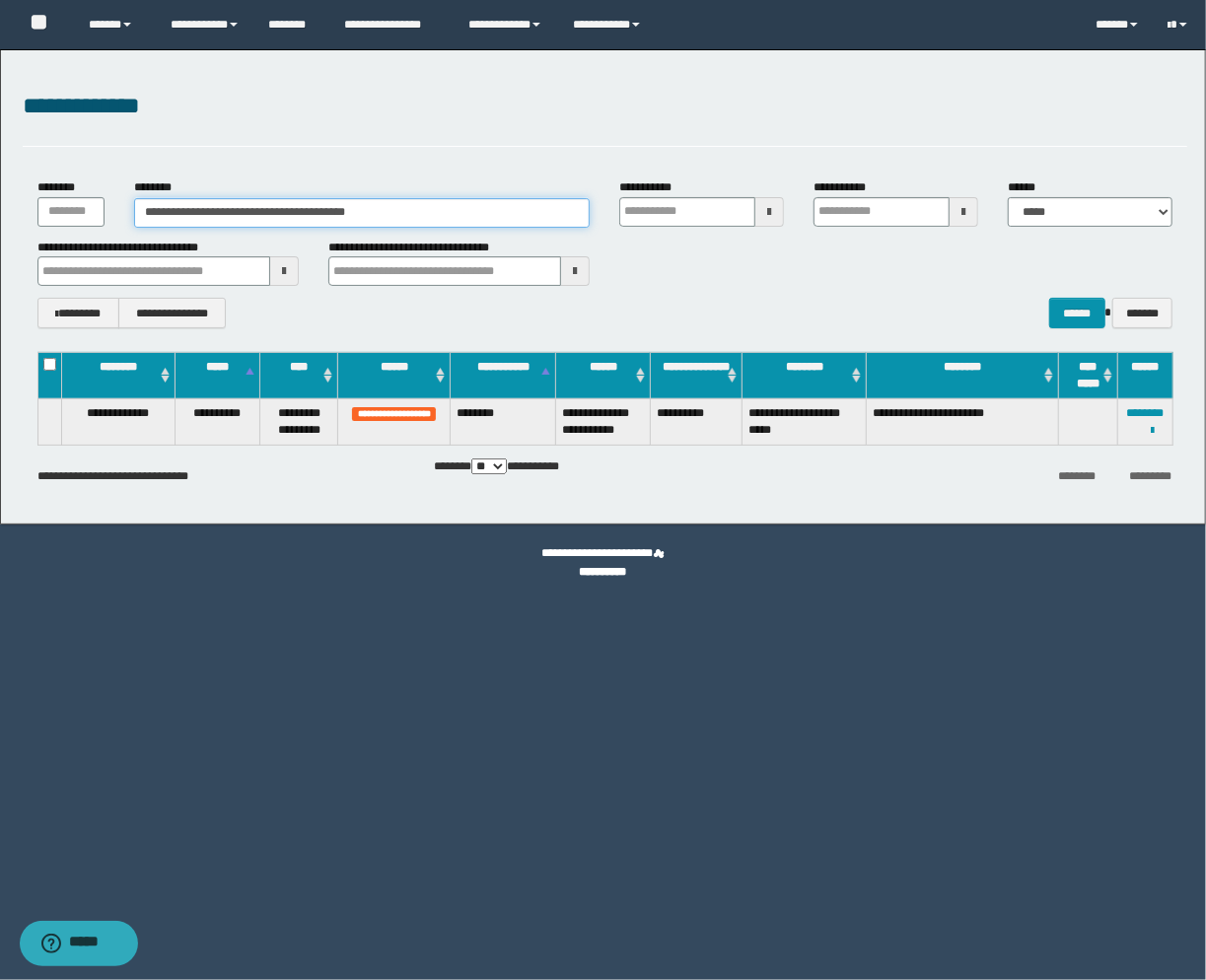 drag, startPoint x: 416, startPoint y: 221, endPoint x: -73, endPoint y: 212, distance: 489.08282 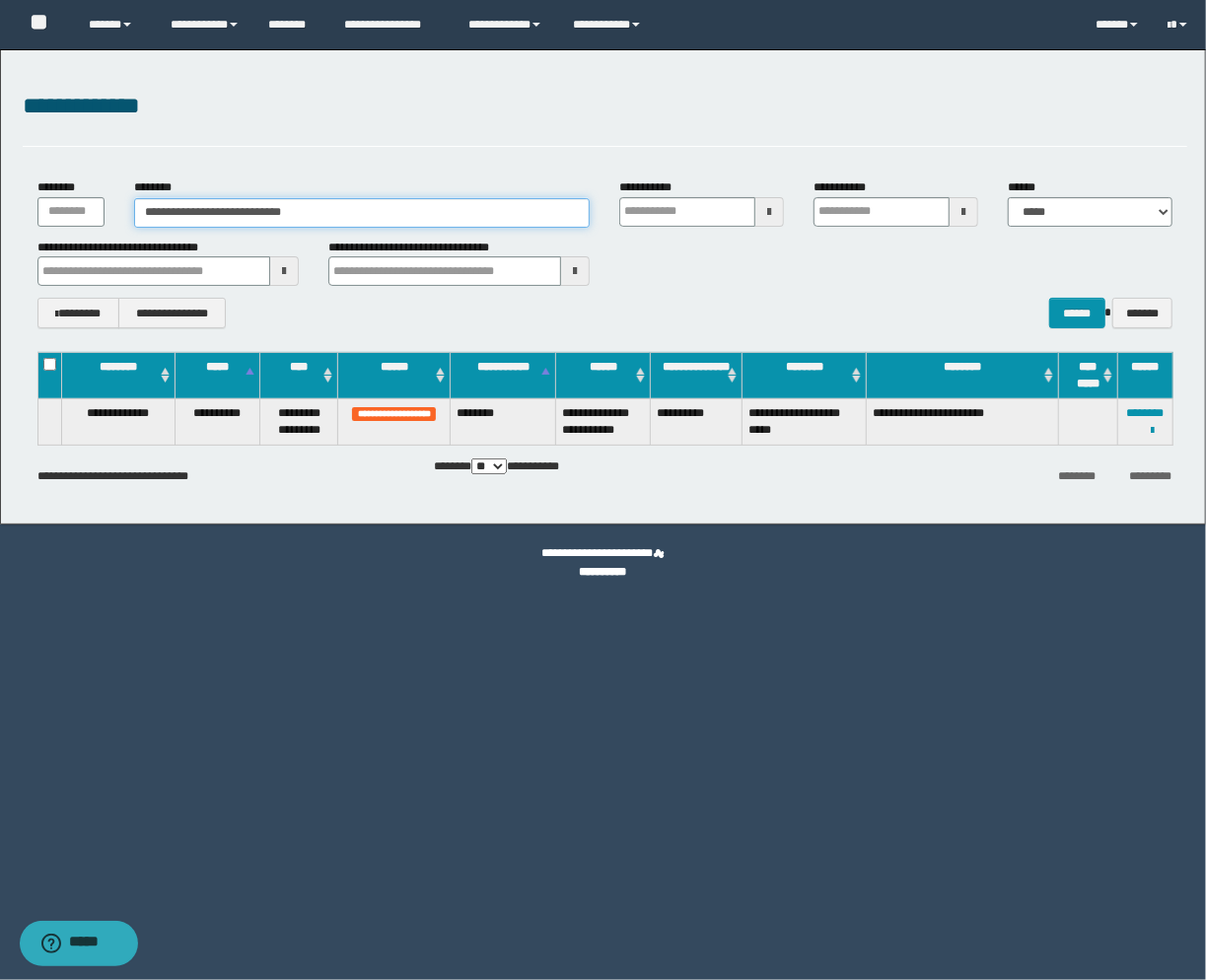 type on "**********" 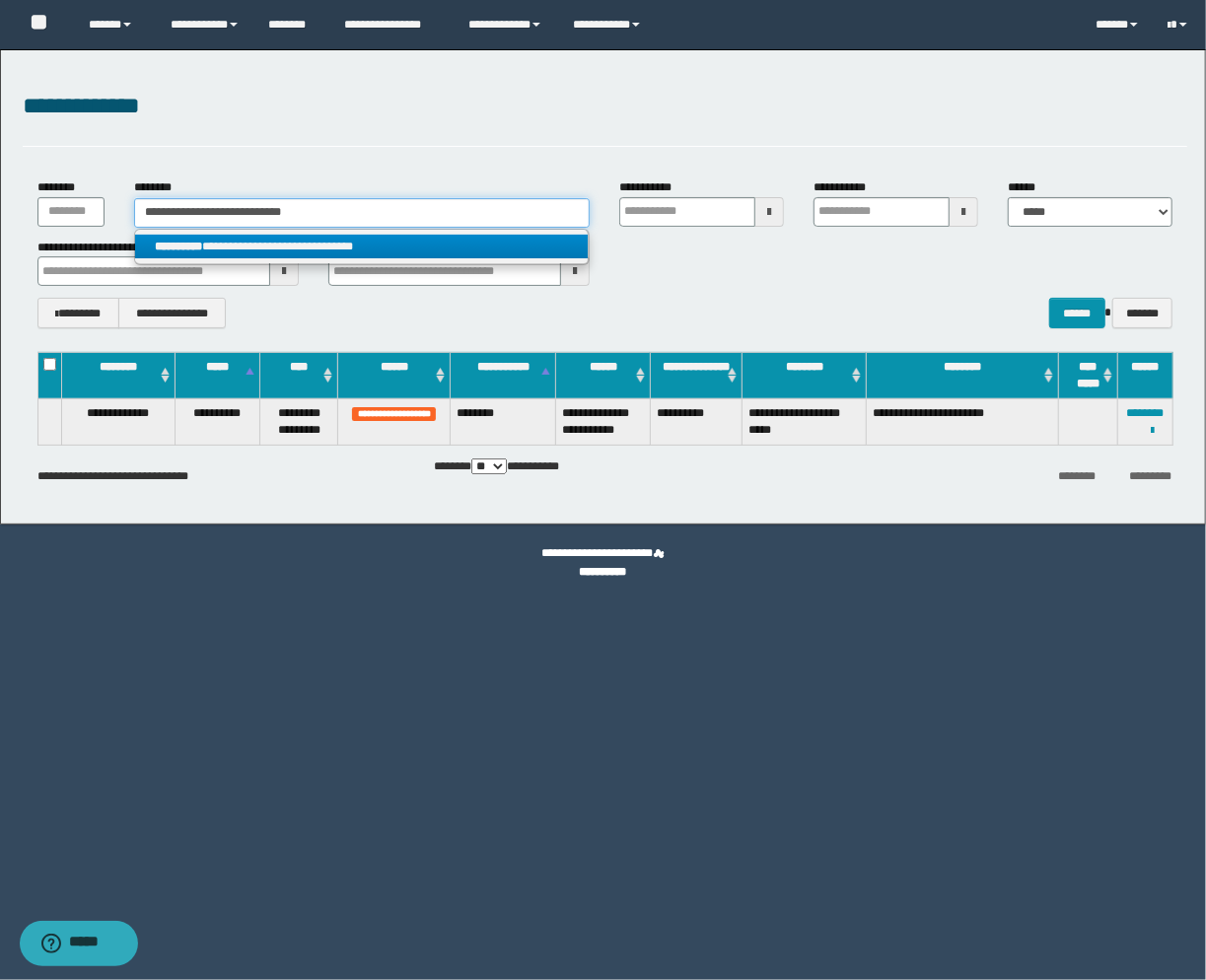 type on "**********" 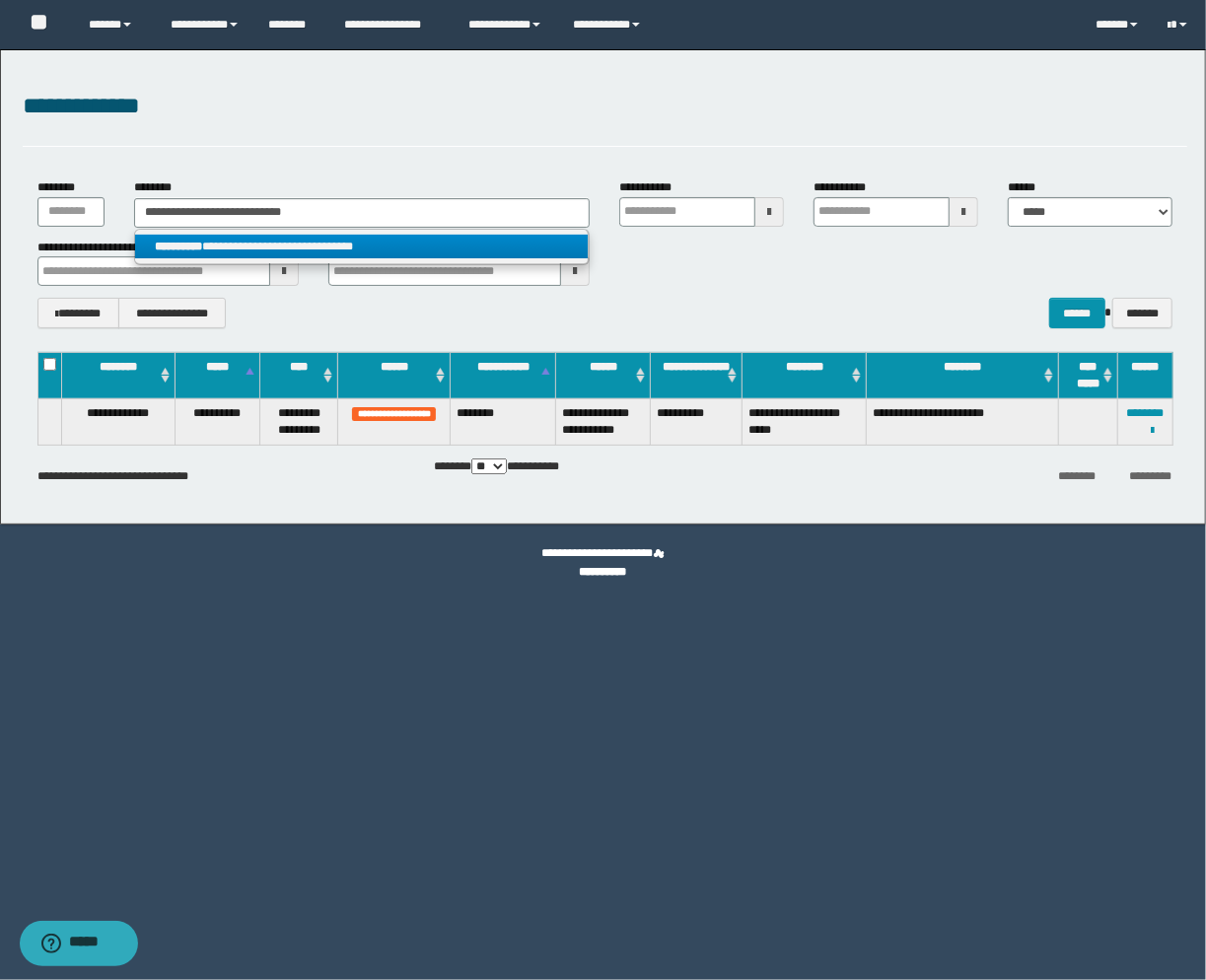click on "**********" at bounding box center (362, 246) 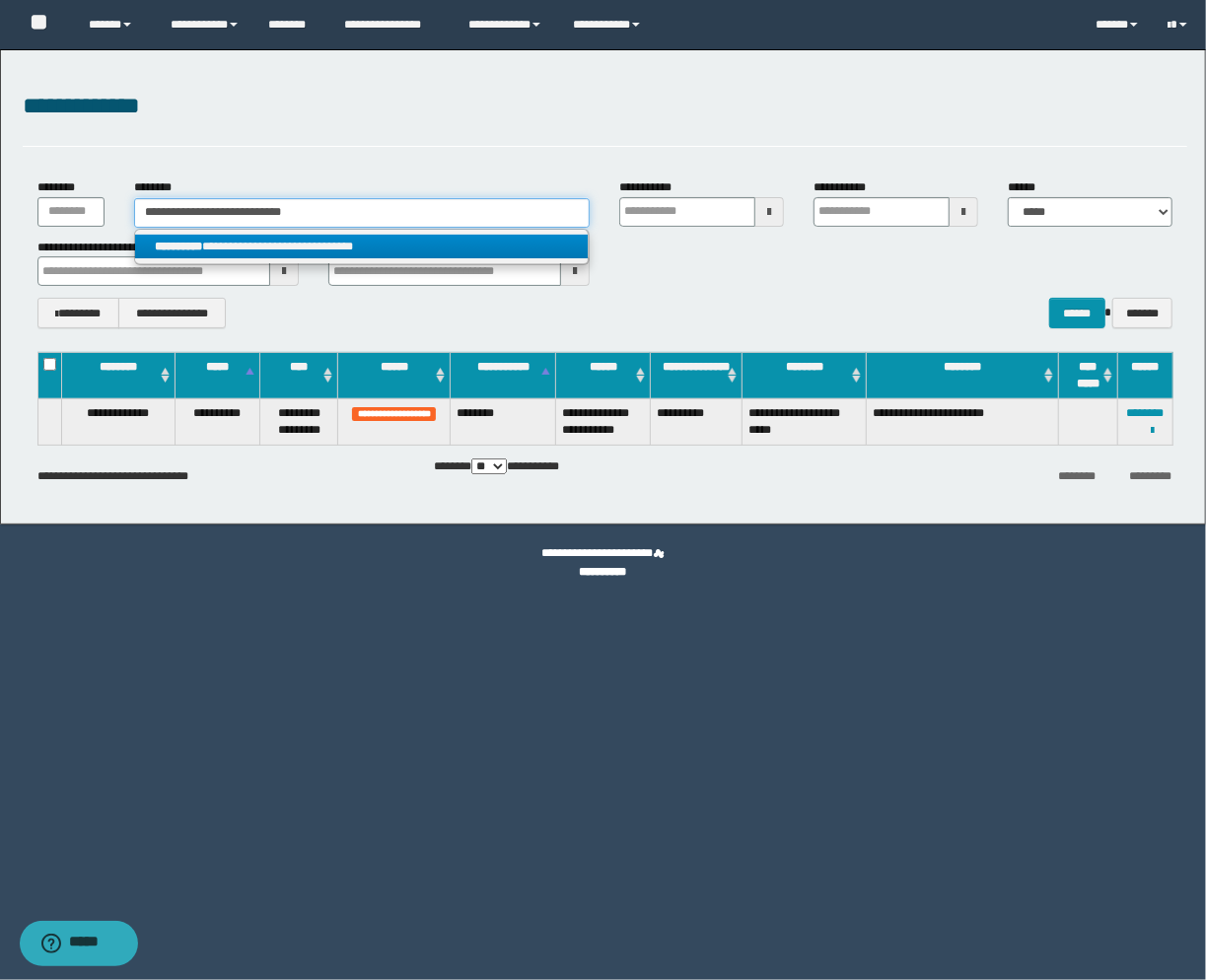 type 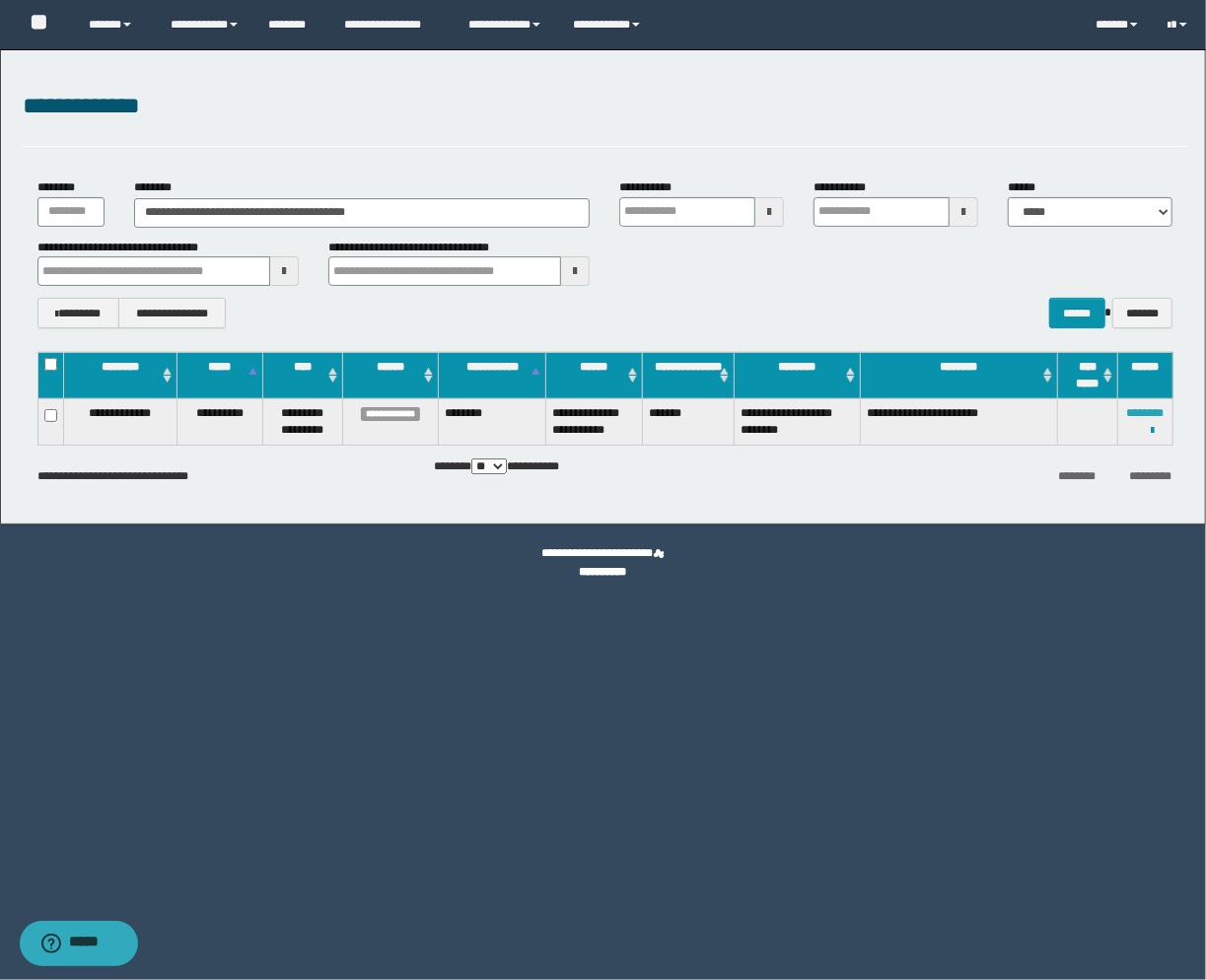 click on "********" at bounding box center (1146, 413) 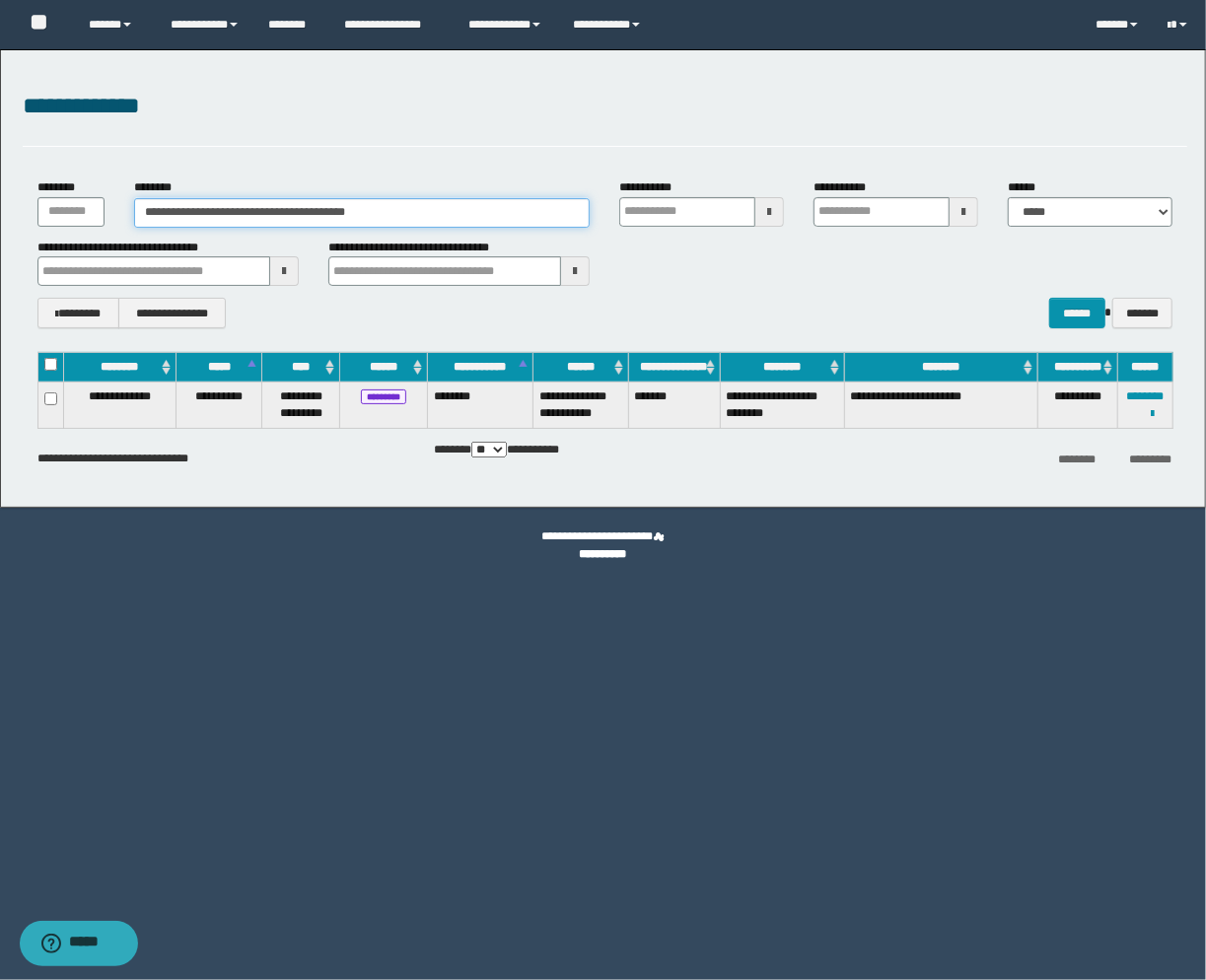 drag, startPoint x: 368, startPoint y: 208, endPoint x: -233, endPoint y: 172, distance: 602.0772 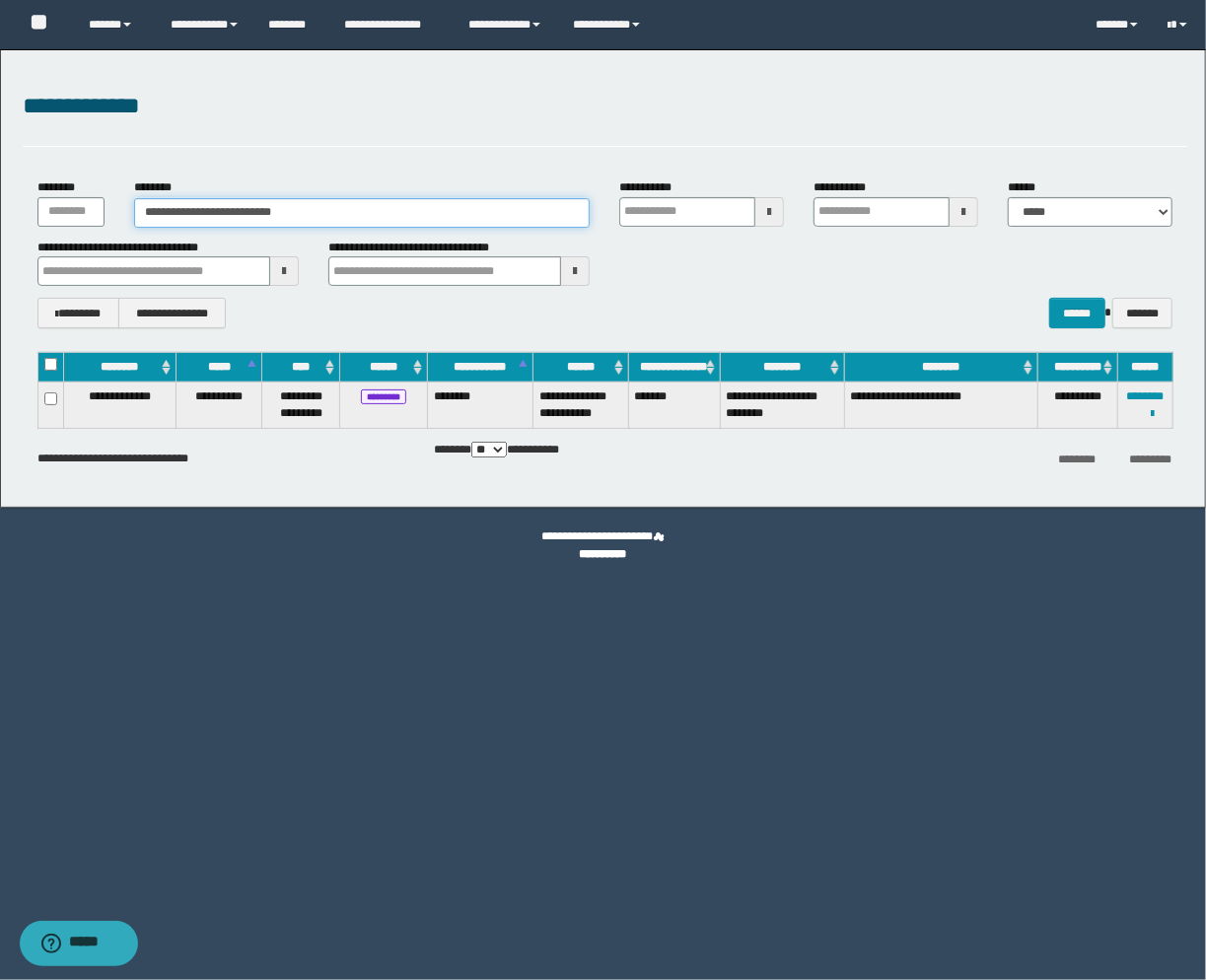 type on "**********" 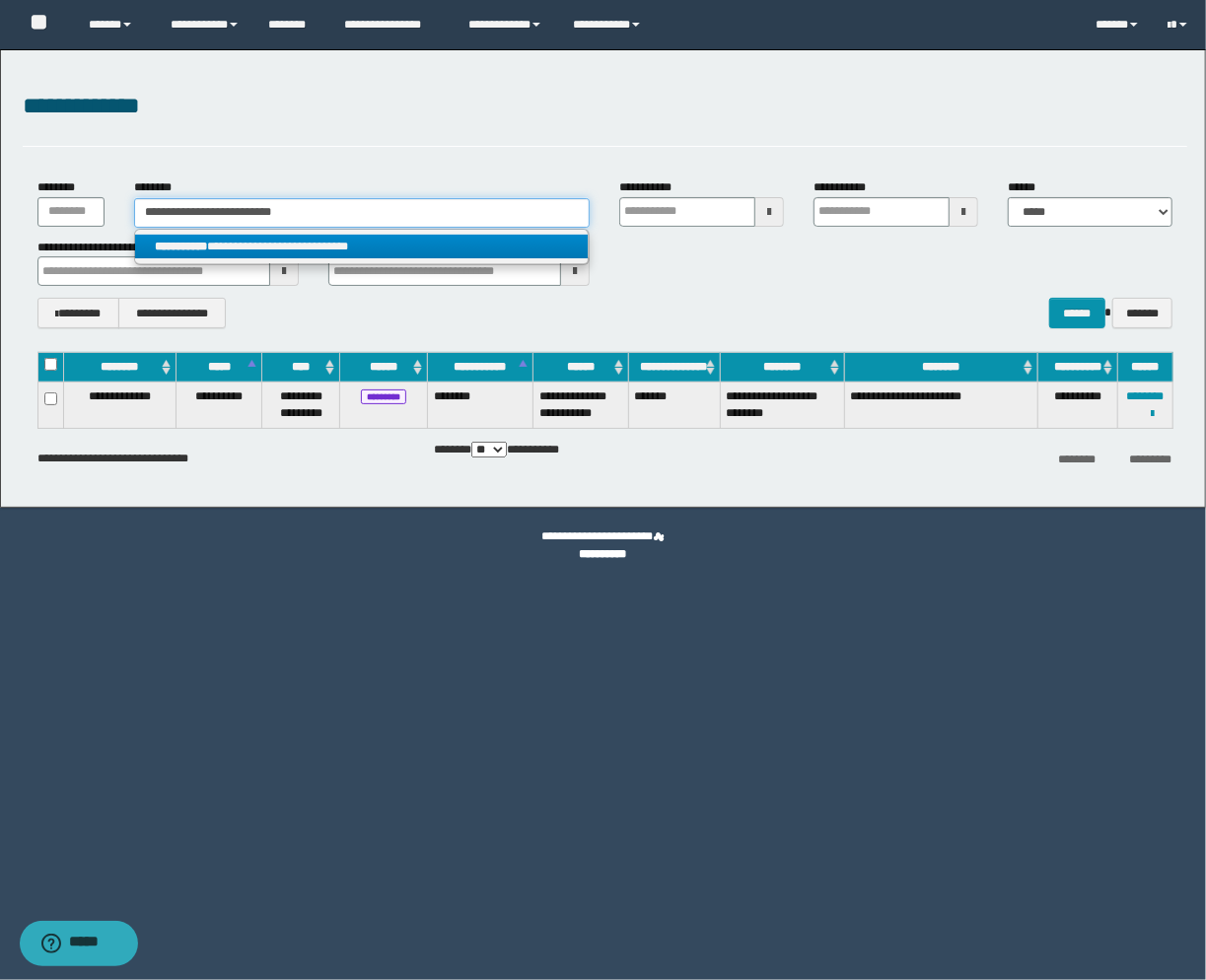 type on "**********" 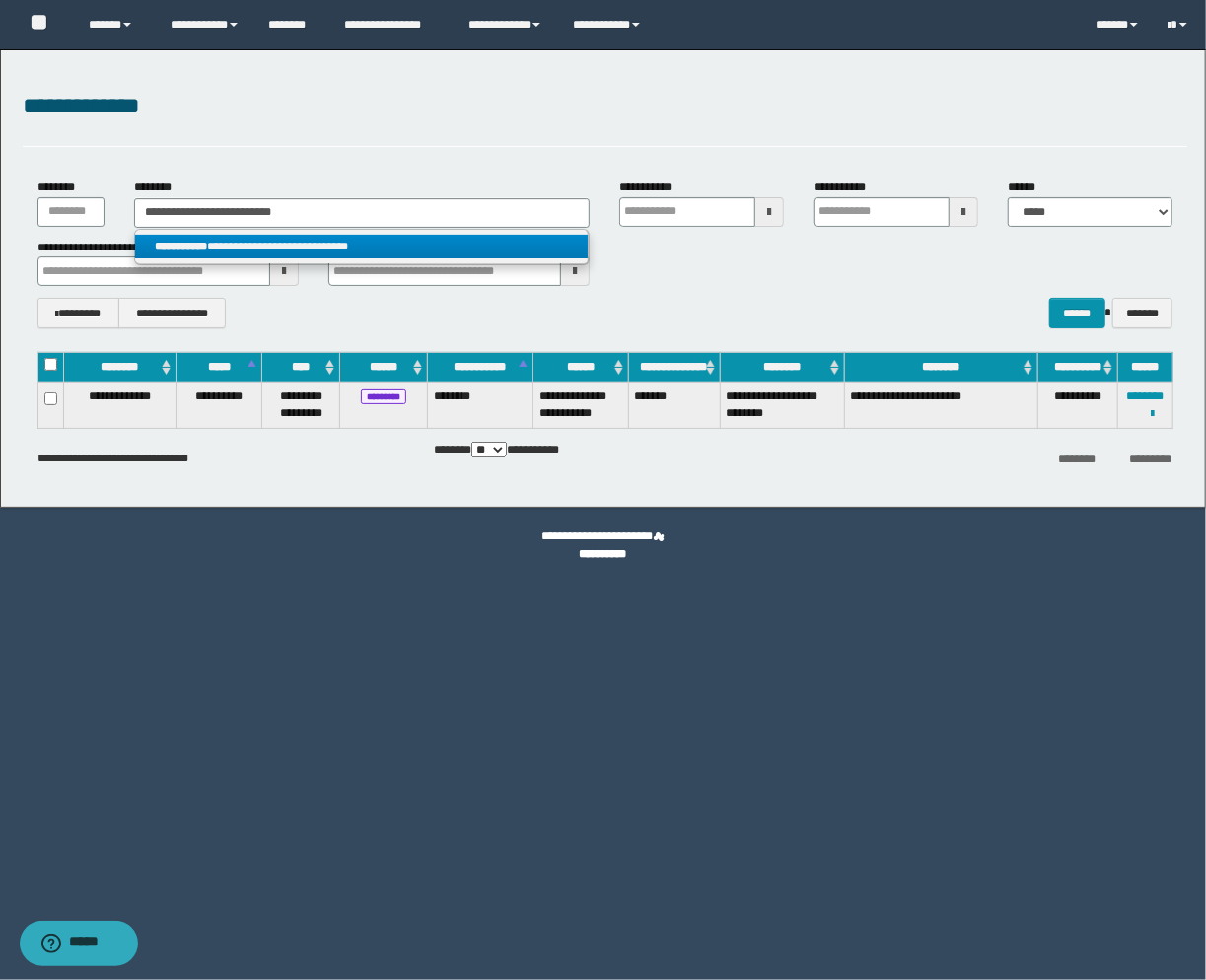 click on "**********" at bounding box center (362, 246) 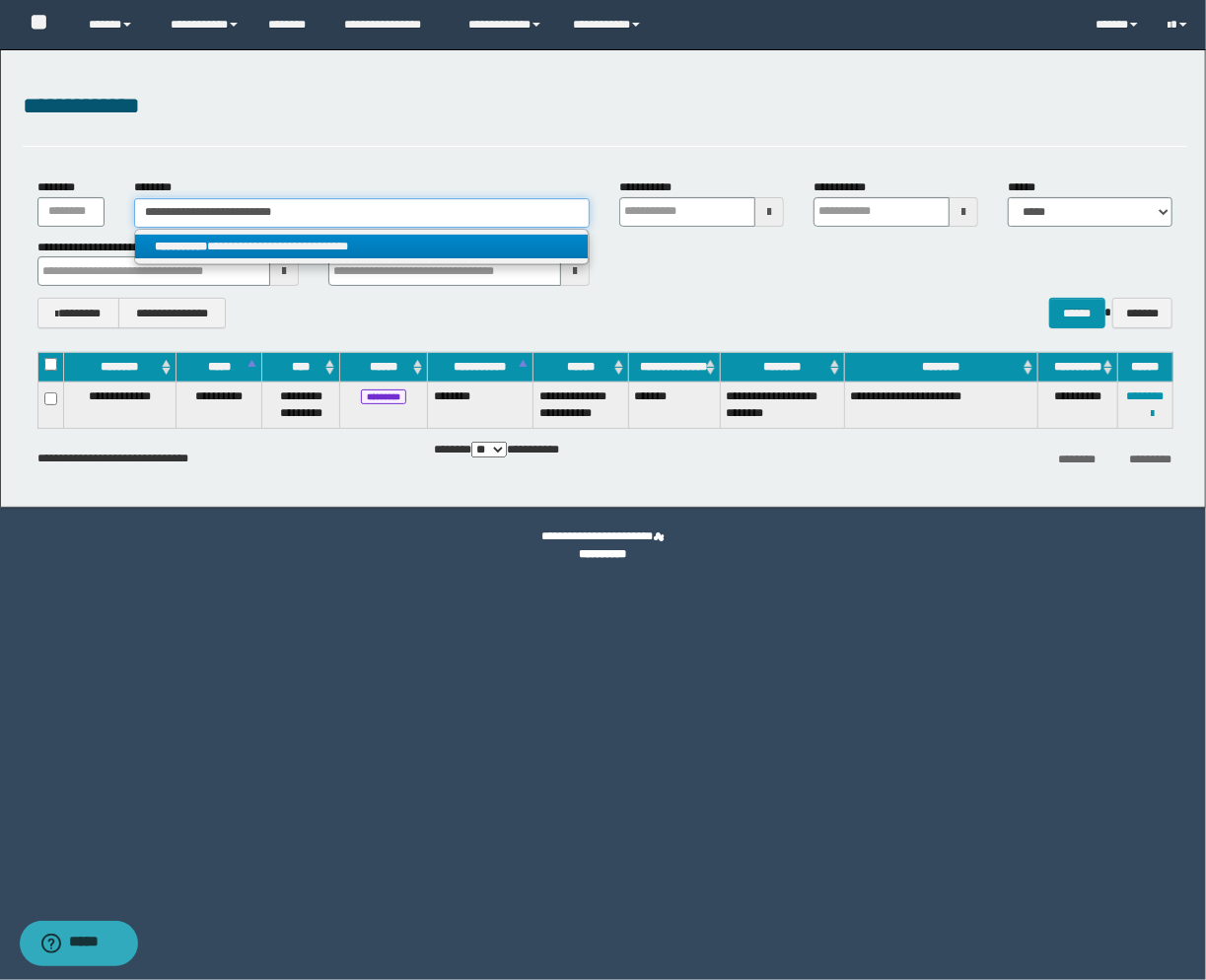 type 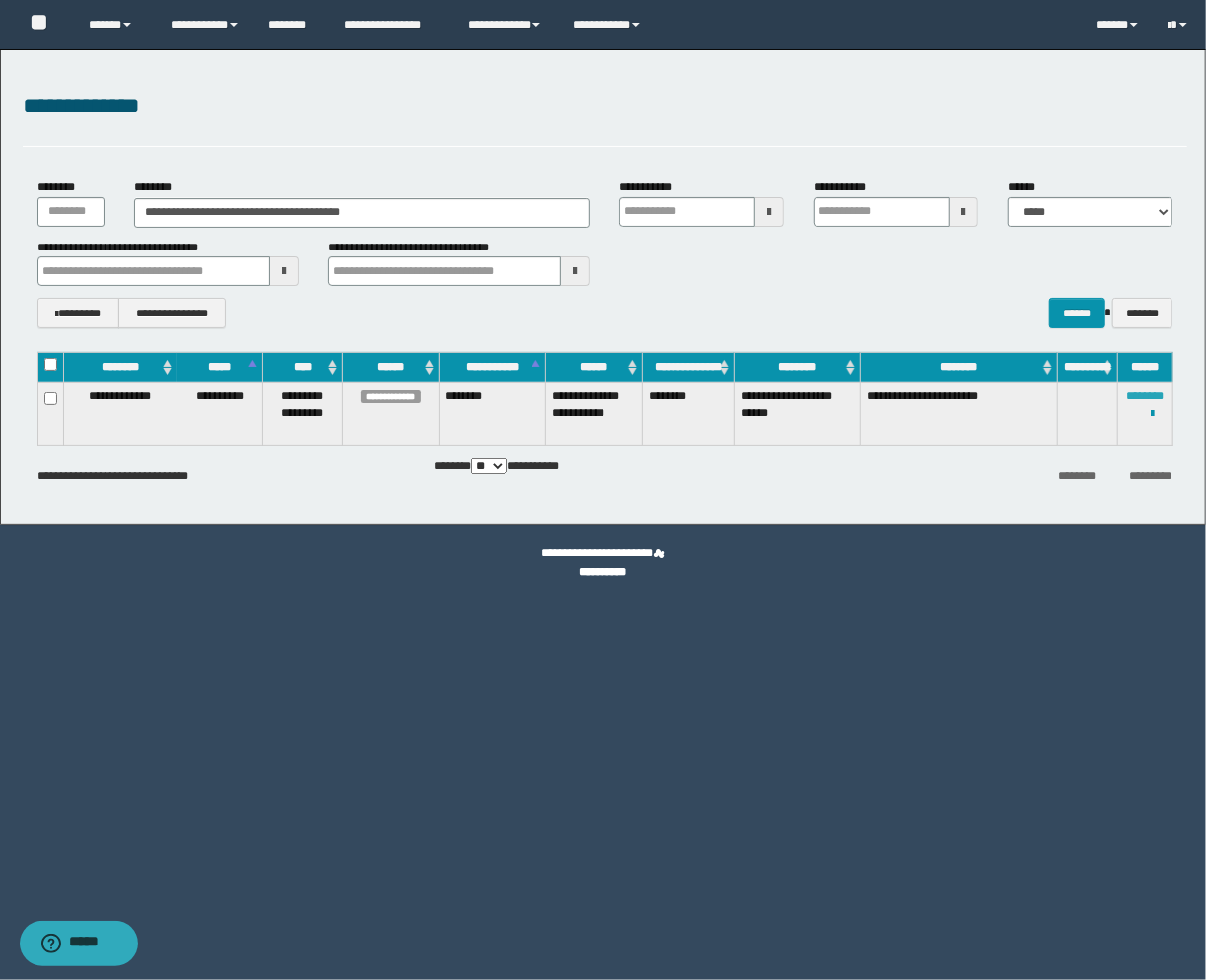 click on "********" at bounding box center (1146, 396) 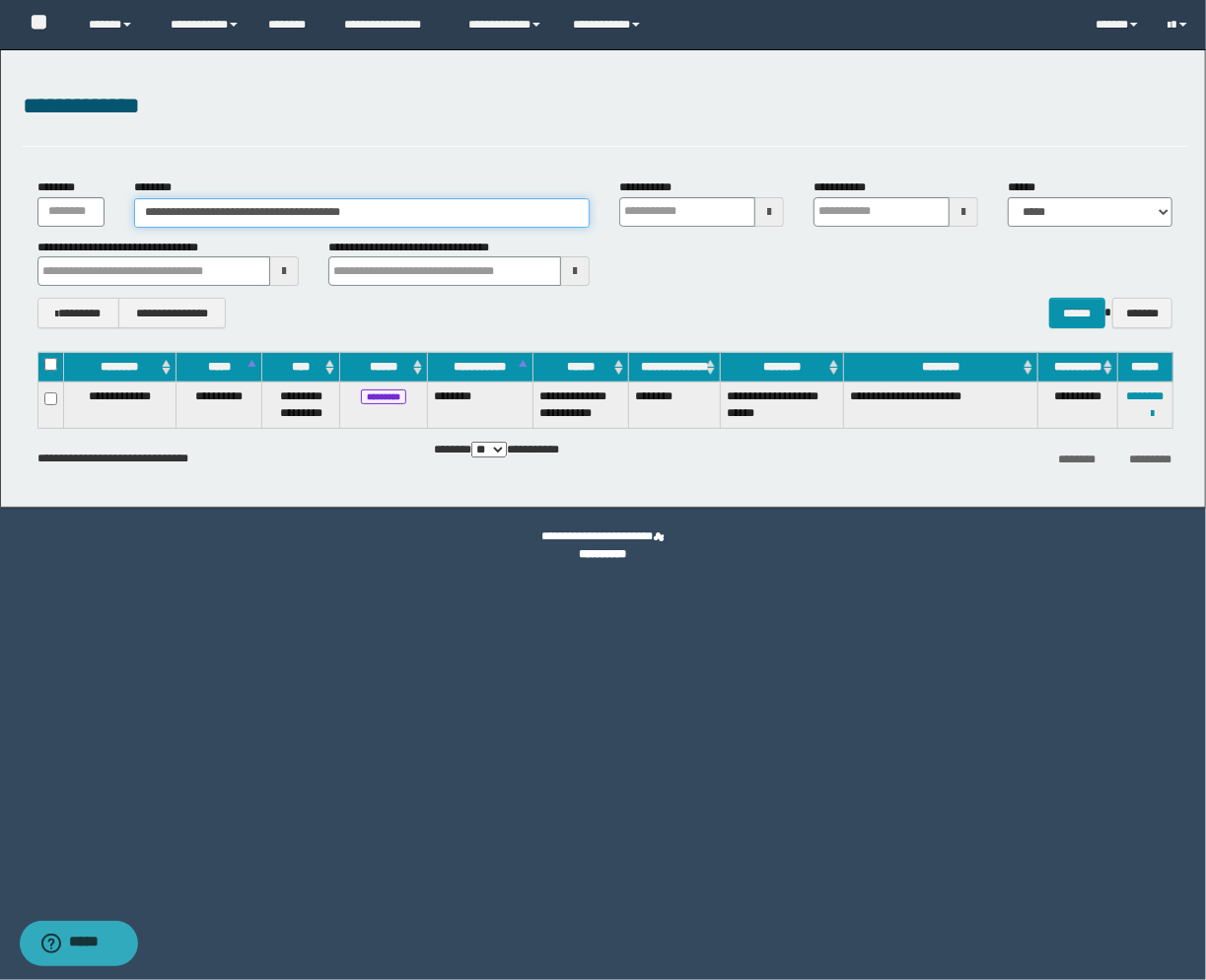 drag, startPoint x: 411, startPoint y: 213, endPoint x: -254, endPoint y: 178, distance: 665.9204 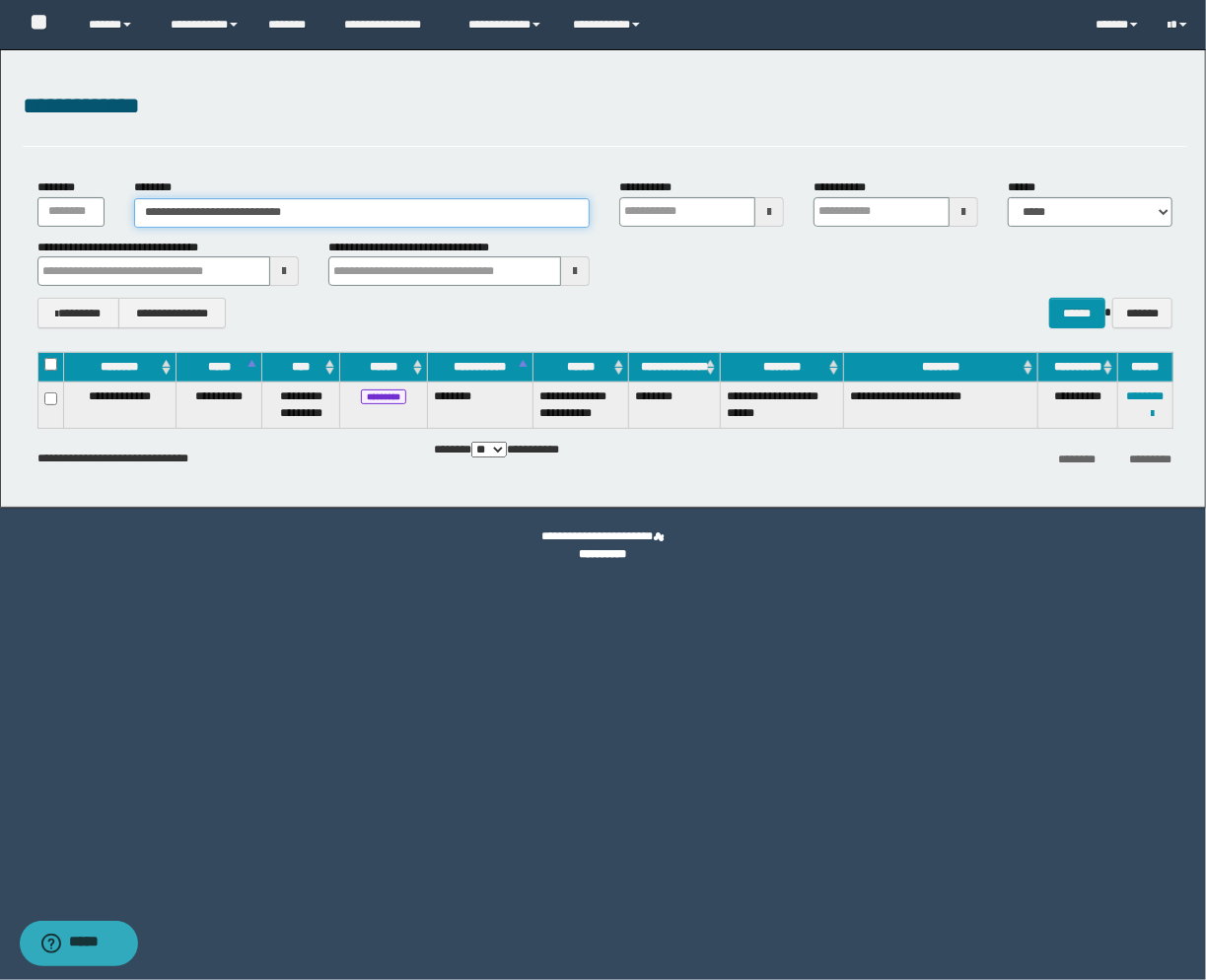 type on "**********" 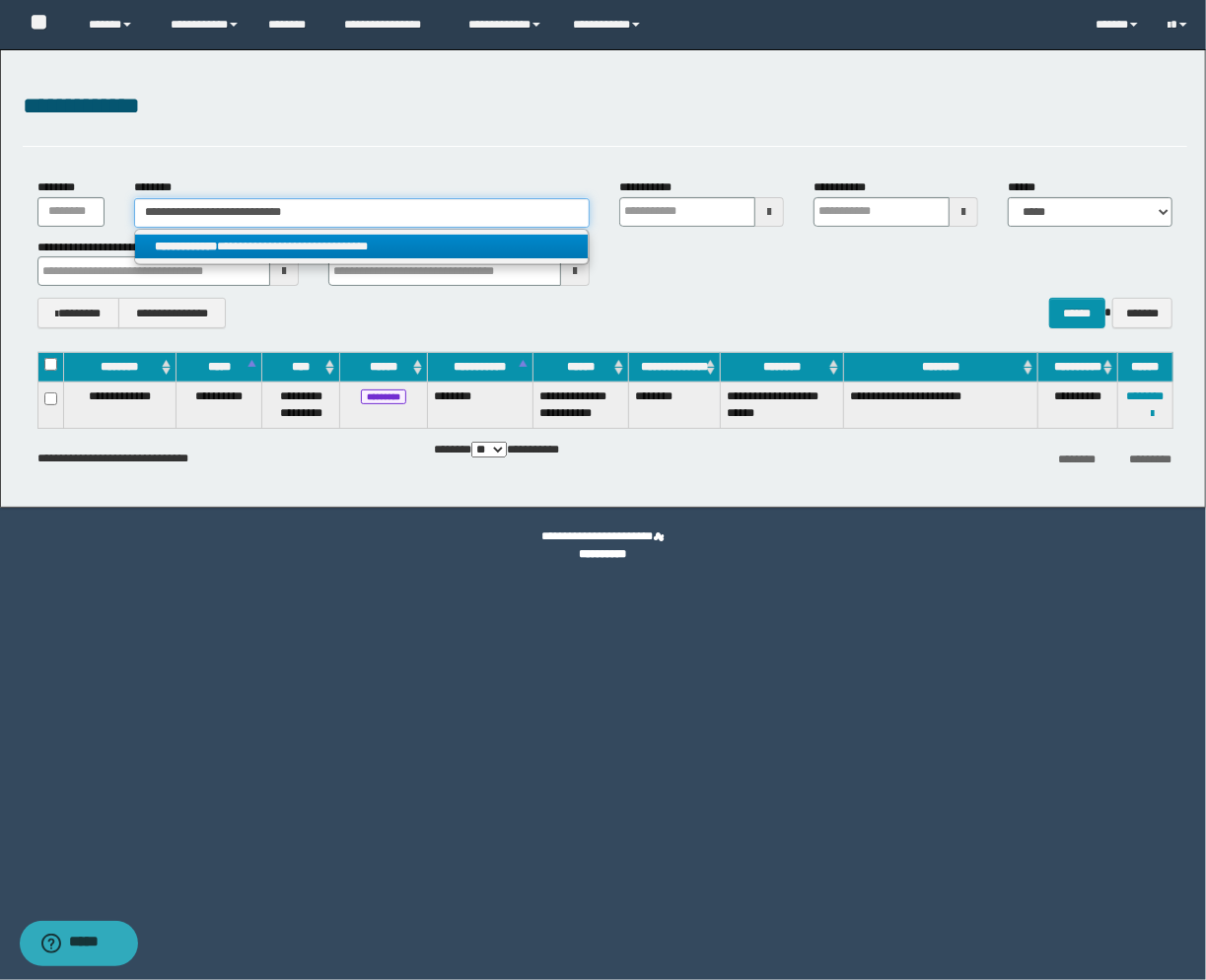 type on "**********" 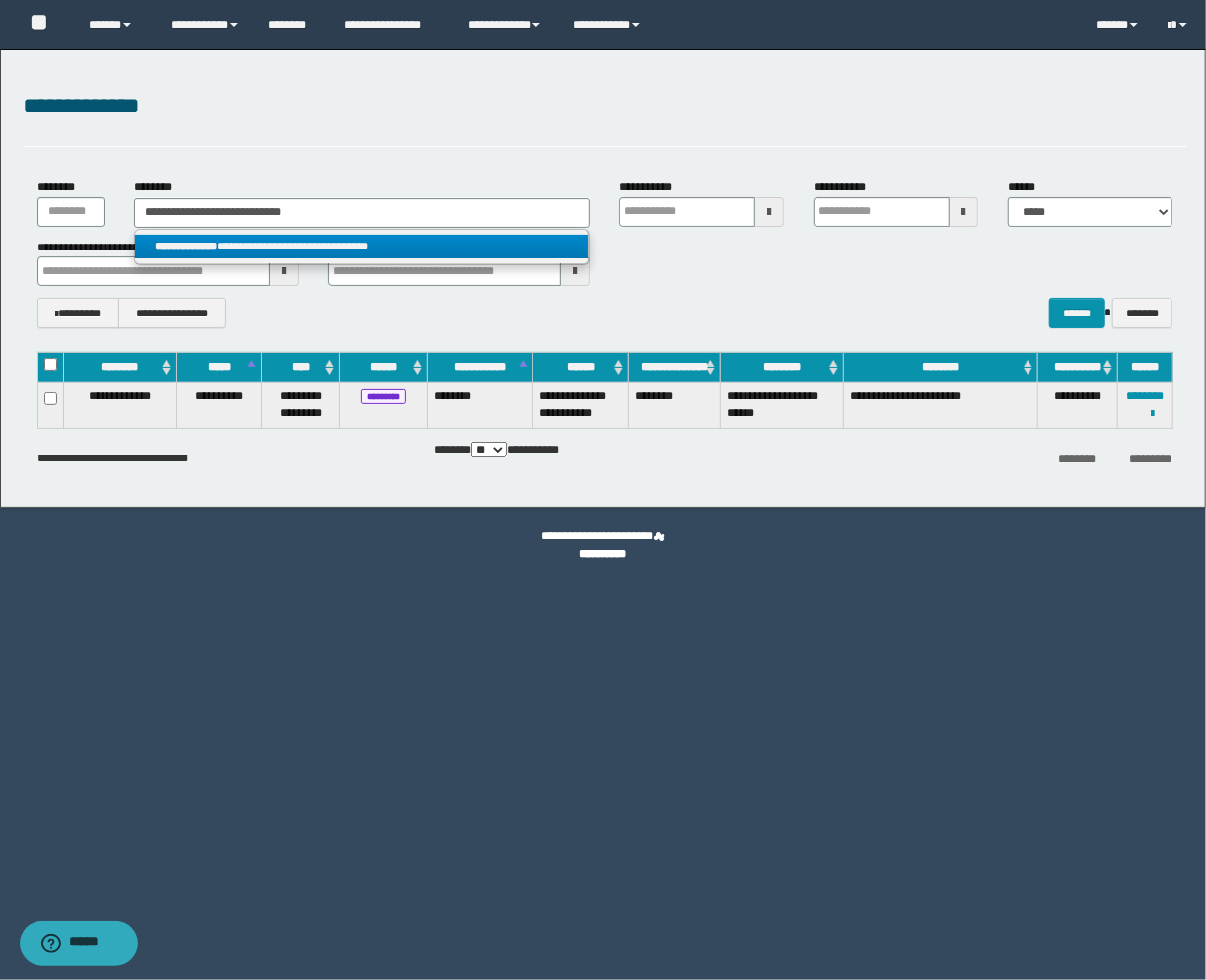 click on "**********" at bounding box center [362, 246] 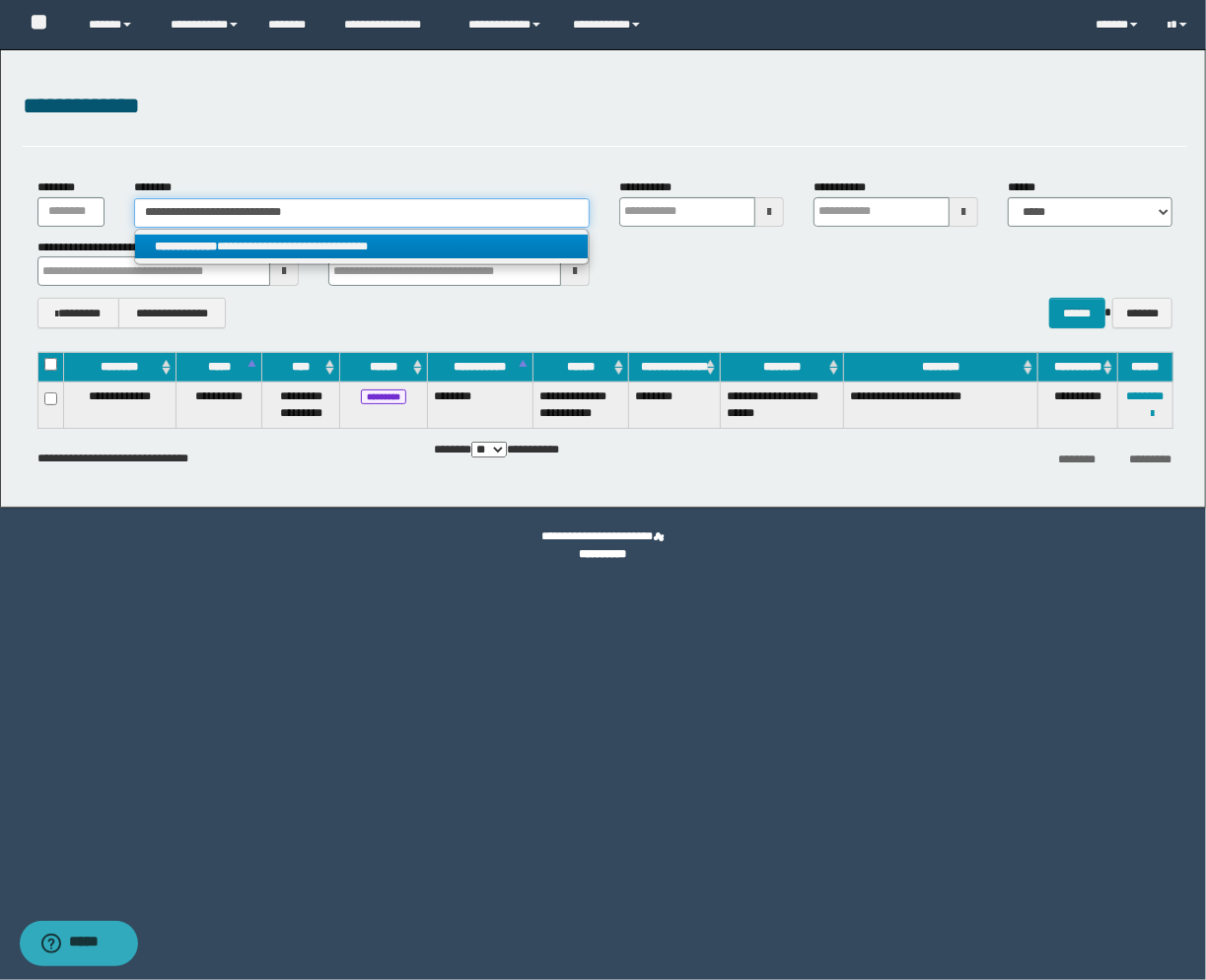 type 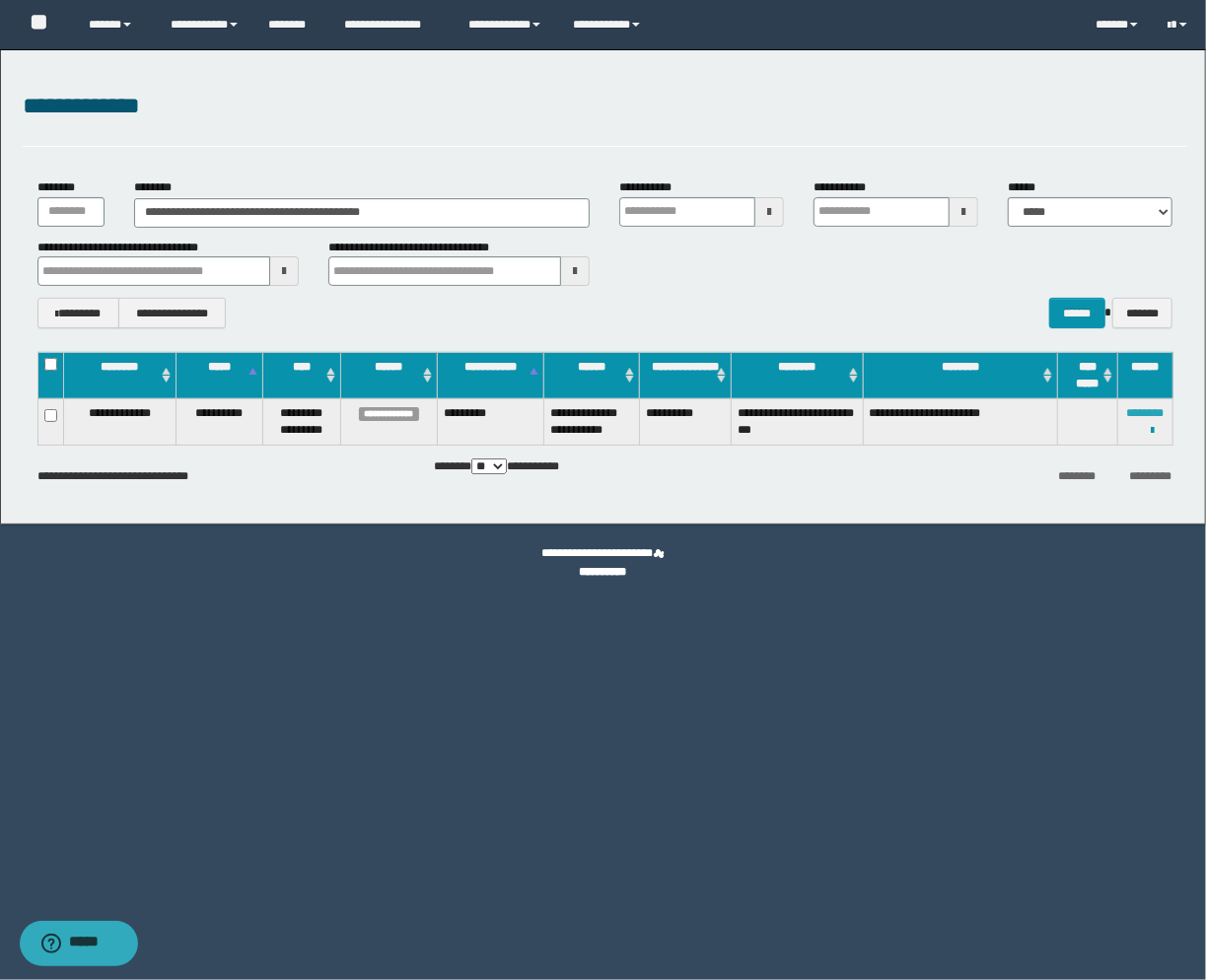 click on "********" at bounding box center (1146, 413) 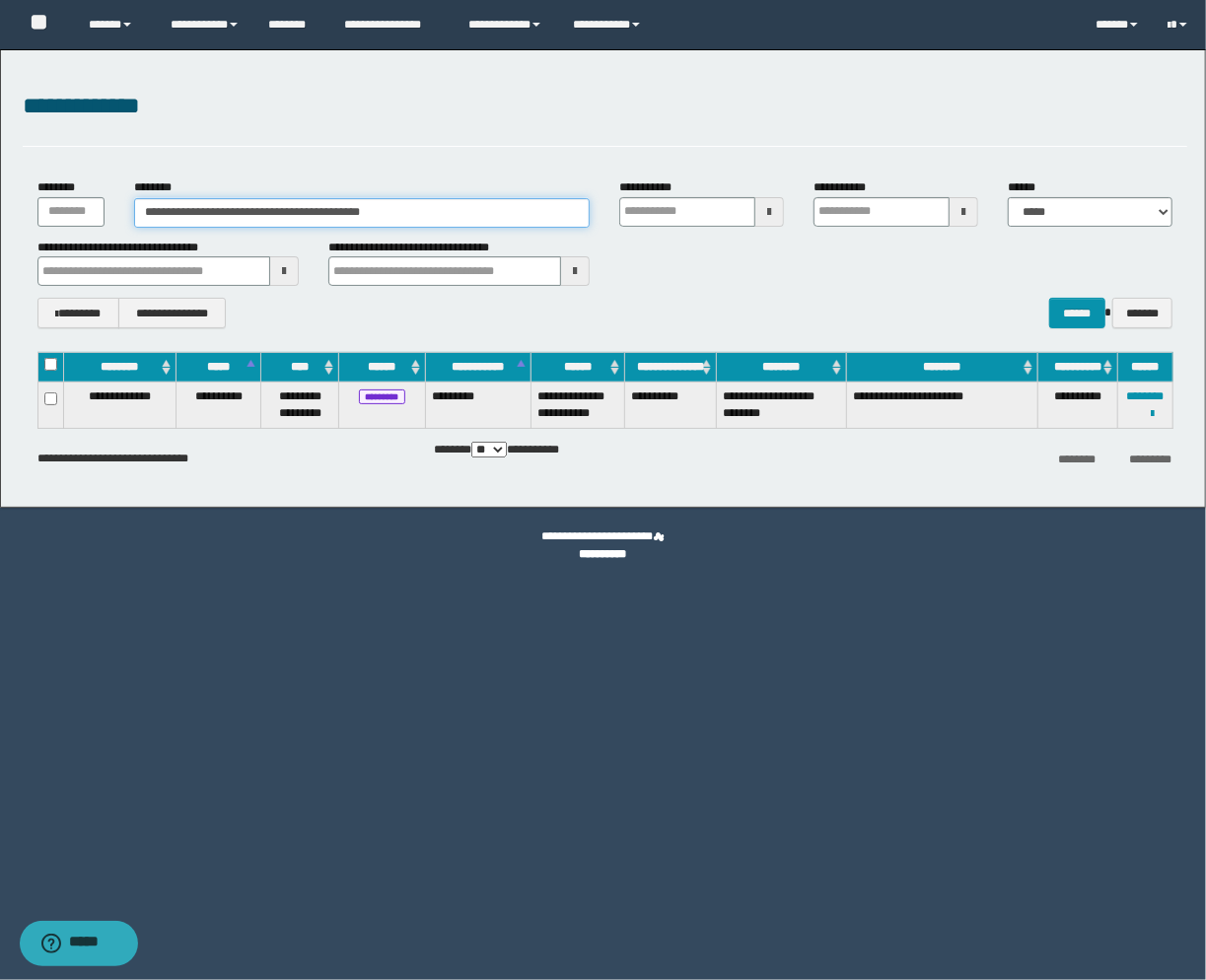 drag, startPoint x: 131, startPoint y: 175, endPoint x: -113, endPoint y: 150, distance: 245.2774 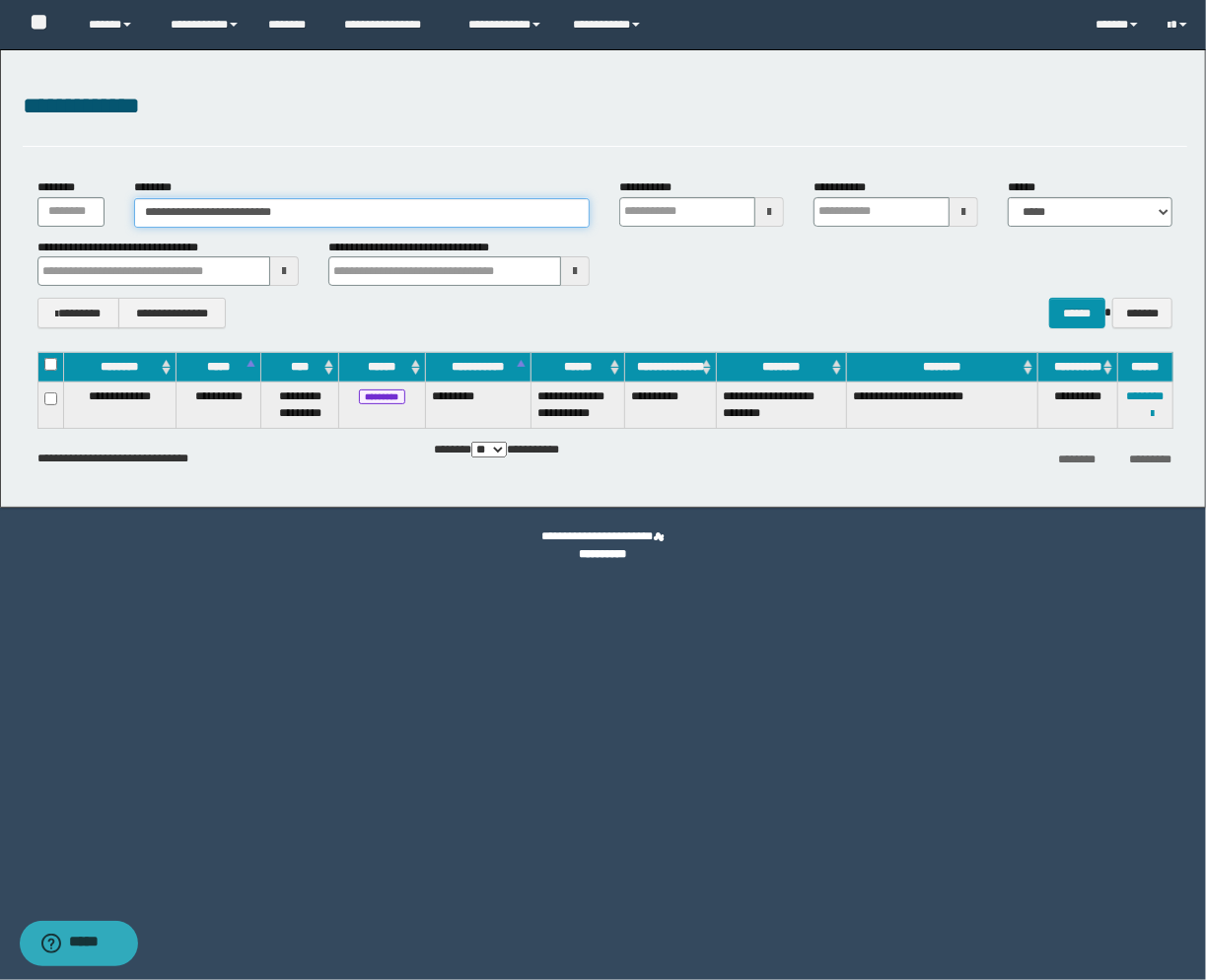 type on "**********" 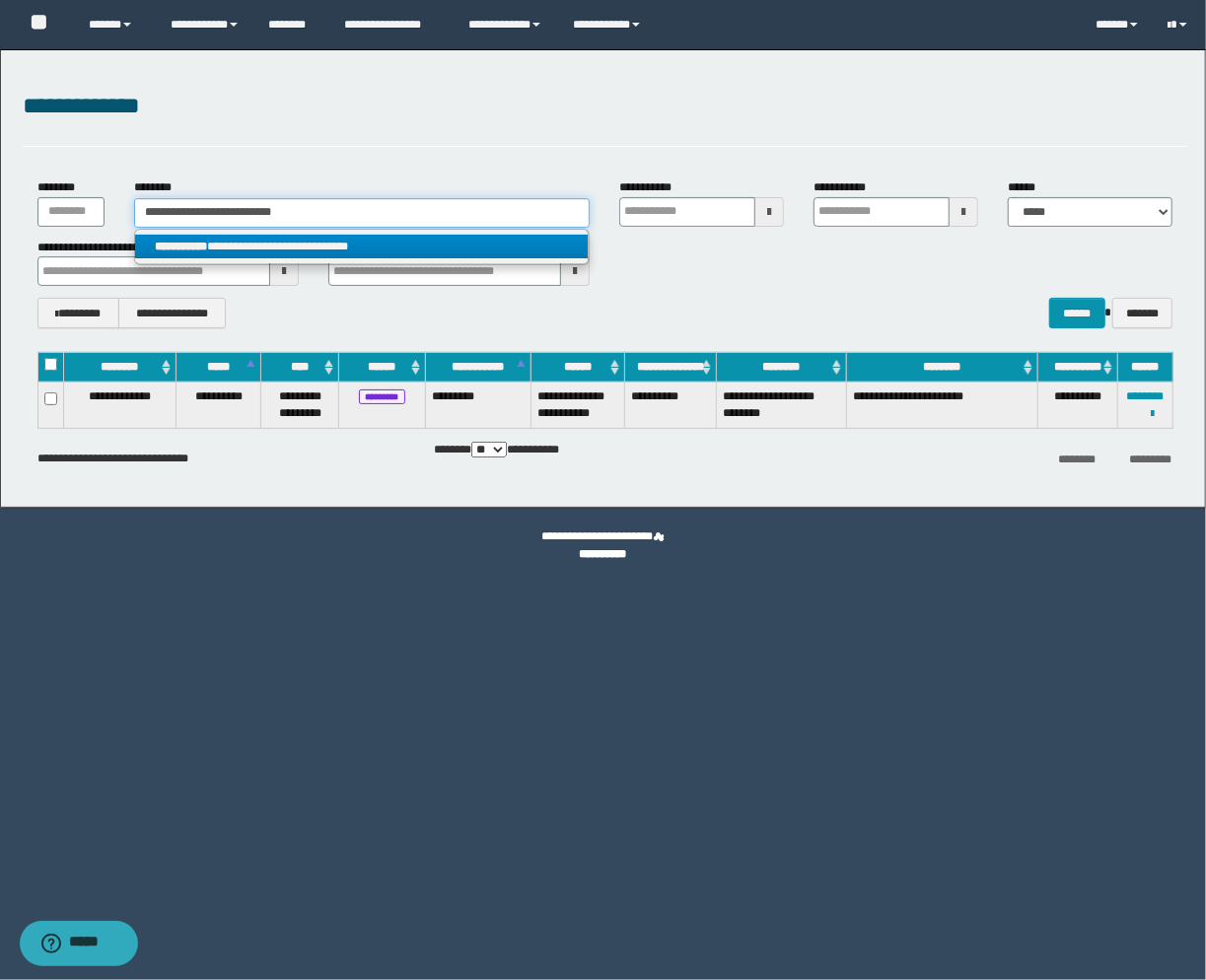 type on "**********" 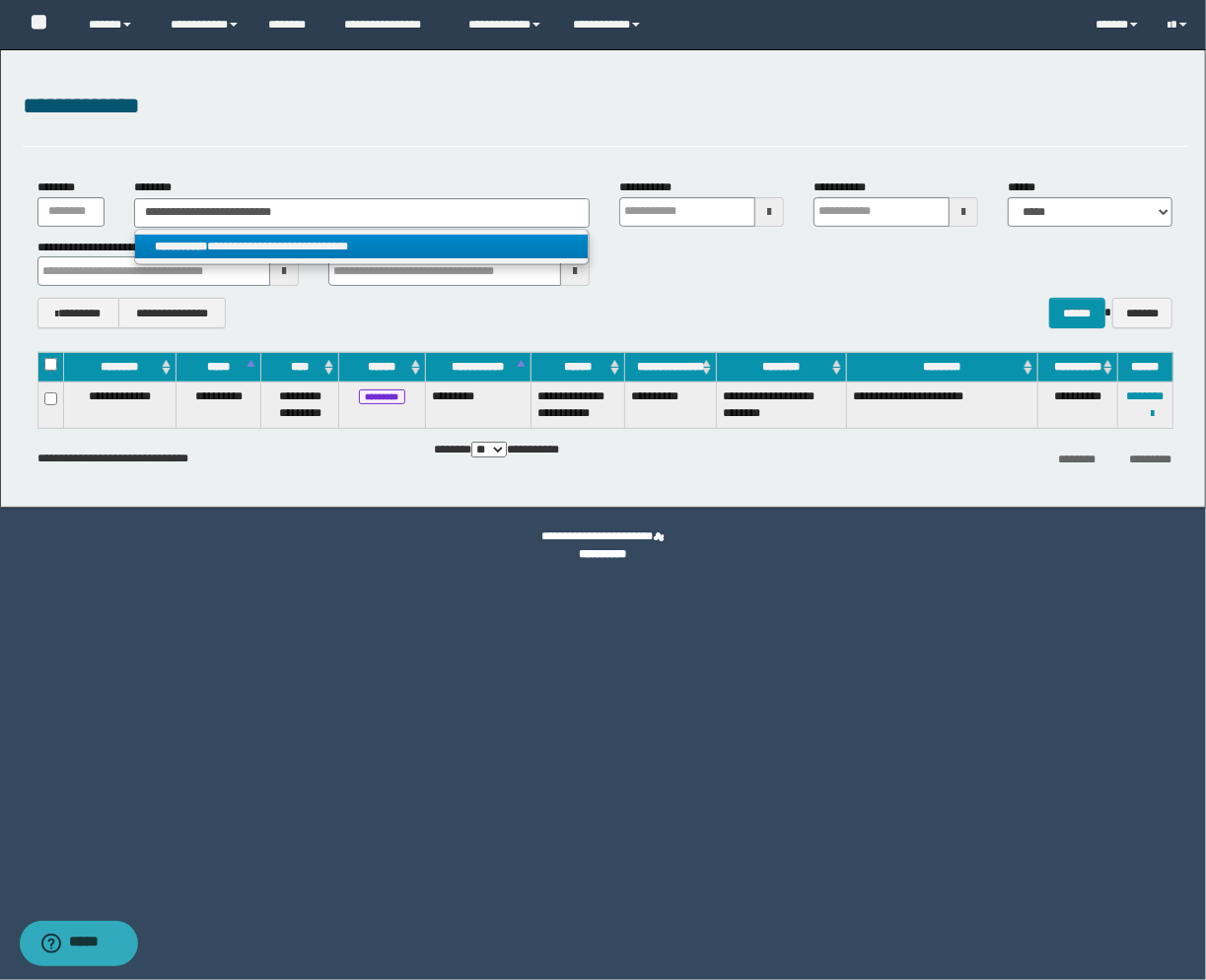 click on "**********" at bounding box center [362, 246] 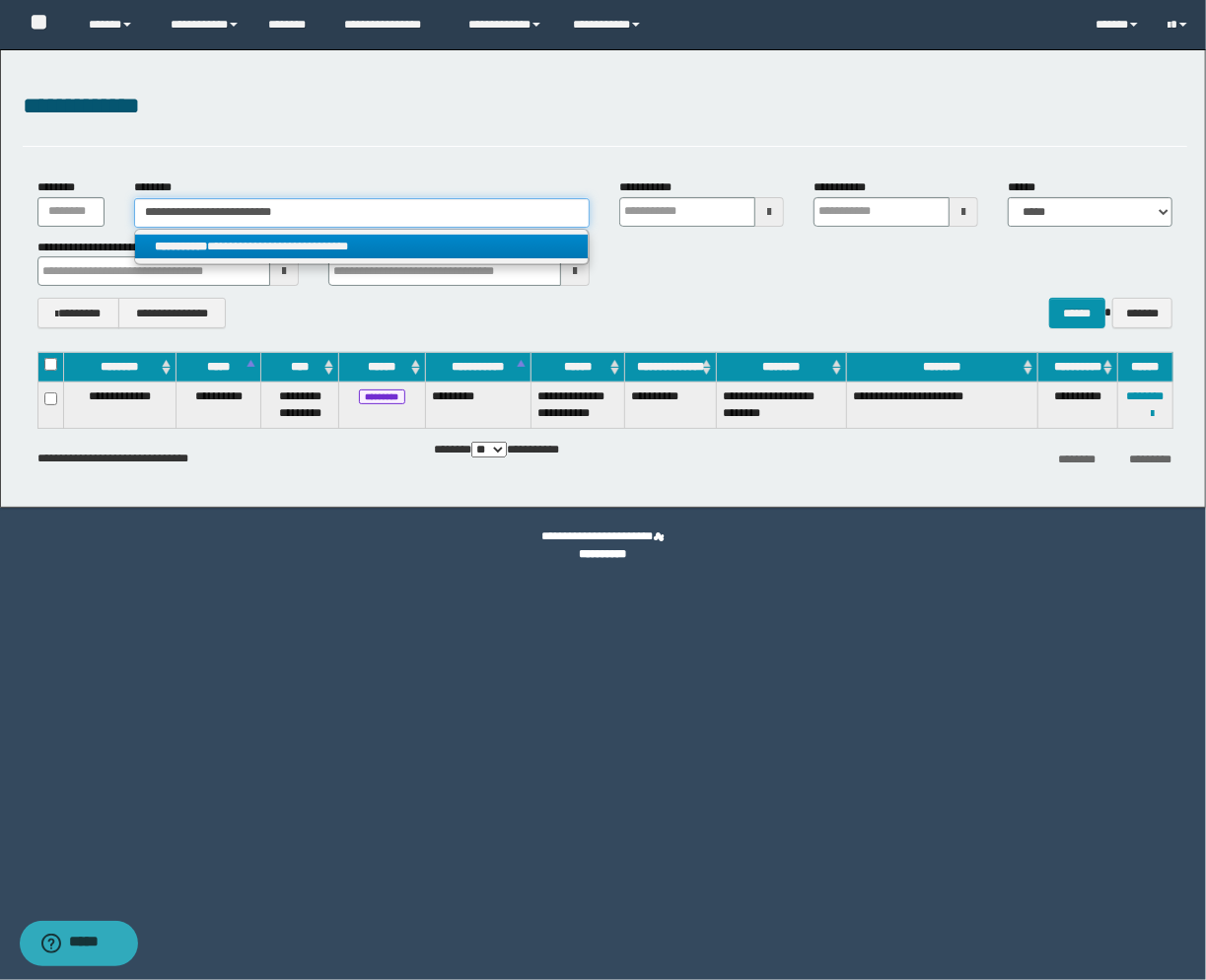 type 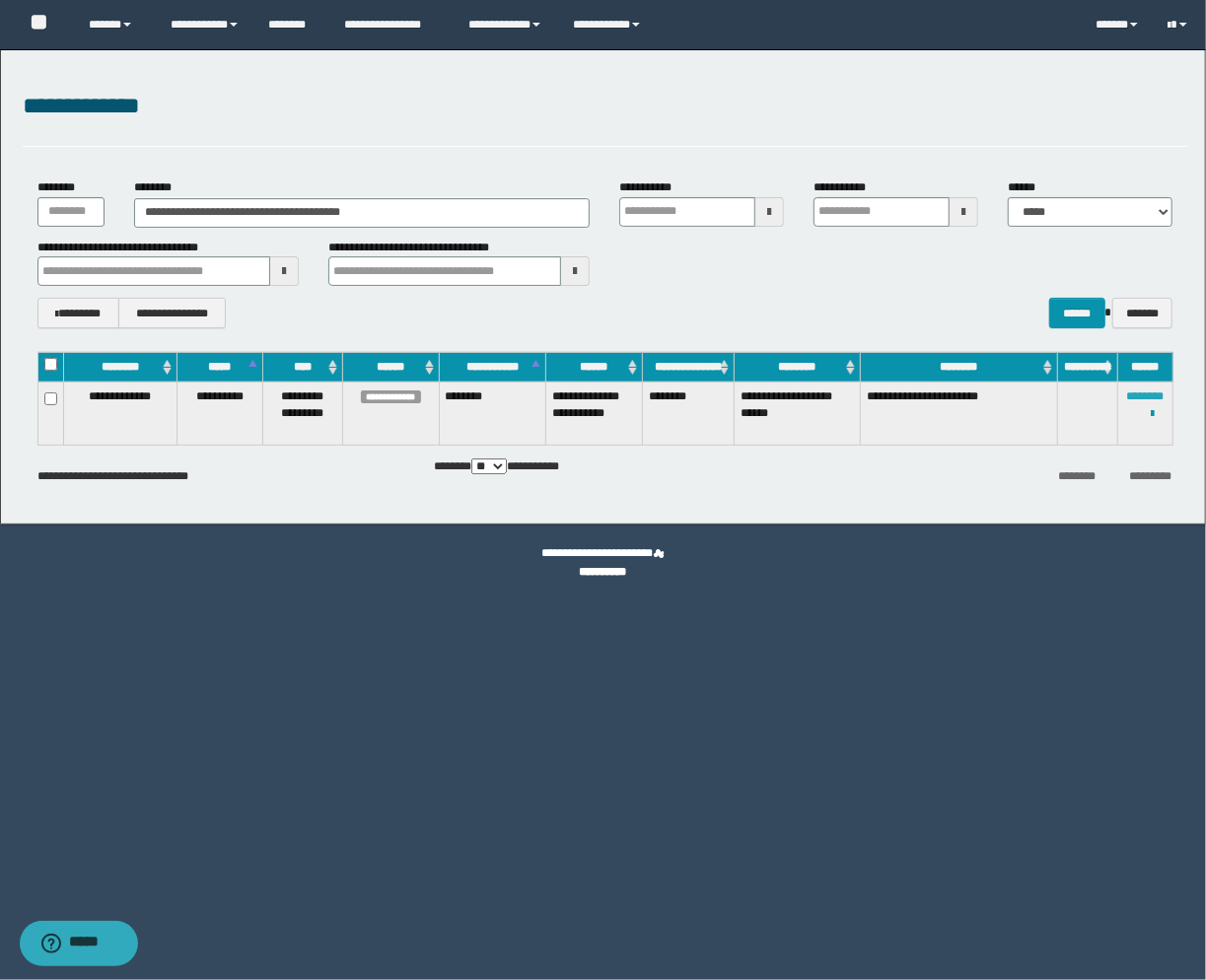 click on "********" at bounding box center (1146, 396) 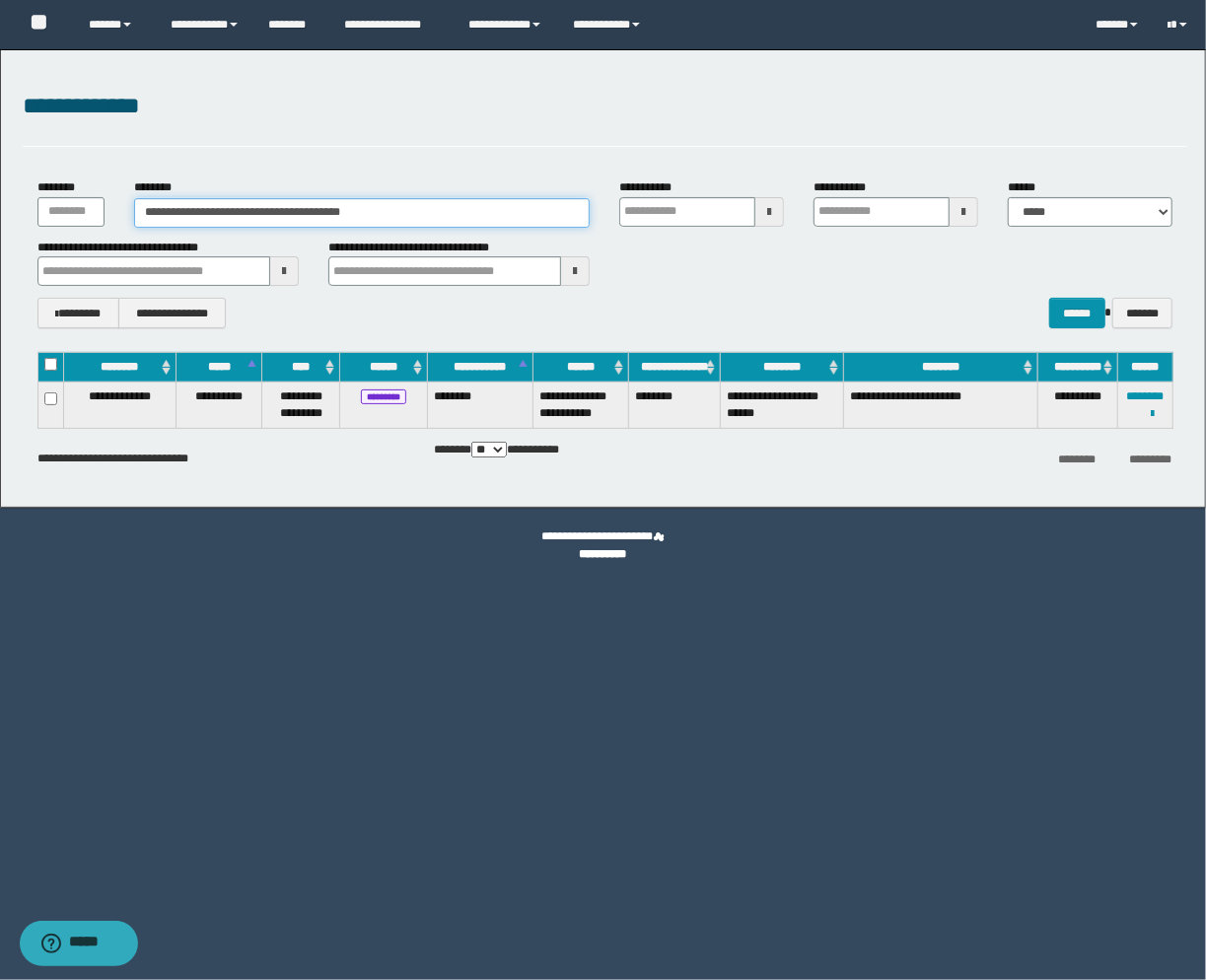 drag, startPoint x: 425, startPoint y: 217, endPoint x: -94, endPoint y: 185, distance: 519.9856 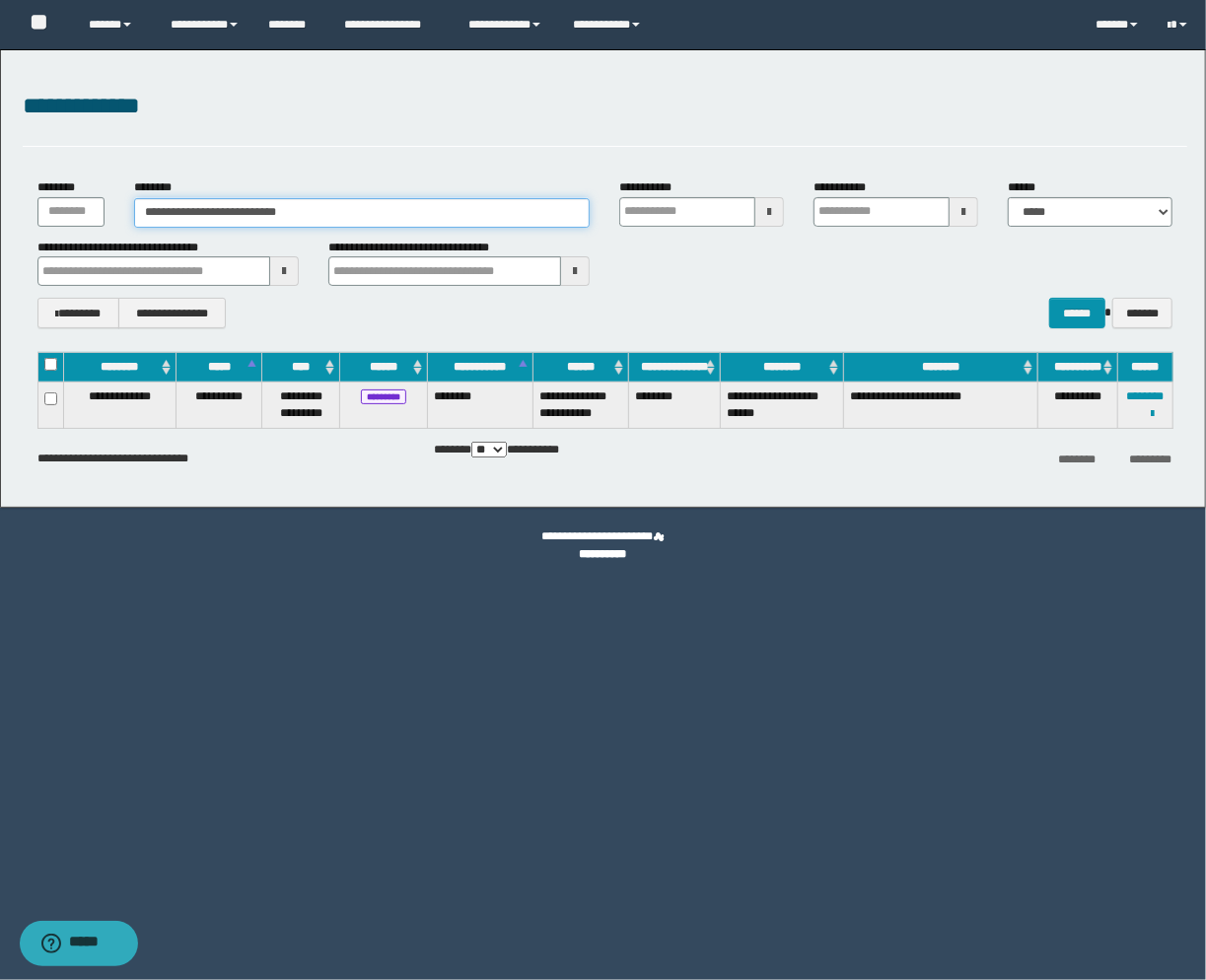 type on "**********" 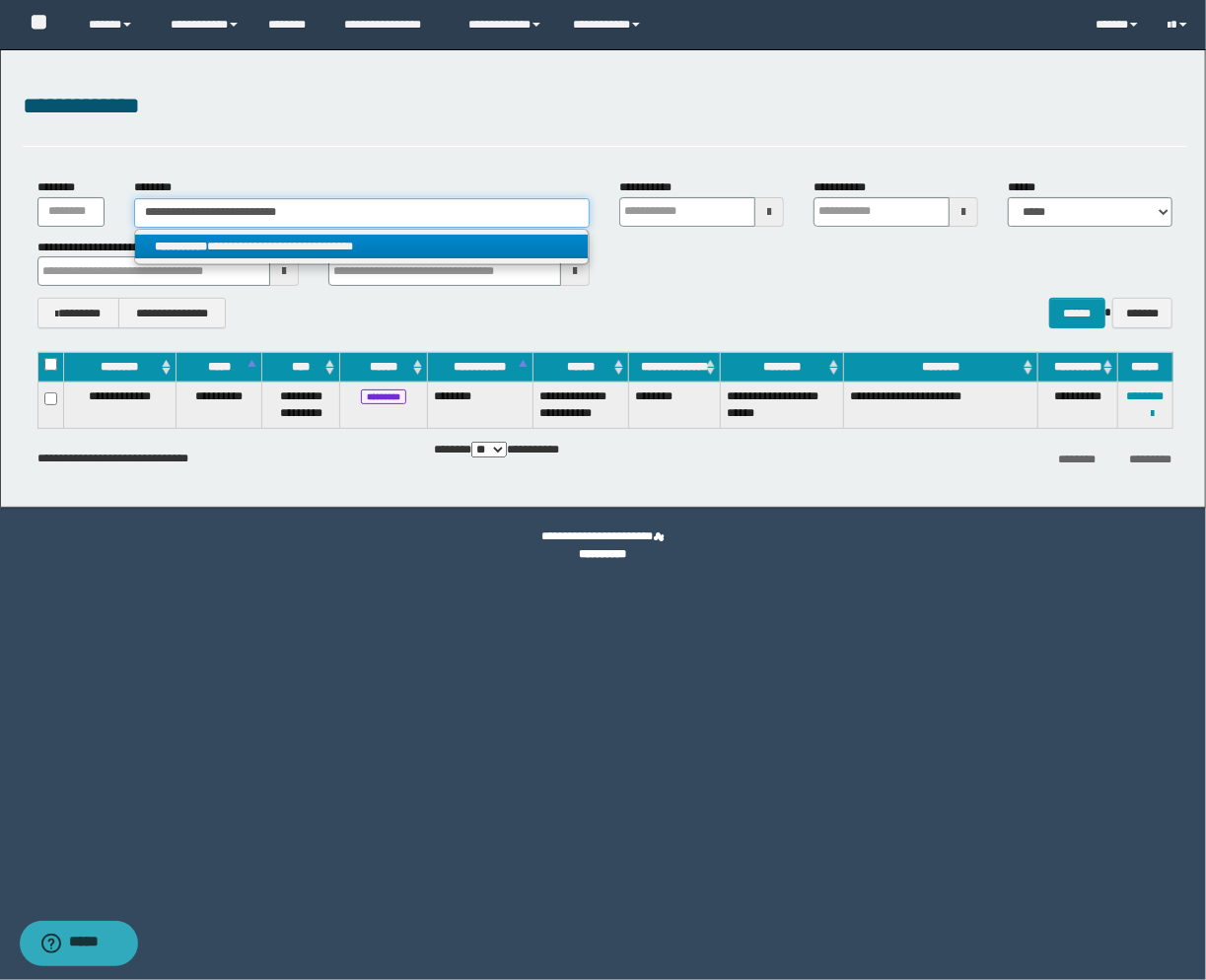 type on "**********" 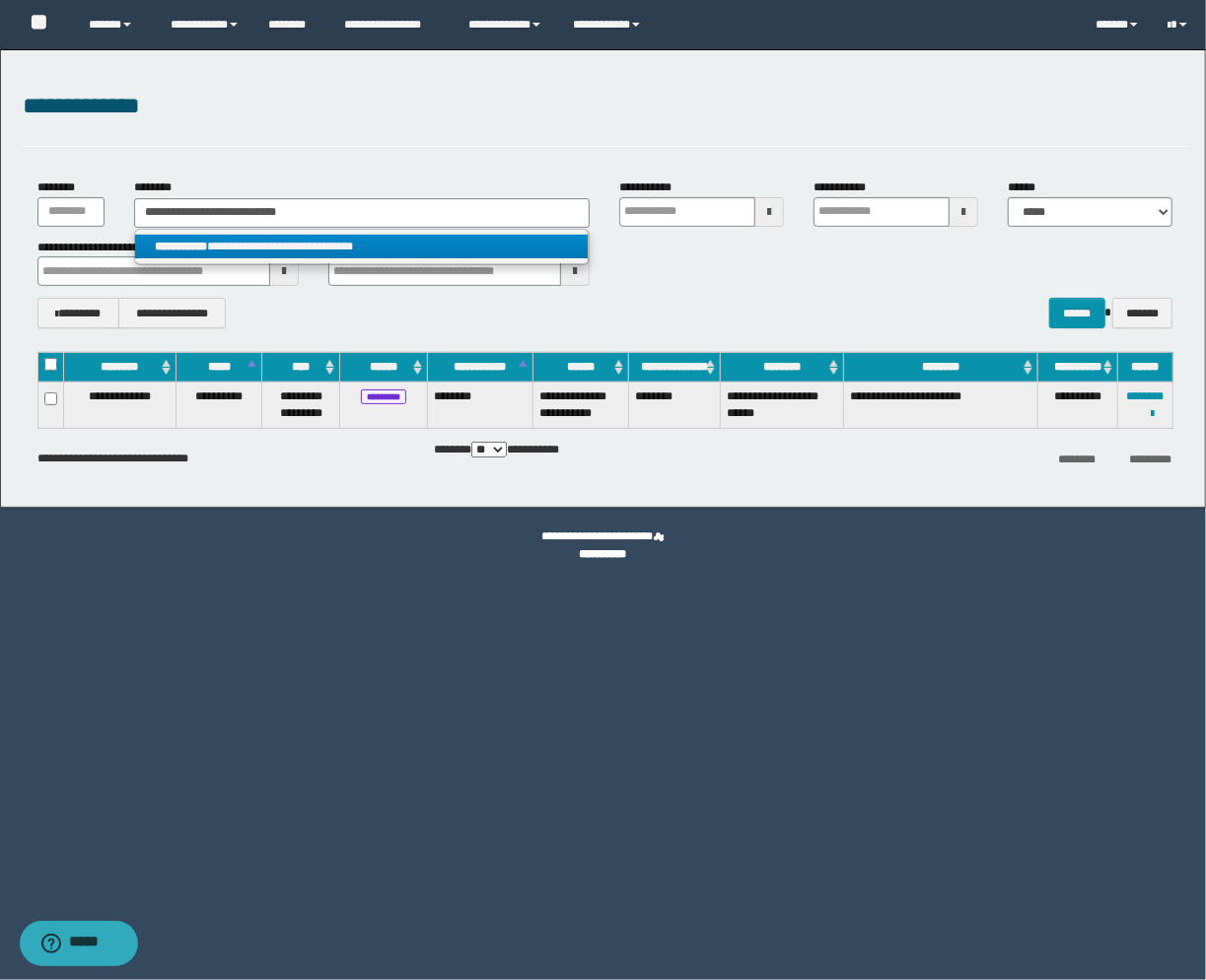 click on "**********" at bounding box center [362, 246] 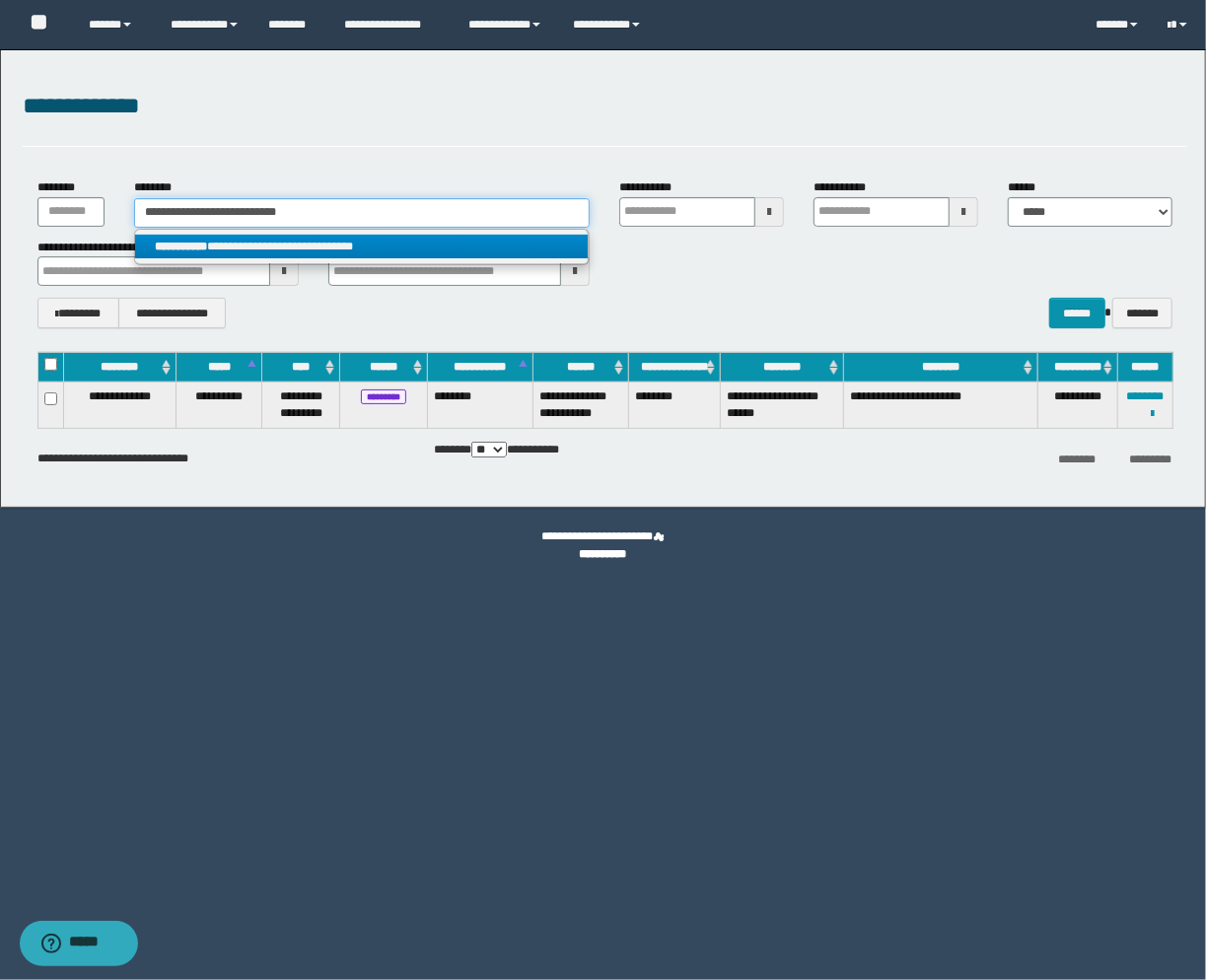 type 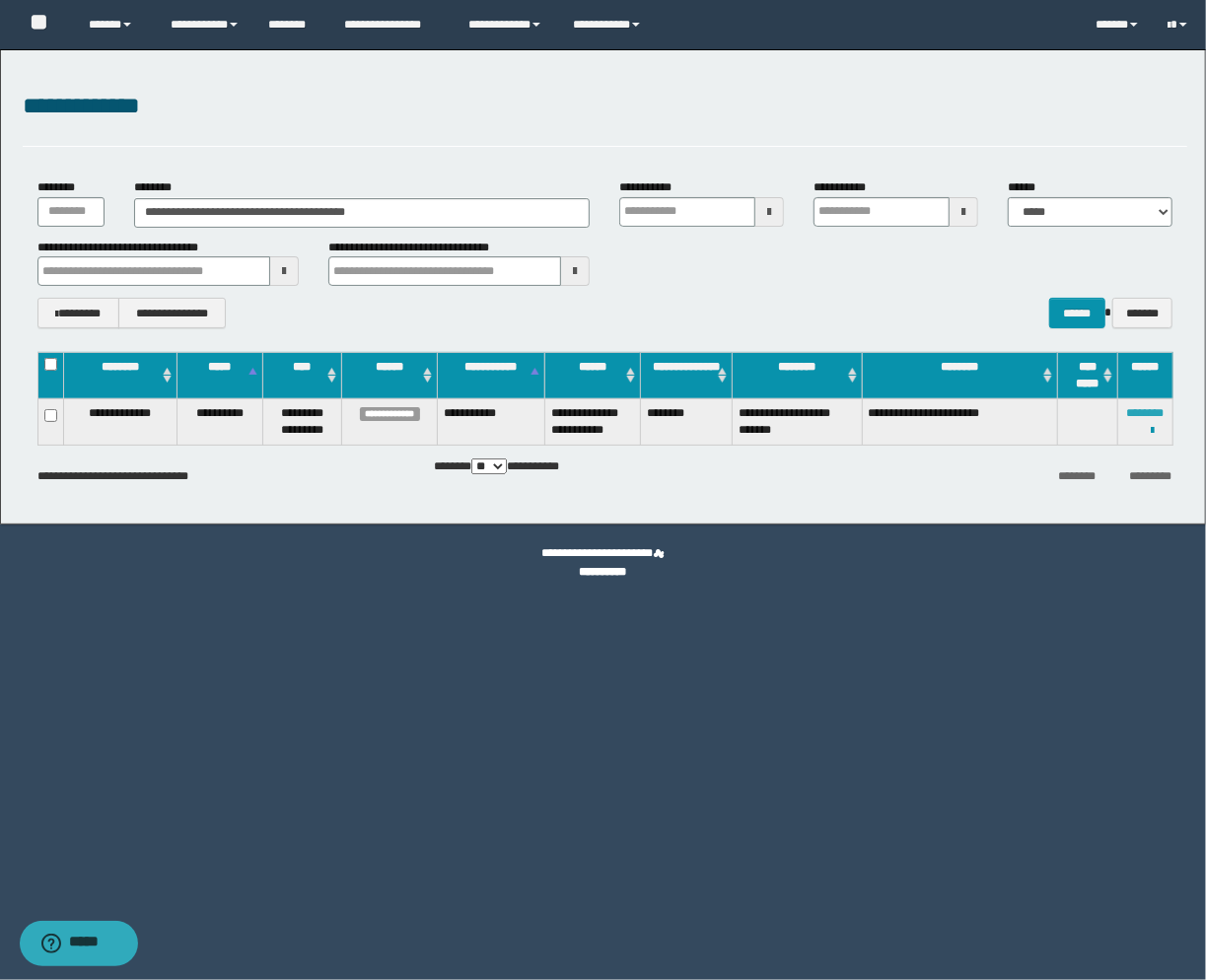 click on "********" at bounding box center [1146, 413] 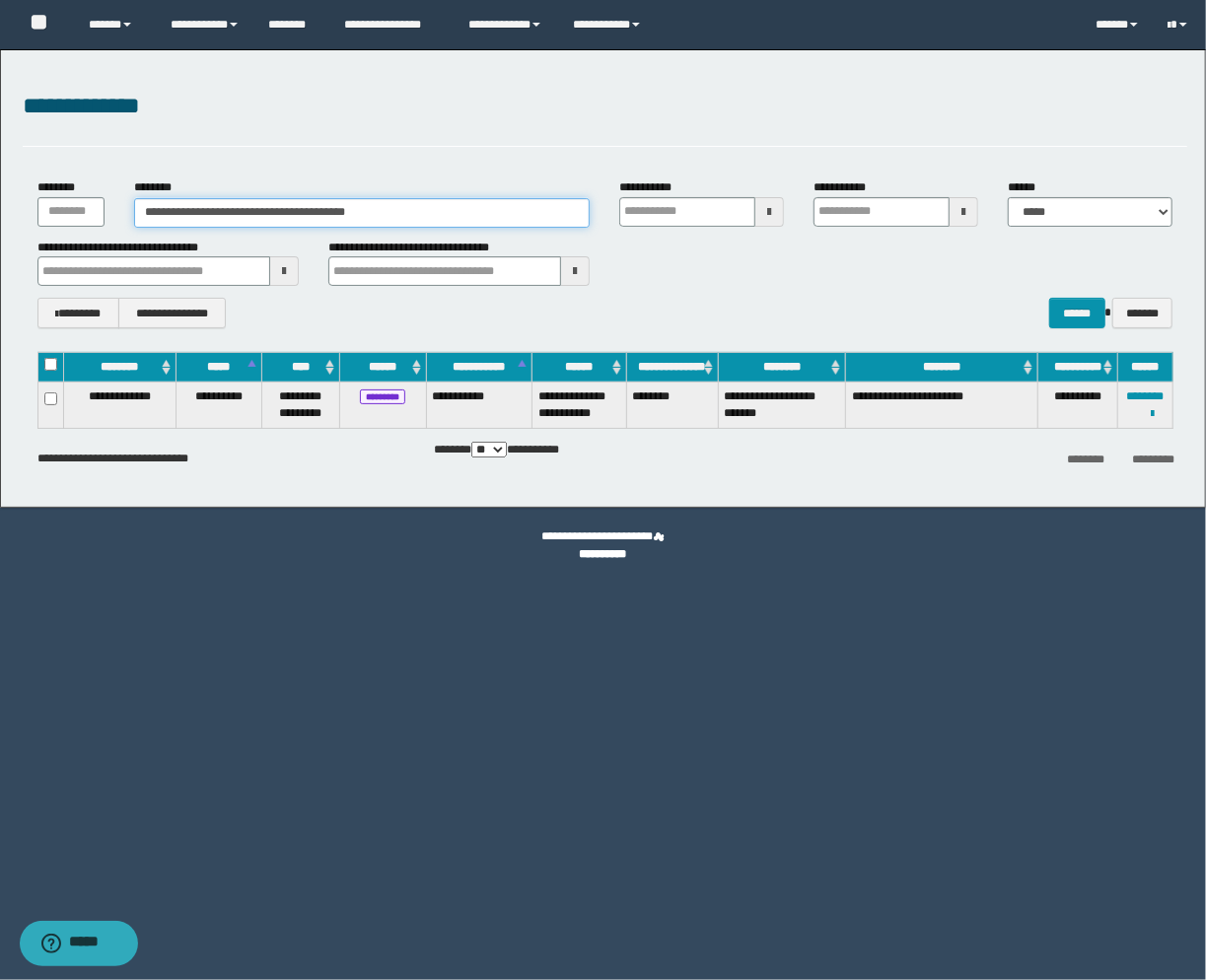 drag, startPoint x: 388, startPoint y: 224, endPoint x: 35, endPoint y: 204, distance: 353.56612 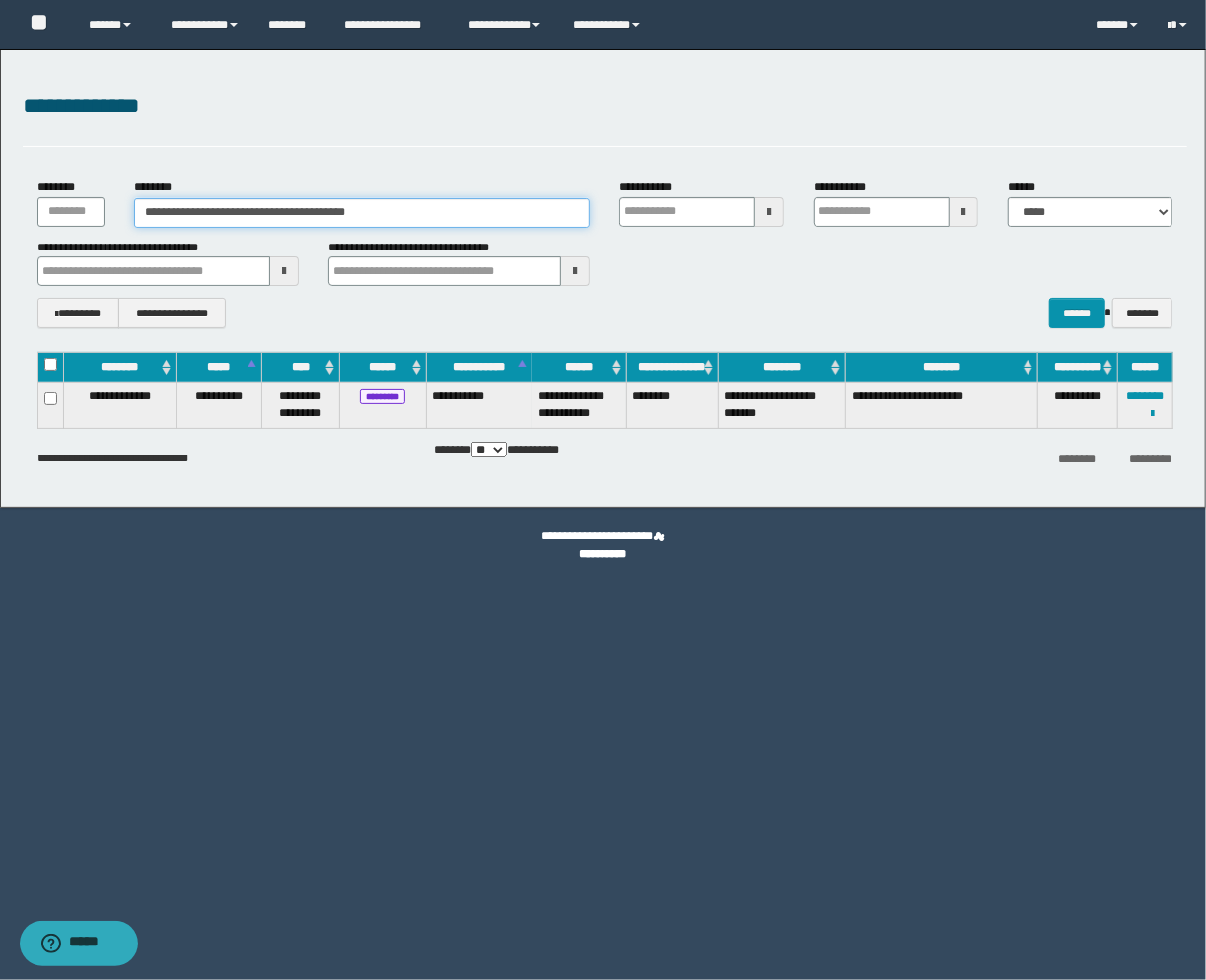 paste 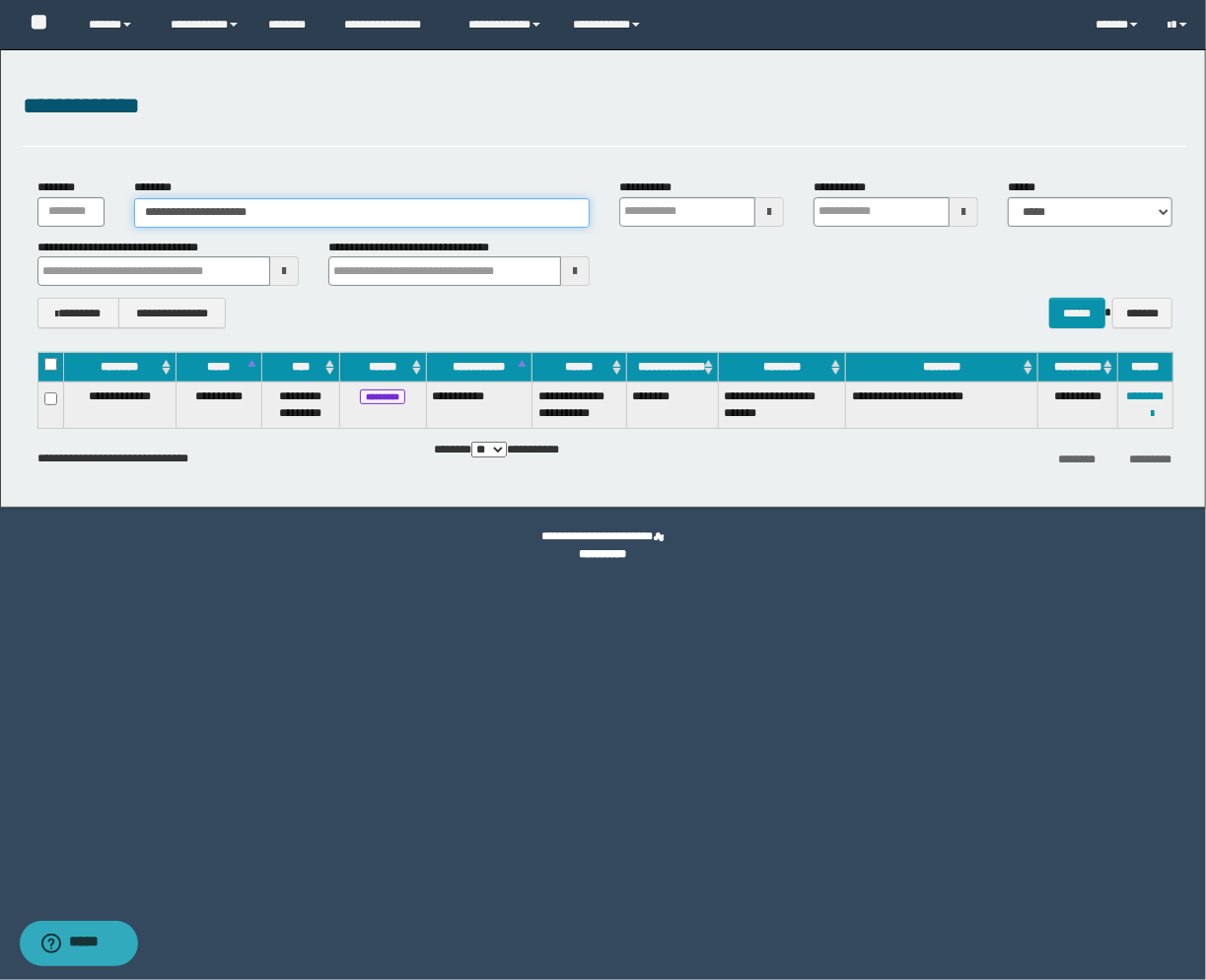 type on "**********" 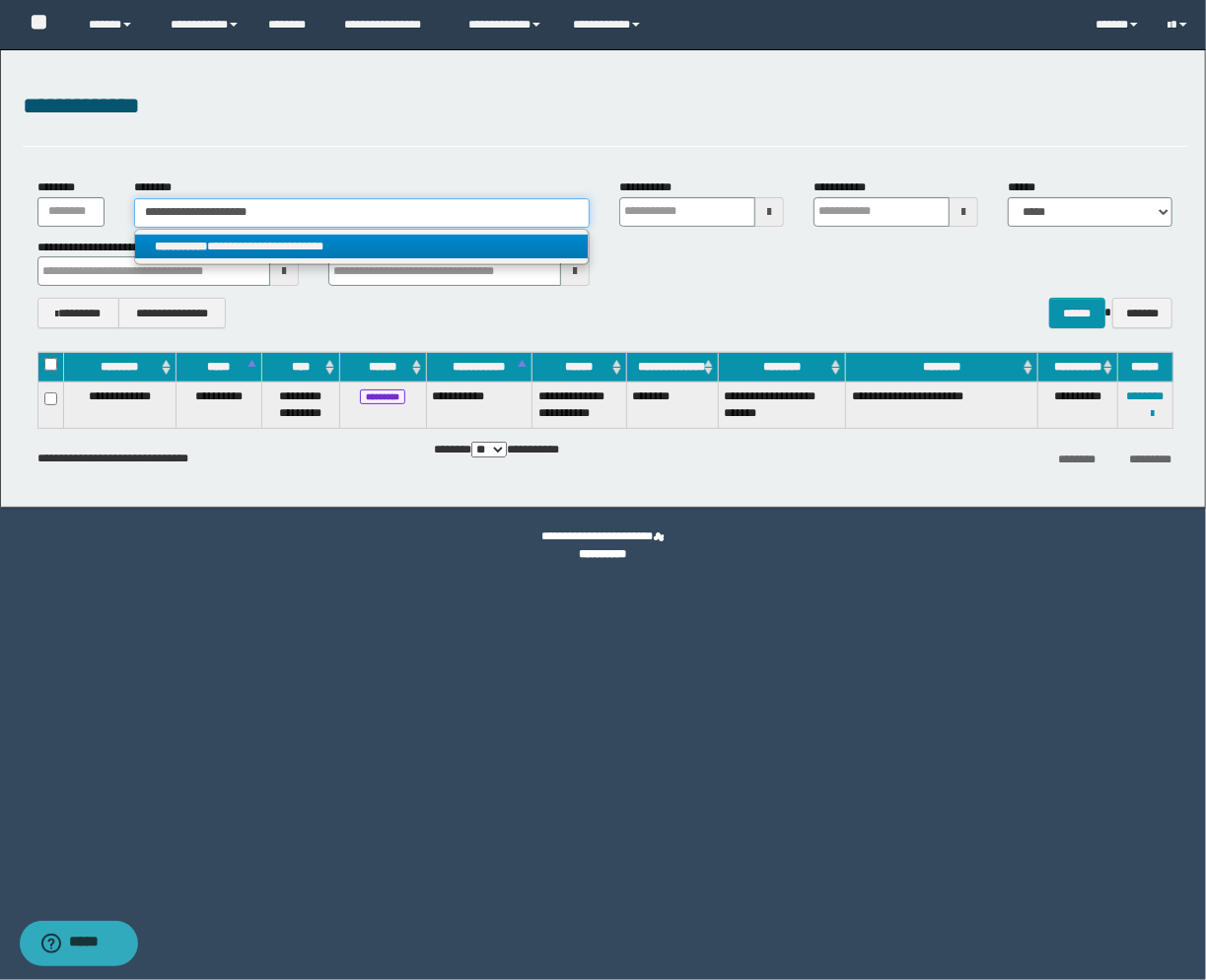 type on "**********" 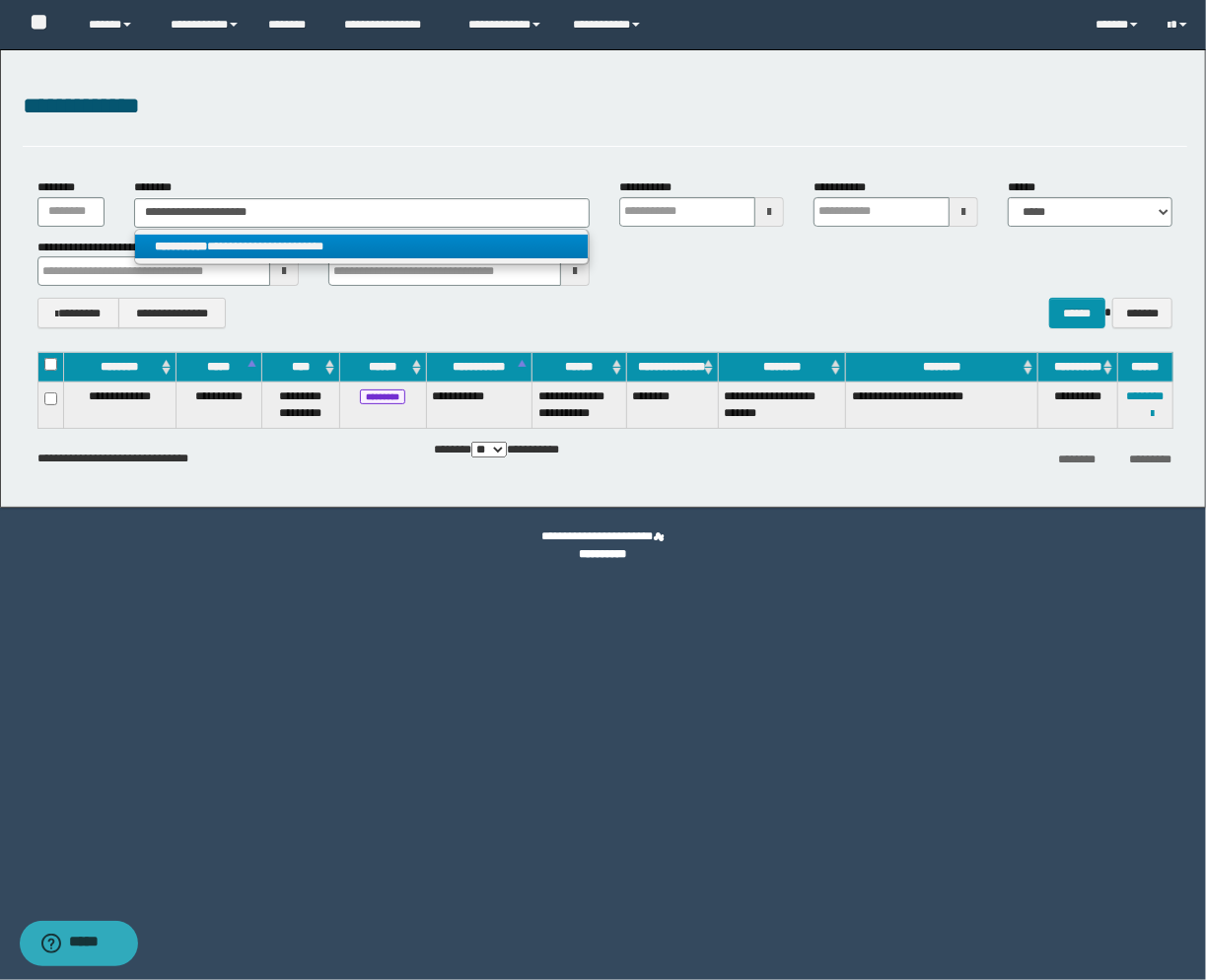 click on "**********" at bounding box center (362, 246) 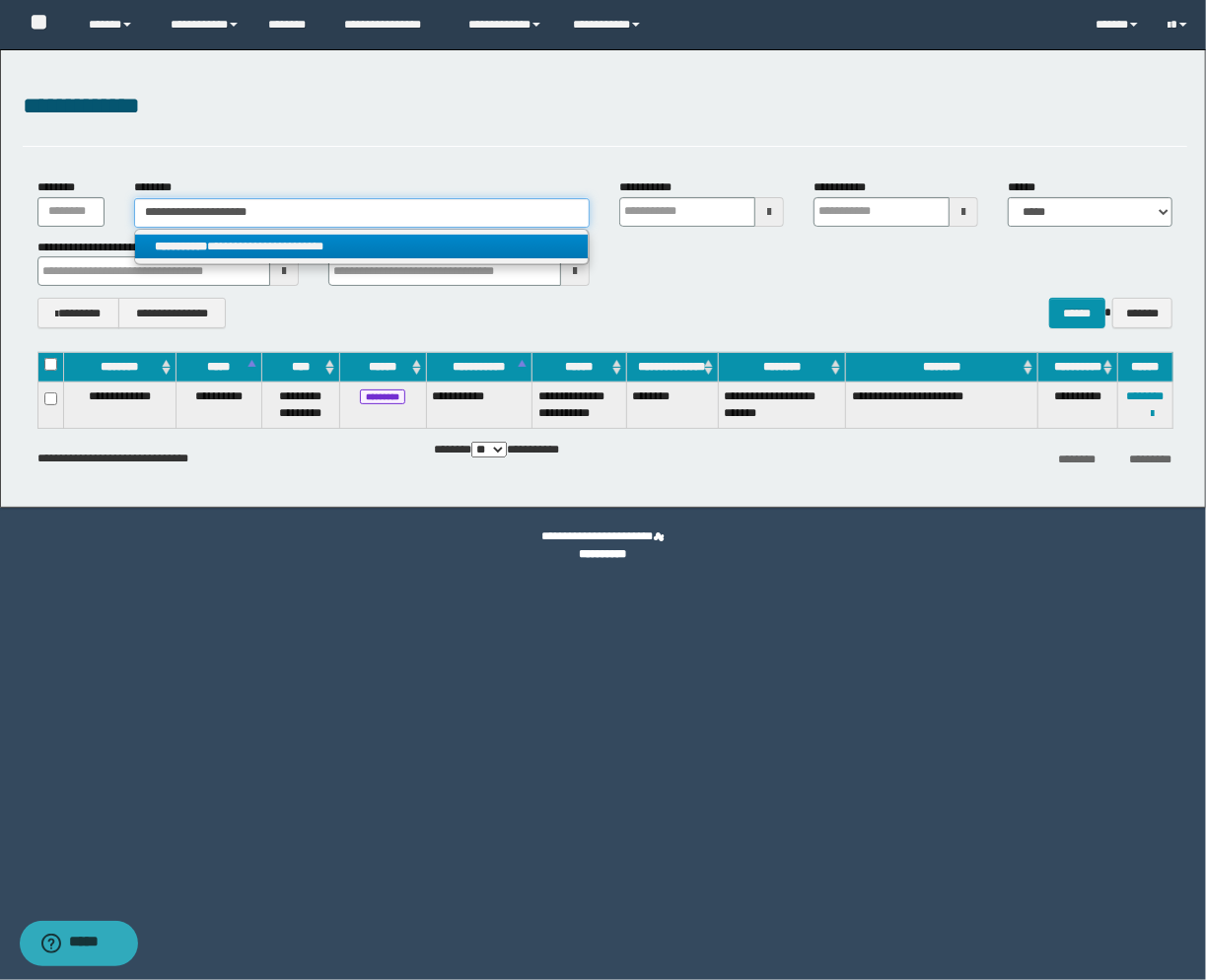 type 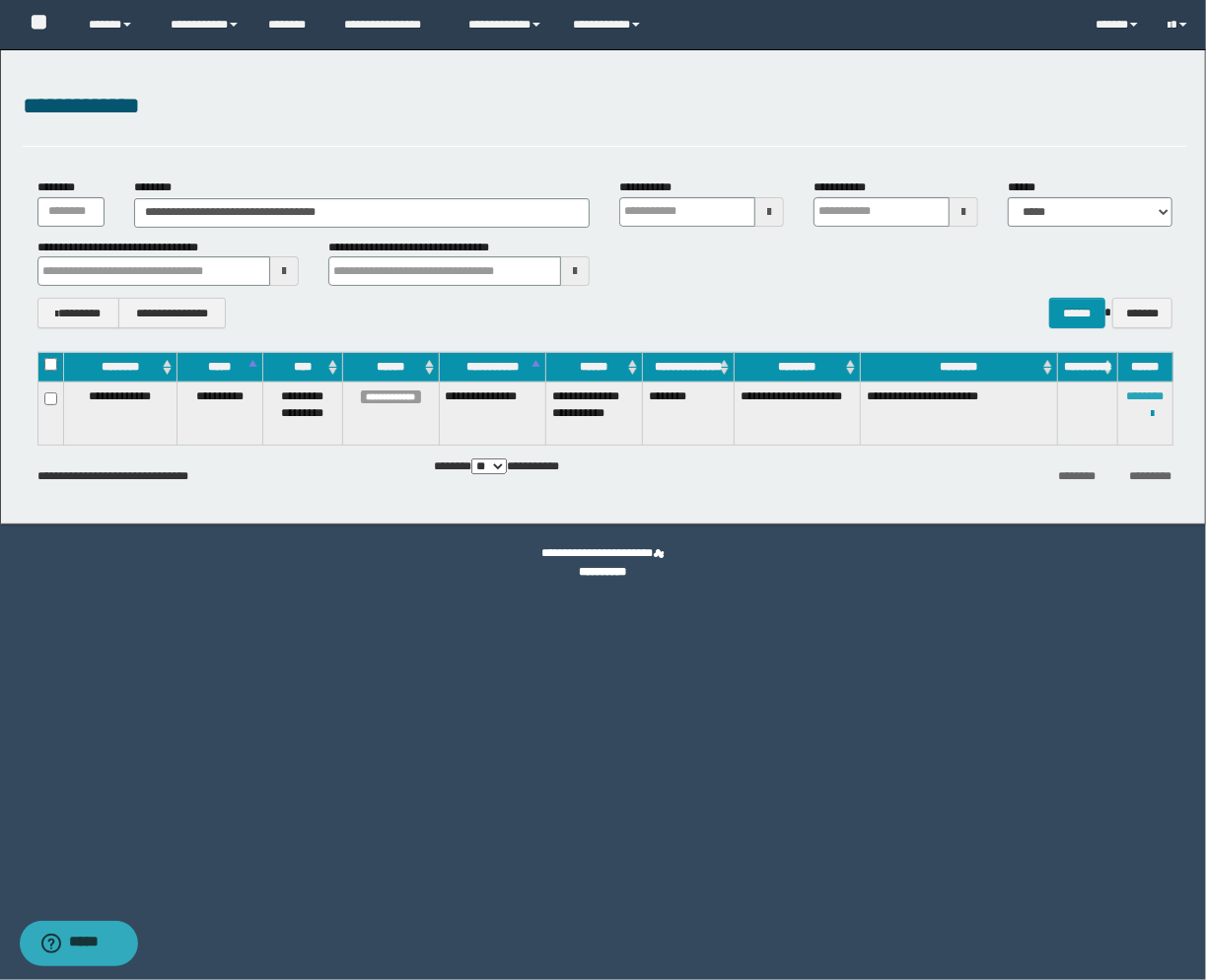 click on "********" at bounding box center [1146, 396] 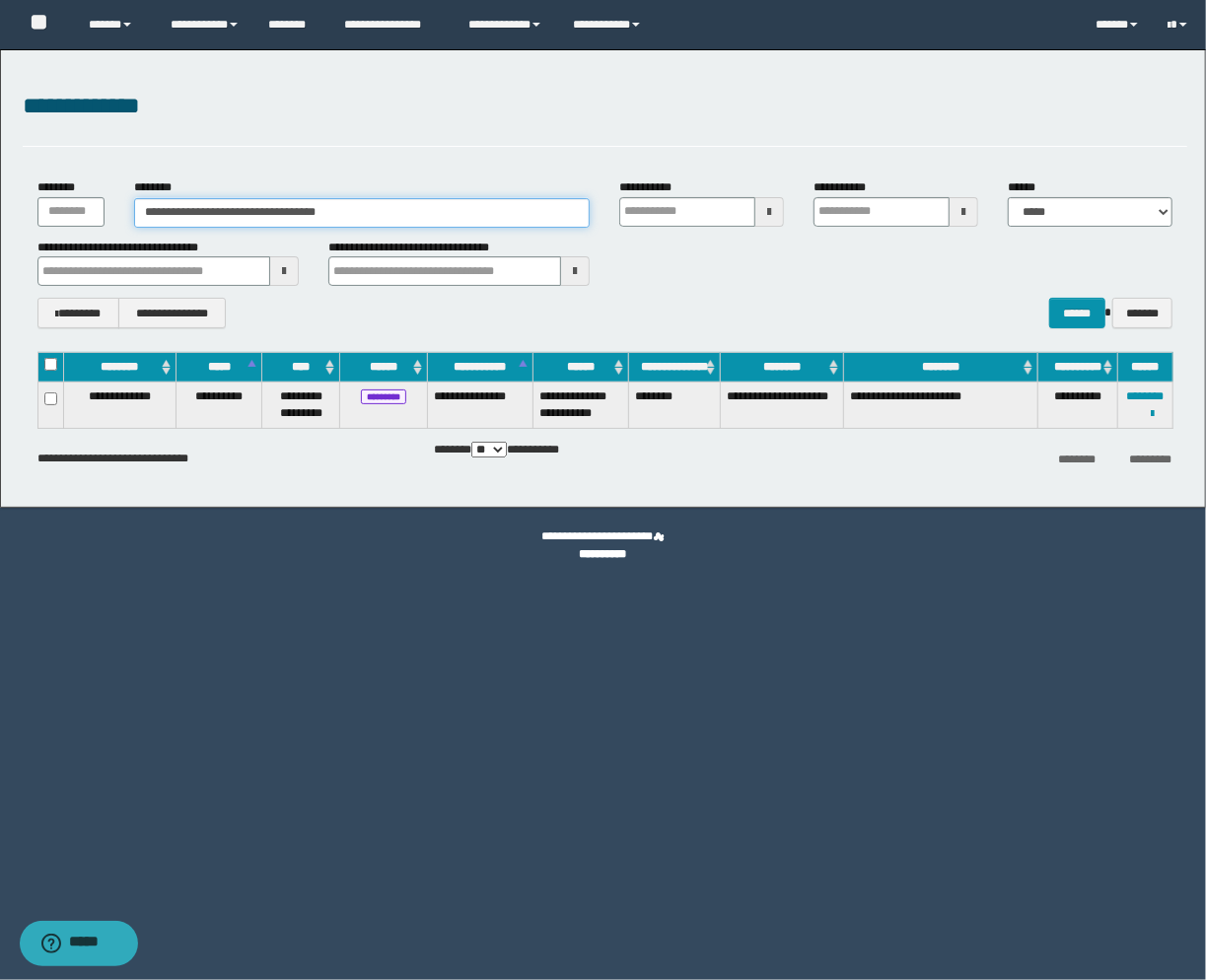 drag, startPoint x: 360, startPoint y: 212, endPoint x: -52, endPoint y: 195, distance: 412.35058 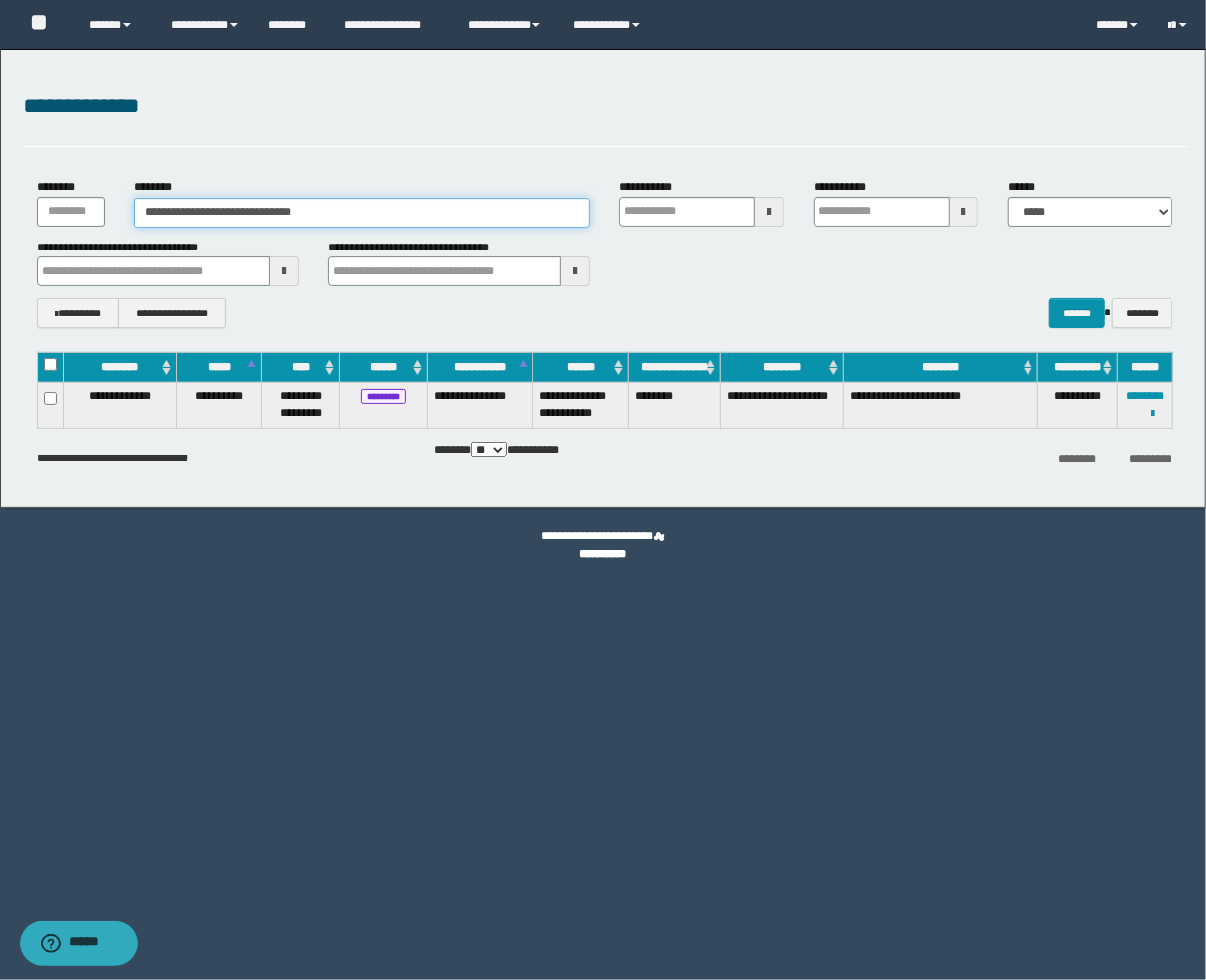 type on "**********" 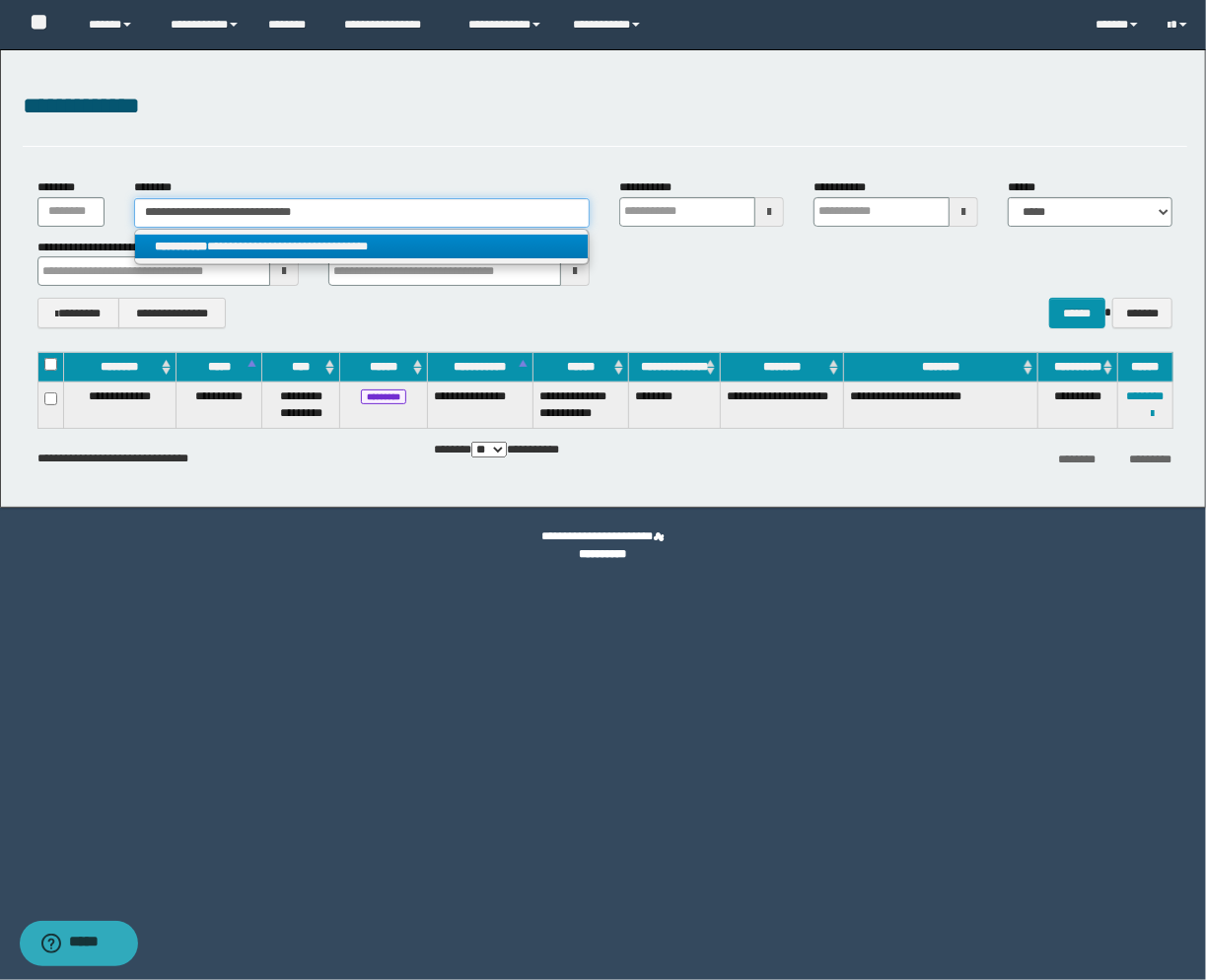 type on "**********" 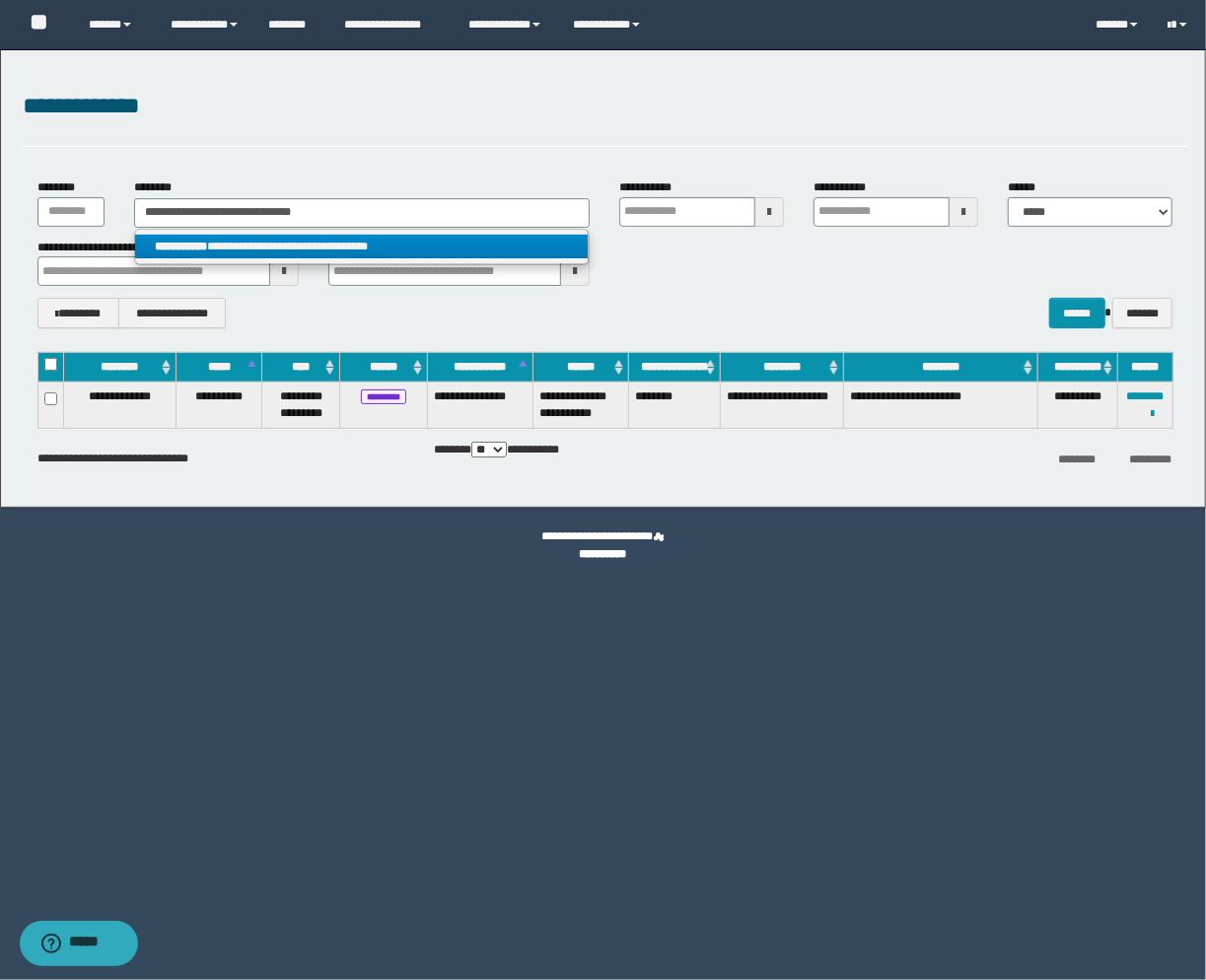 click on "**********" at bounding box center (362, 246) 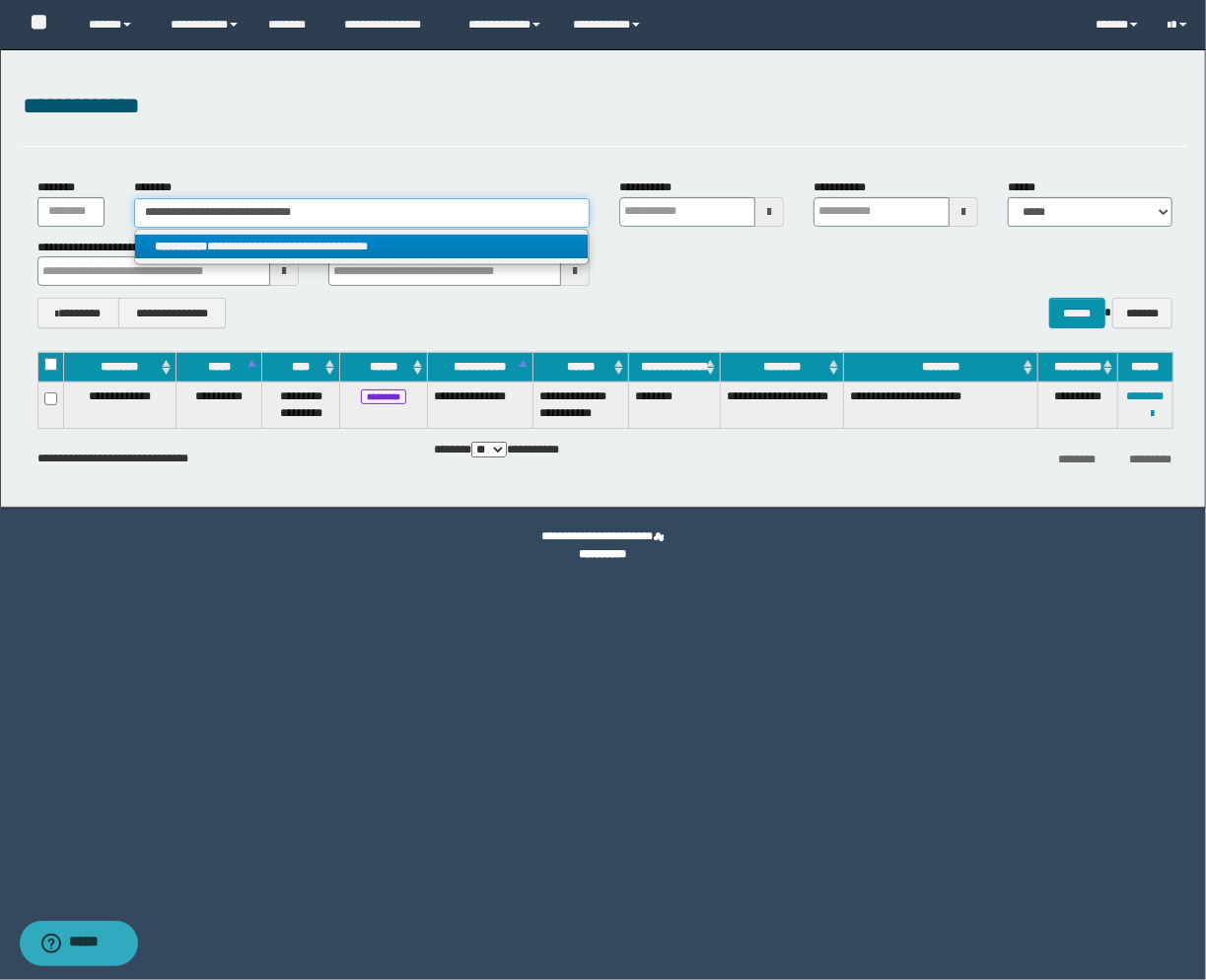 type 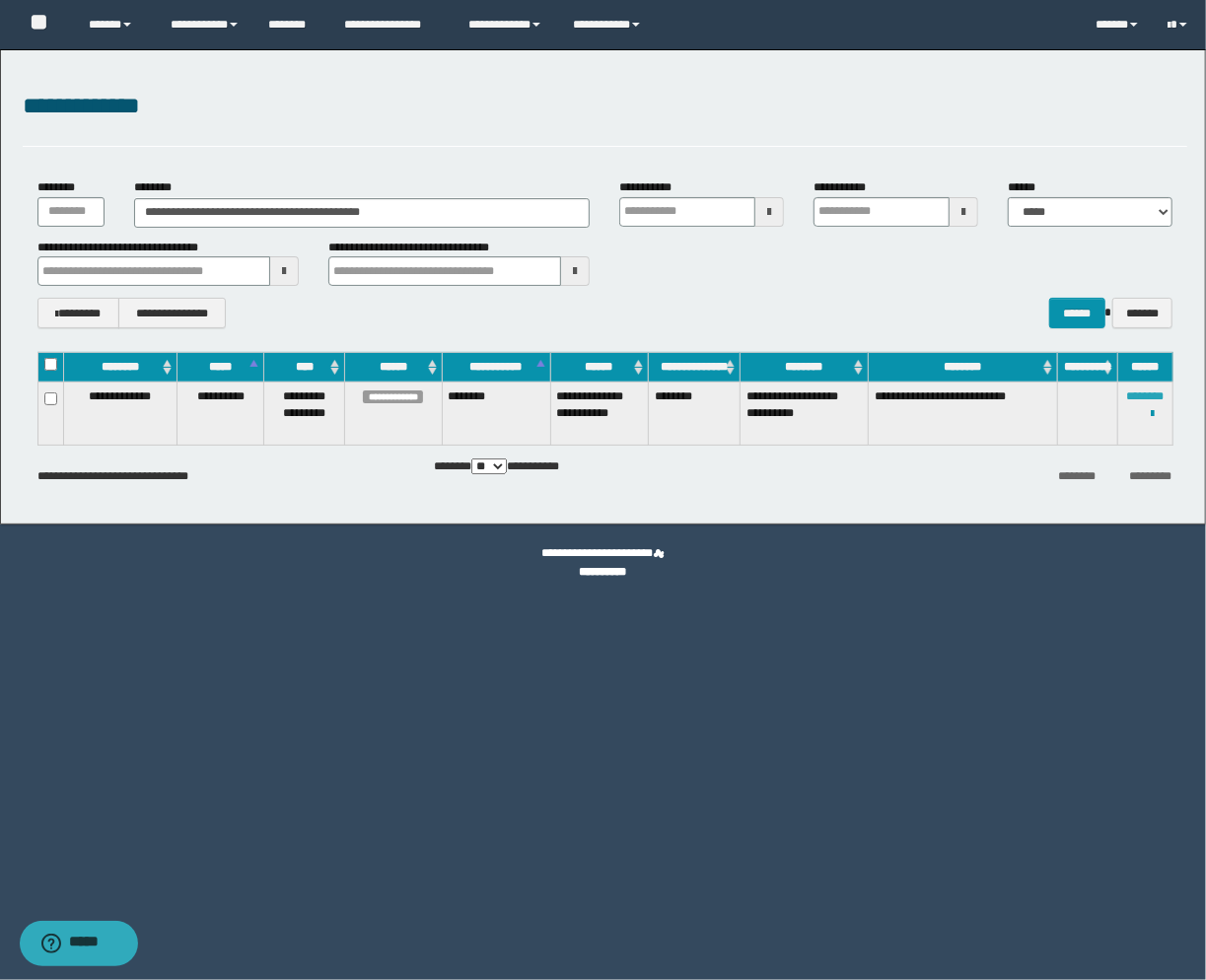 click on "********" at bounding box center (1146, 396) 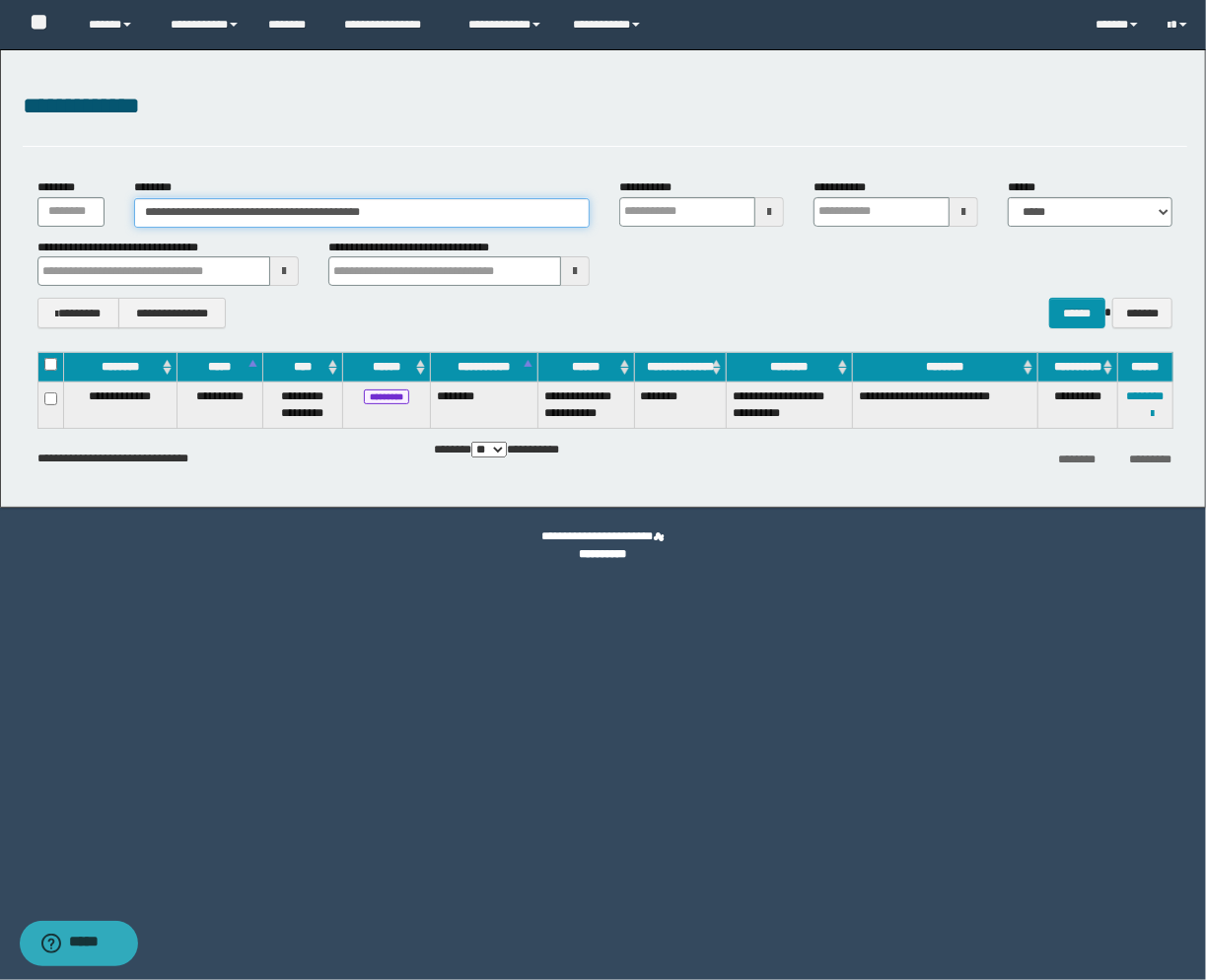 drag, startPoint x: 320, startPoint y: 205, endPoint x: -152, endPoint y: 194, distance: 472.12816 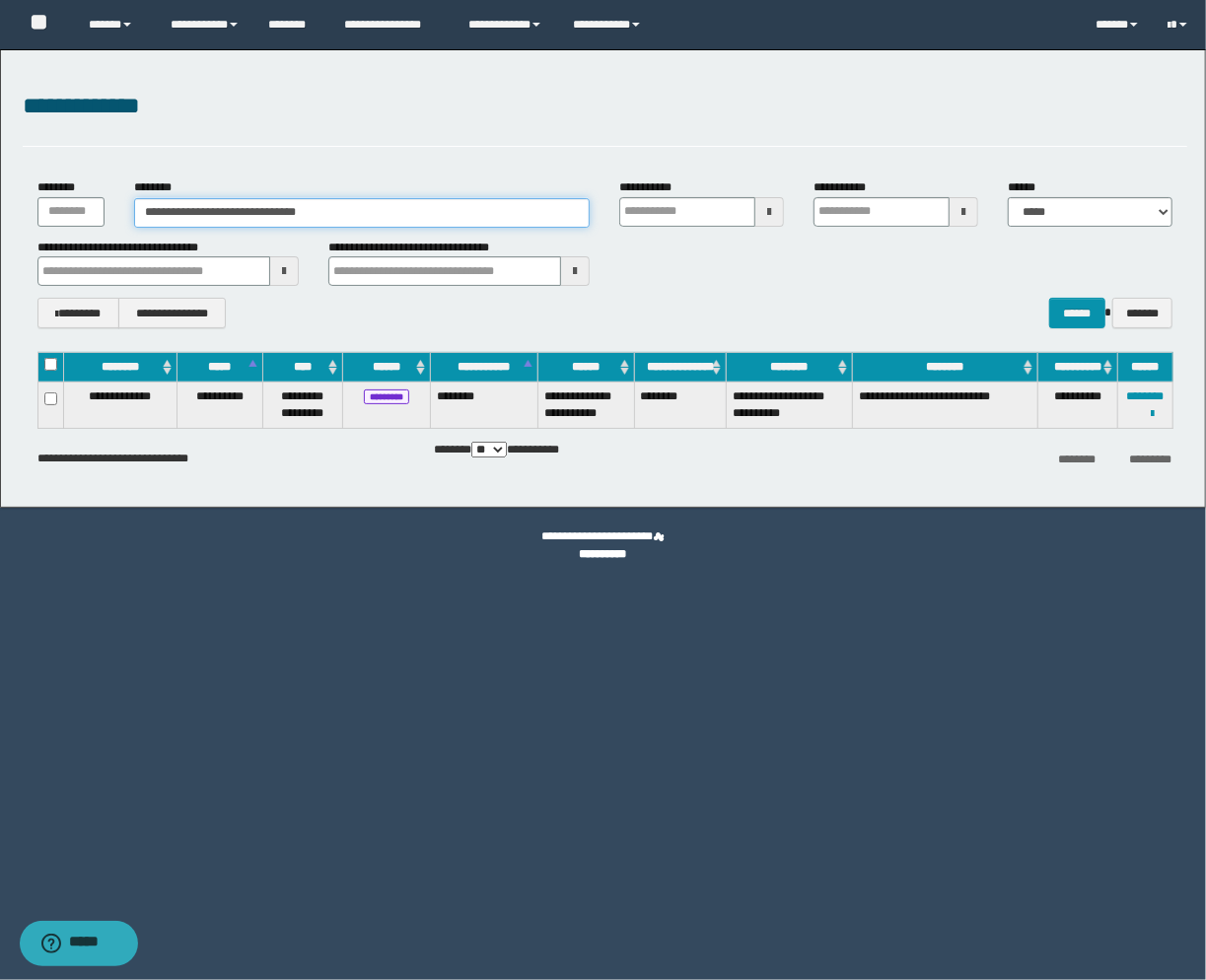type on "**********" 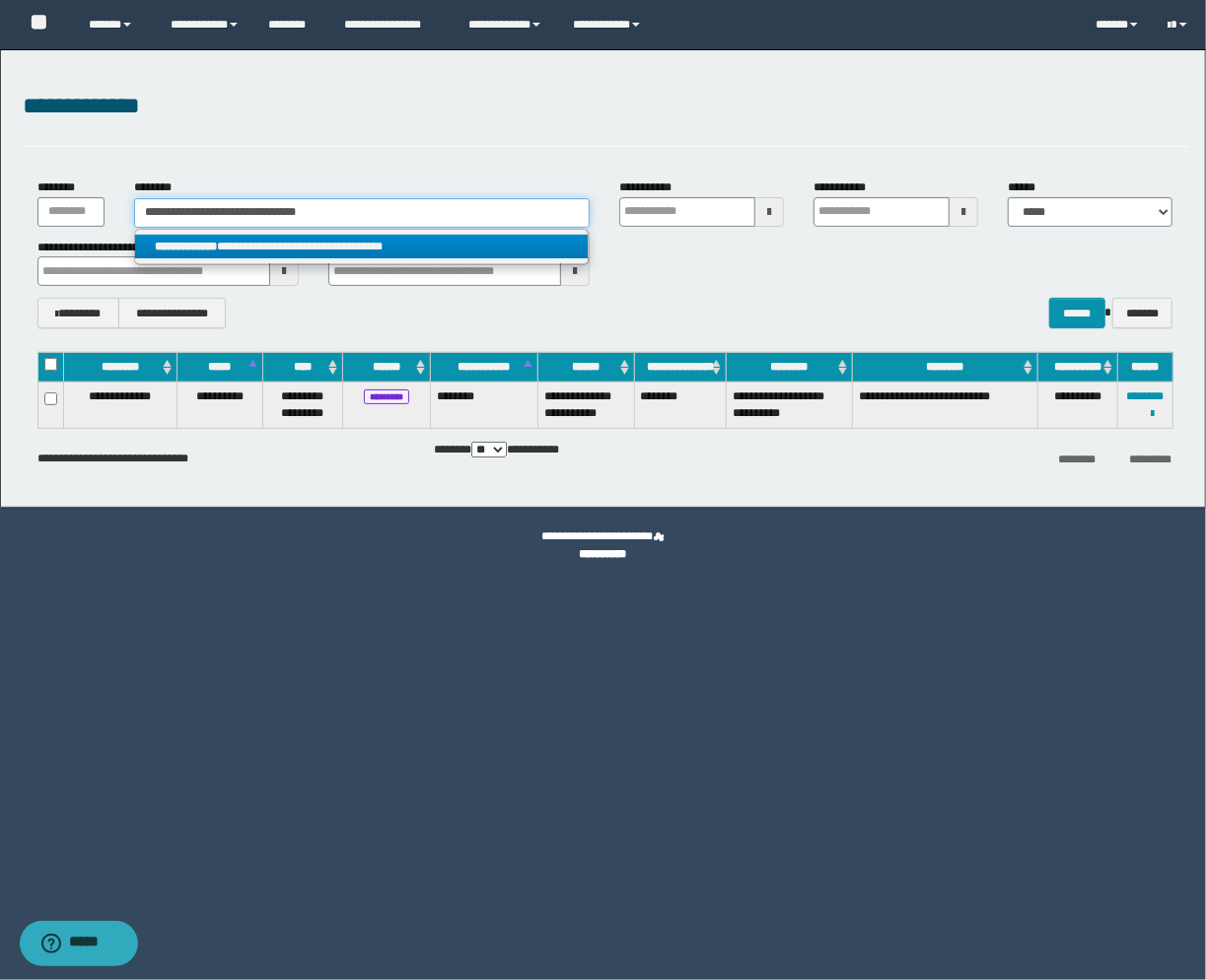 type on "**********" 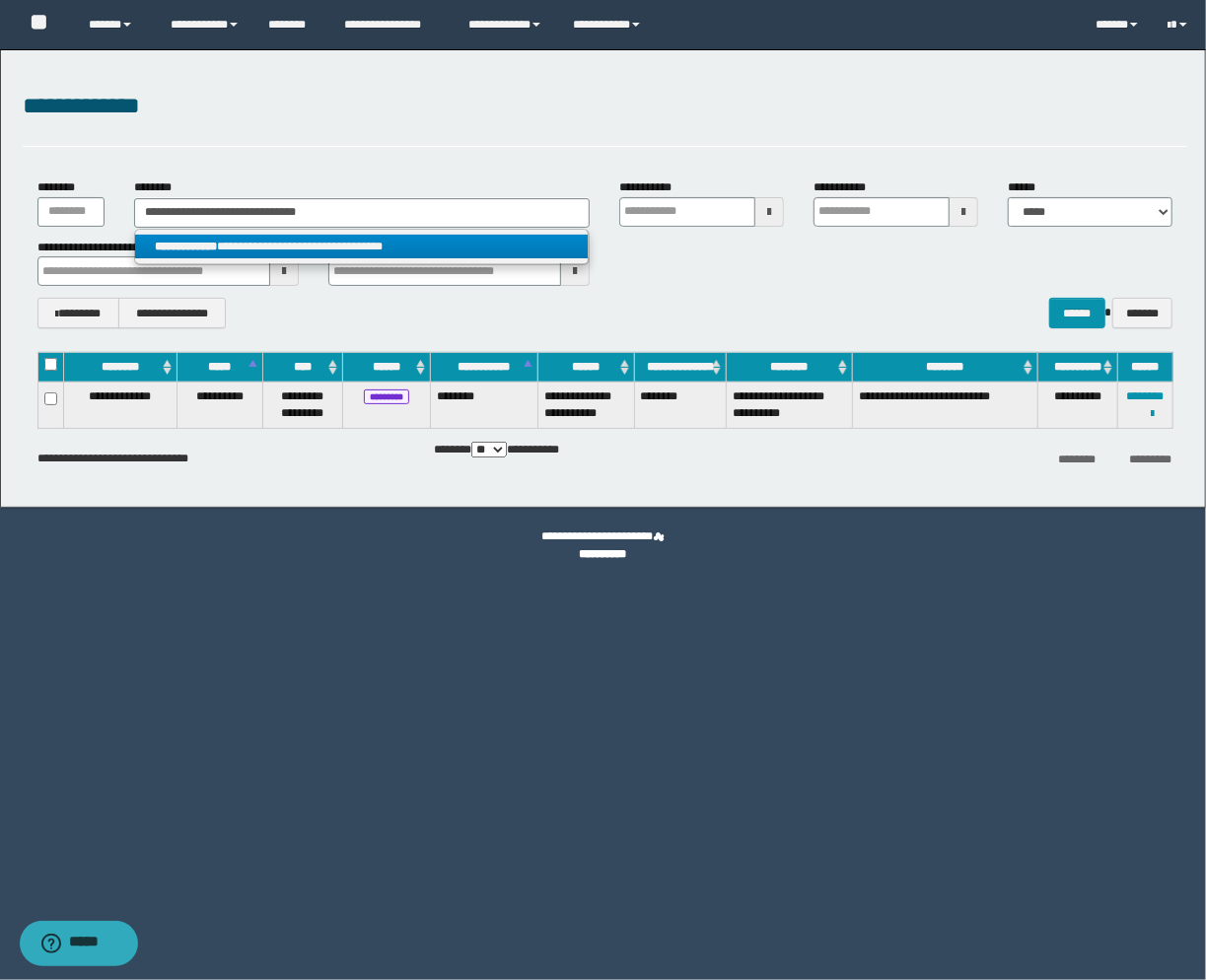 click on "**********" at bounding box center (362, 246) 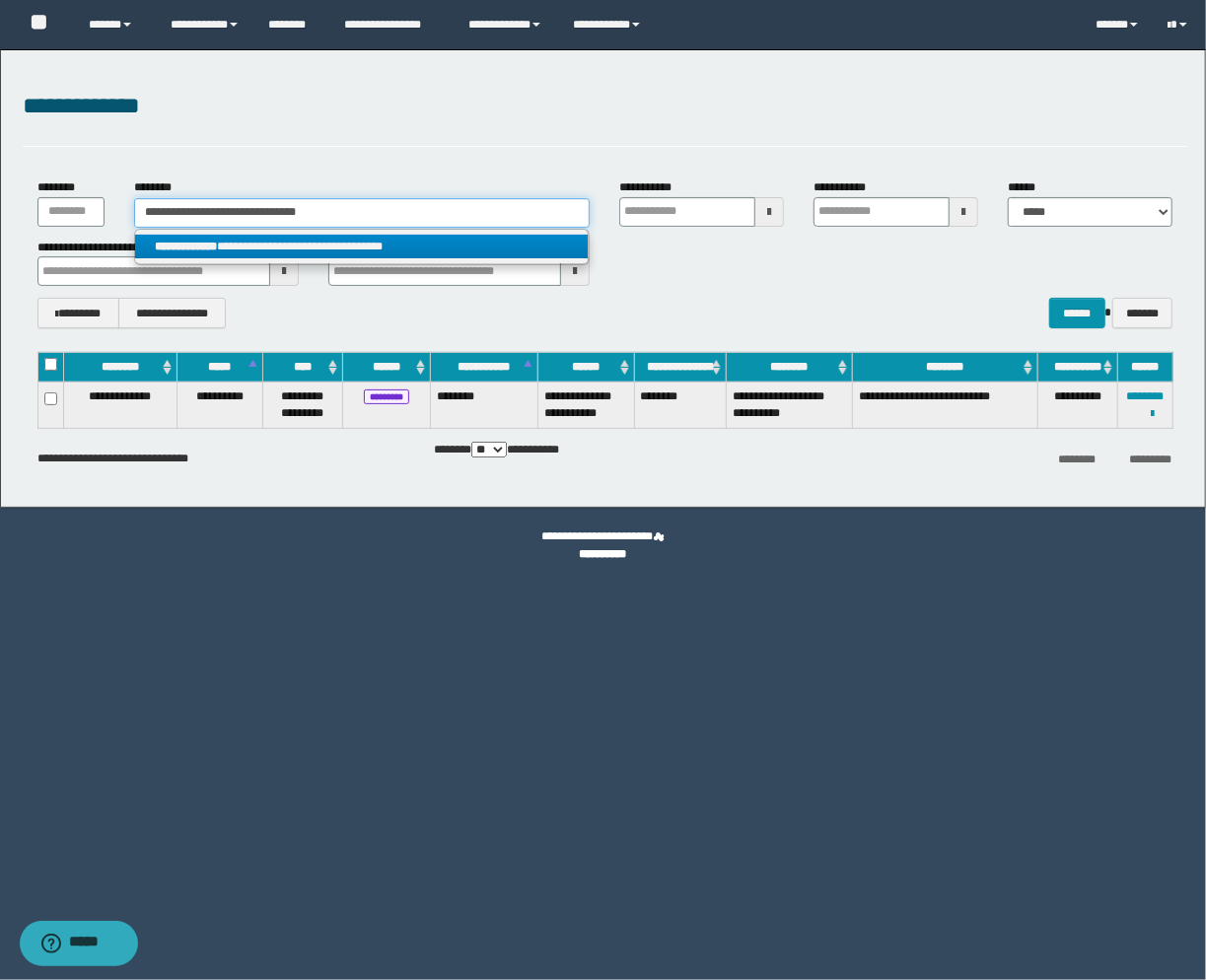 type 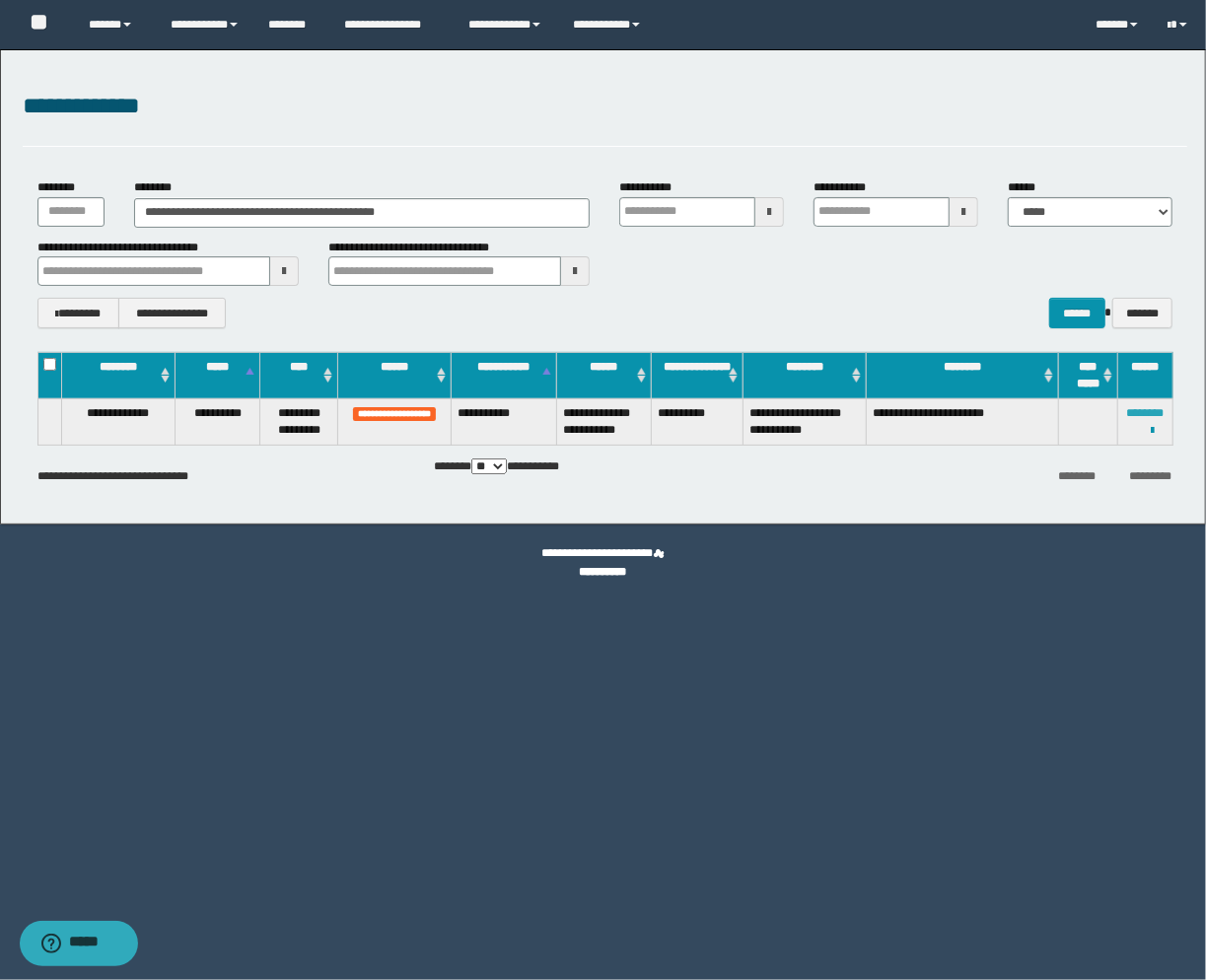 click on "********" at bounding box center (1146, 413) 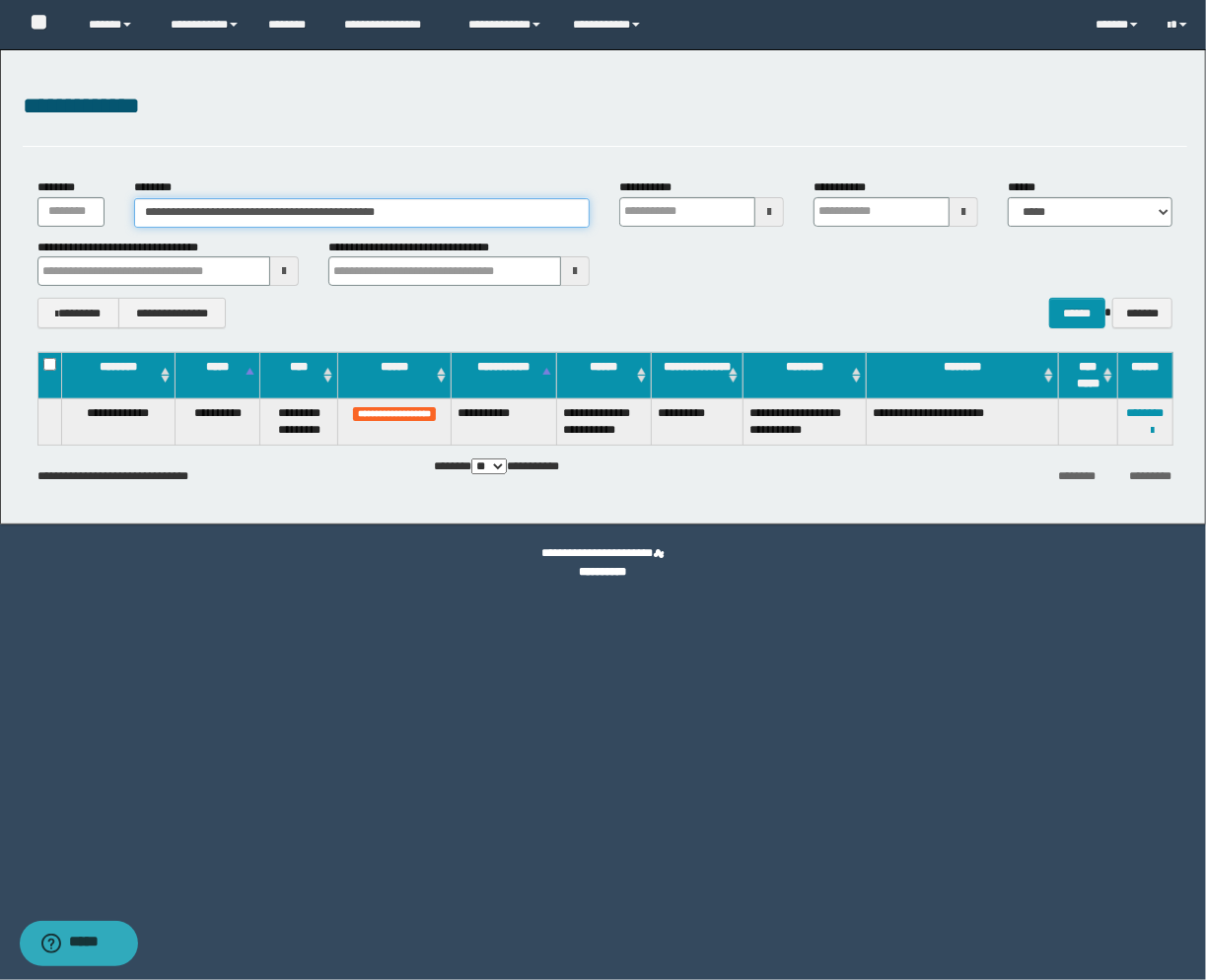 drag, startPoint x: 424, startPoint y: 210, endPoint x: -188, endPoint y: 171, distance: 613.2414 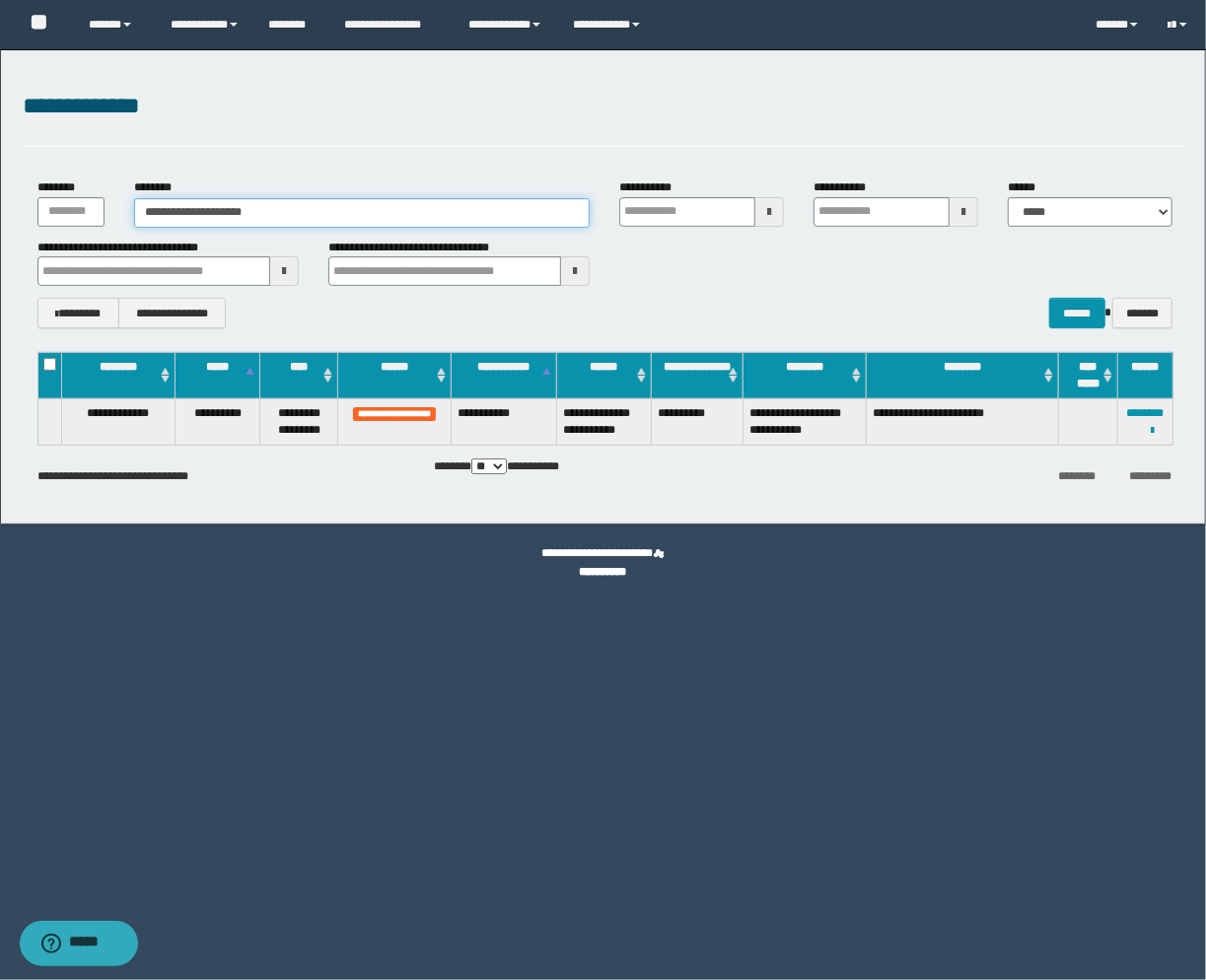 type on "**********" 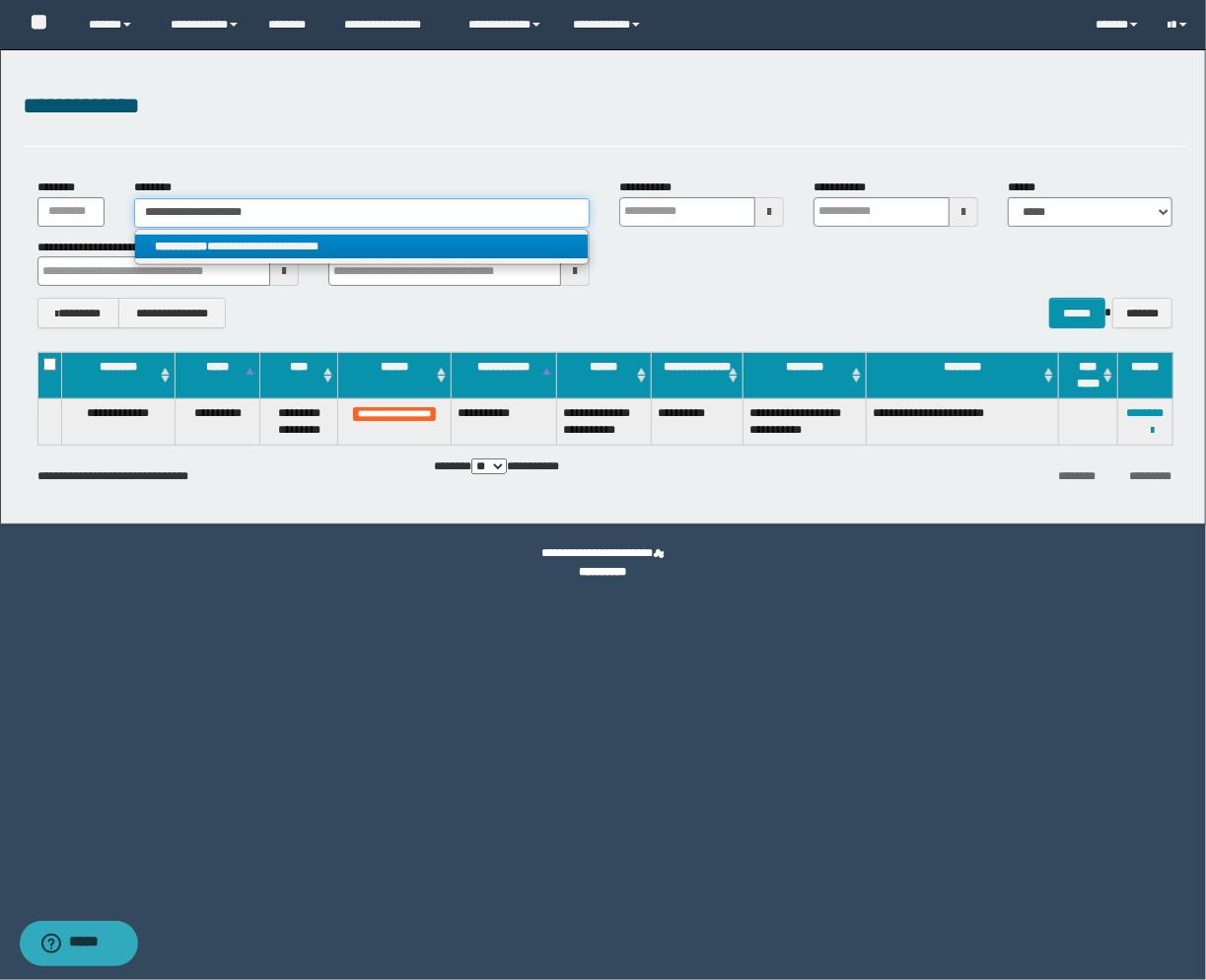type on "**********" 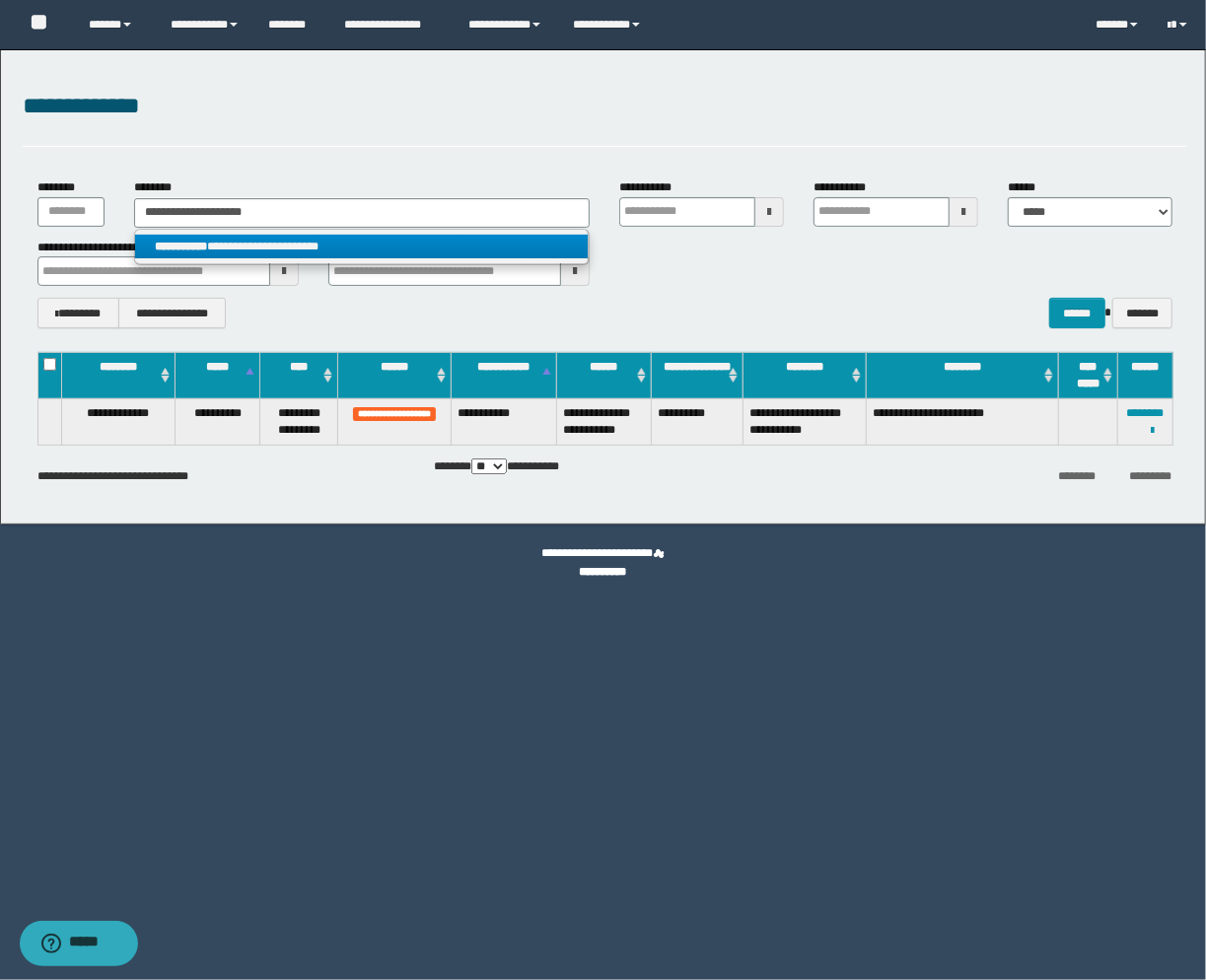 click on "**********" at bounding box center [180, 246] 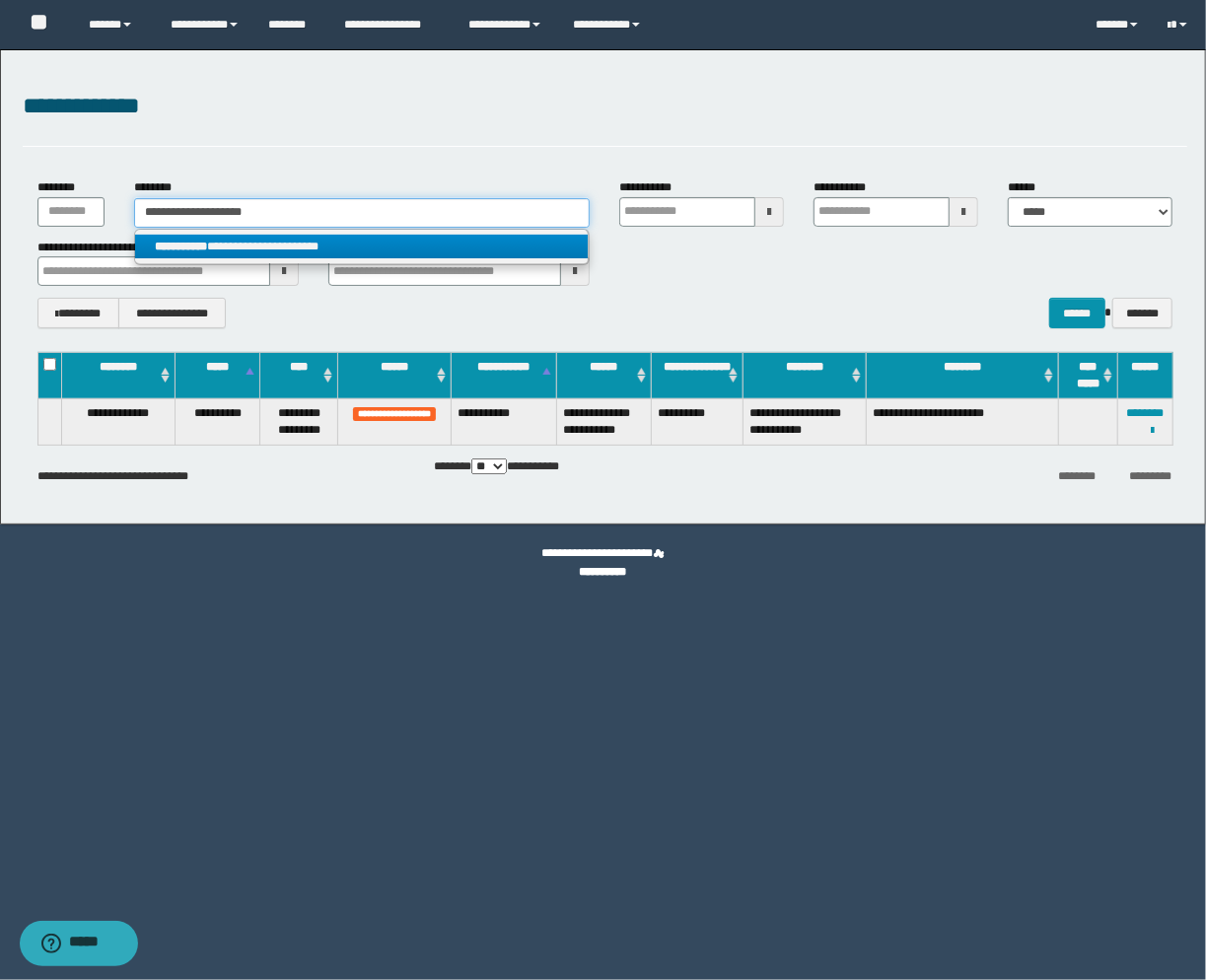 type 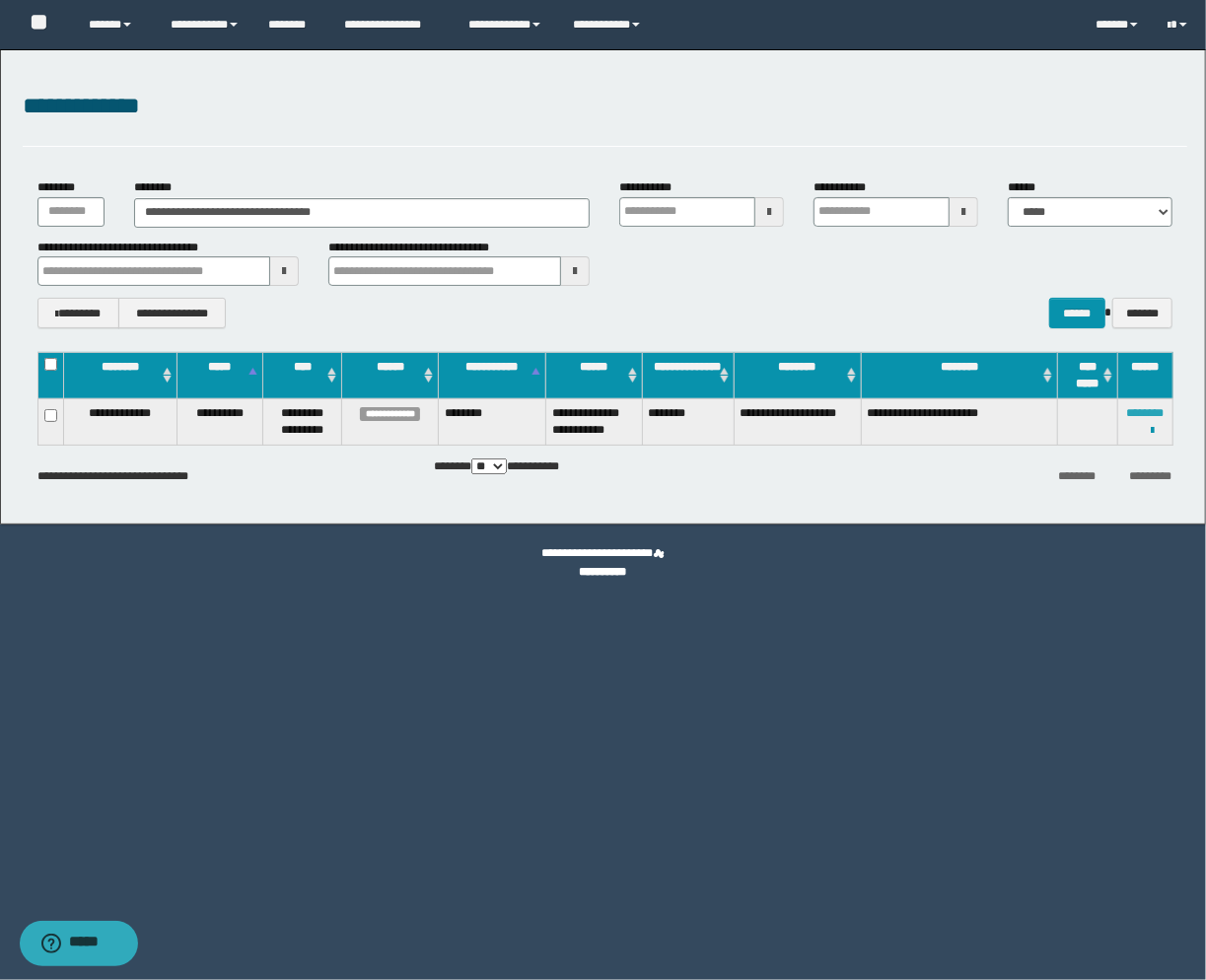 click on "********" at bounding box center (1146, 413) 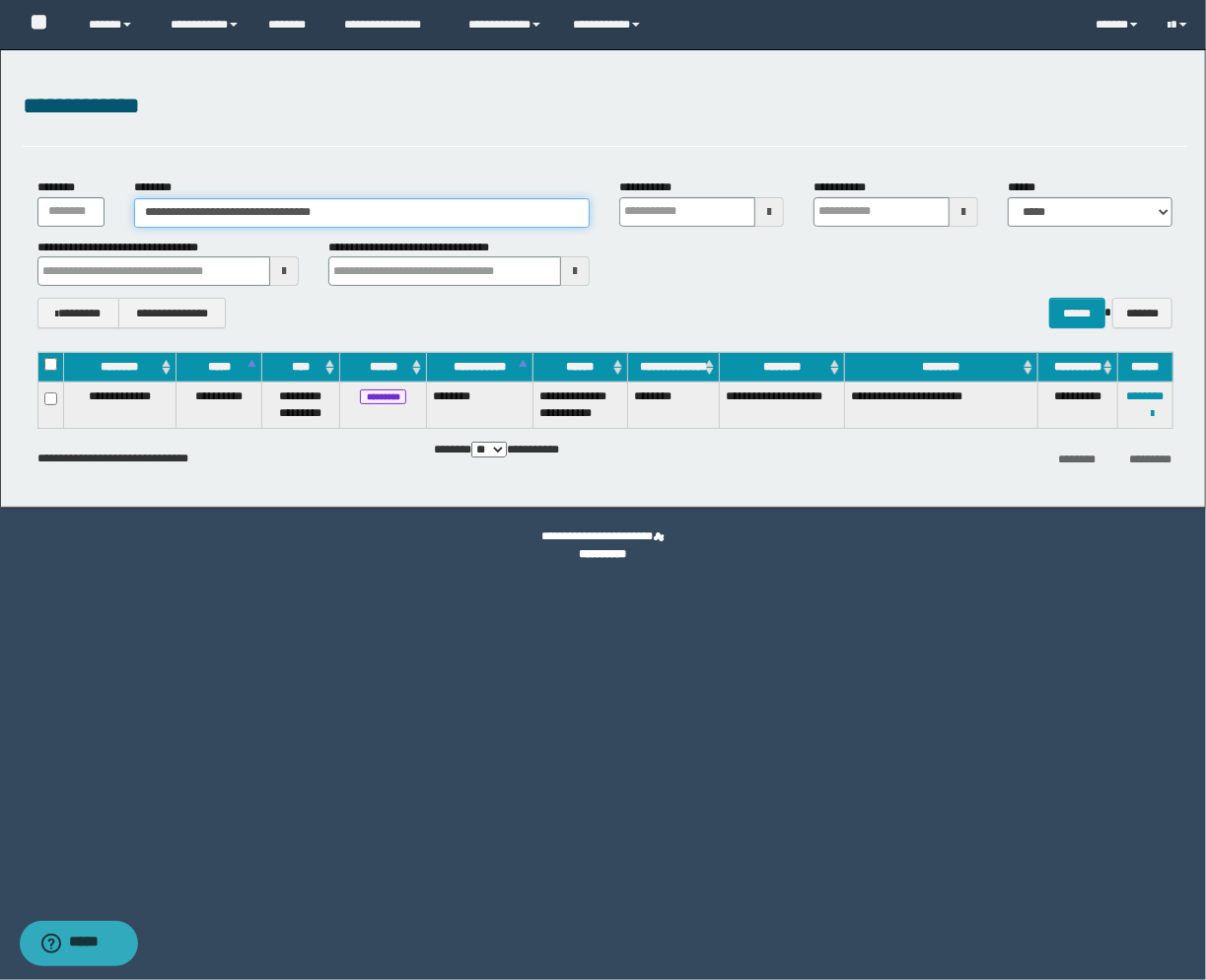 drag, startPoint x: 361, startPoint y: 204, endPoint x: -280, endPoint y: 178, distance: 641.5271 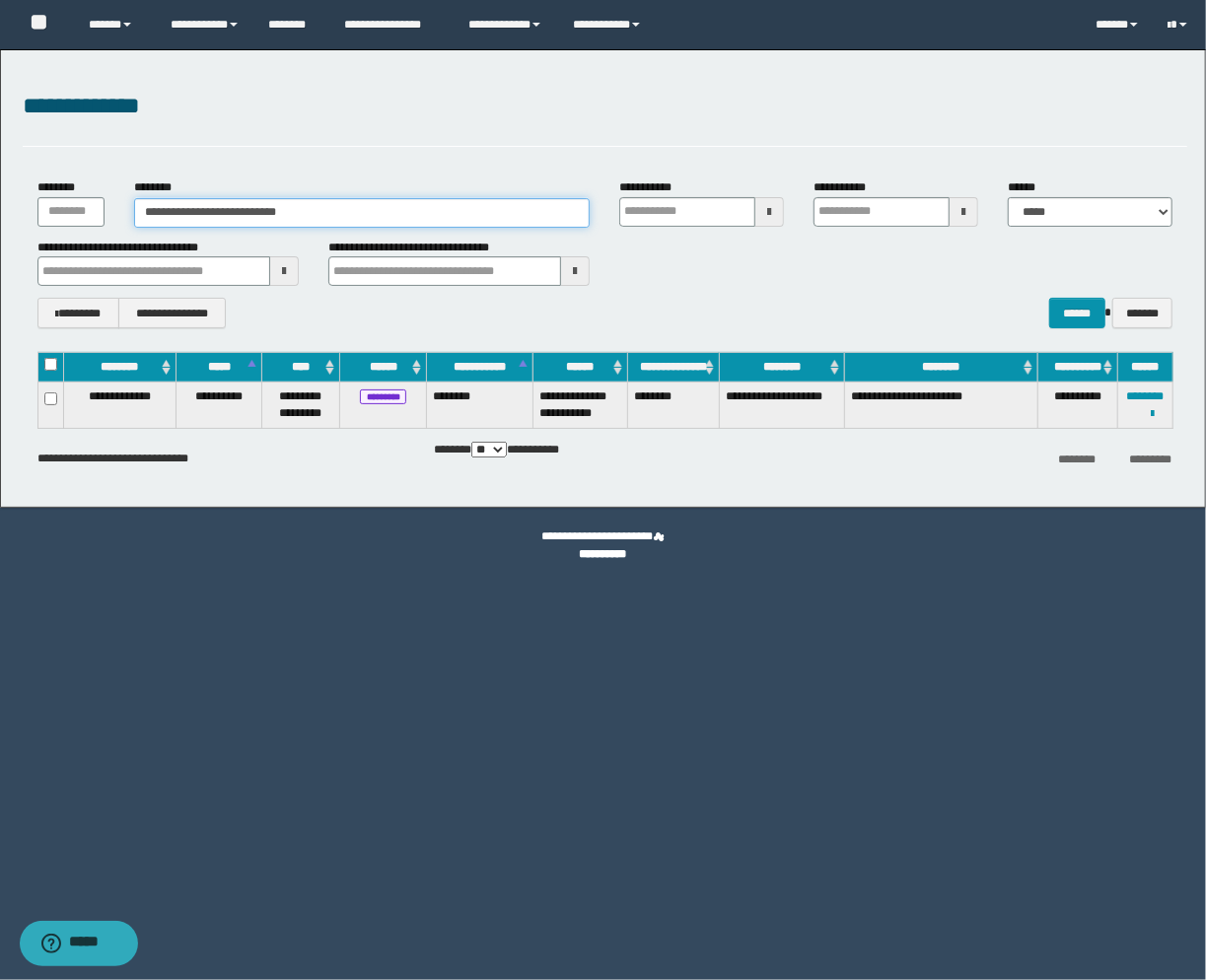 type on "**********" 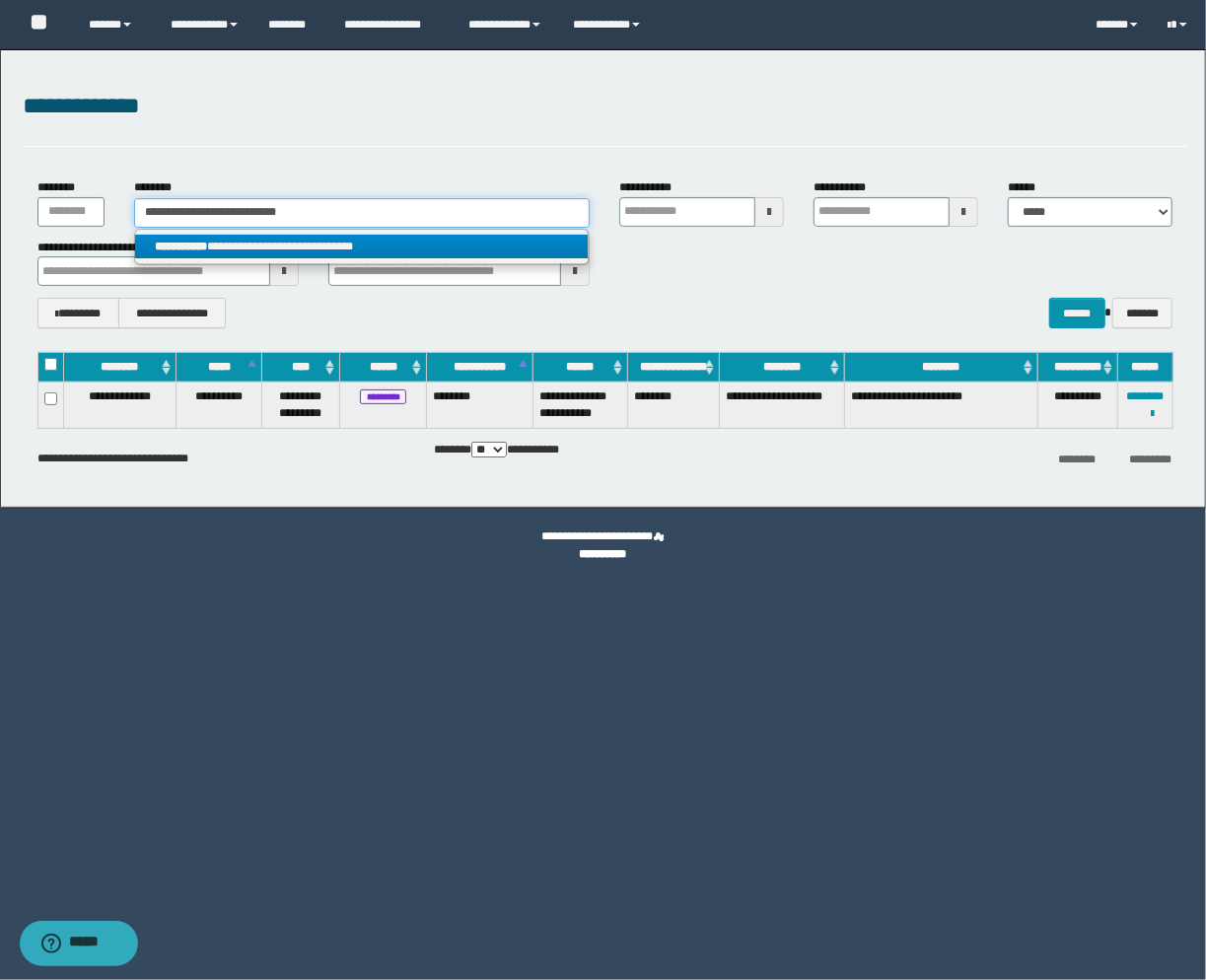 type on "**********" 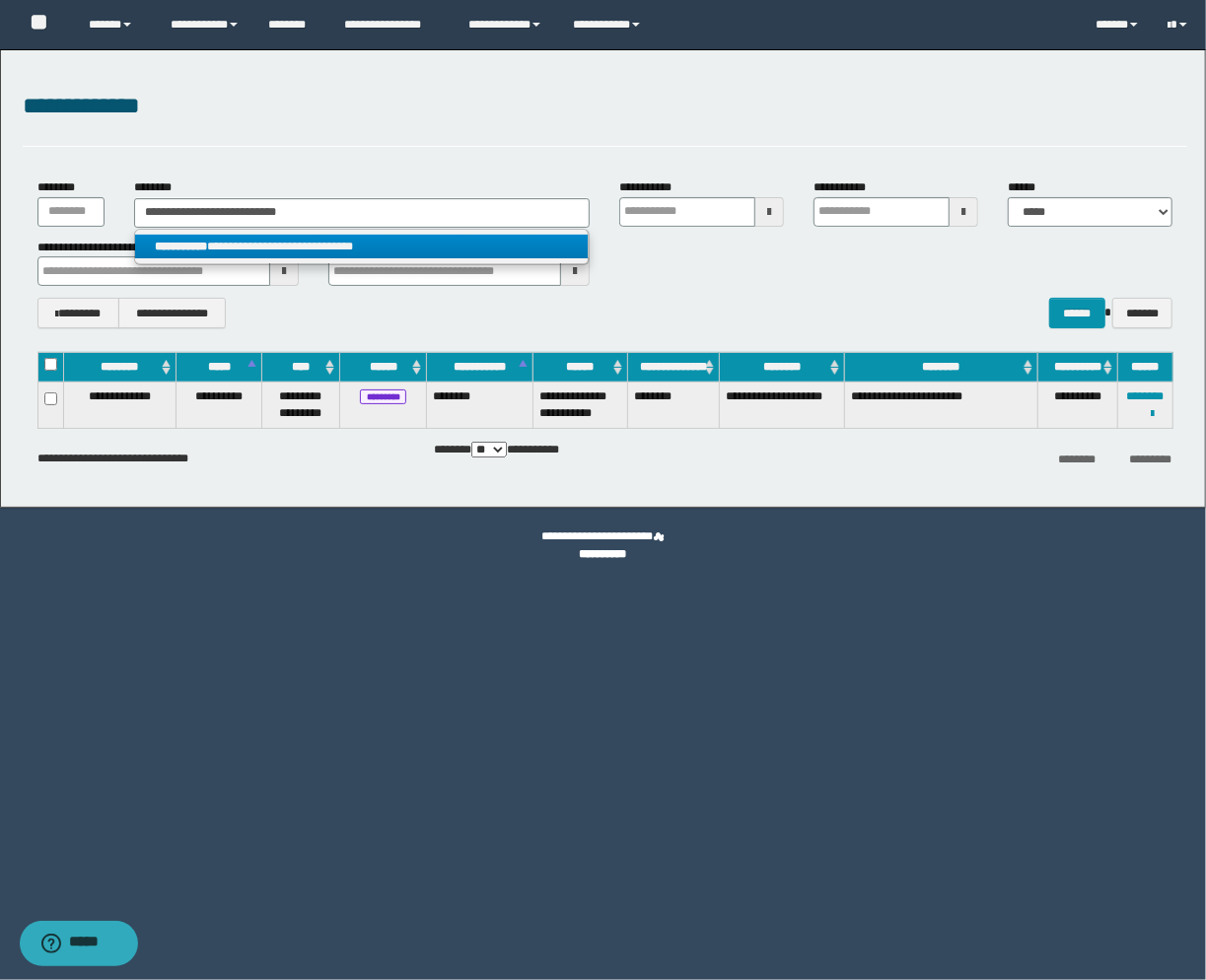 click on "**********" at bounding box center [362, 246] 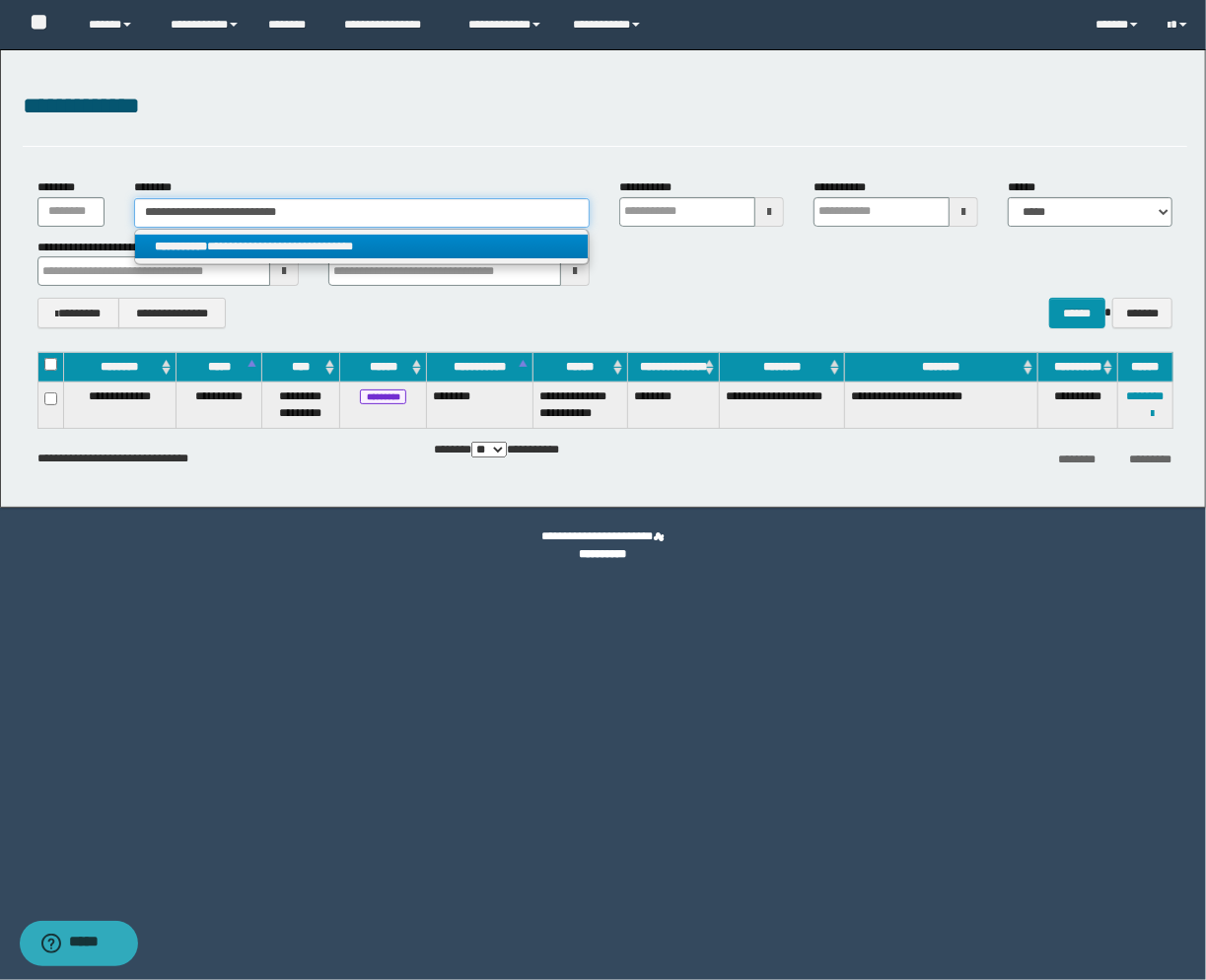 type 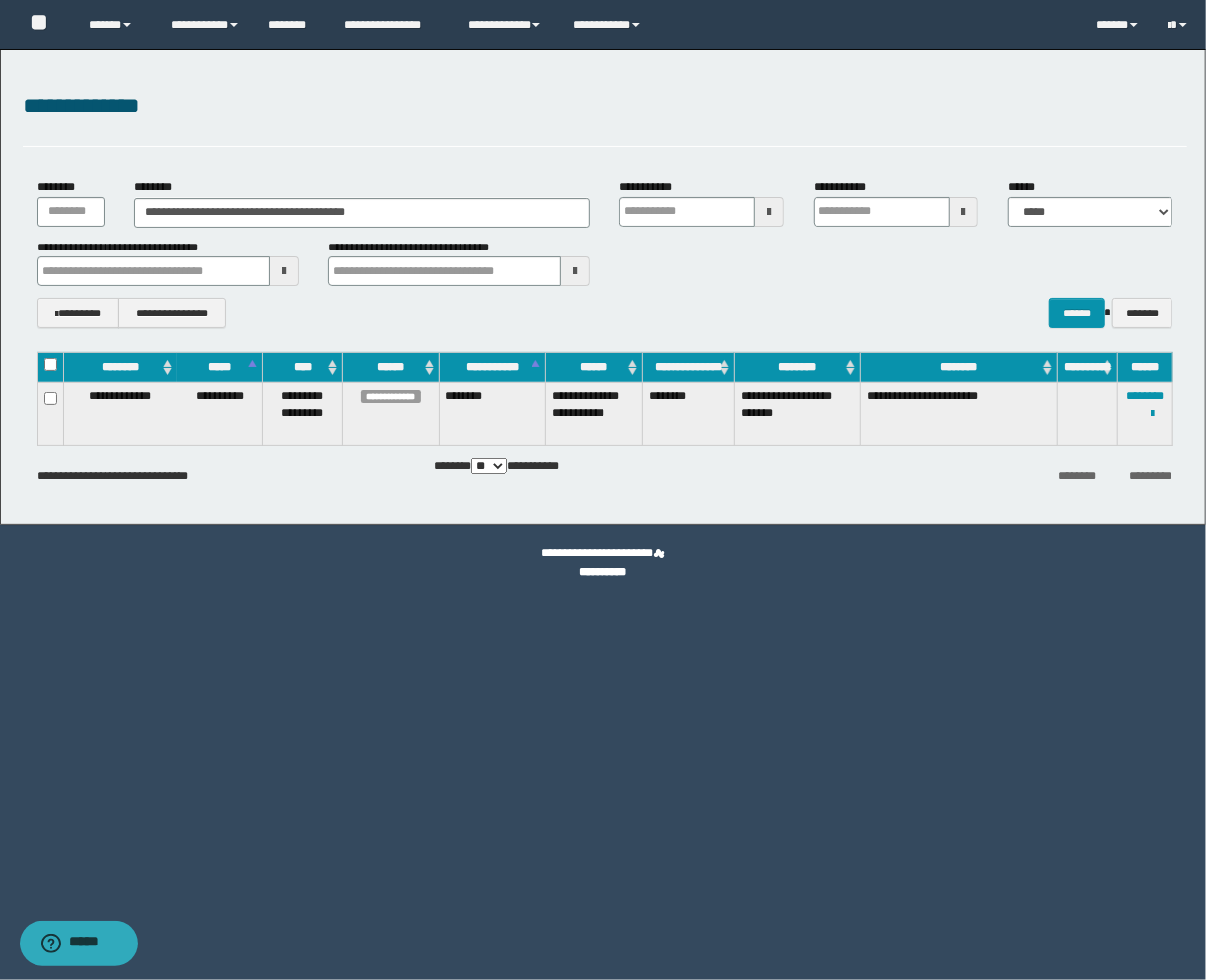 click on "**********" at bounding box center [1146, 413] 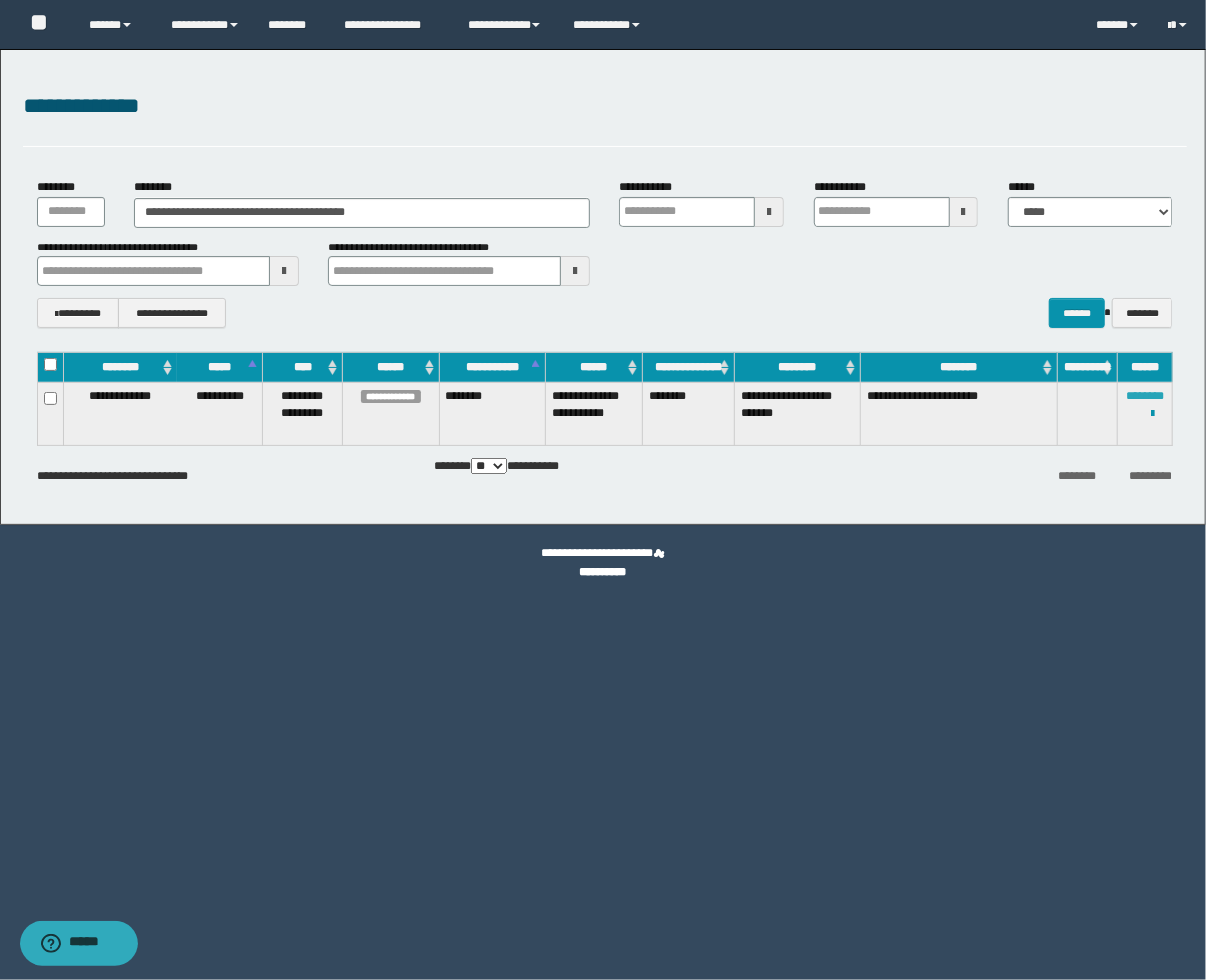click on "********" at bounding box center [1146, 396] 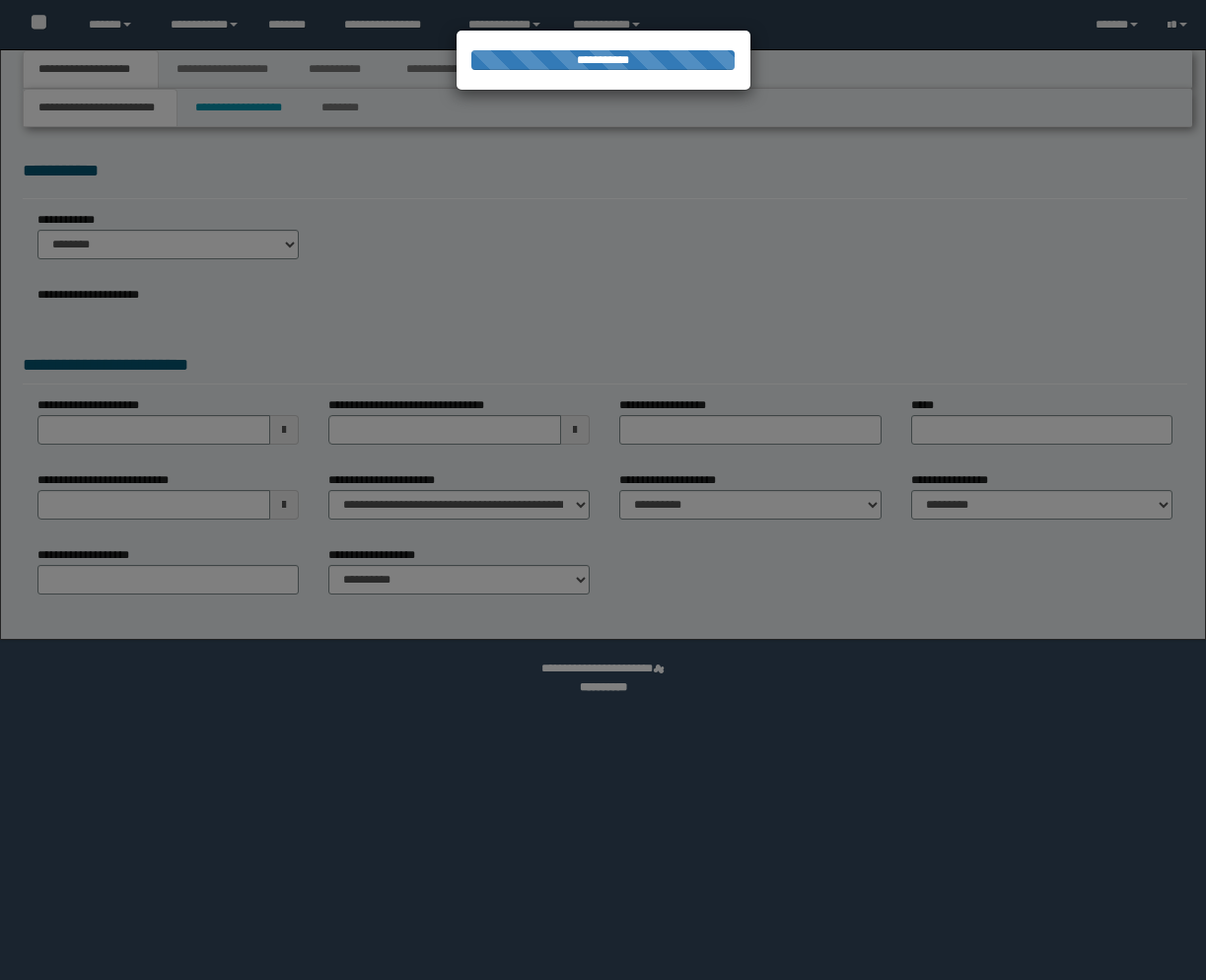 scroll, scrollTop: 0, scrollLeft: 0, axis: both 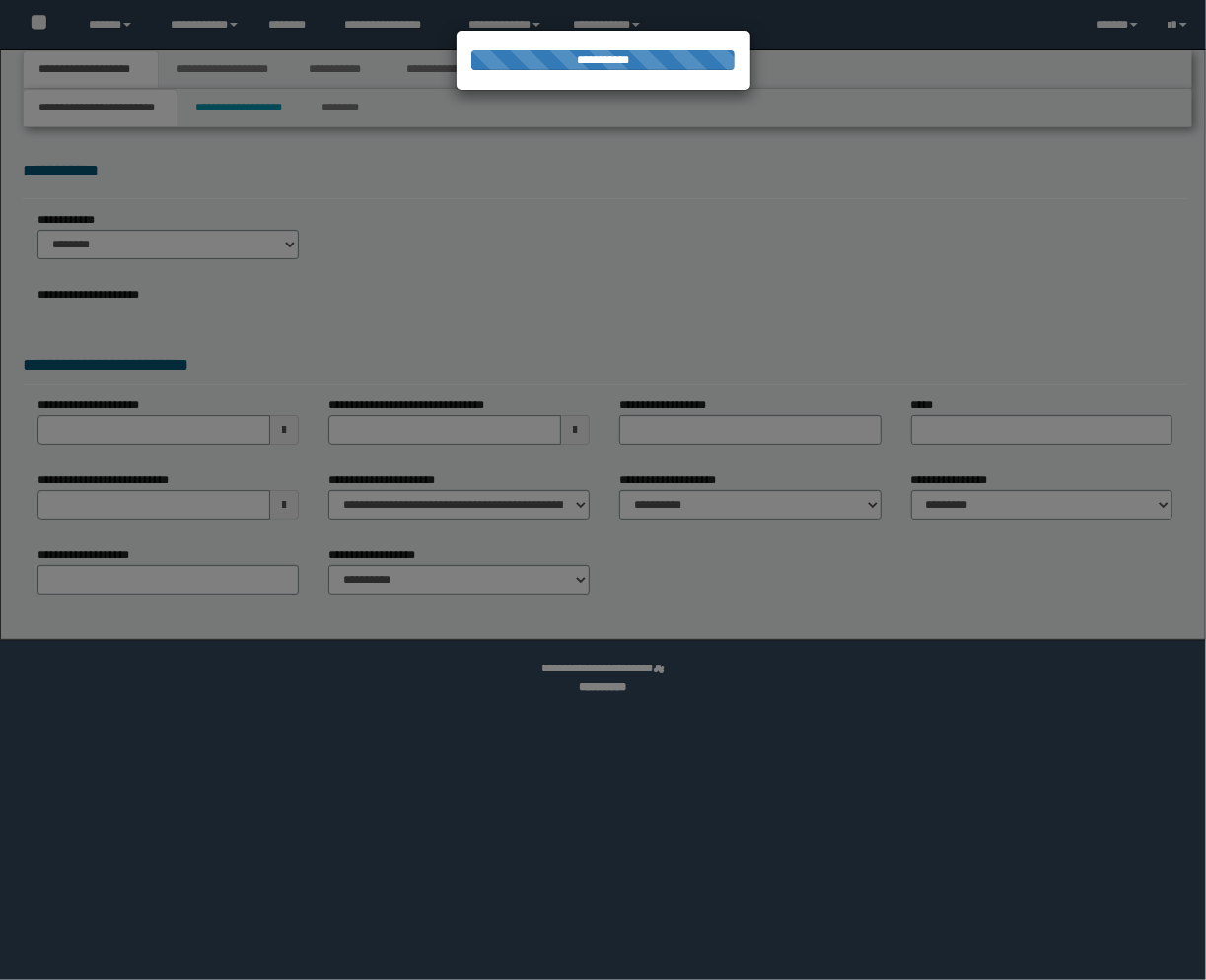 select on "*" 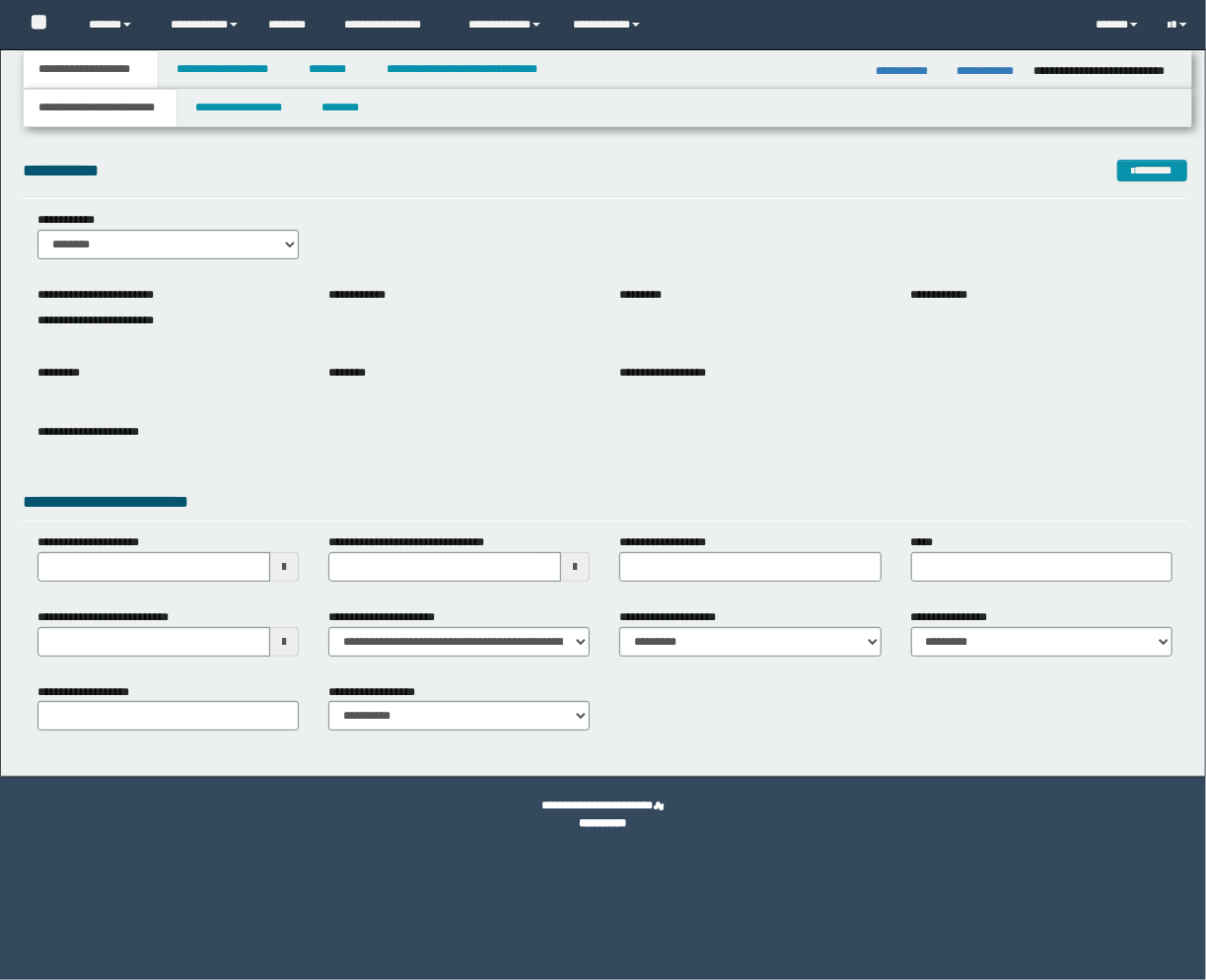 drag, startPoint x: 809, startPoint y: 163, endPoint x: 787, endPoint y: 135, distance: 35.608988 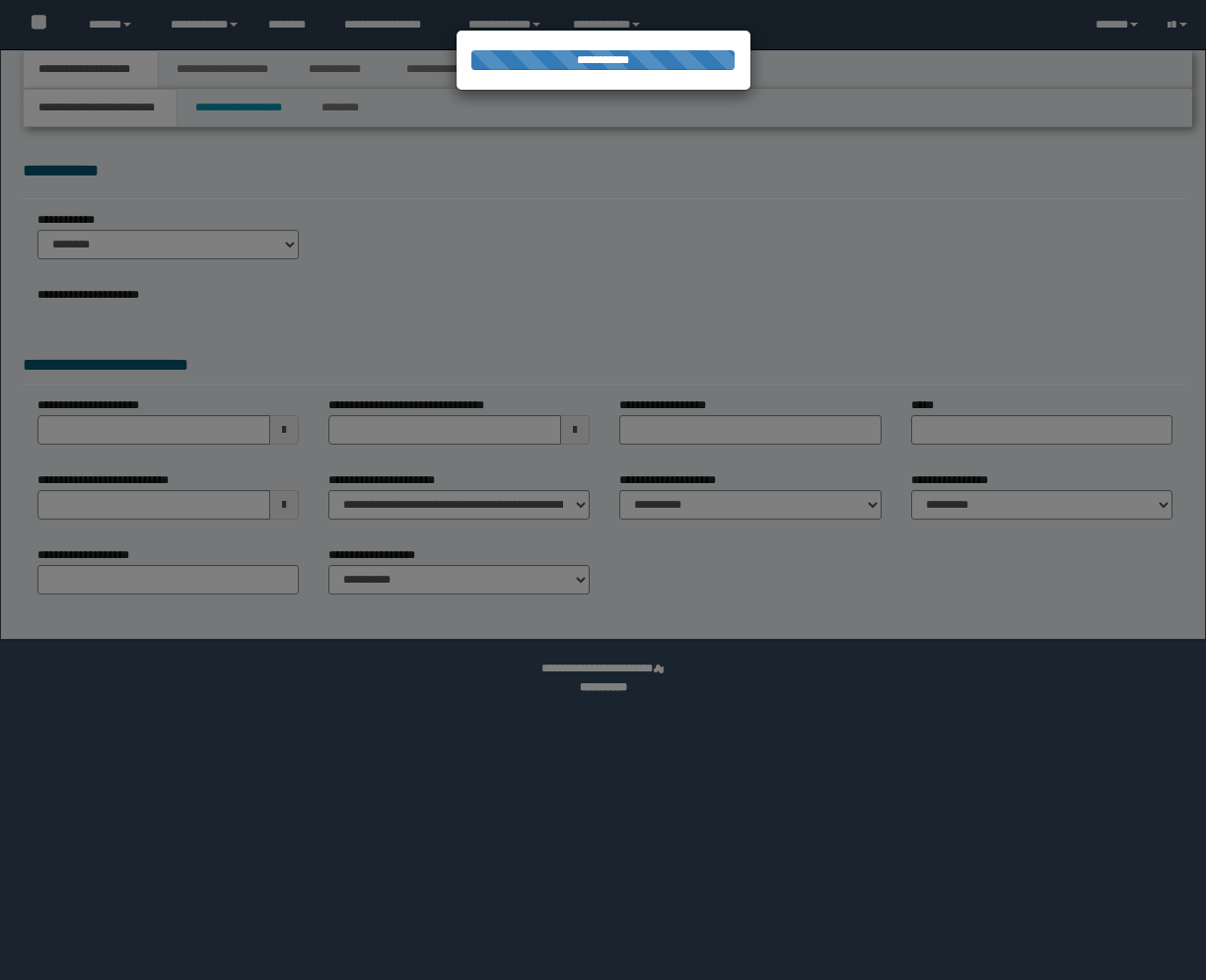 scroll, scrollTop: 0, scrollLeft: 0, axis: both 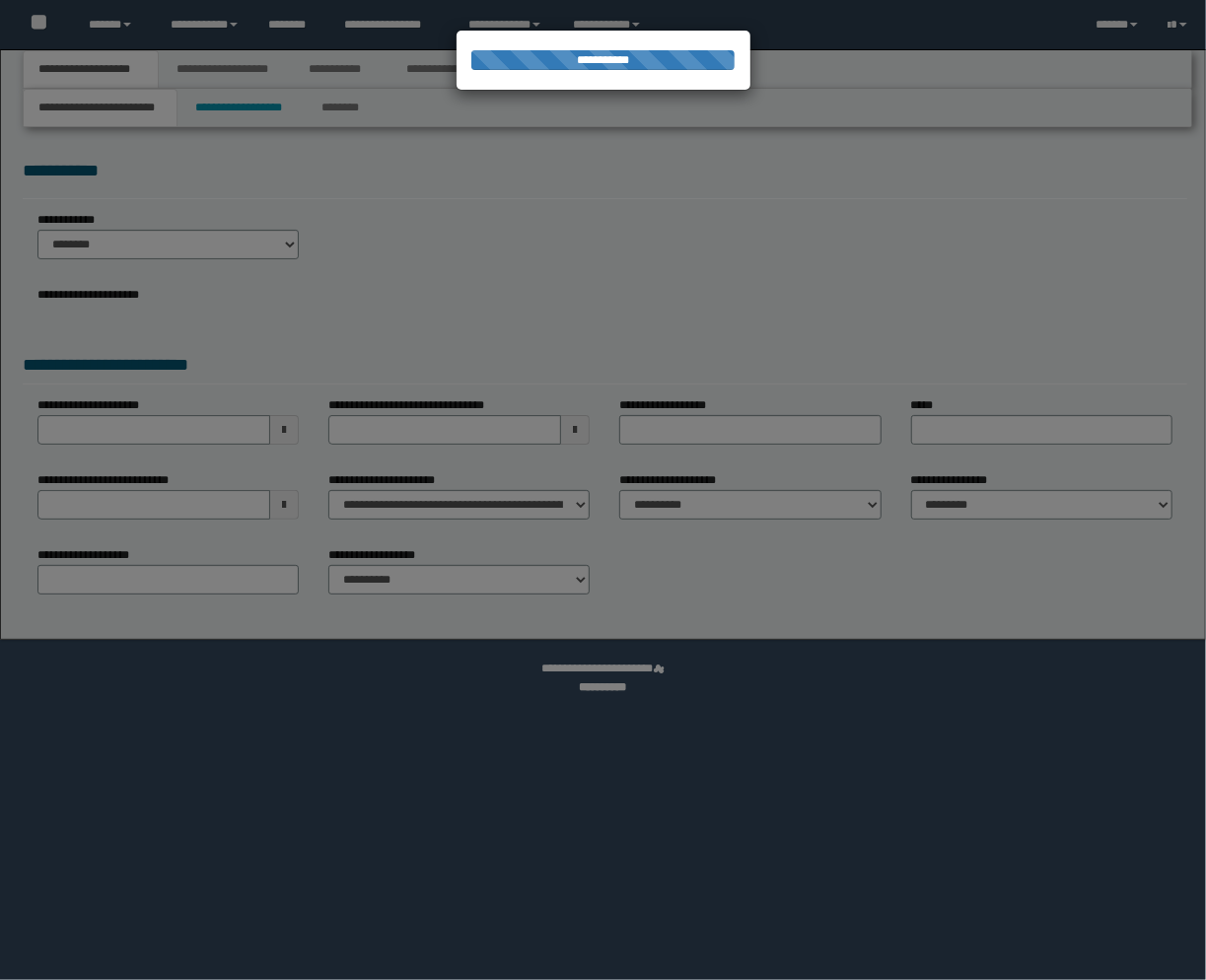 select on "*" 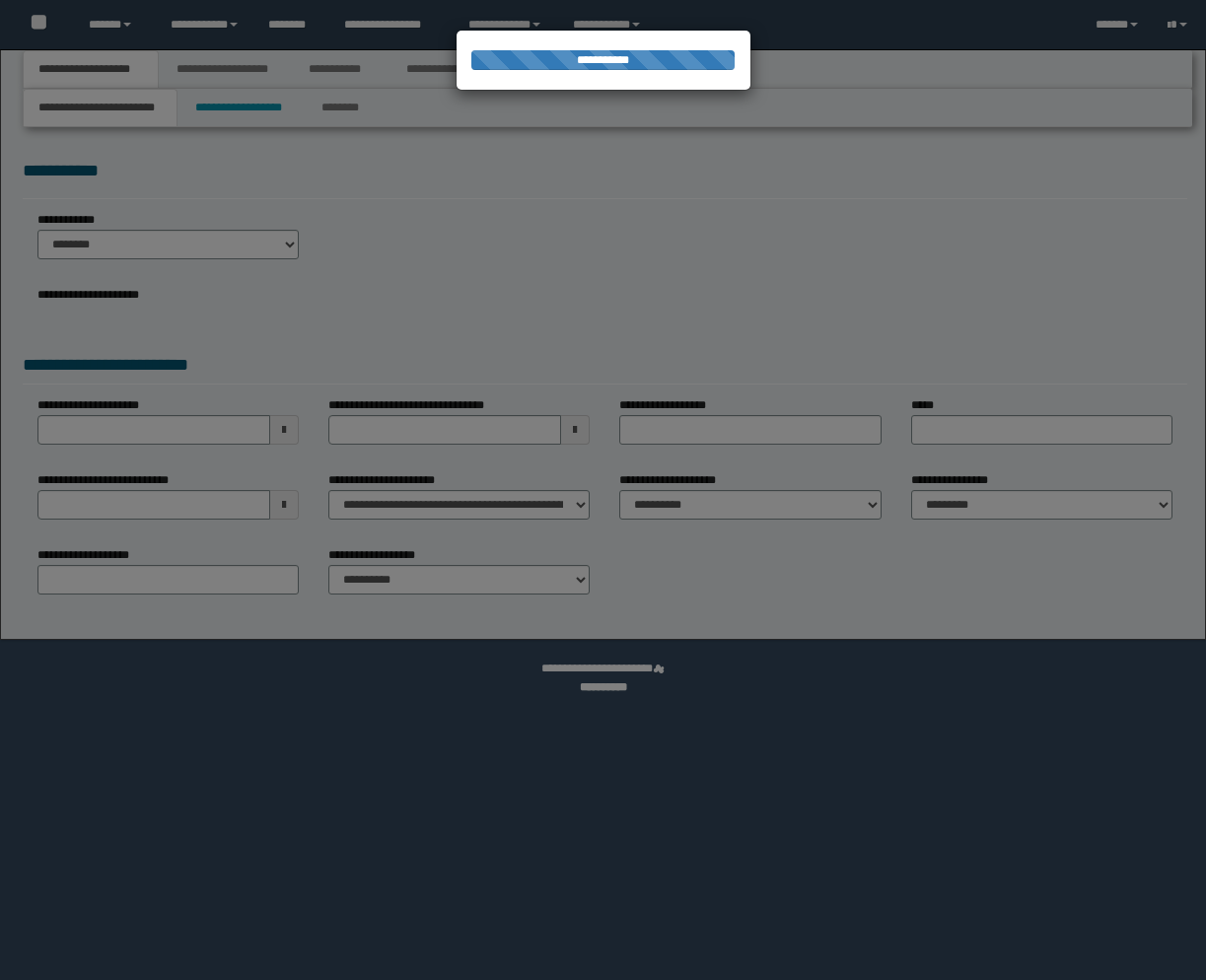 scroll, scrollTop: 0, scrollLeft: 0, axis: both 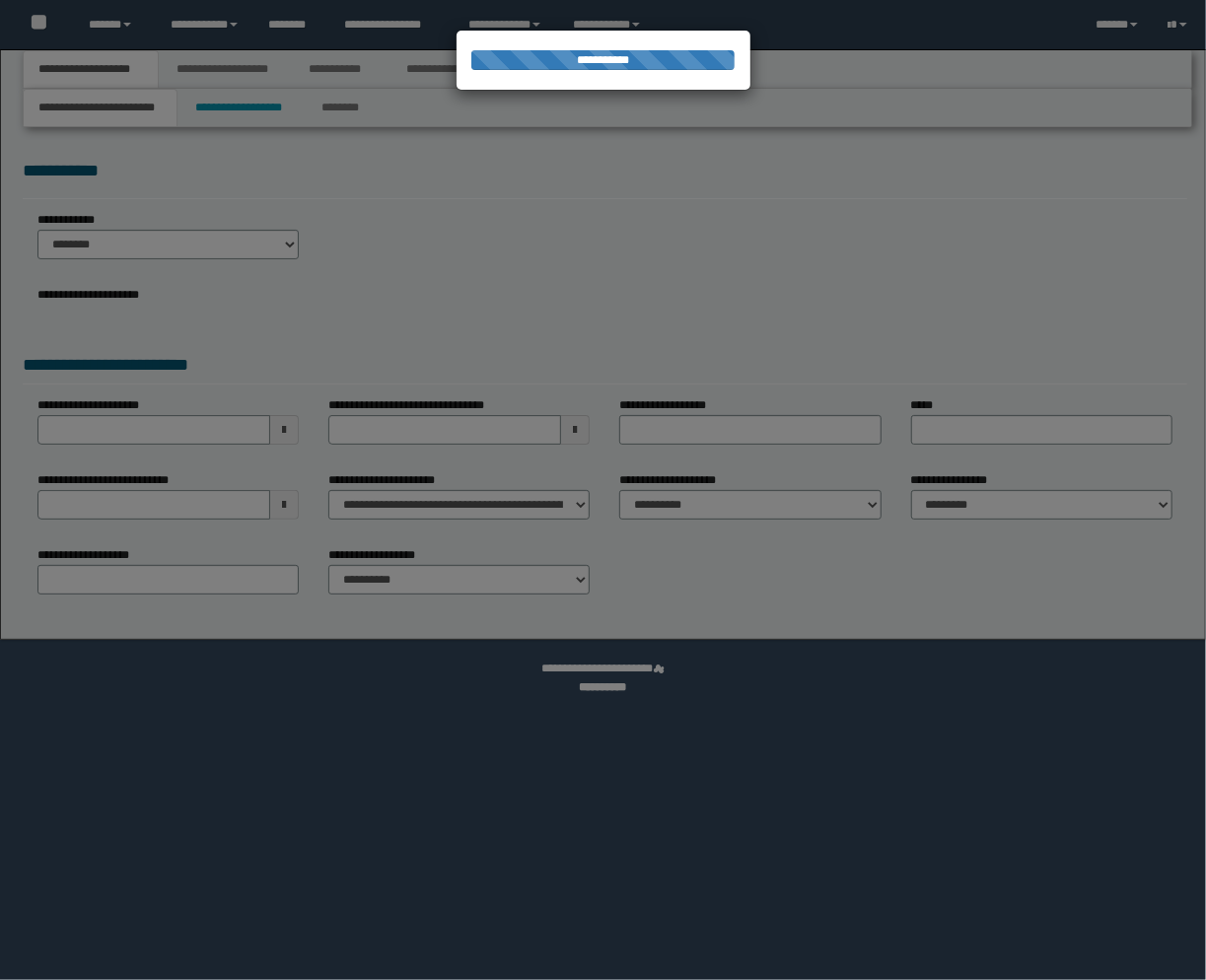 click at bounding box center [603, 490] 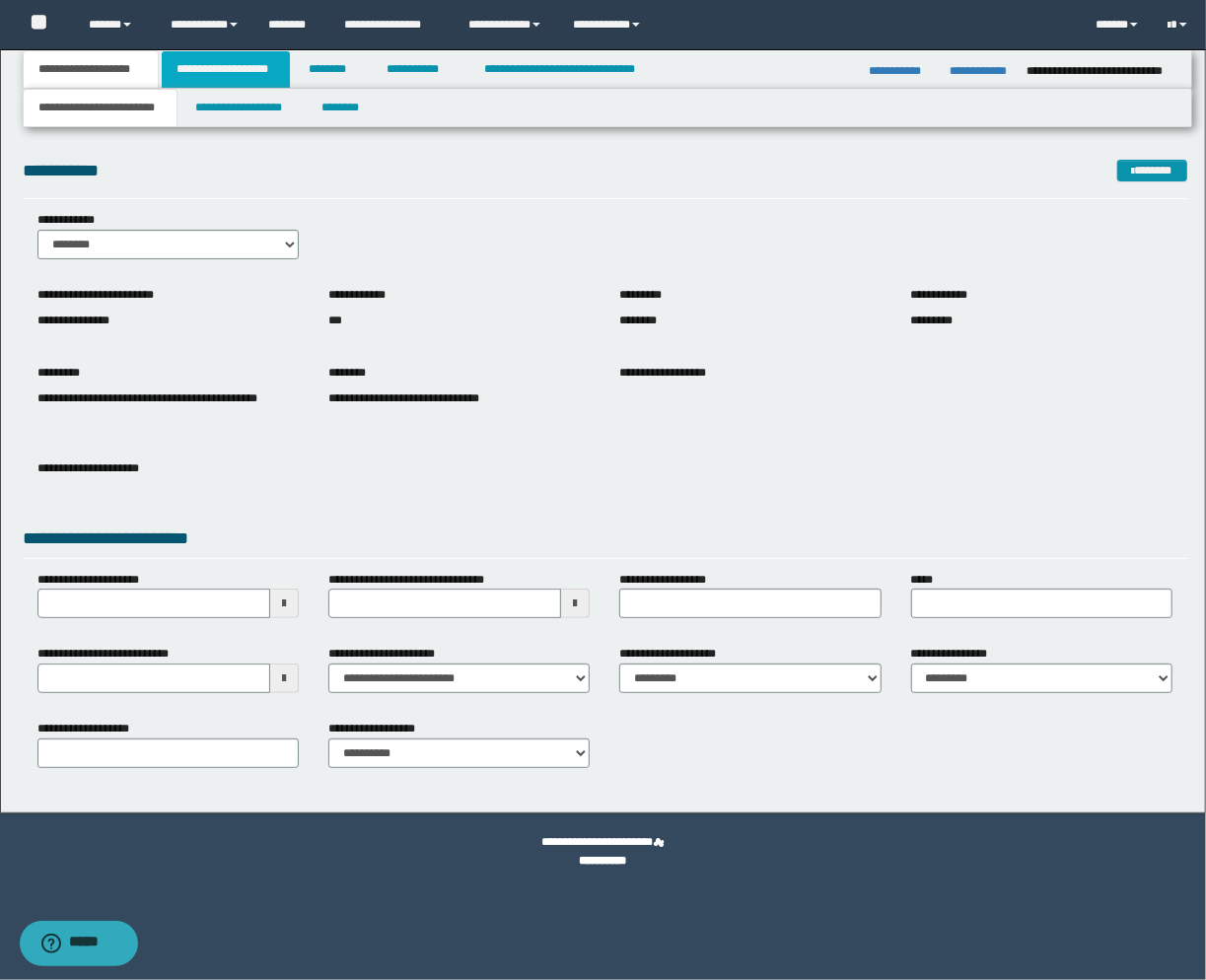 click on "**********" at bounding box center (226, 69) 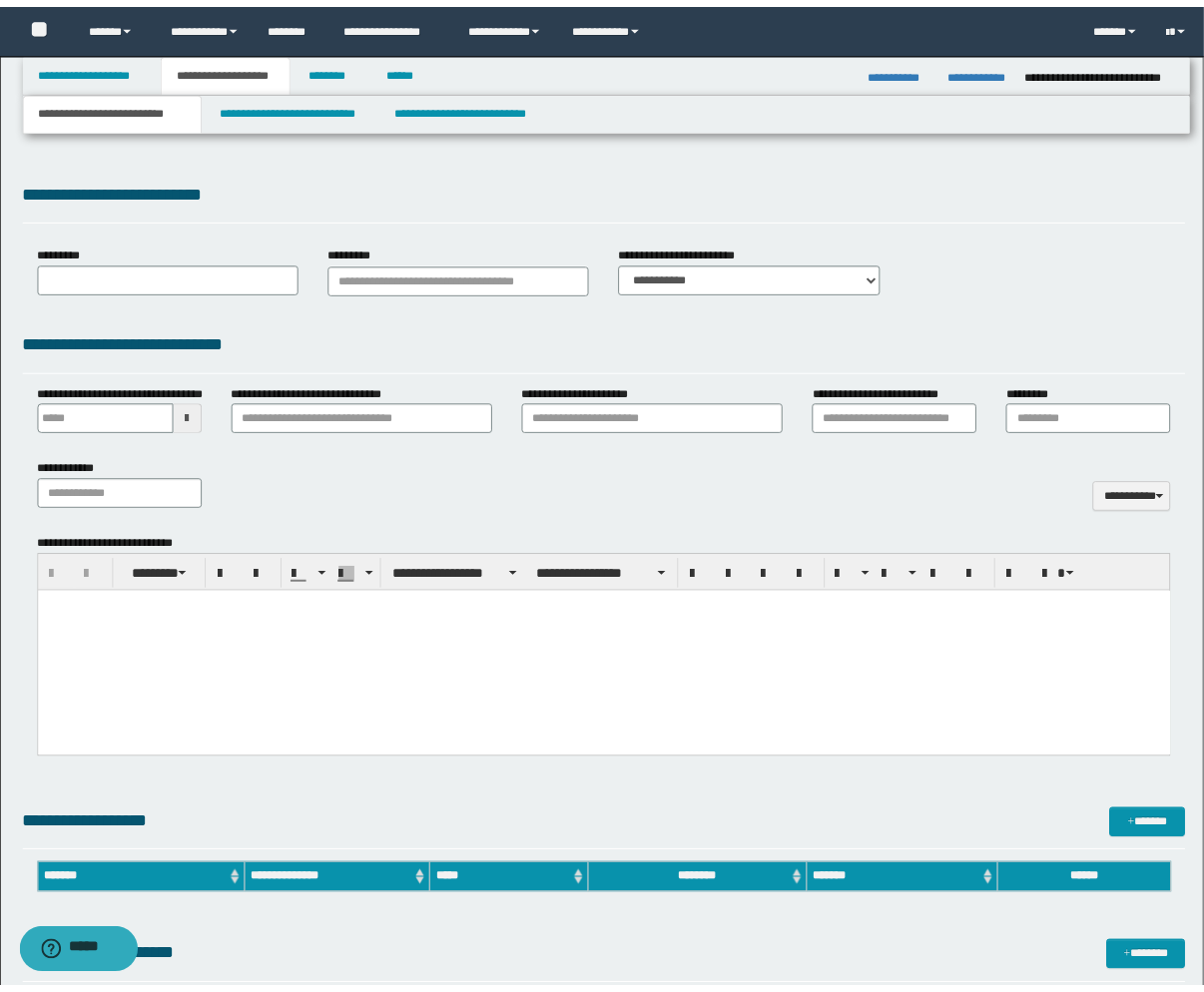 scroll, scrollTop: 0, scrollLeft: 0, axis: both 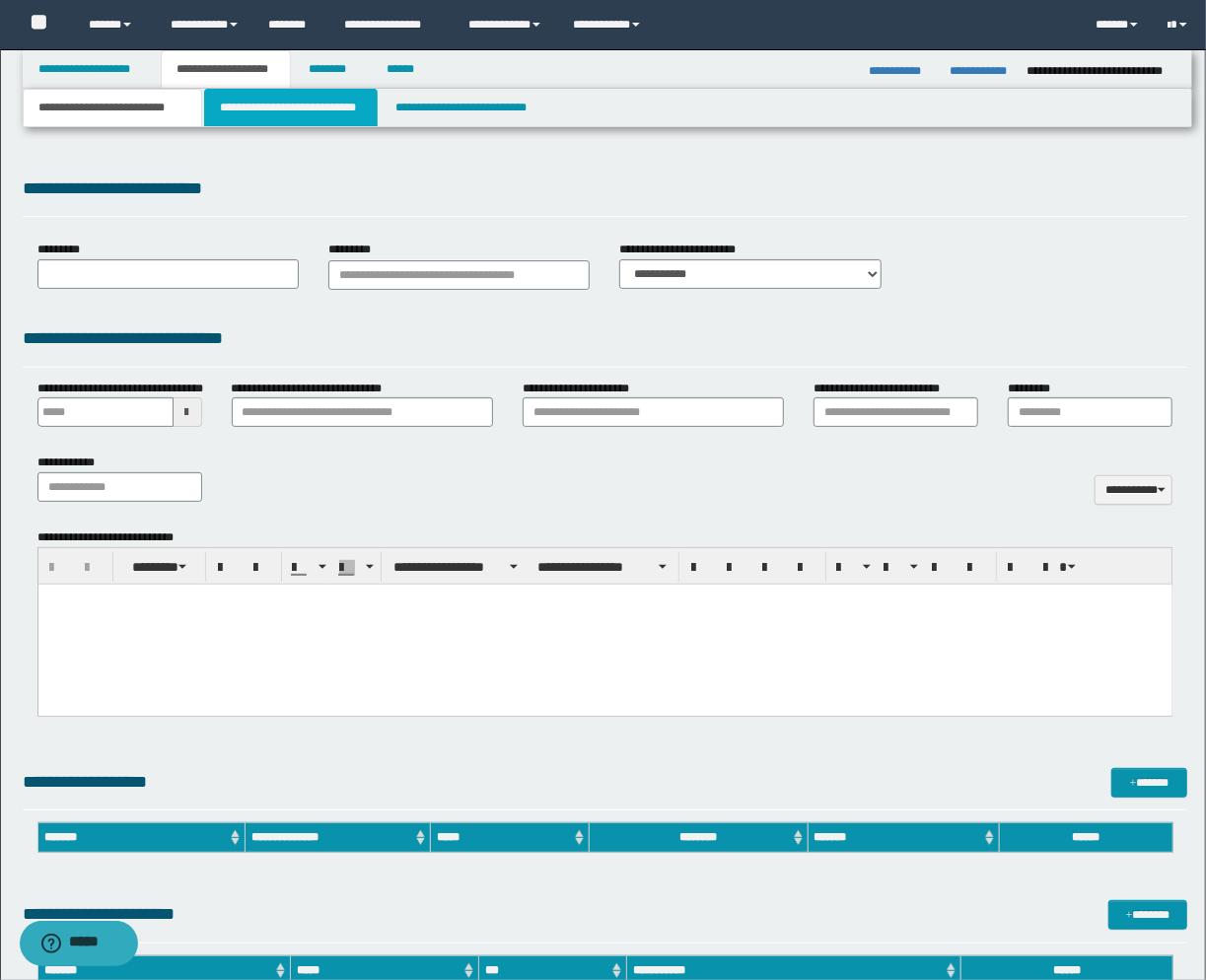click on "**********" at bounding box center (291, 107) 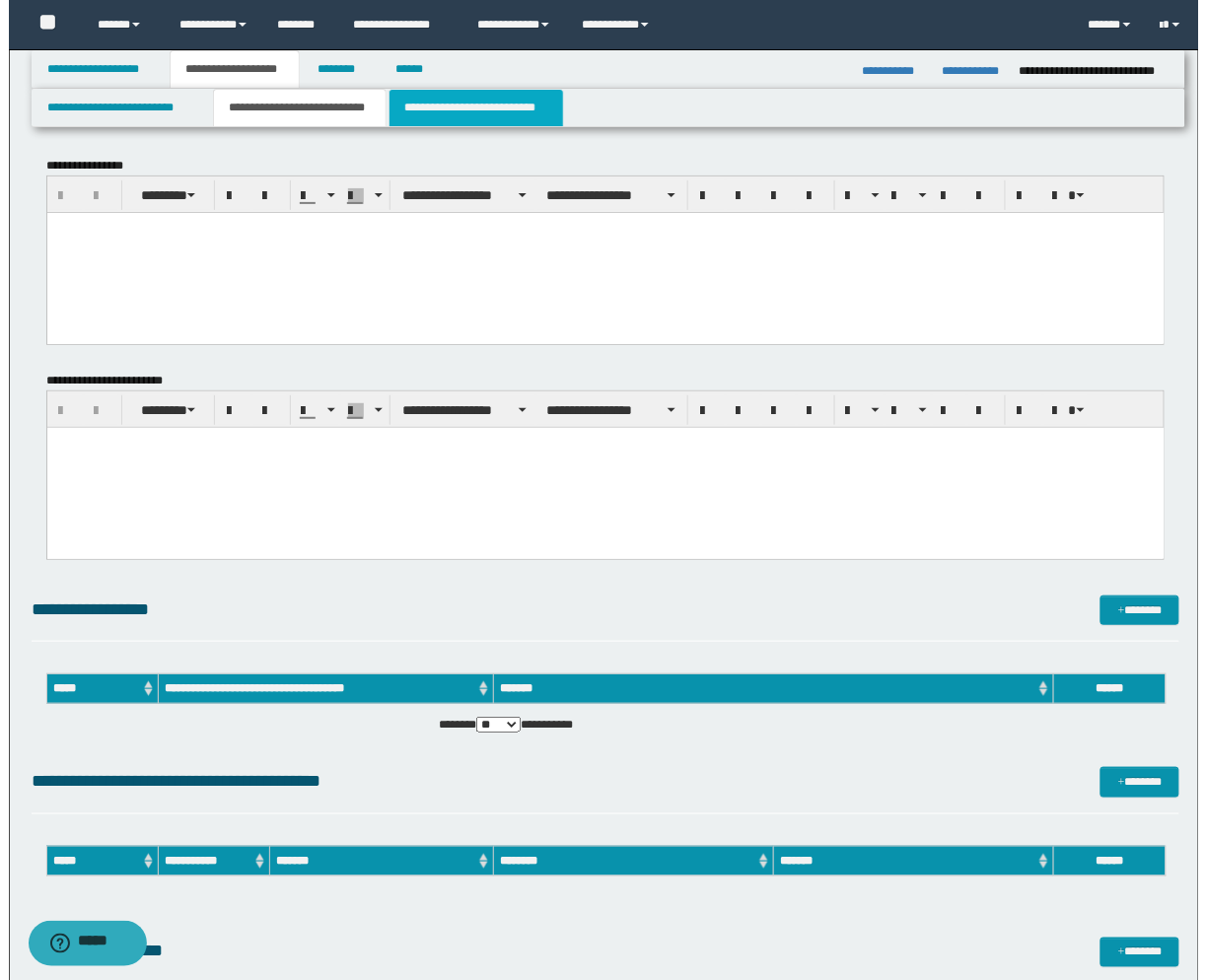 scroll, scrollTop: 0, scrollLeft: 0, axis: both 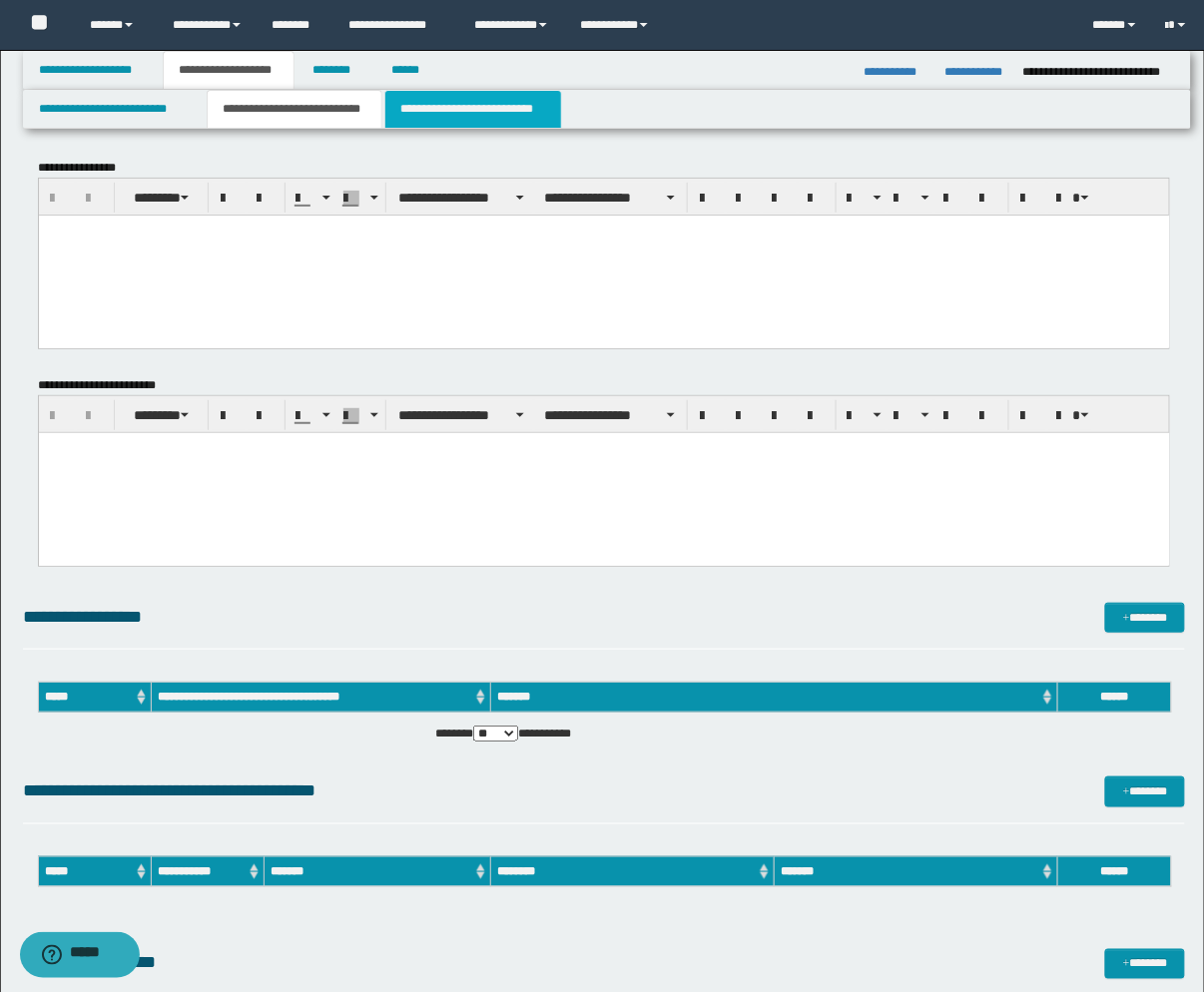 click on "**********" at bounding box center [473, 109] 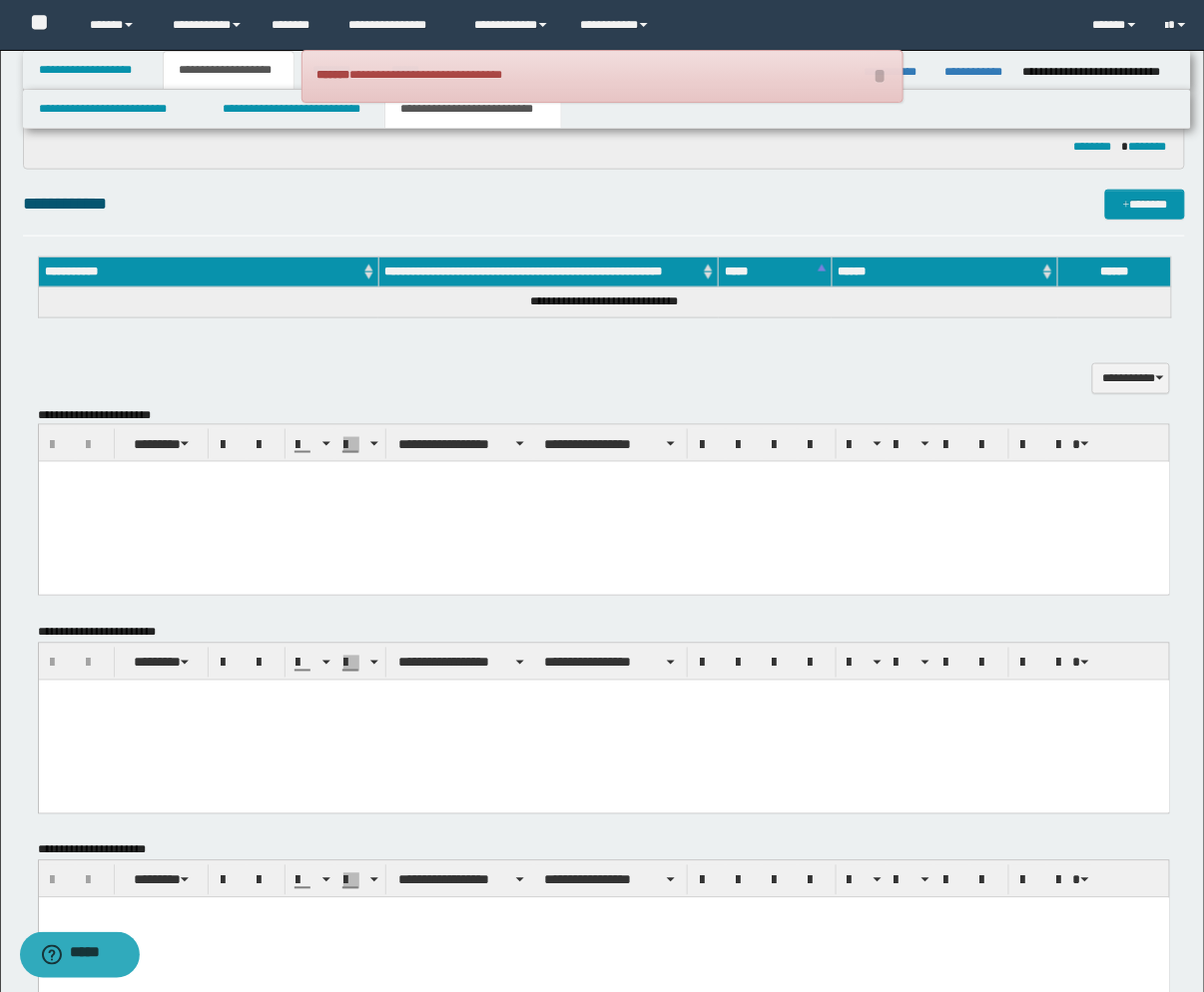 scroll, scrollTop: 554, scrollLeft: 0, axis: vertical 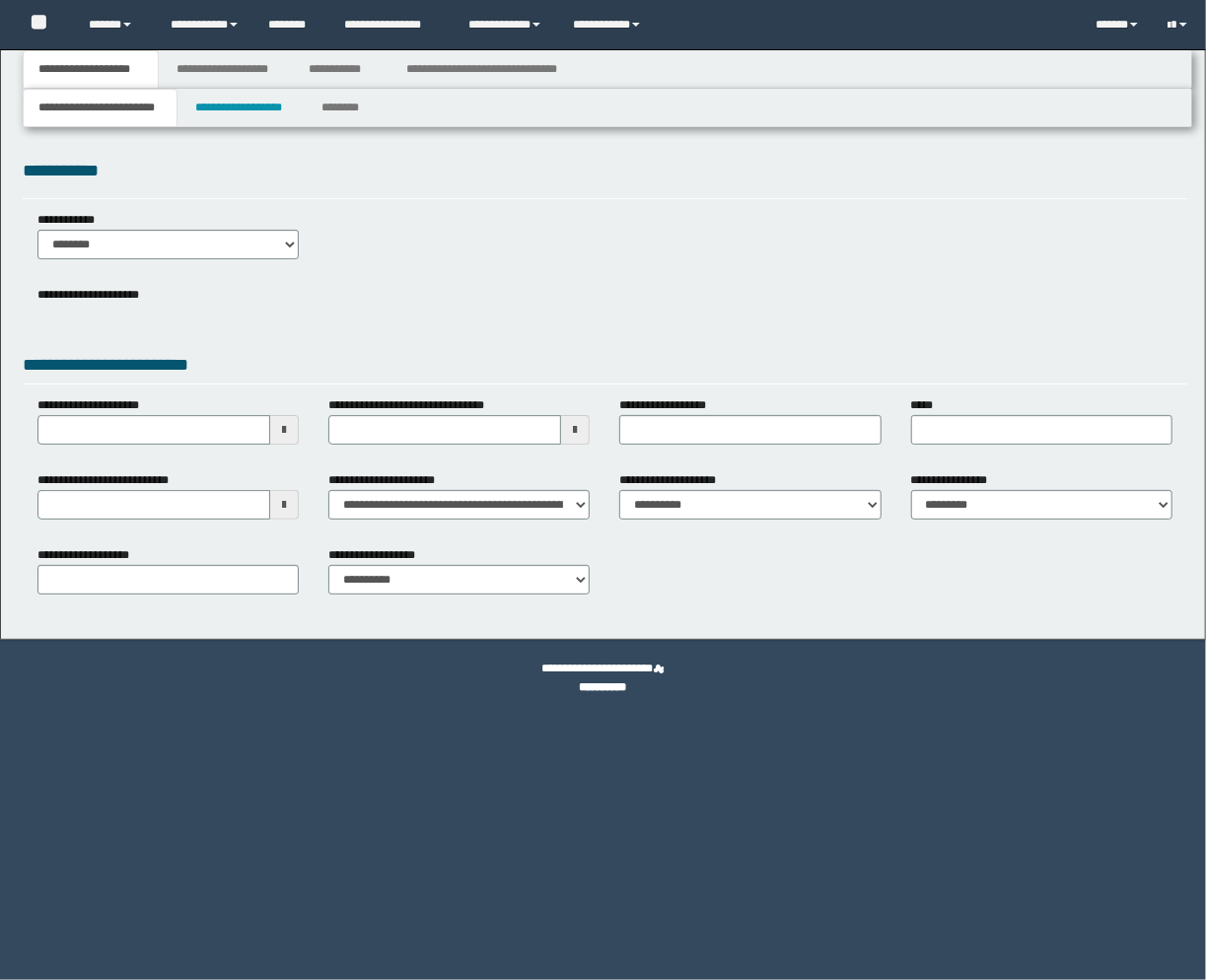 select on "*" 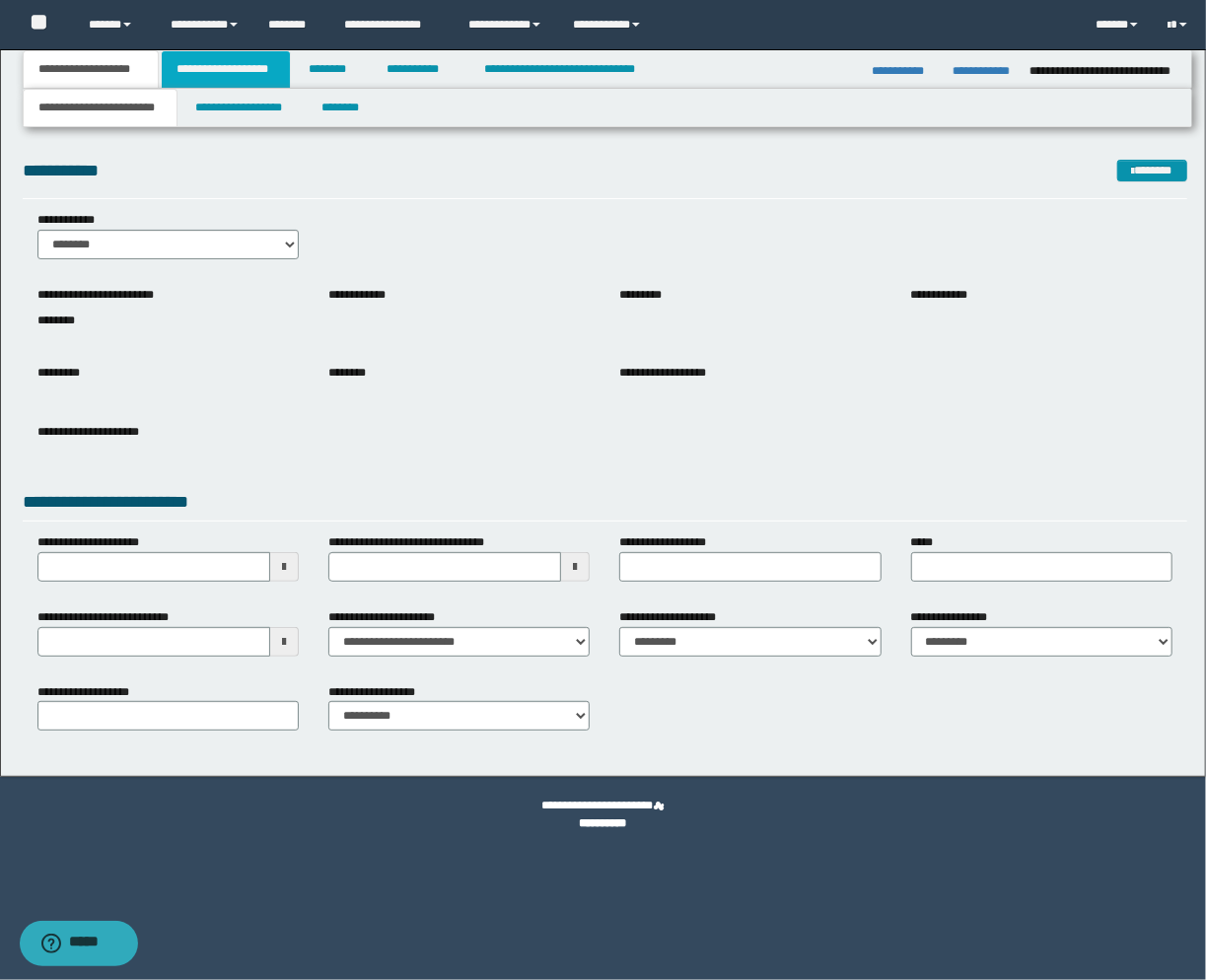 click on "**********" at bounding box center (226, 69) 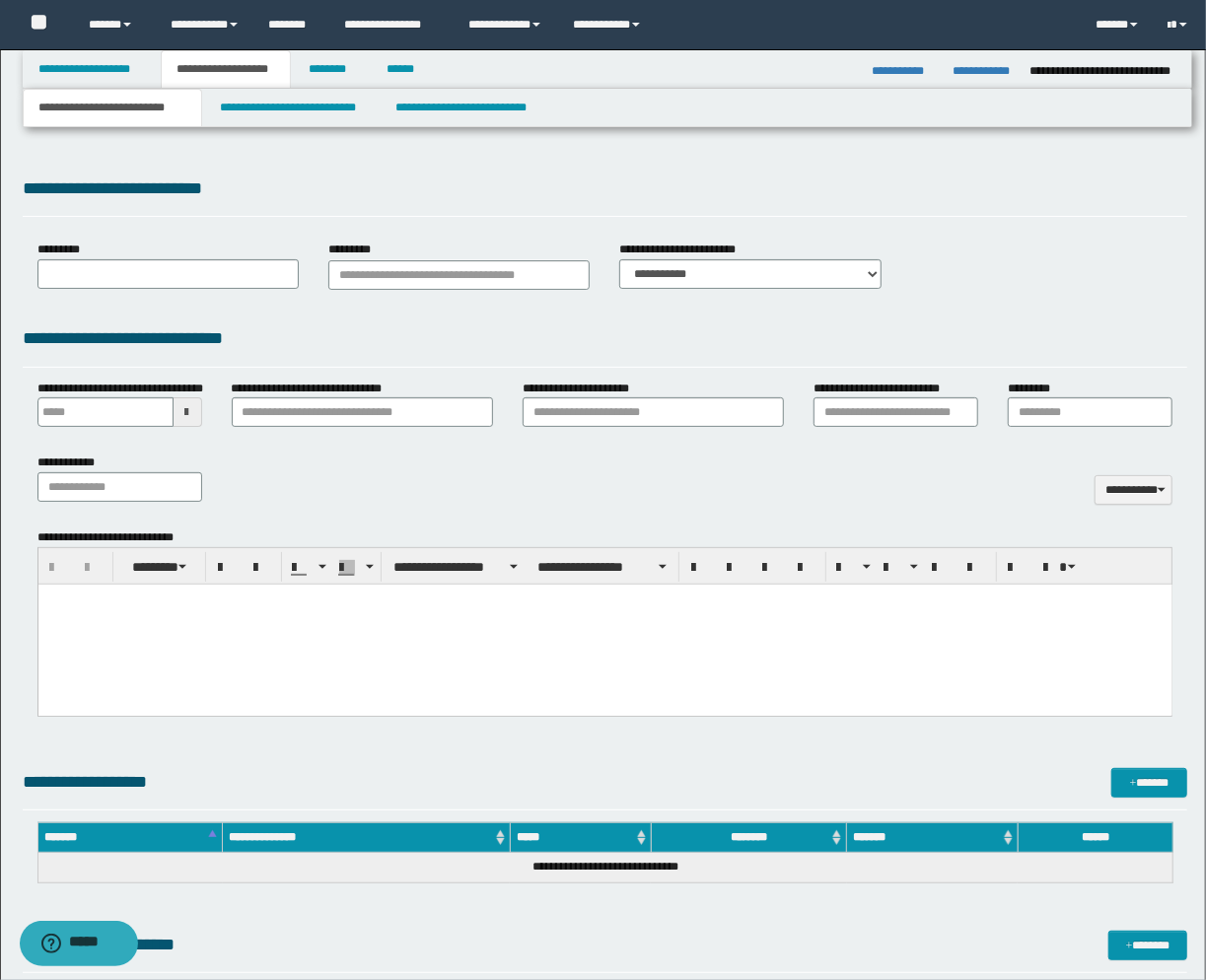 scroll, scrollTop: 0, scrollLeft: 0, axis: both 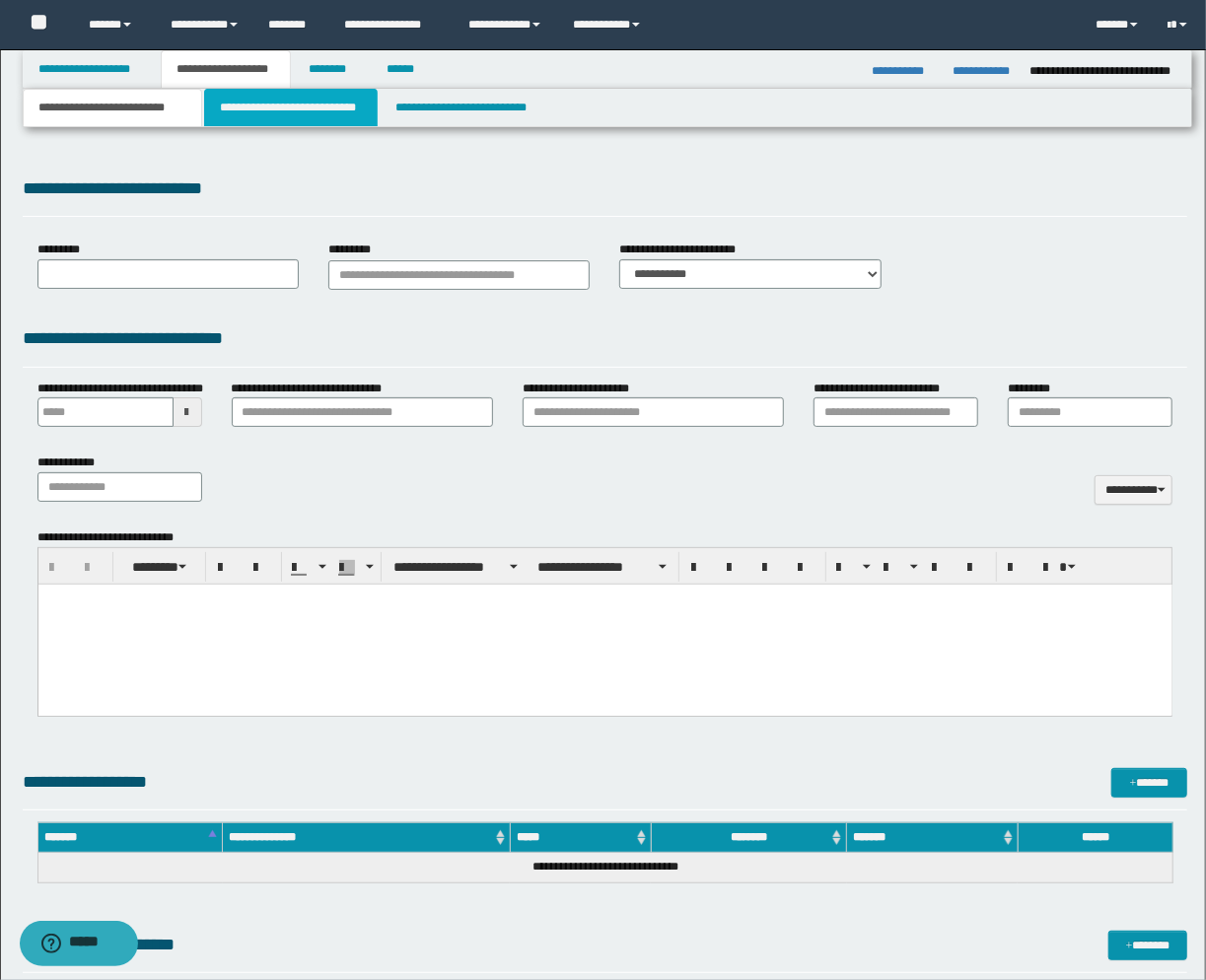 type 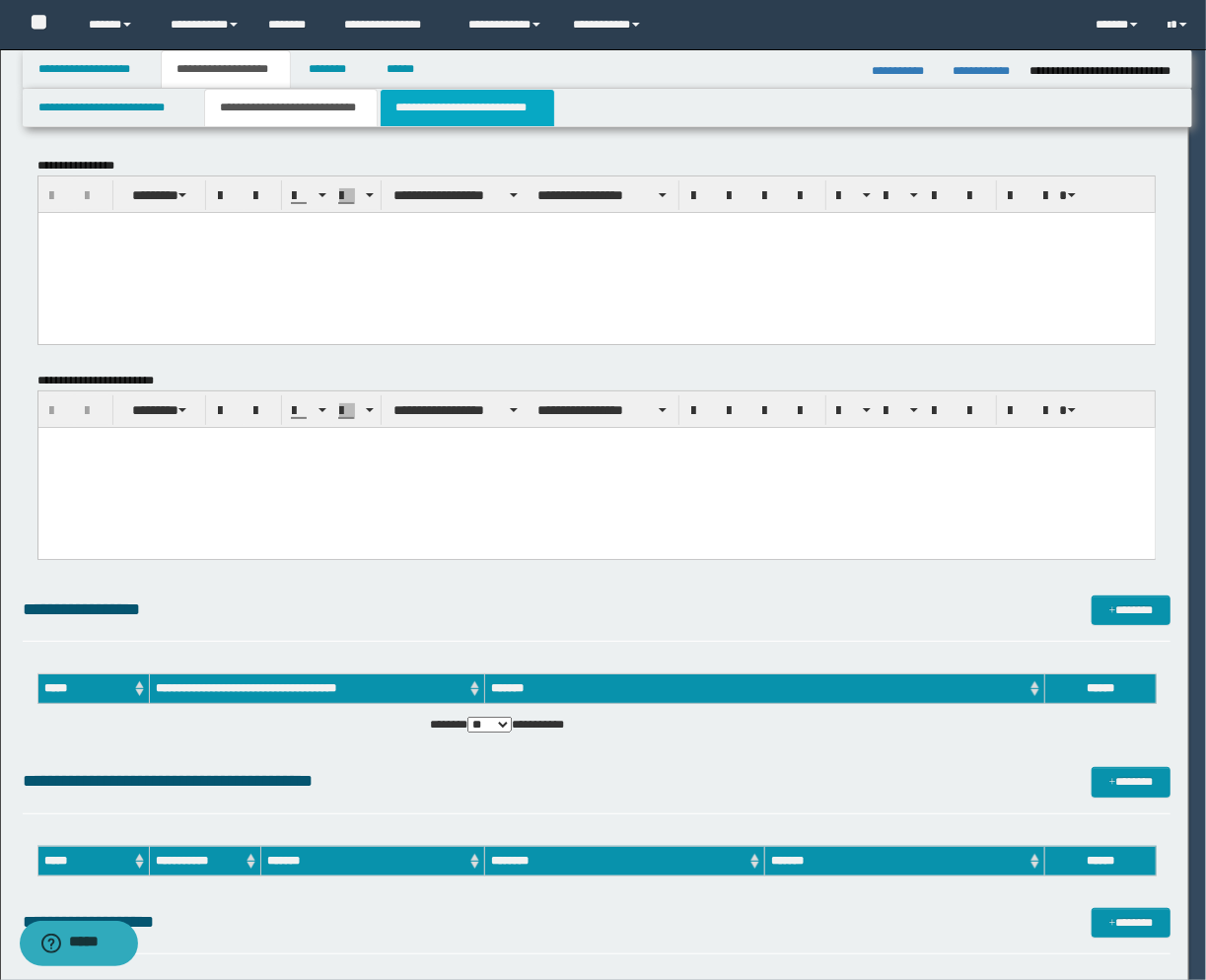 scroll, scrollTop: 0, scrollLeft: 0, axis: both 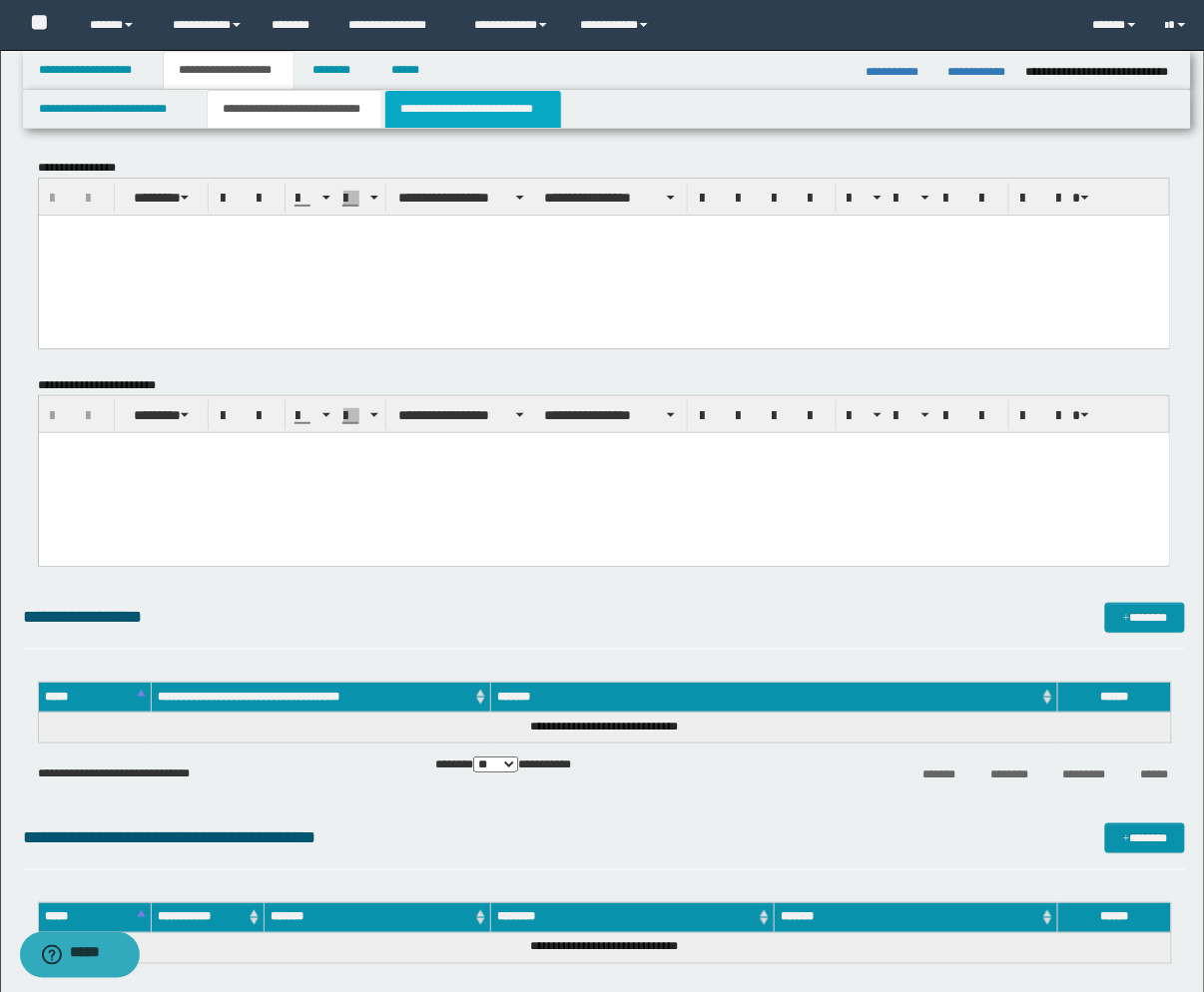 click on "**********" at bounding box center [473, 109] 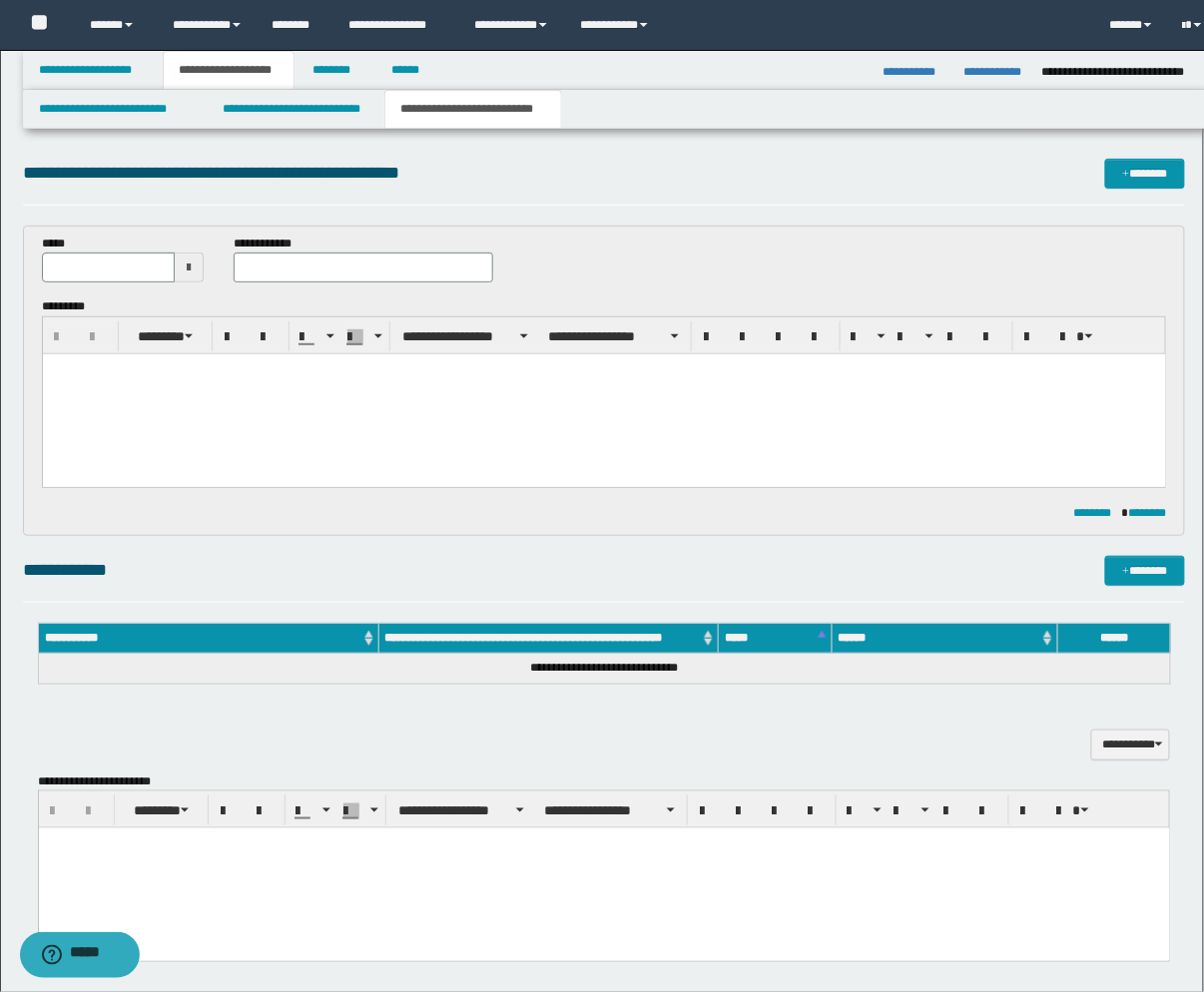 scroll, scrollTop: 0, scrollLeft: 0, axis: both 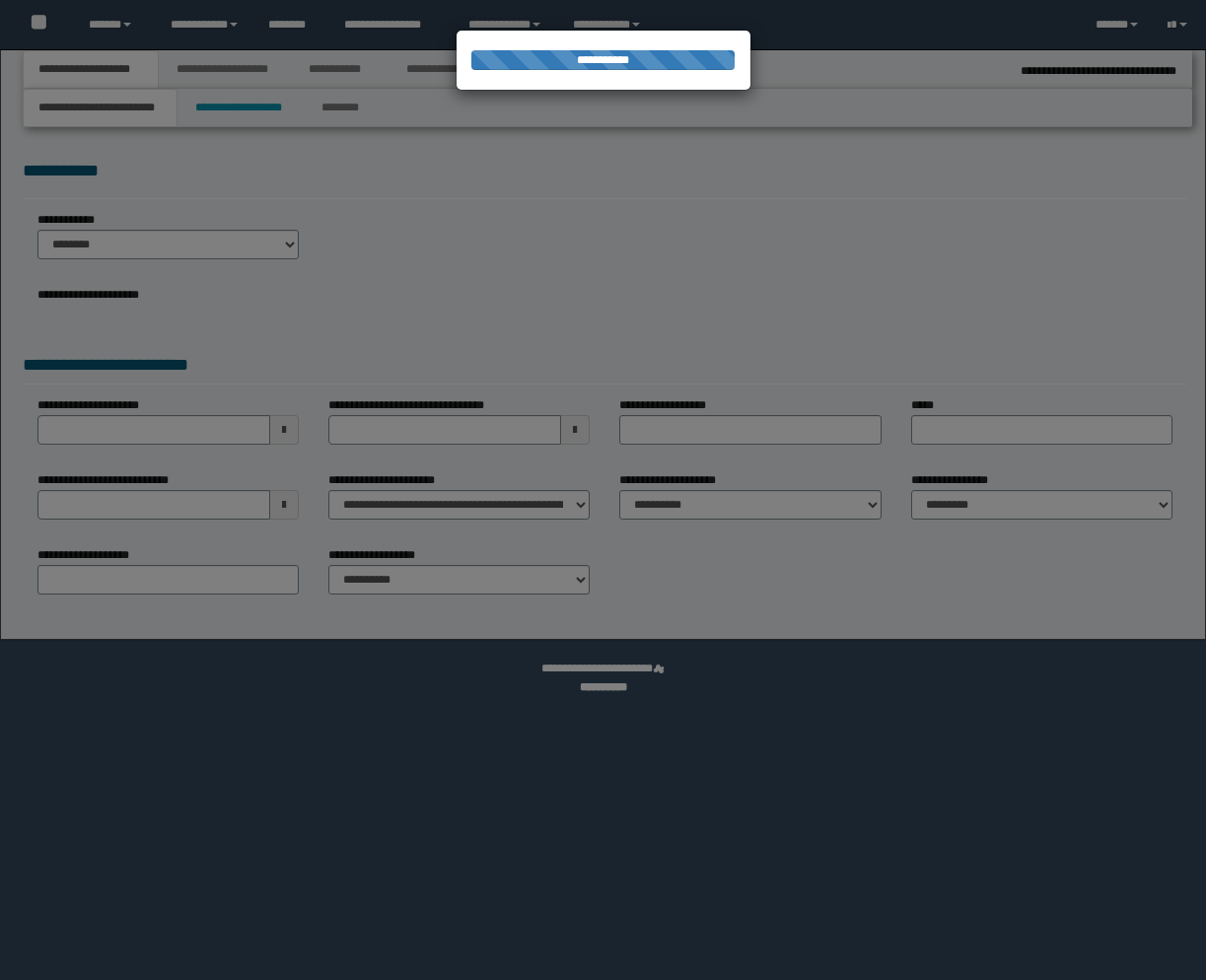 select on "*" 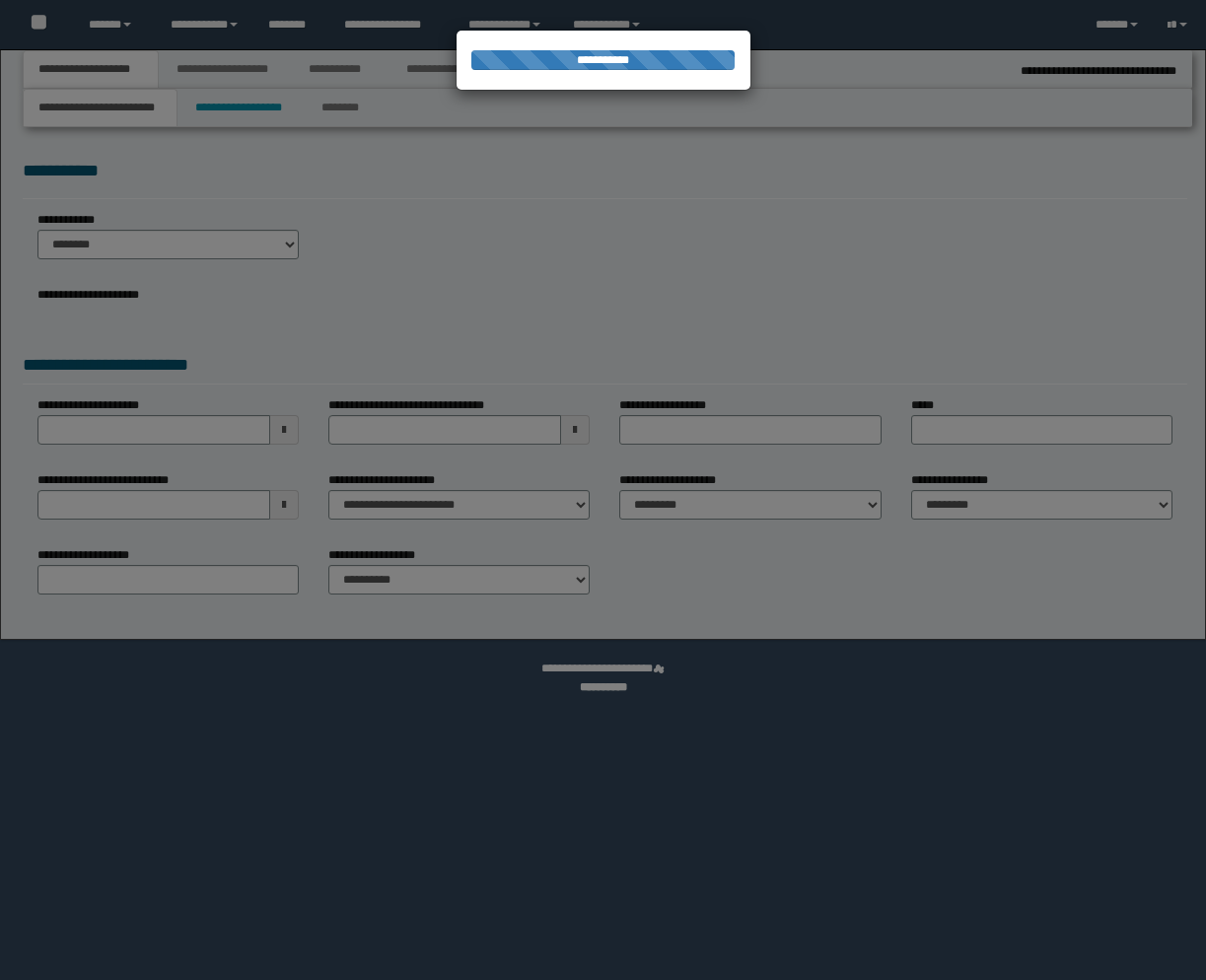 scroll, scrollTop: 0, scrollLeft: 0, axis: both 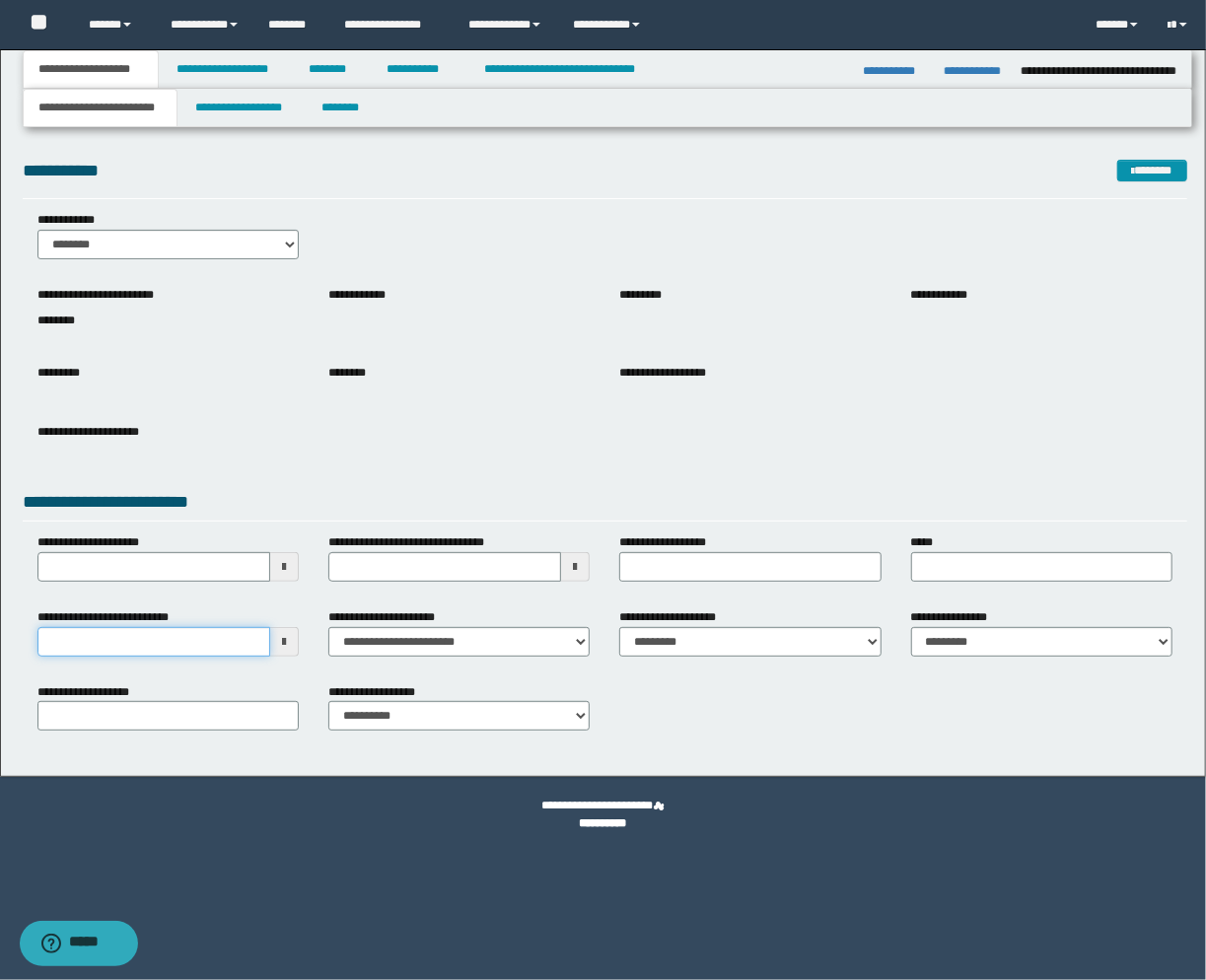 click on "**********" at bounding box center (154, 642) 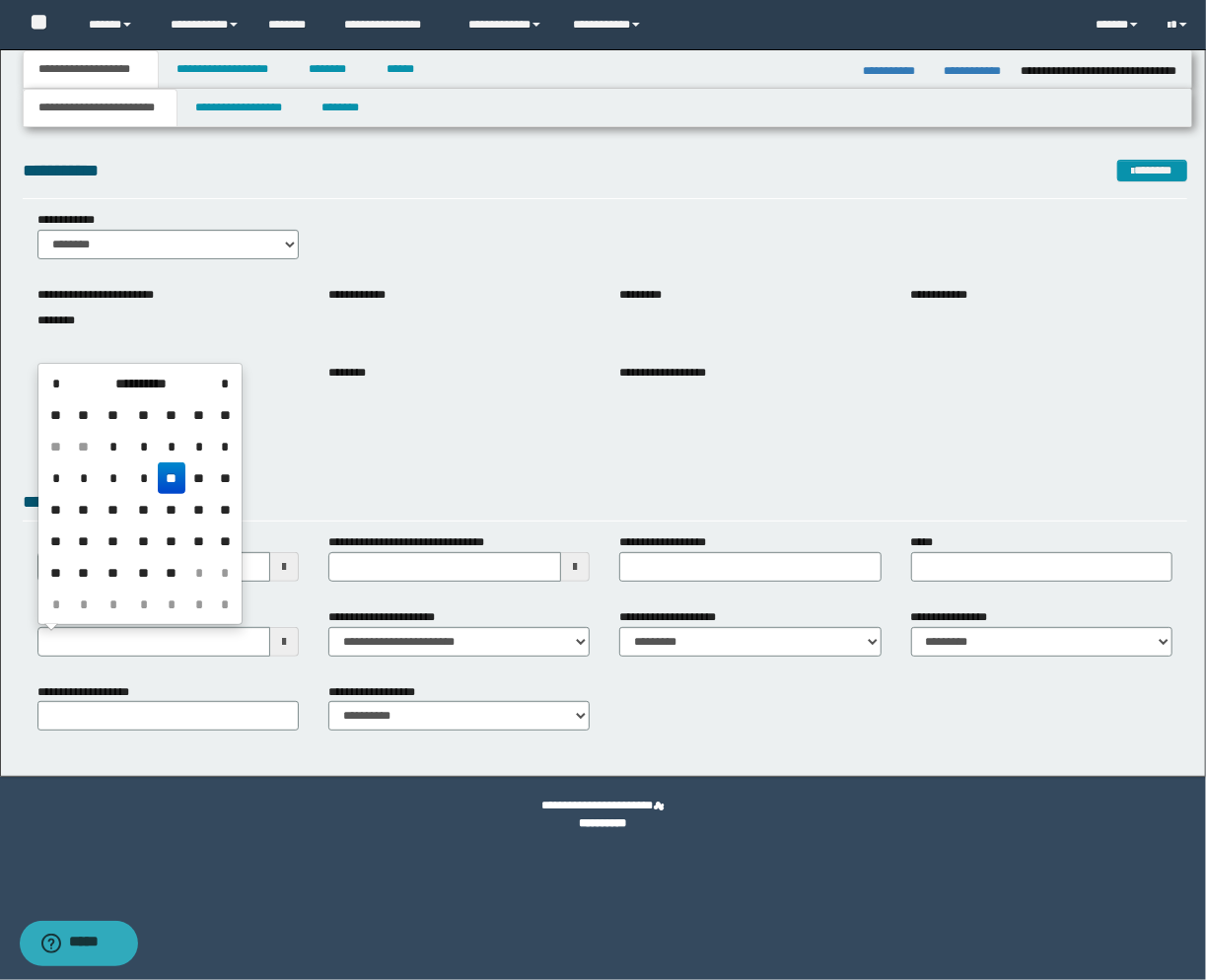 click on "**" at bounding box center (172, 478) 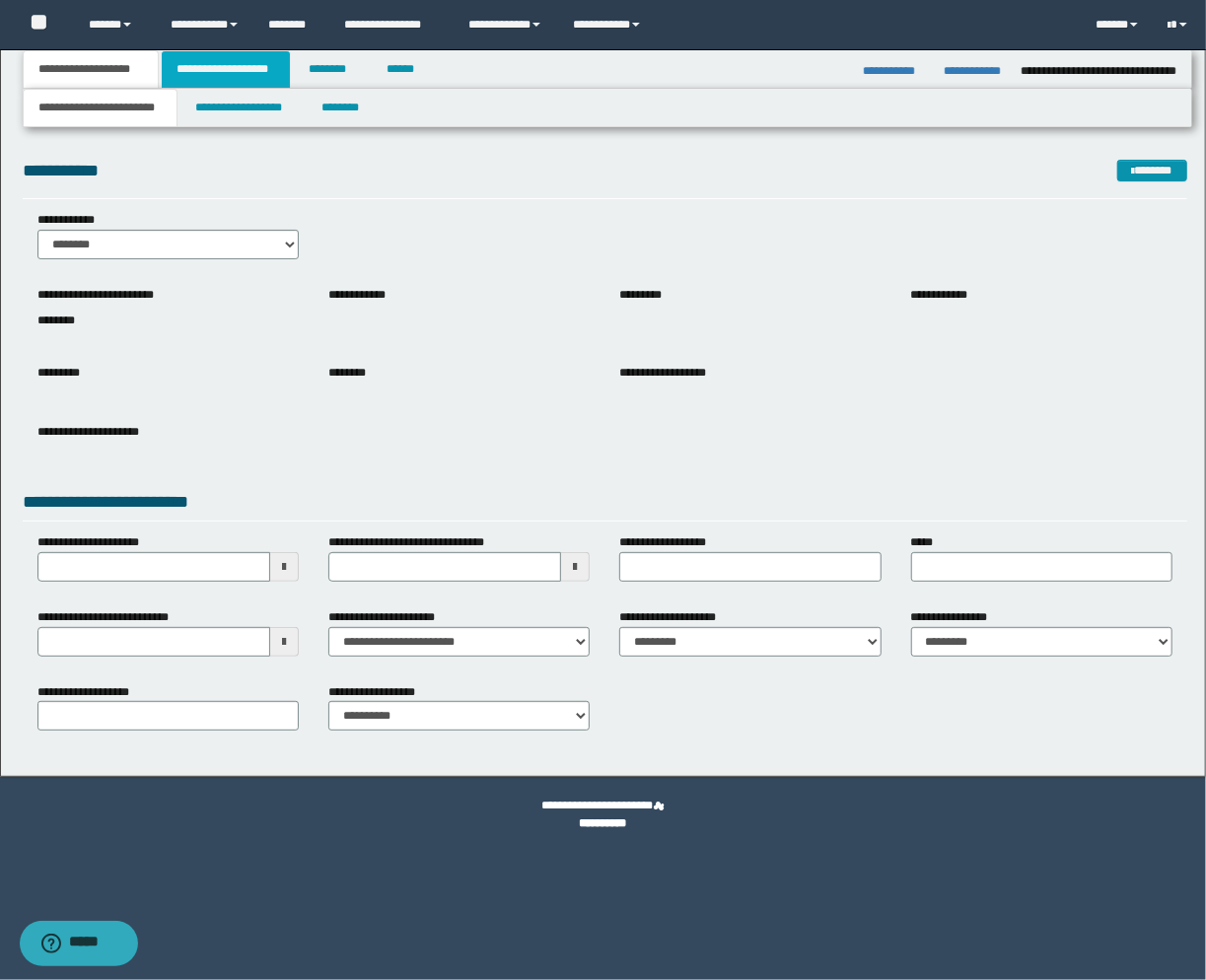 click on "**********" at bounding box center [226, 69] 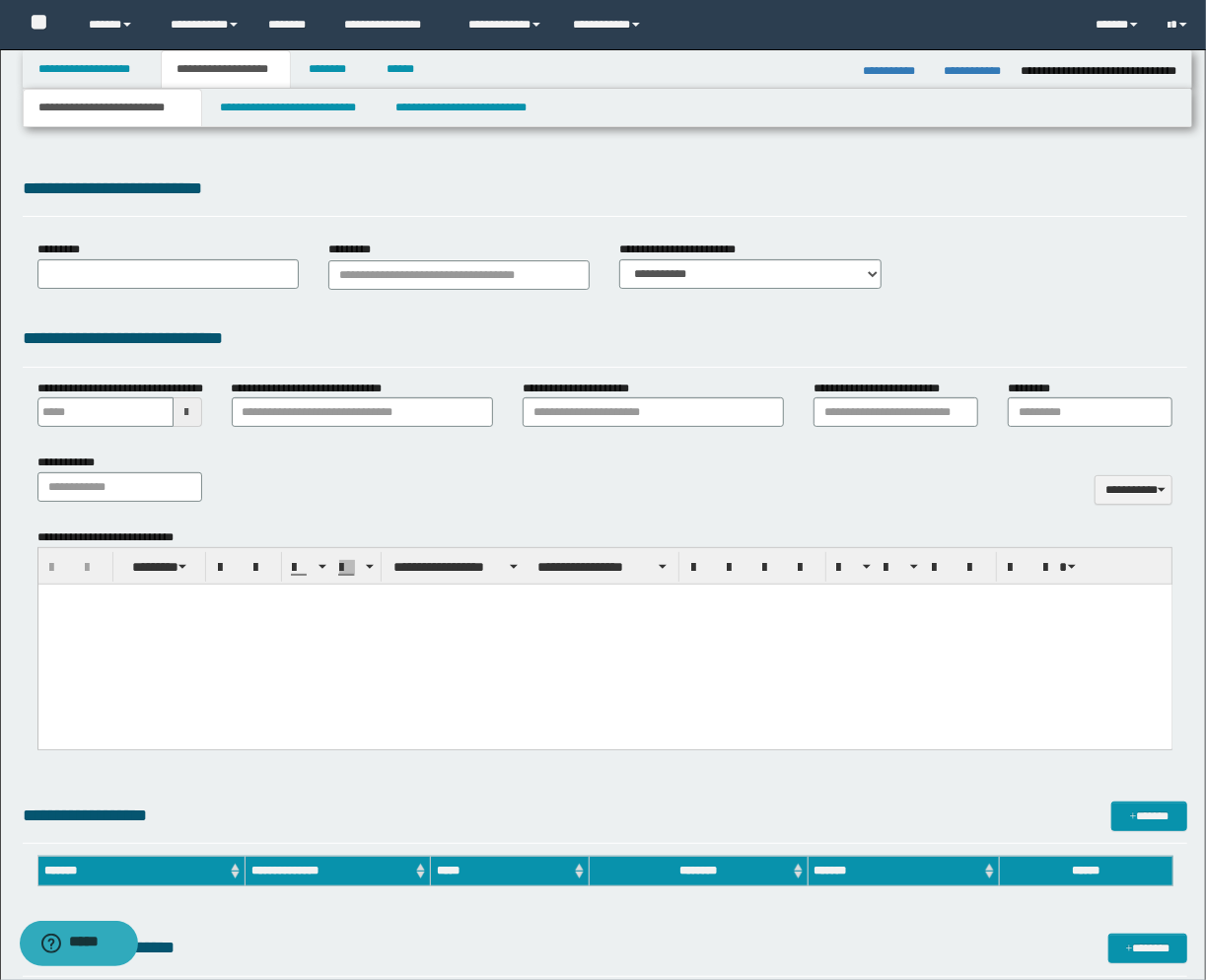 scroll, scrollTop: 0, scrollLeft: 0, axis: both 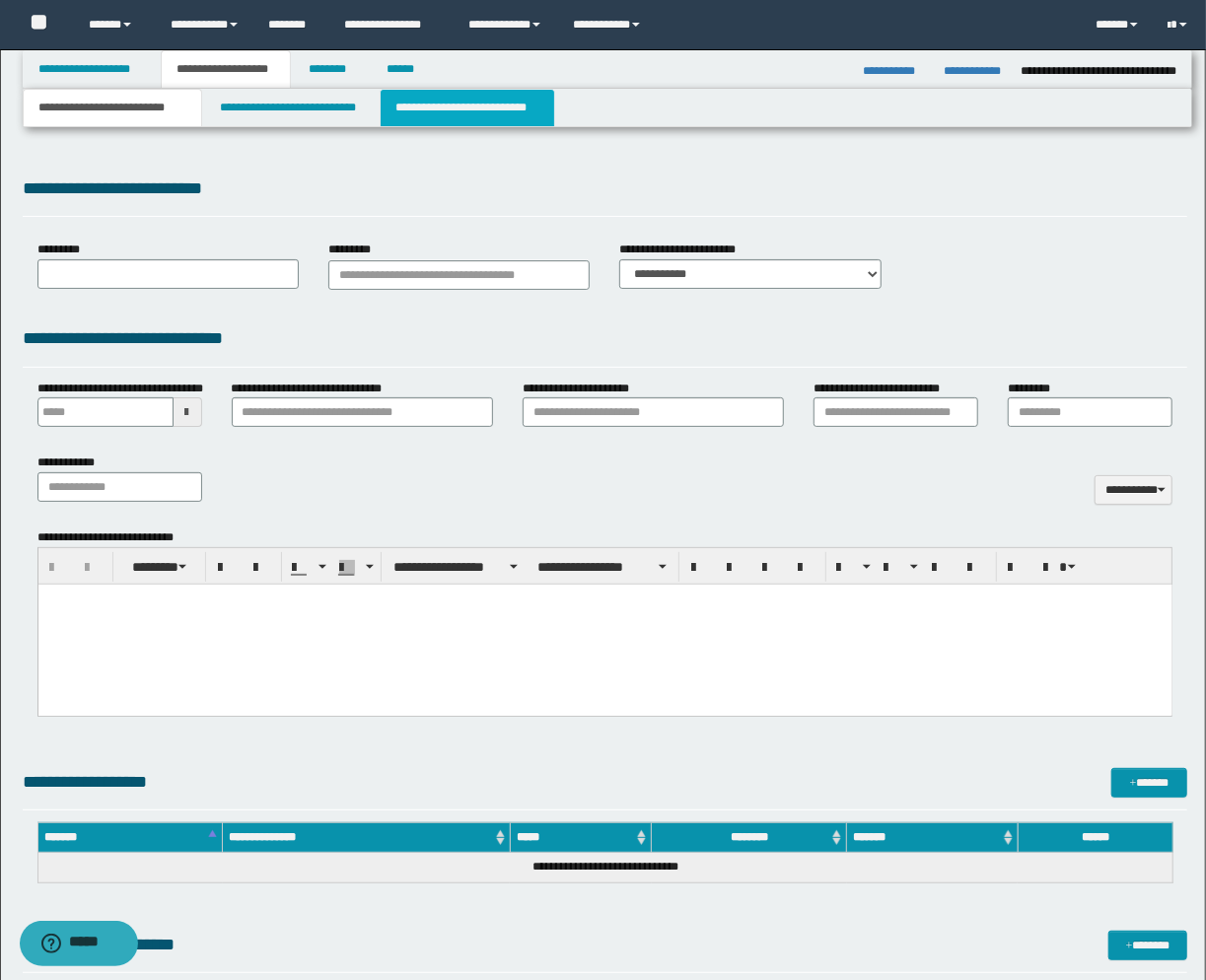 click on "**********" at bounding box center (467, 107) 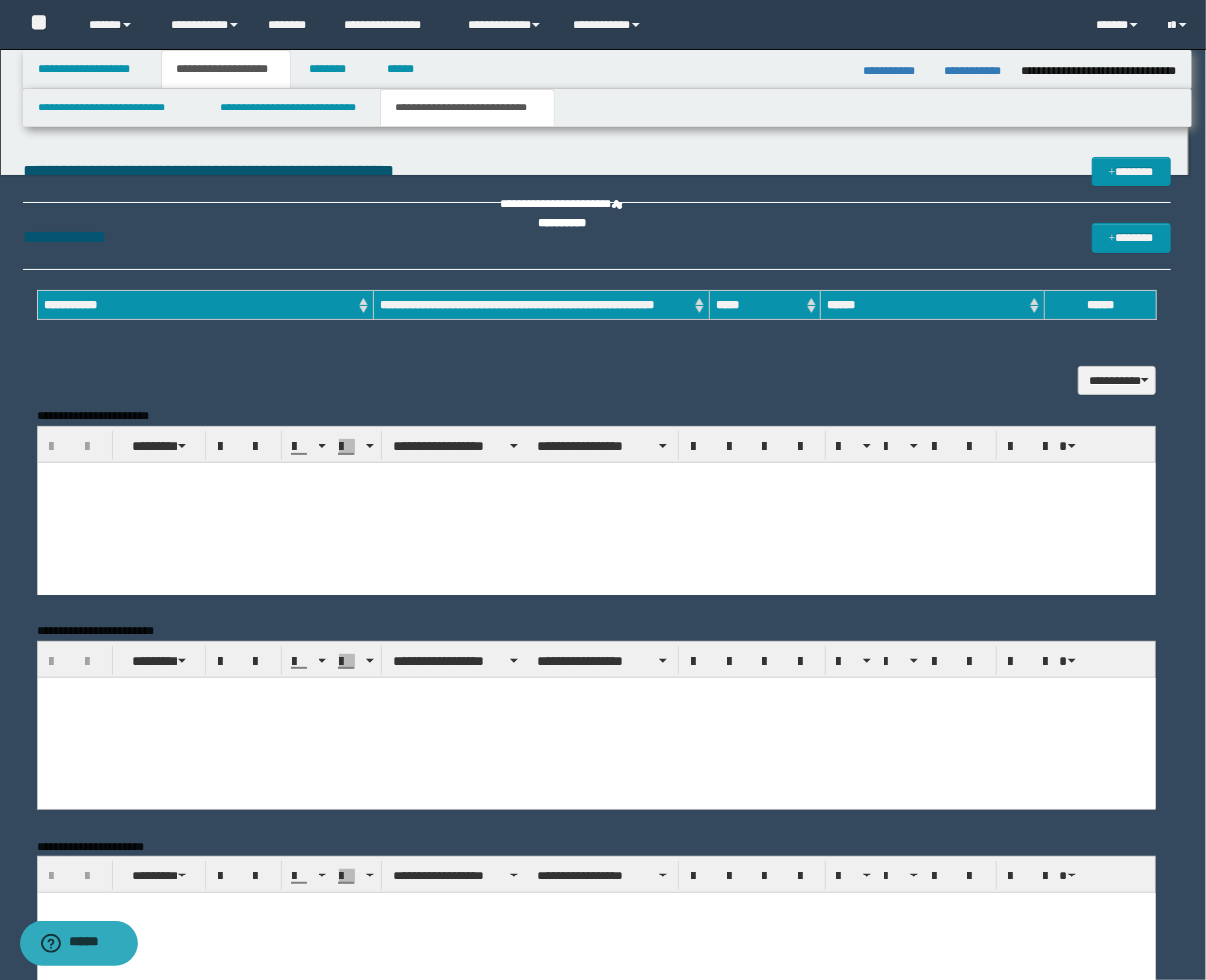scroll, scrollTop: 0, scrollLeft: 0, axis: both 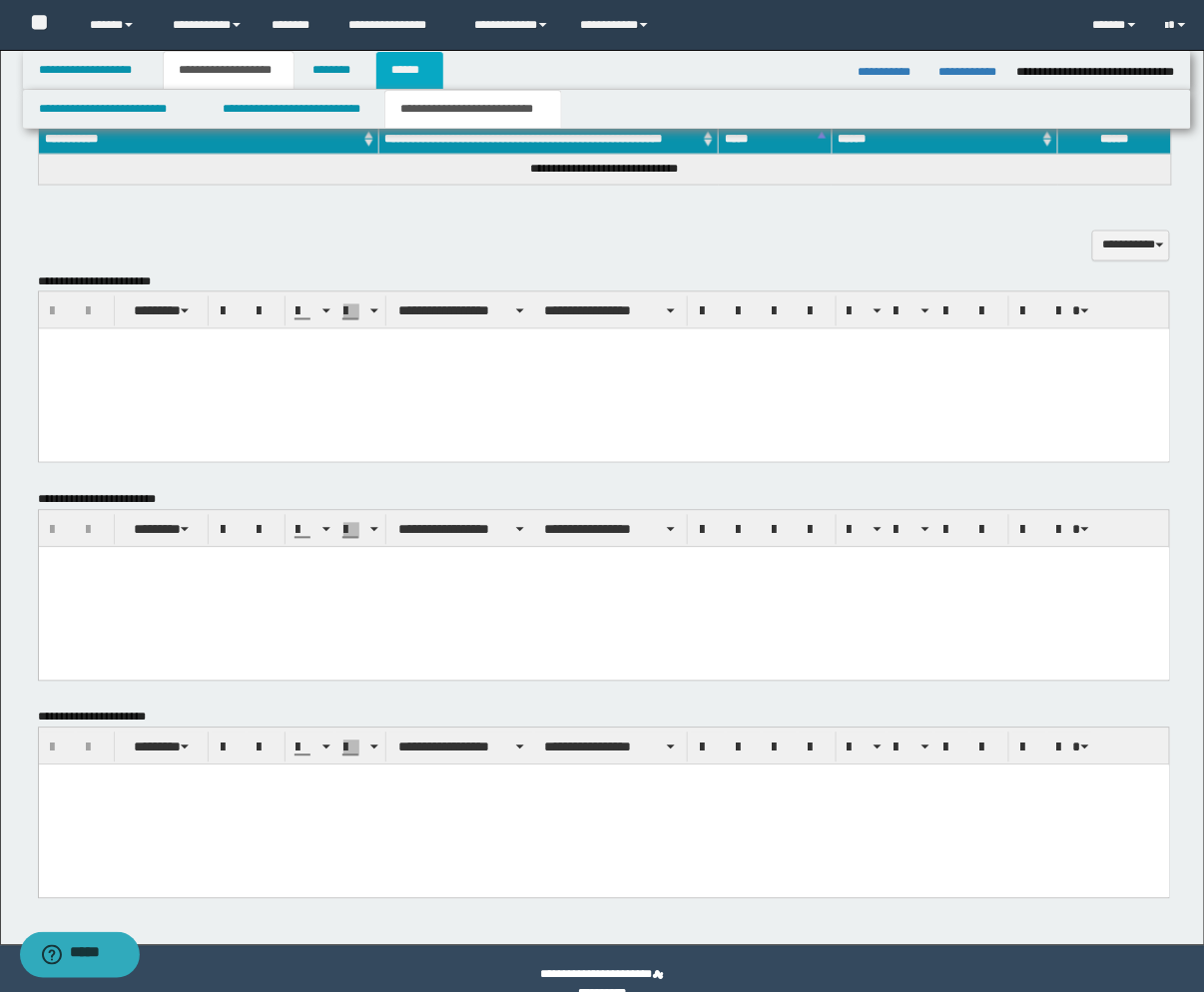 click on "******" at bounding box center [409, 70] 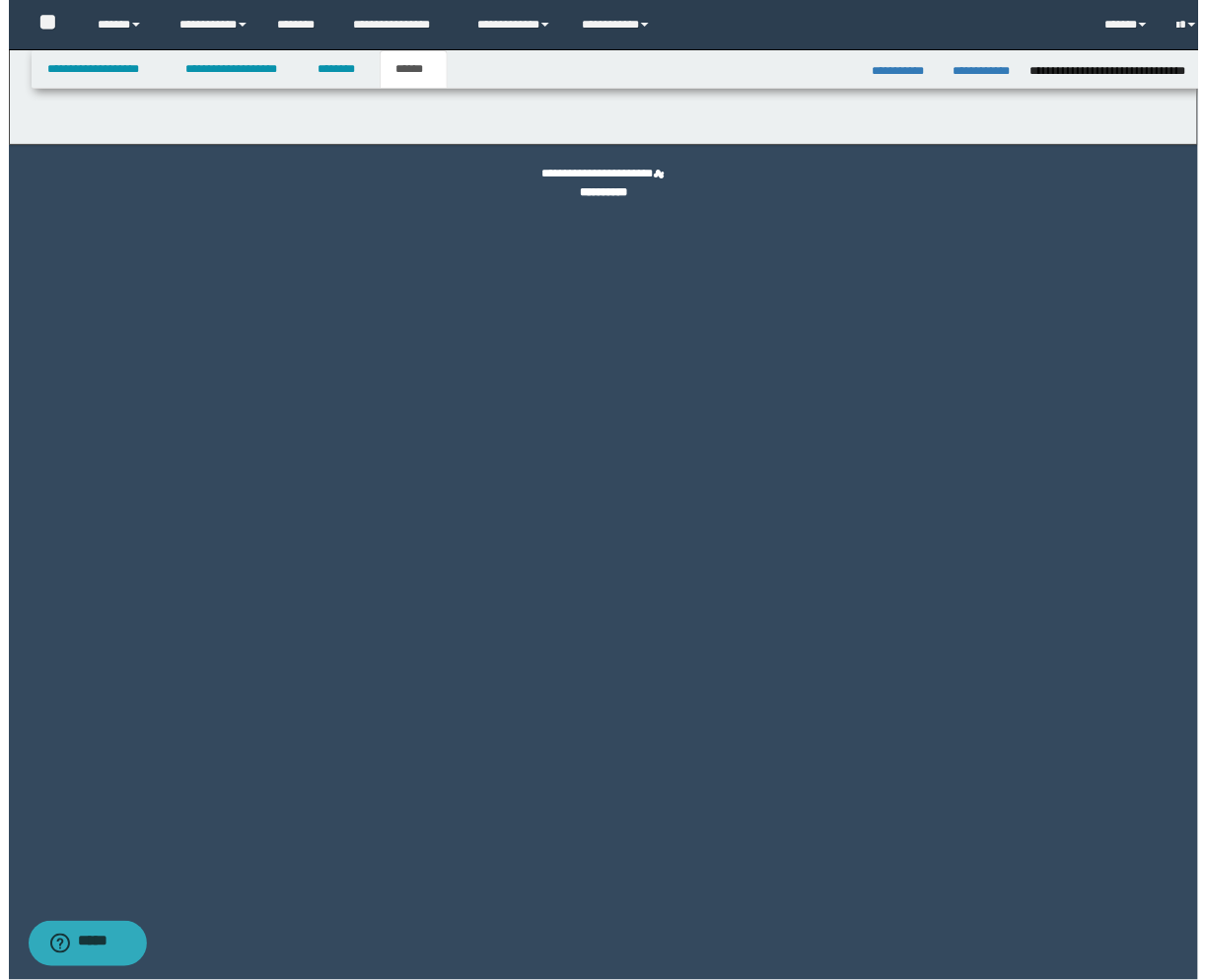 scroll, scrollTop: 0, scrollLeft: 0, axis: both 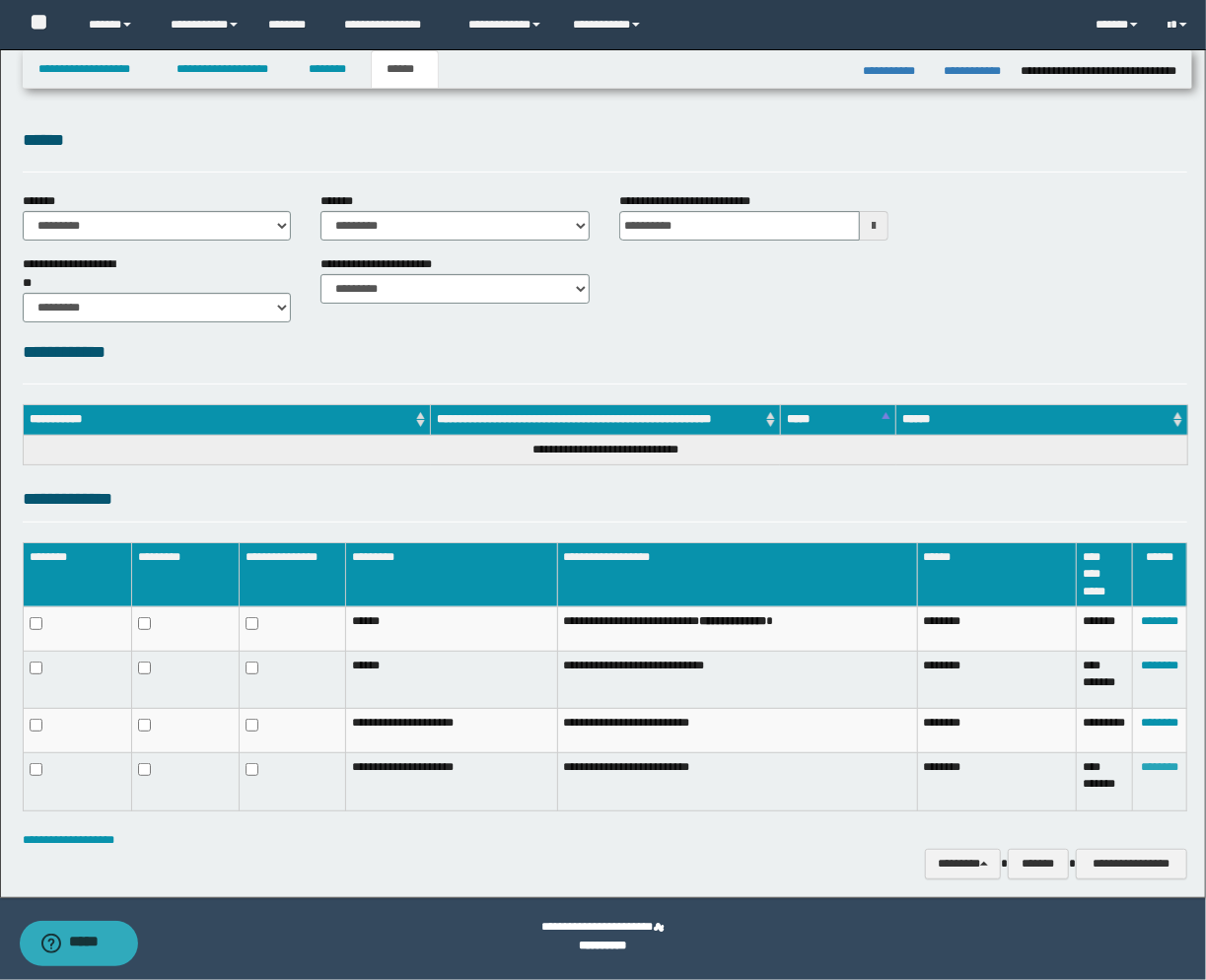 click on "********" at bounding box center [1160, 767] 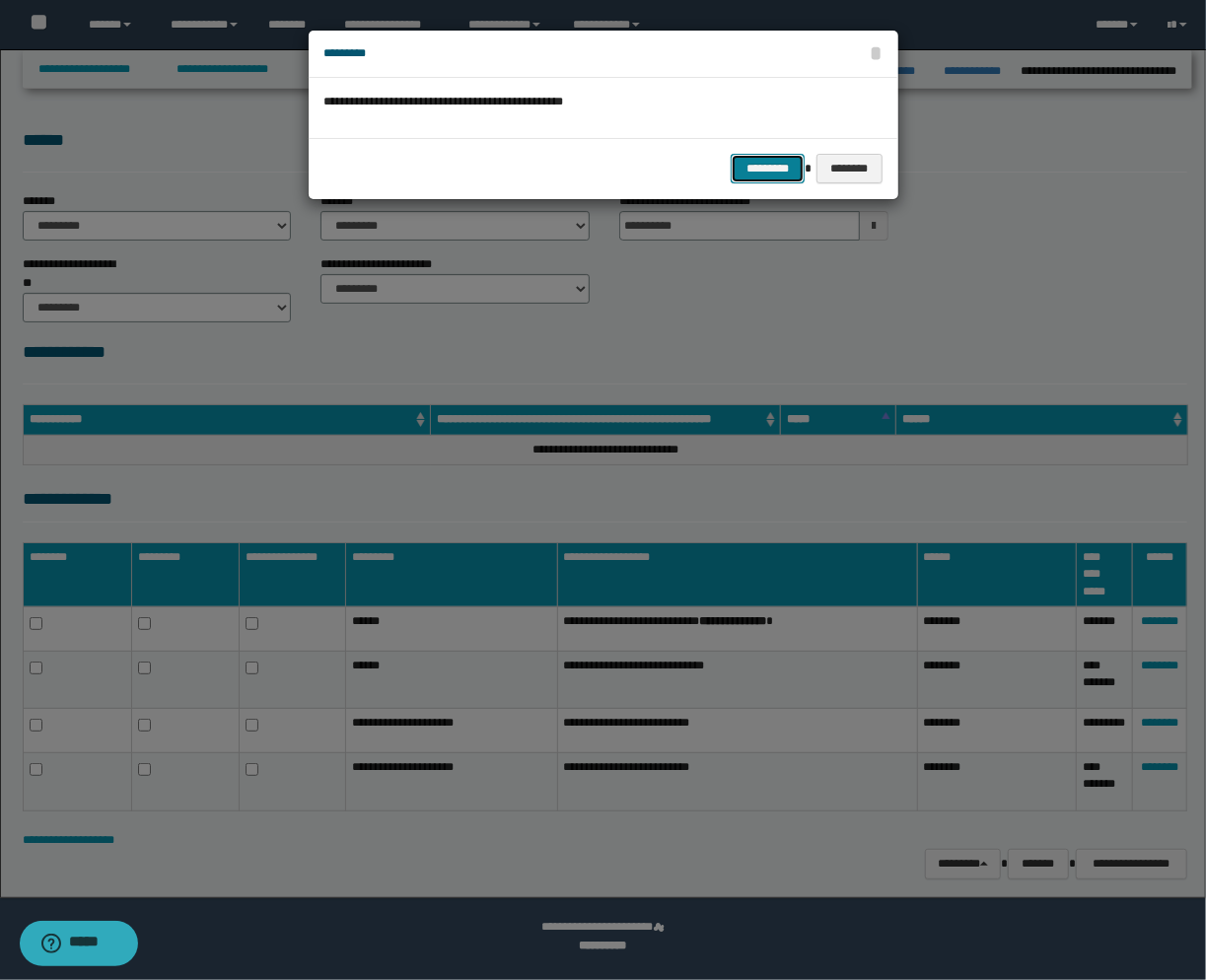 click on "*********" at bounding box center [767, 169] 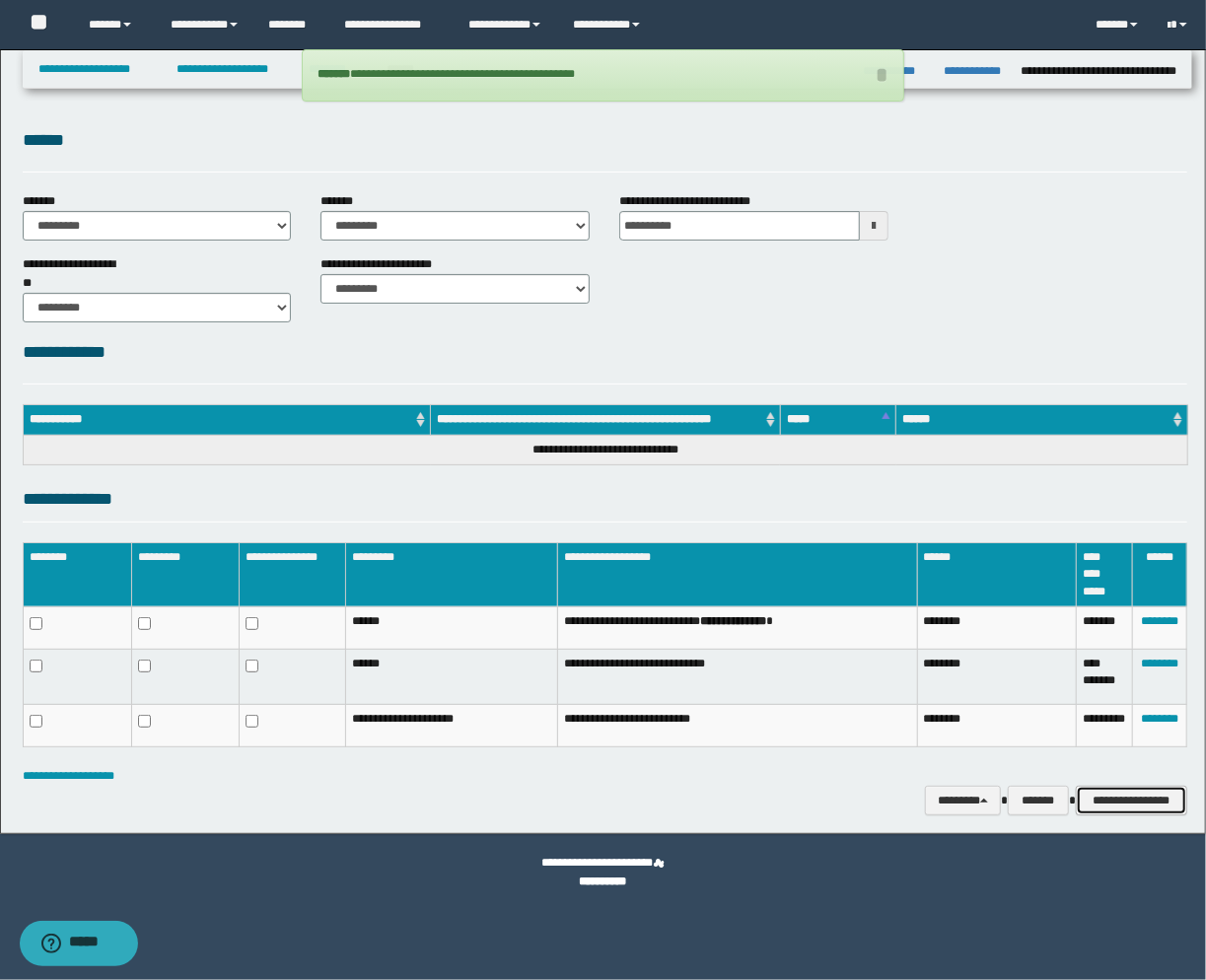 click on "**********" at bounding box center [1131, 801] 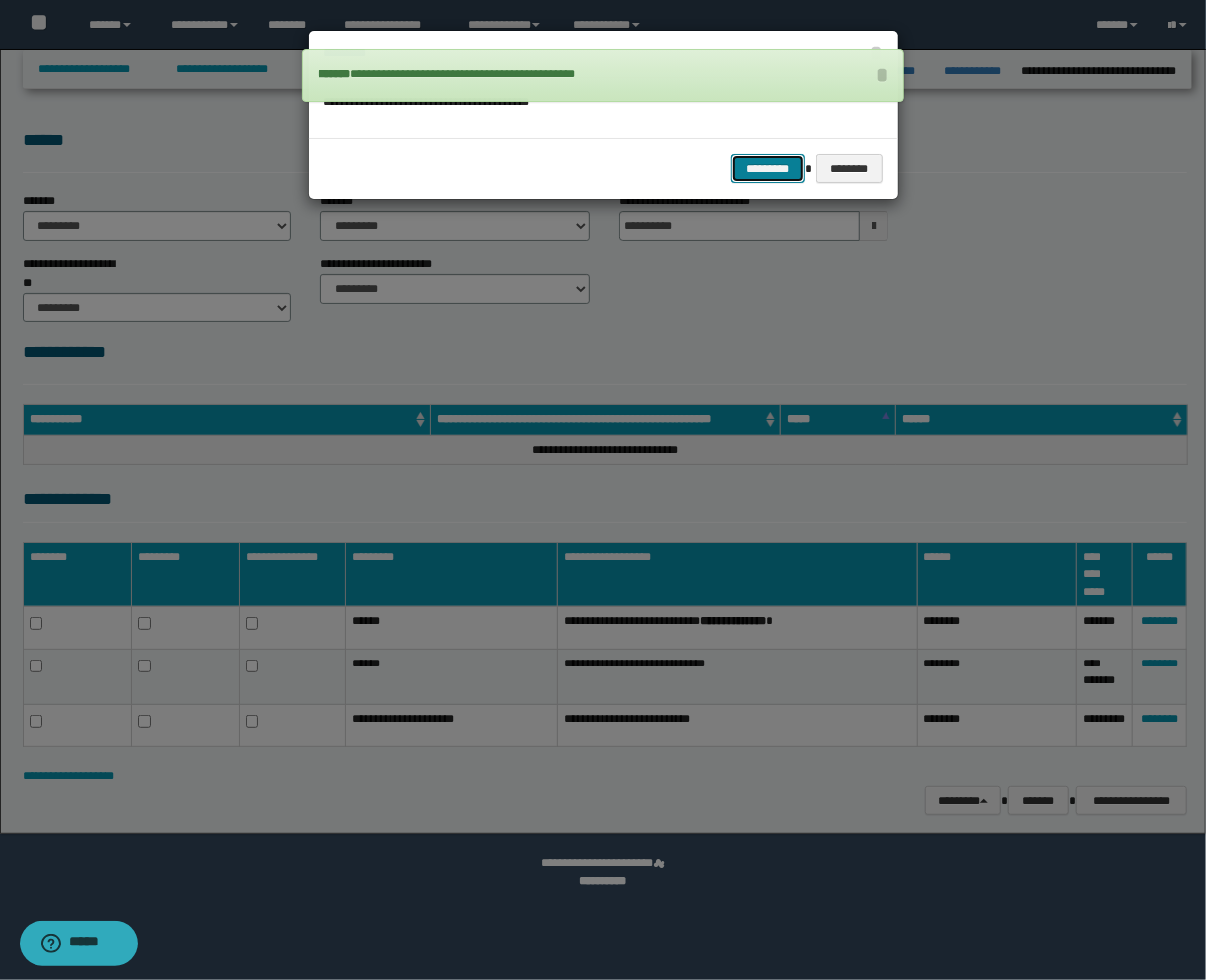 click on "*********" at bounding box center (767, 169) 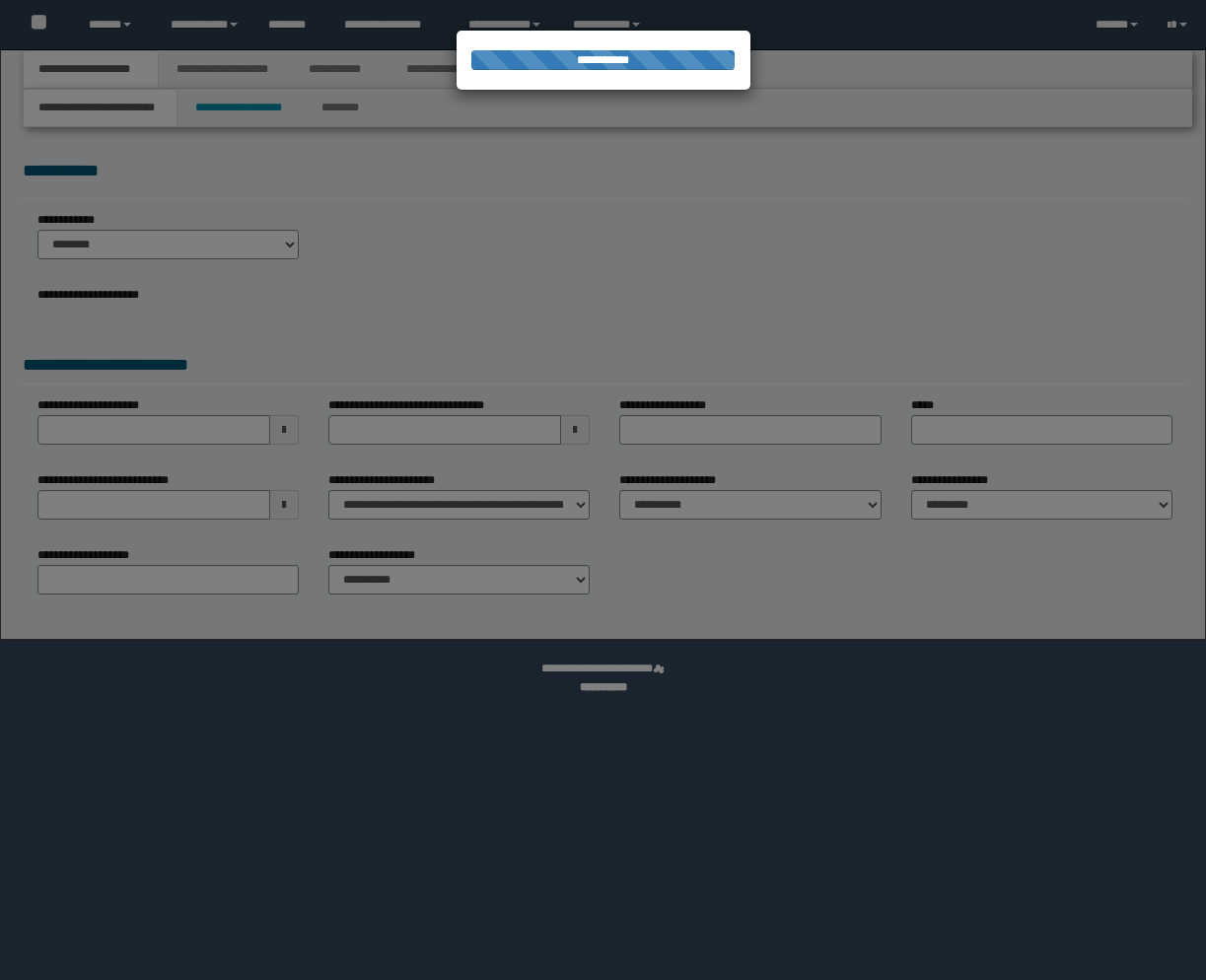 scroll, scrollTop: 0, scrollLeft: 0, axis: both 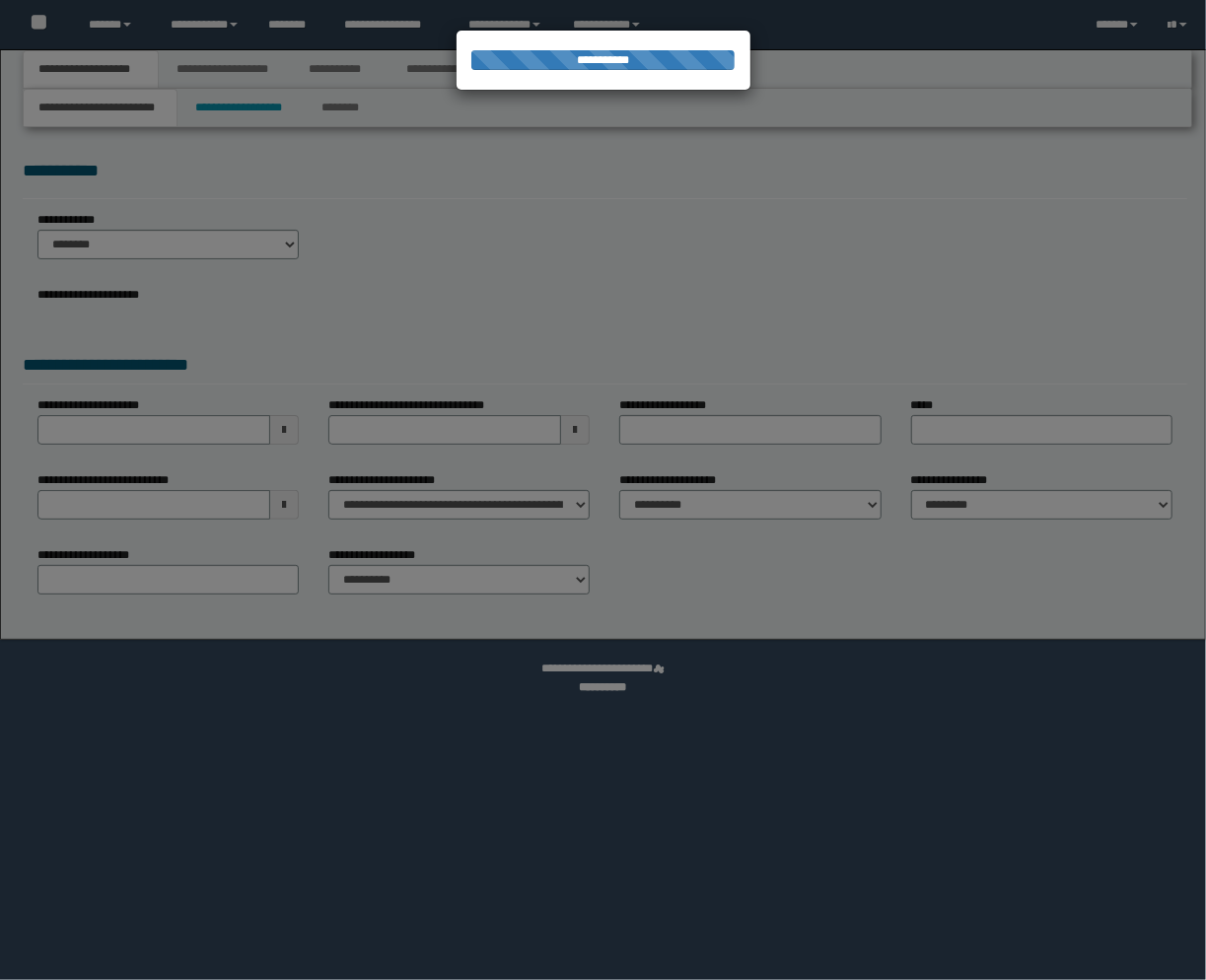 select on "*" 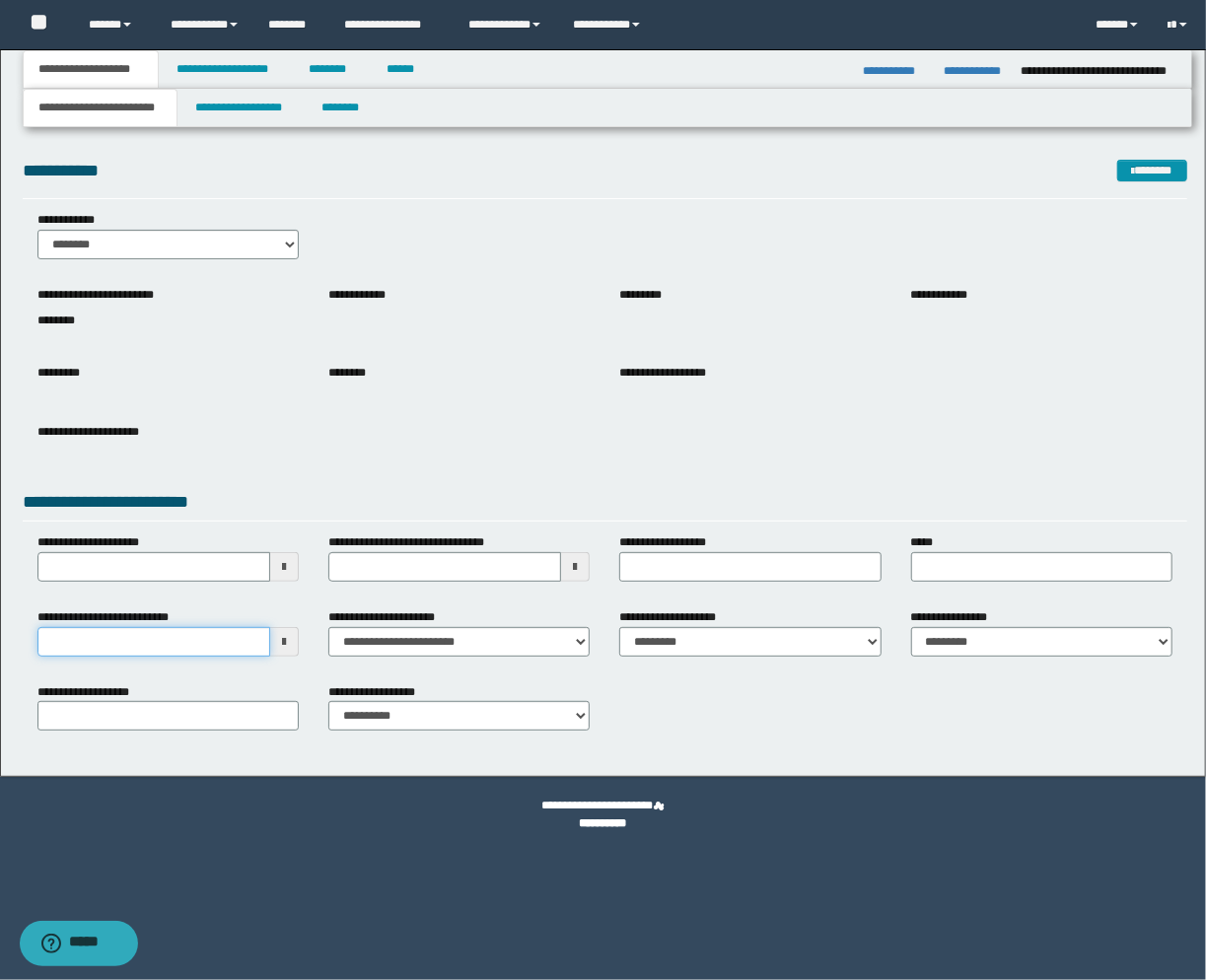 click on "**********" at bounding box center [154, 642] 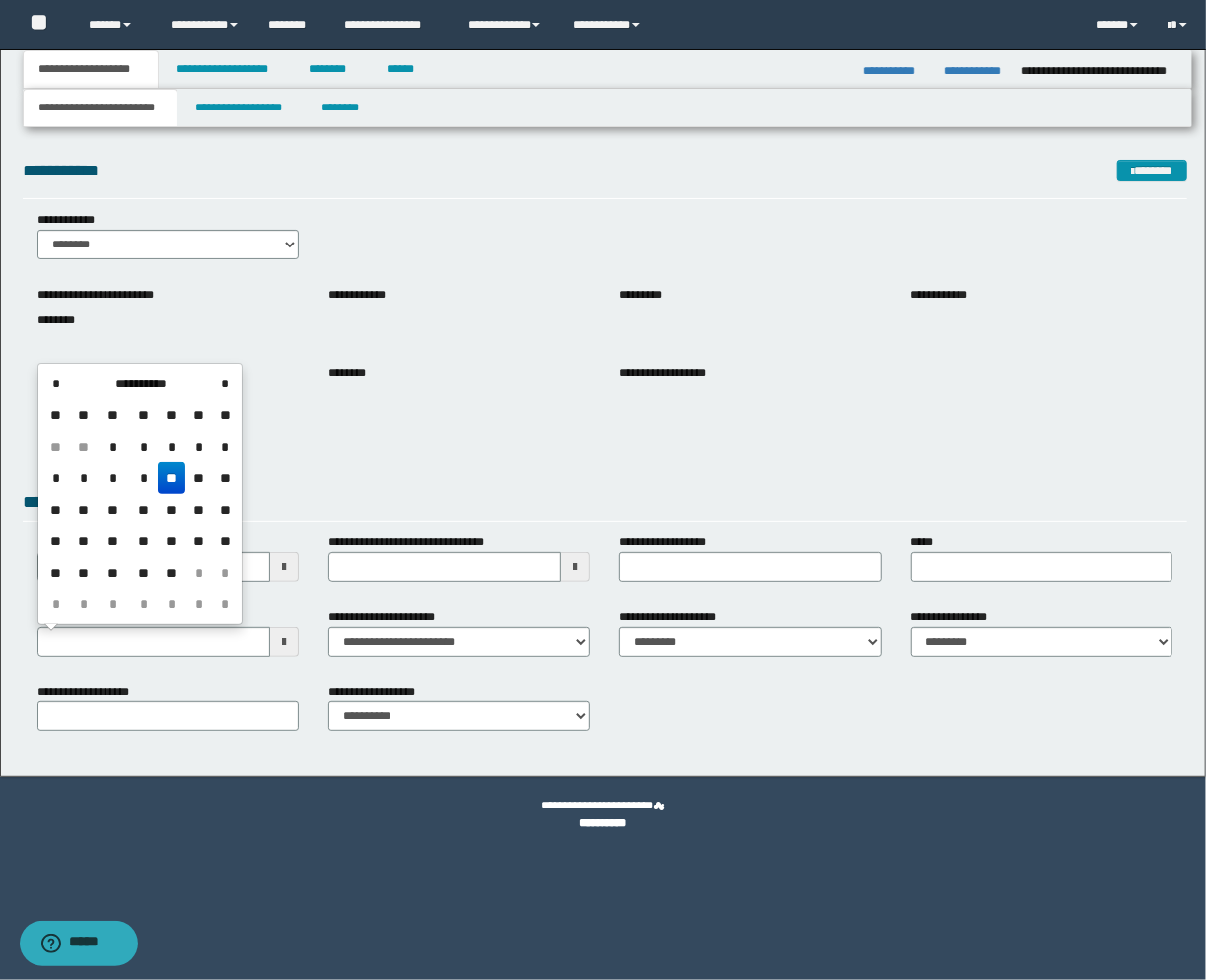 click on "**" at bounding box center (172, 478) 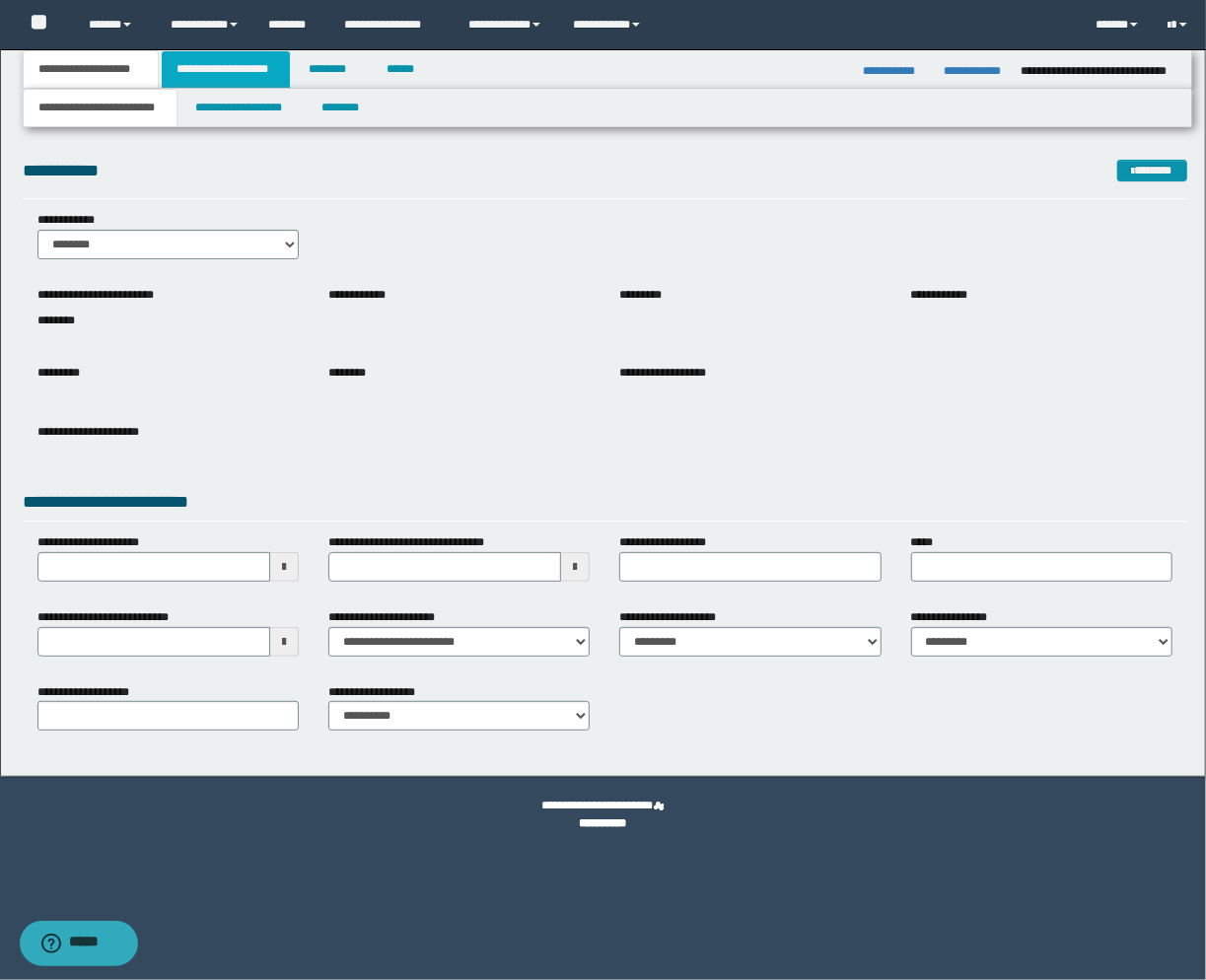 click on "**********" at bounding box center (226, 69) 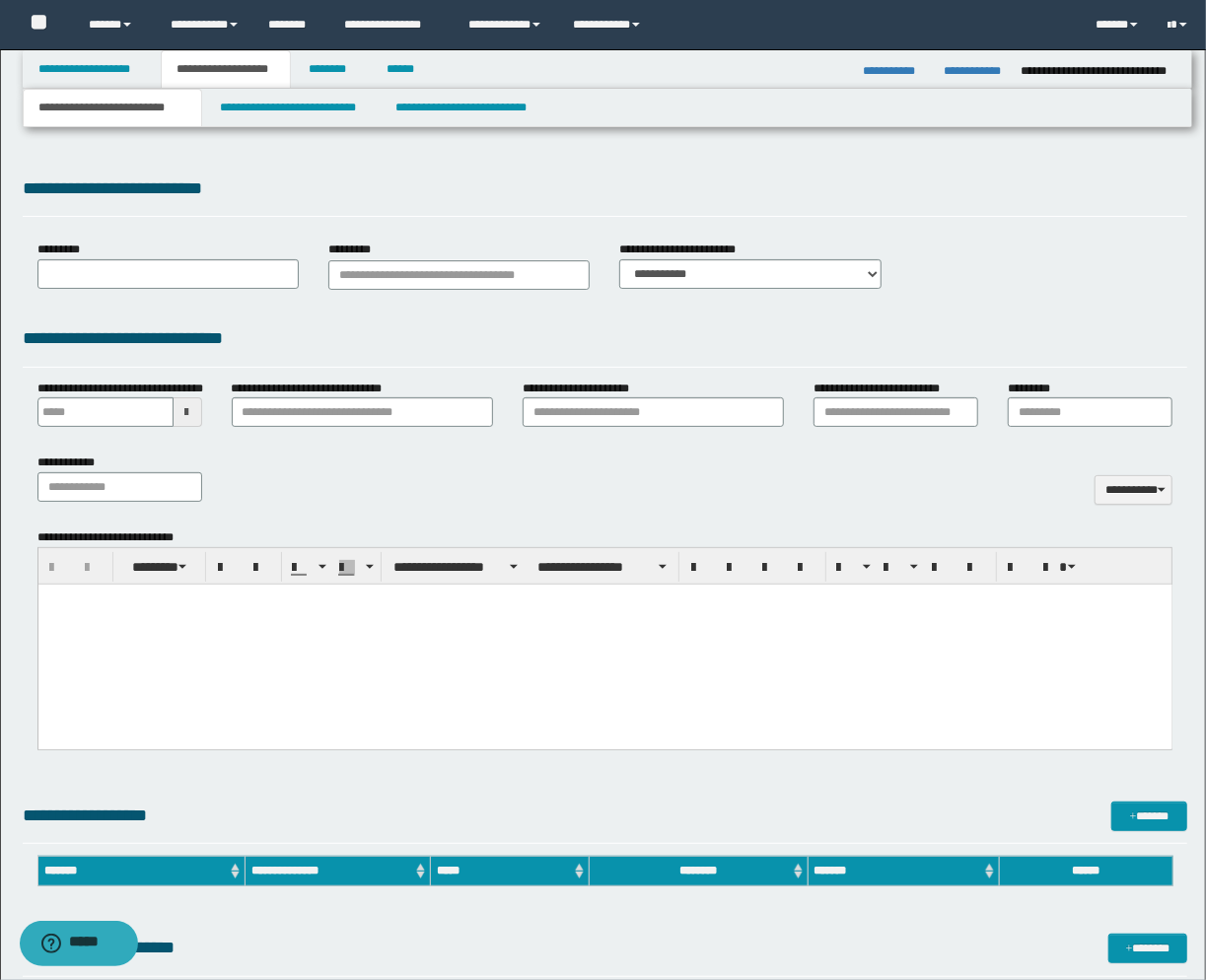 scroll, scrollTop: 0, scrollLeft: 0, axis: both 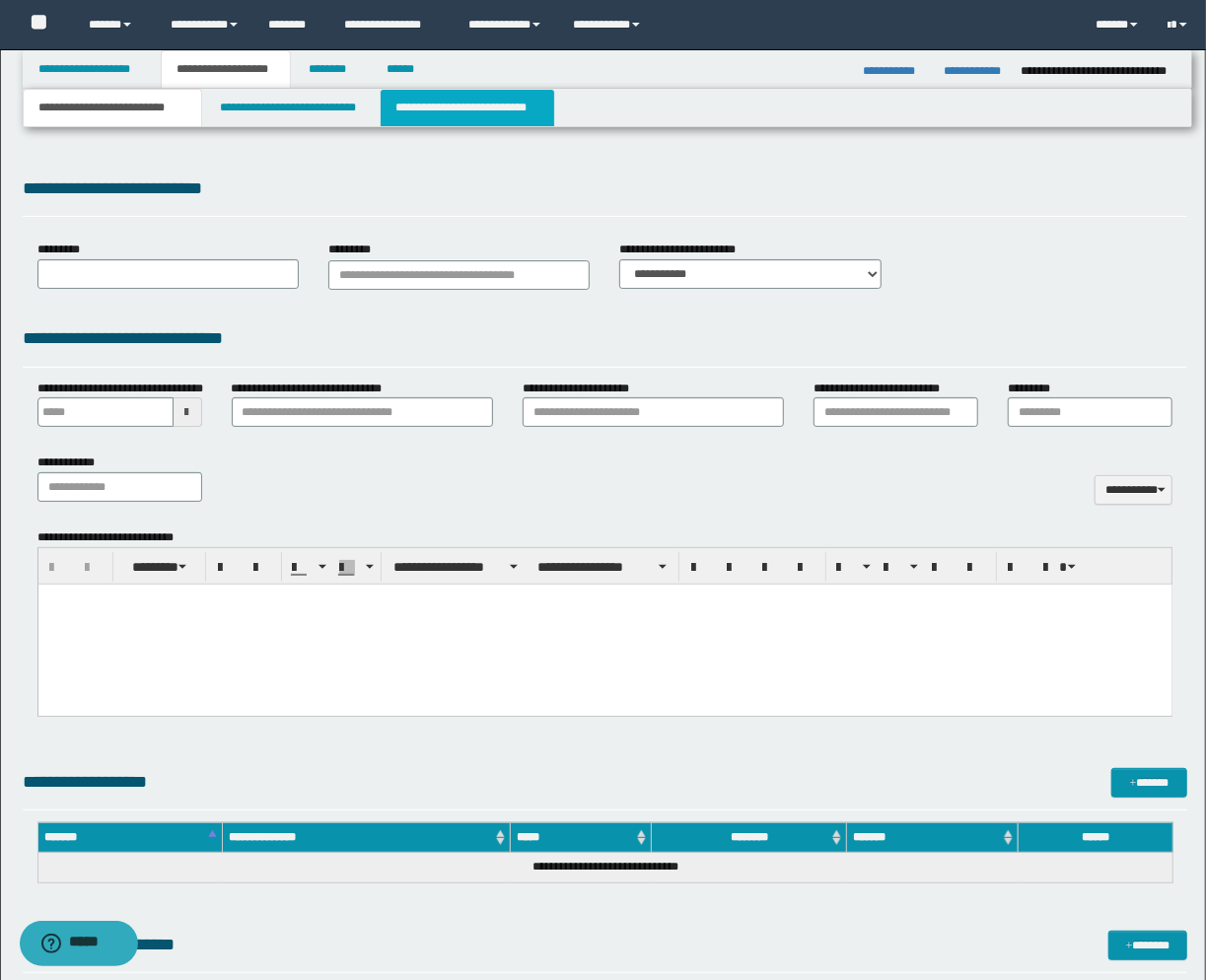 click on "**********" at bounding box center (467, 107) 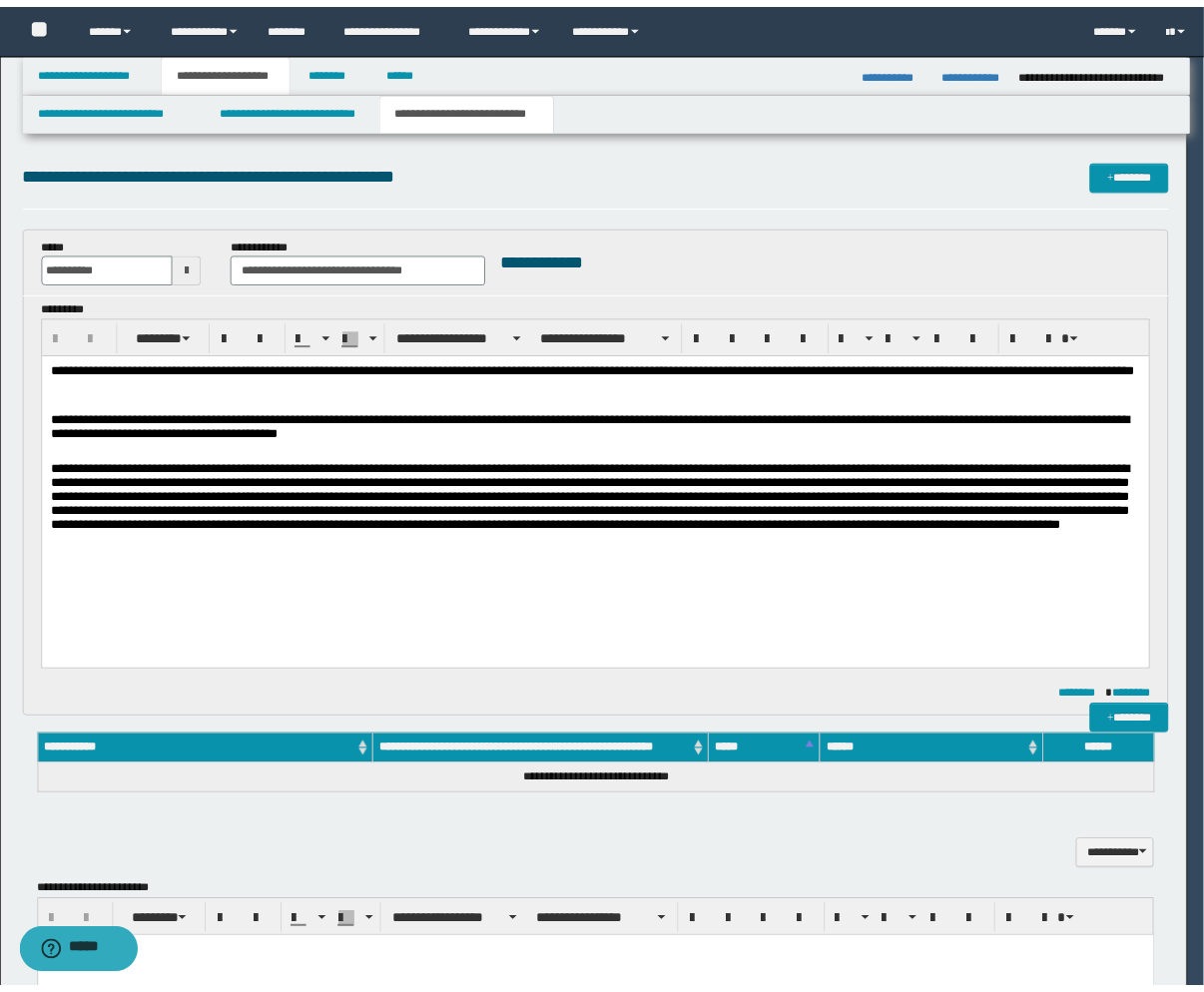 scroll, scrollTop: 0, scrollLeft: 0, axis: both 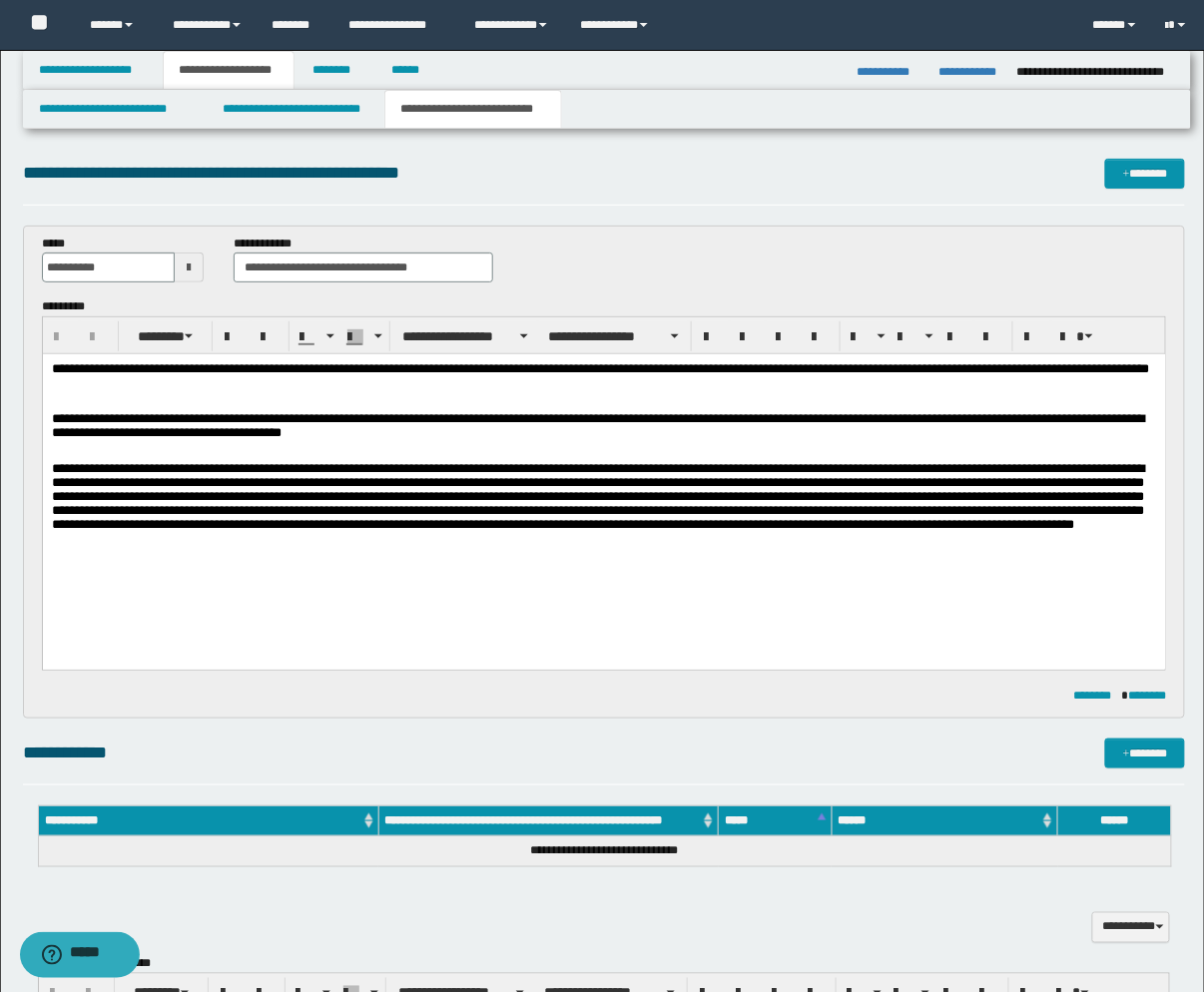 click on "**********" at bounding box center [603, 487] 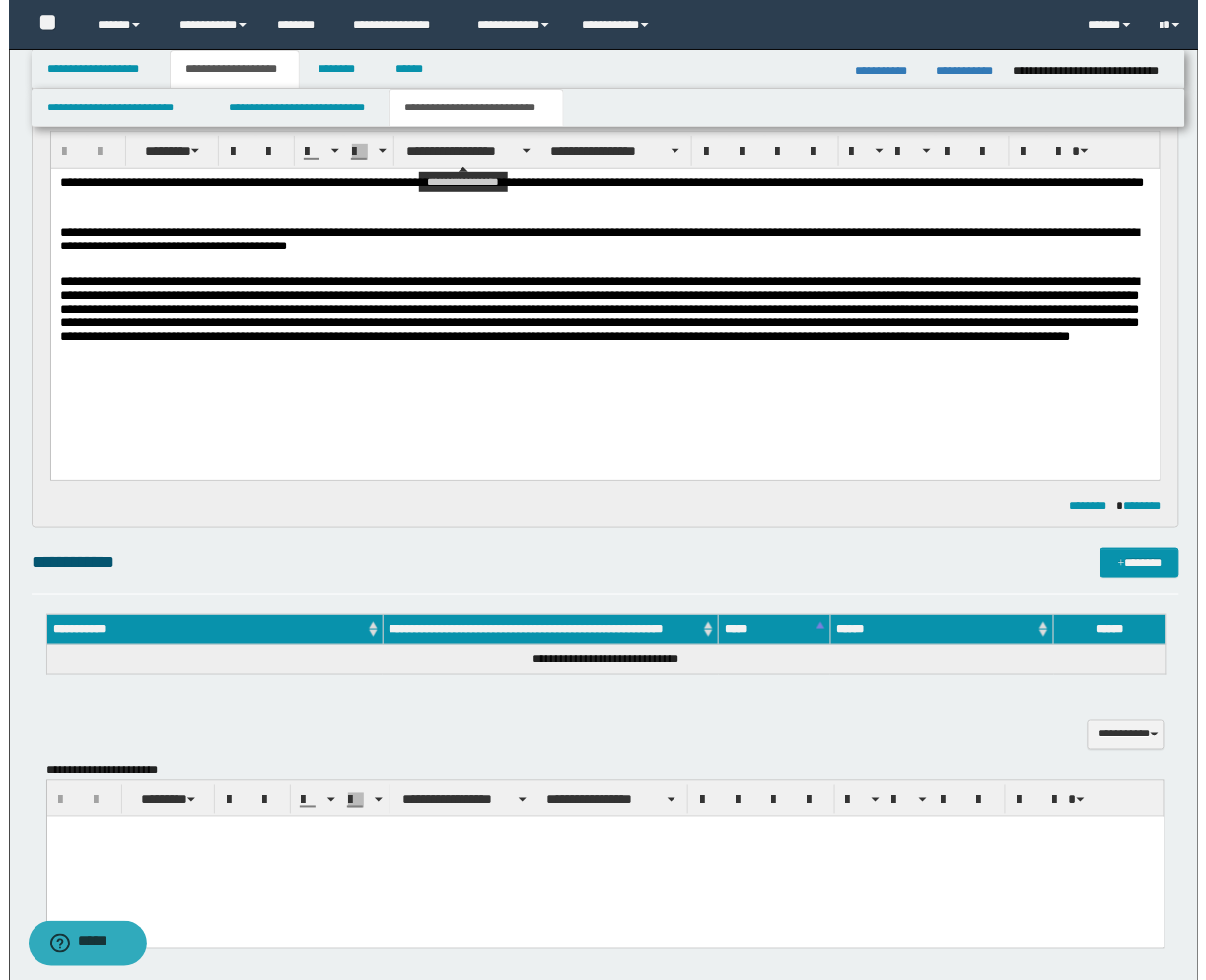 scroll, scrollTop: 0, scrollLeft: 0, axis: both 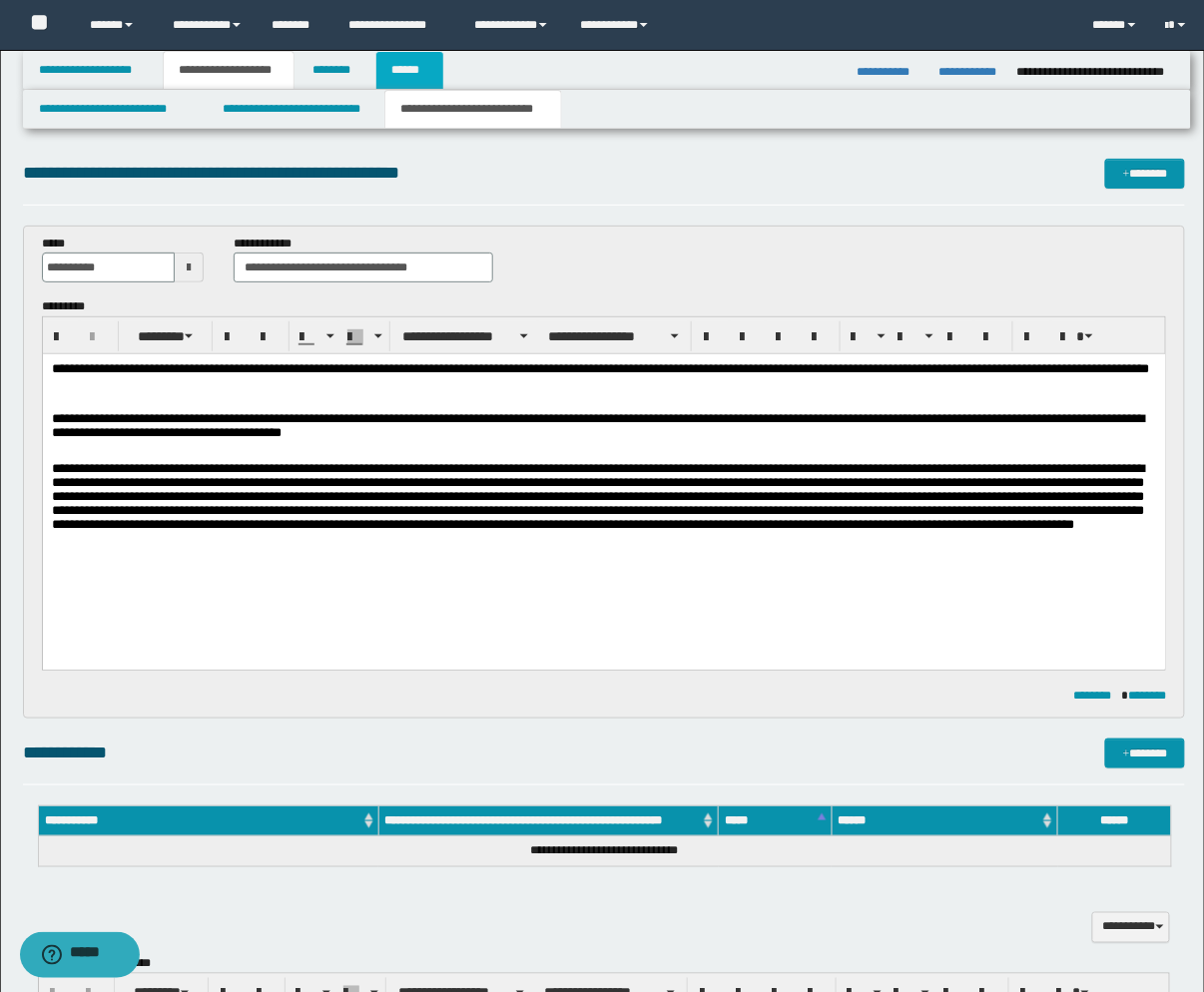 click on "******" at bounding box center [409, 70] 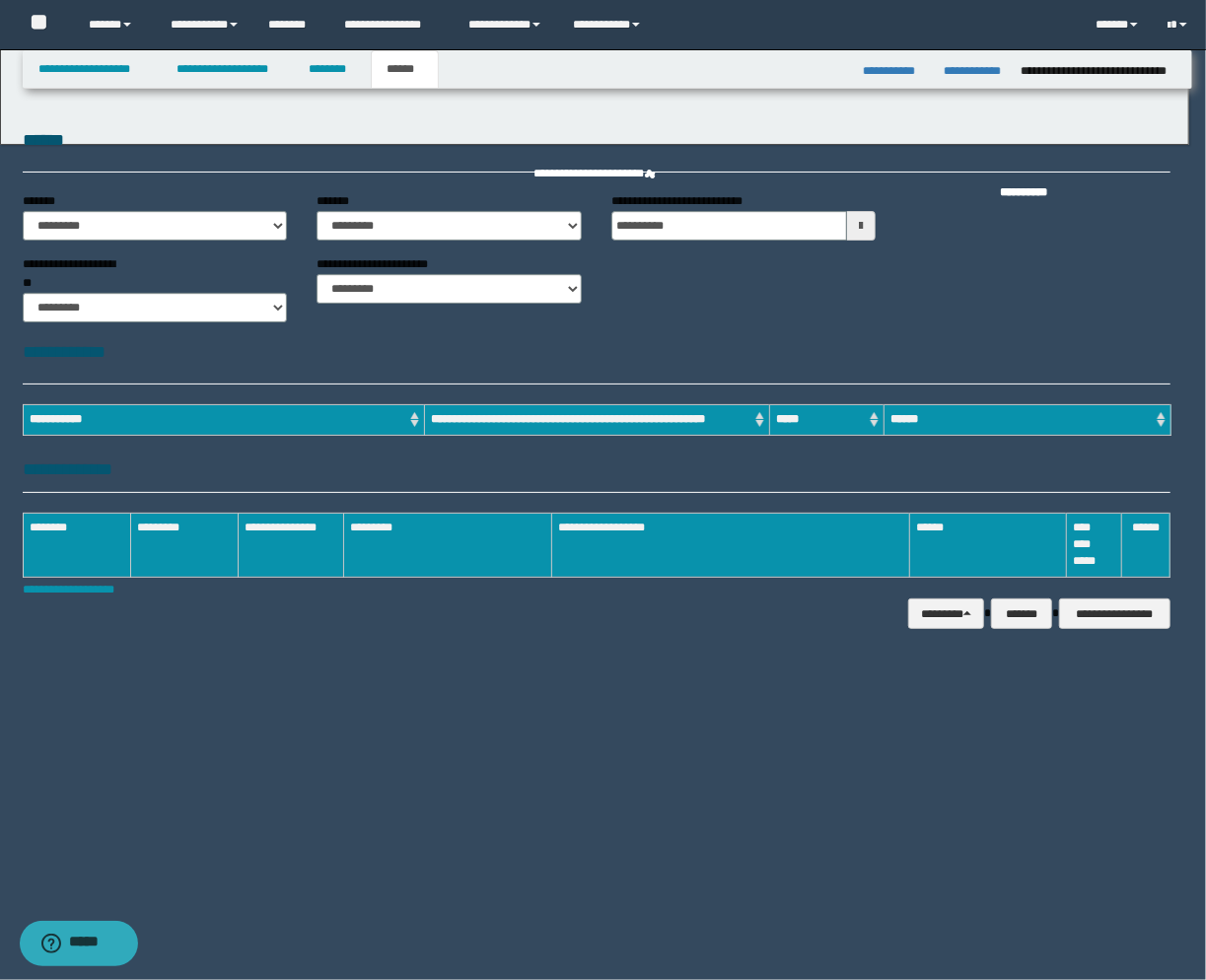 scroll, scrollTop: 0, scrollLeft: 0, axis: both 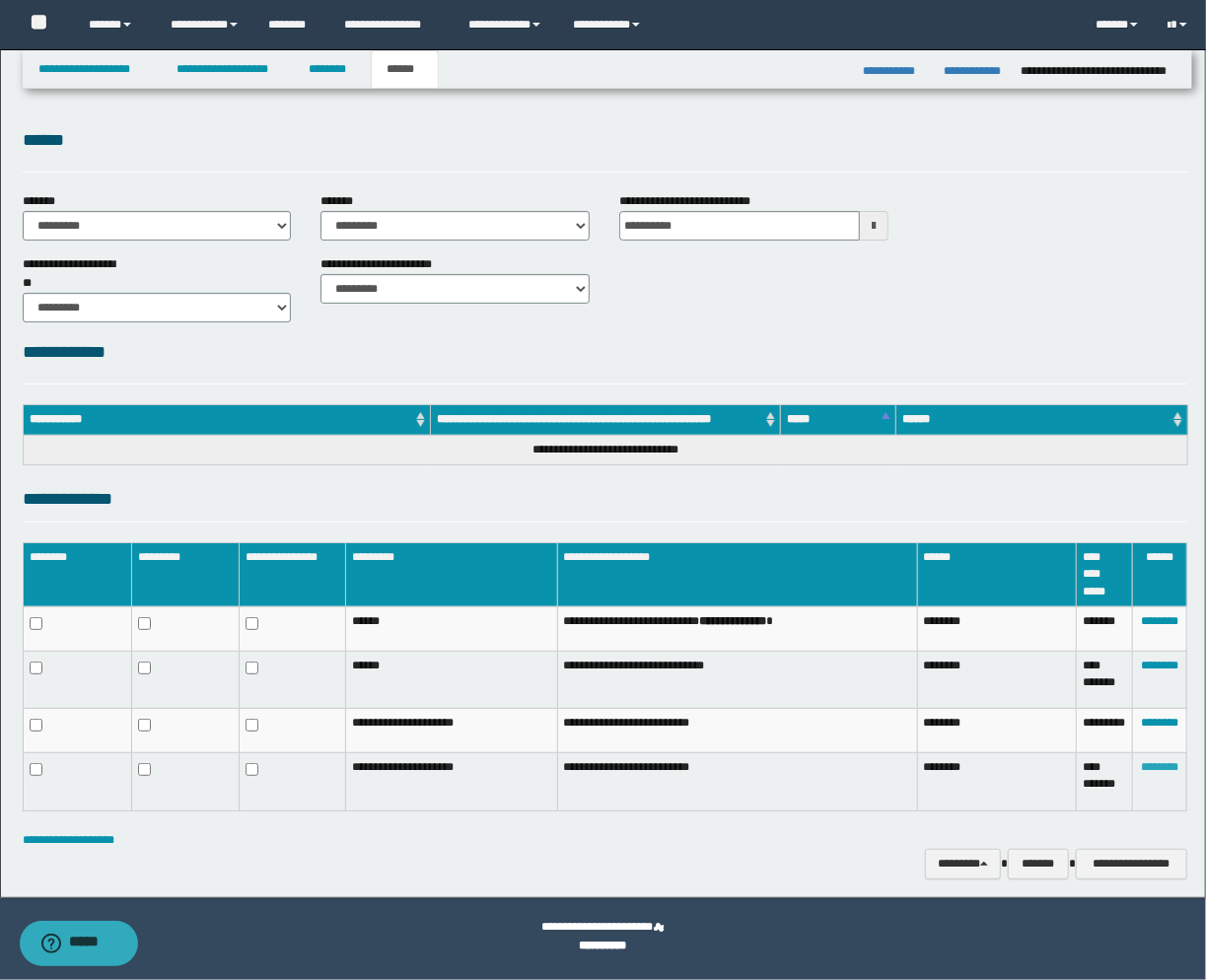 click on "********" at bounding box center [1160, 767] 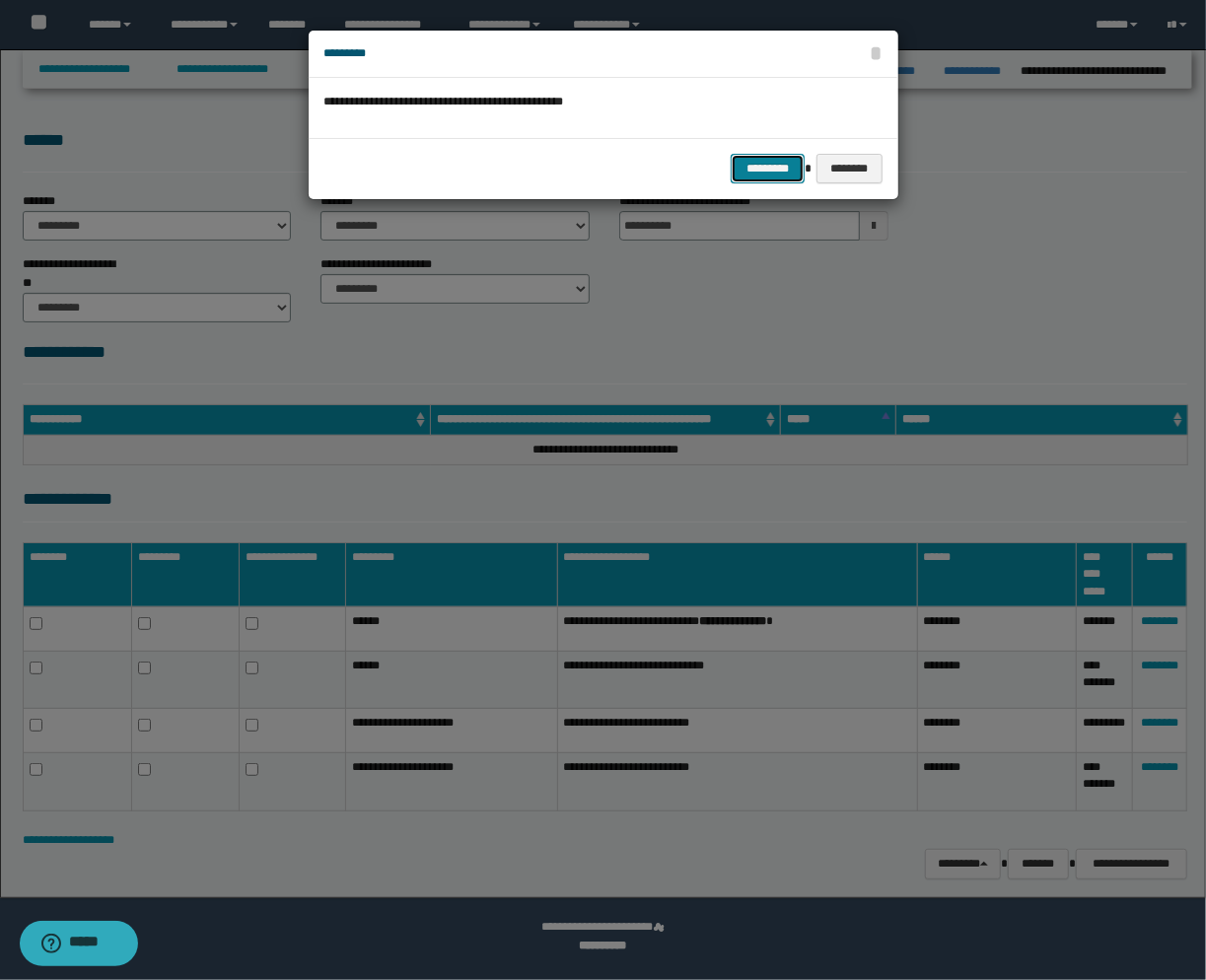 click on "*********" at bounding box center [767, 169] 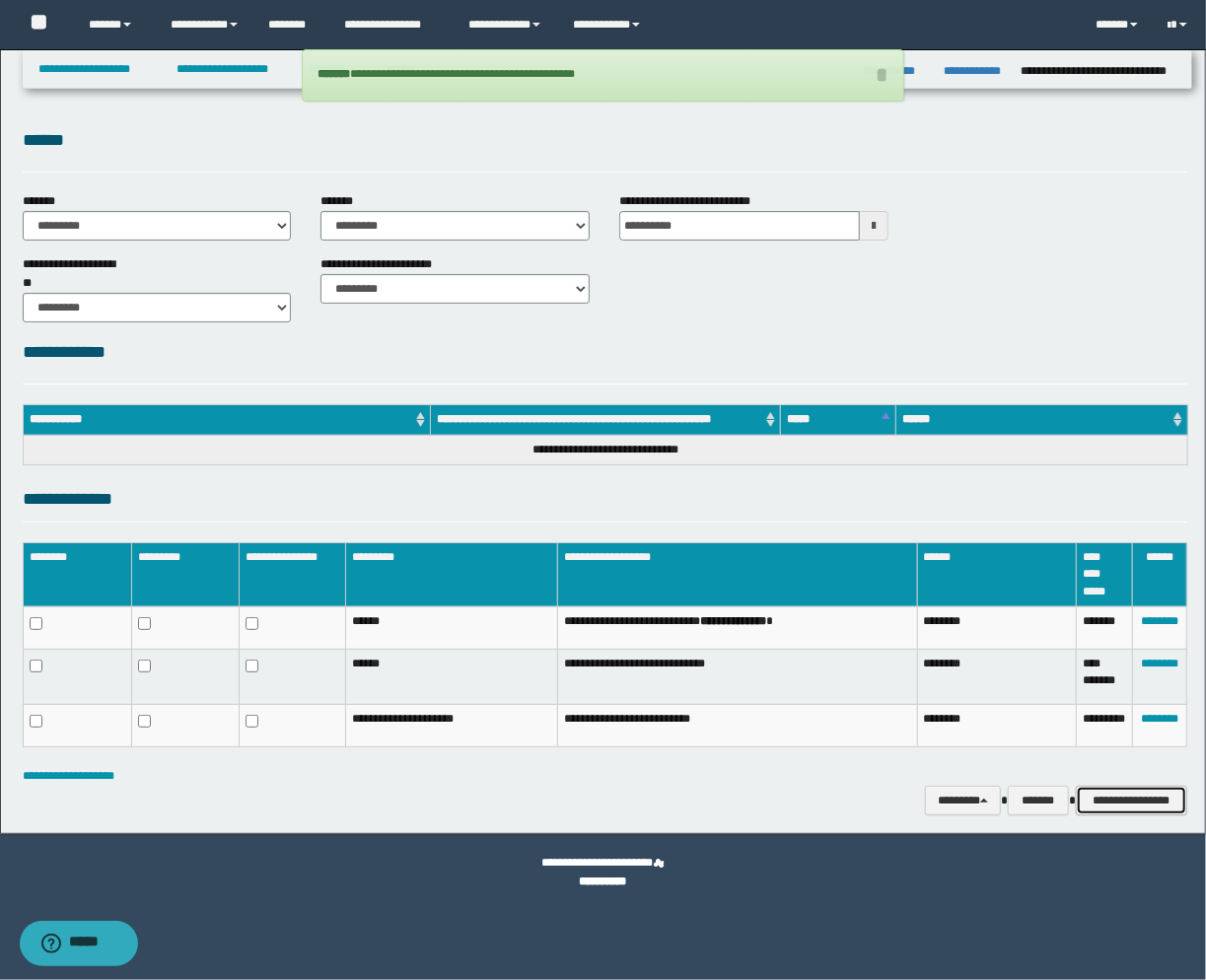 click on "**********" at bounding box center (1131, 801) 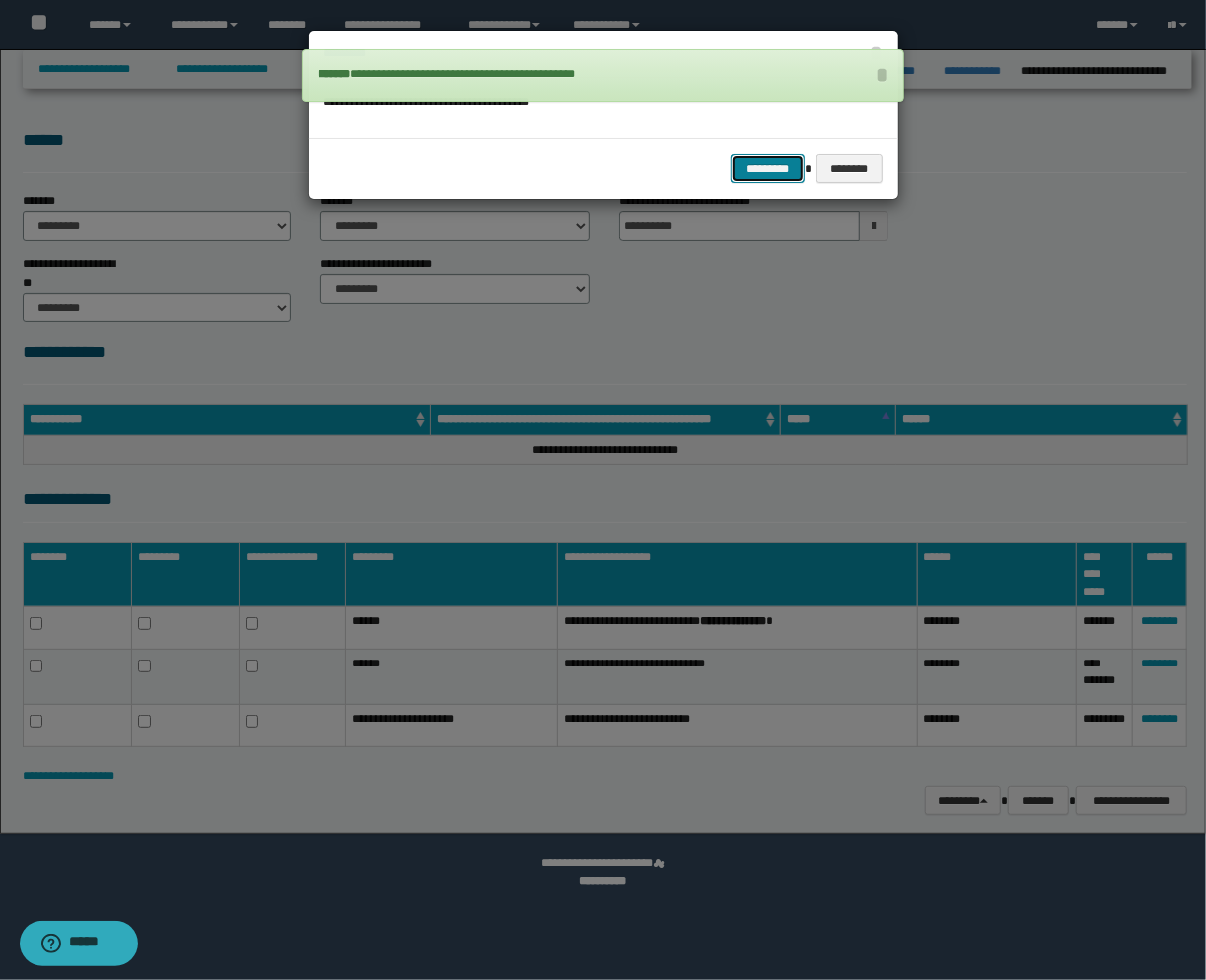 click on "*********" at bounding box center [767, 169] 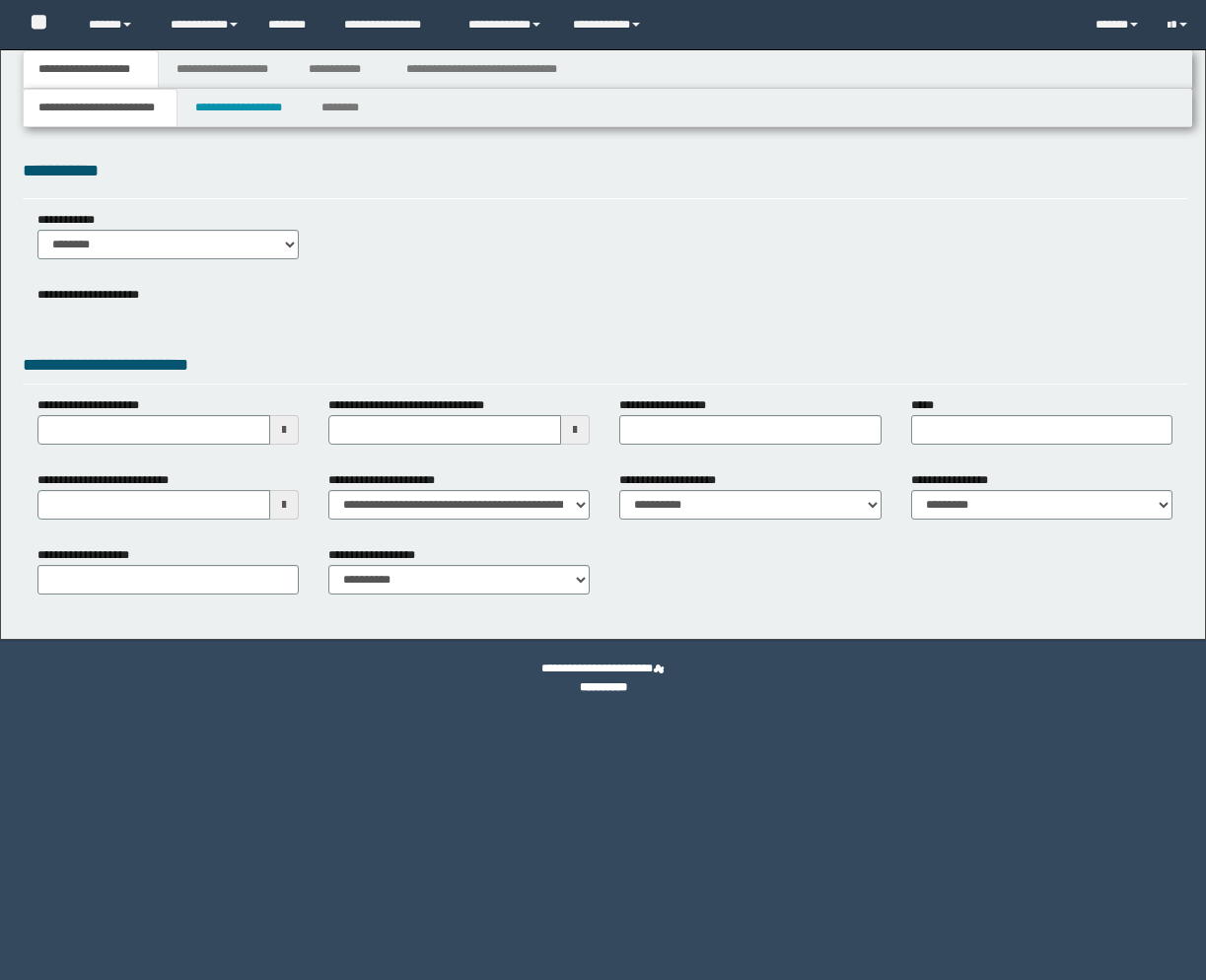 scroll, scrollTop: 0, scrollLeft: 0, axis: both 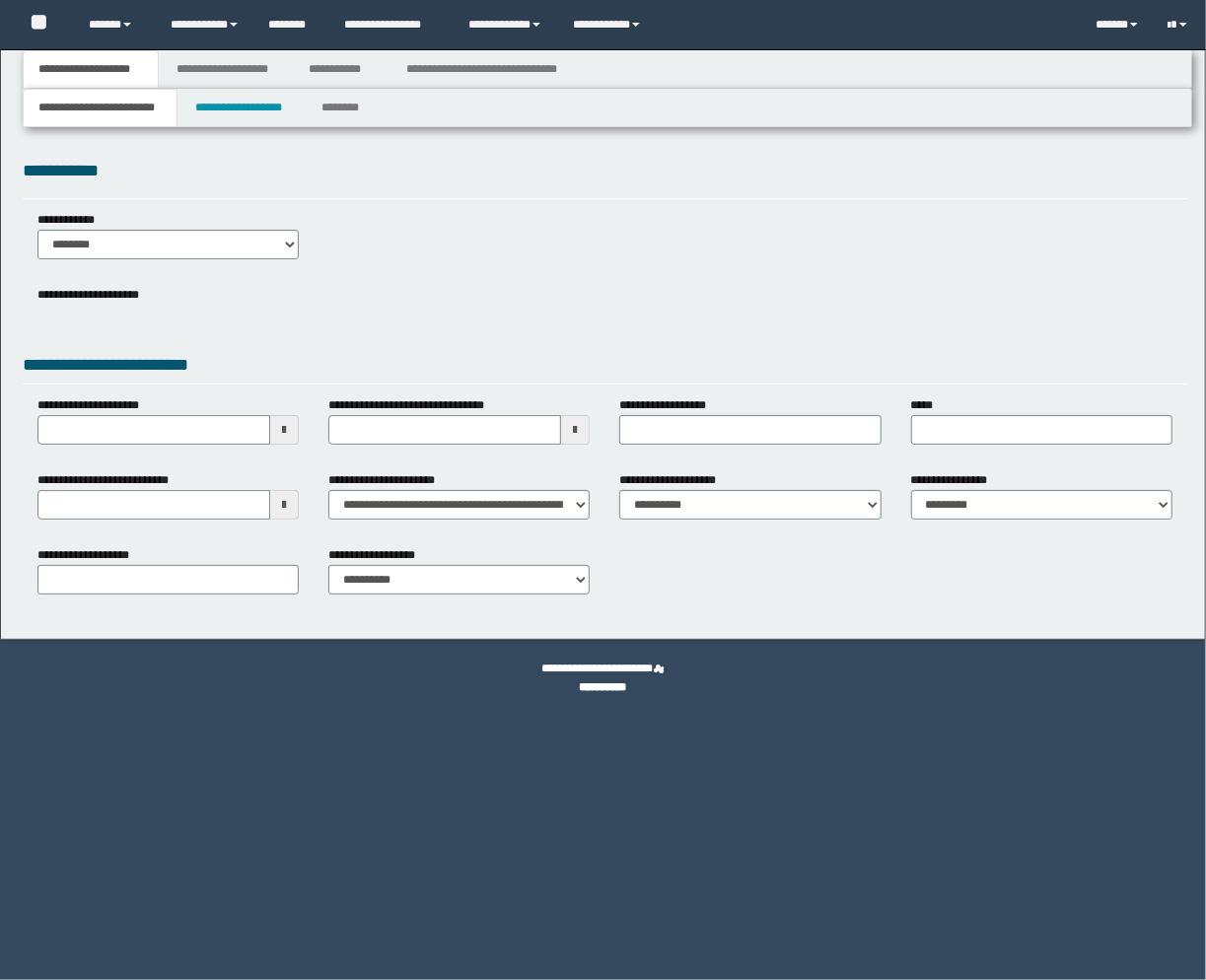 select on "*" 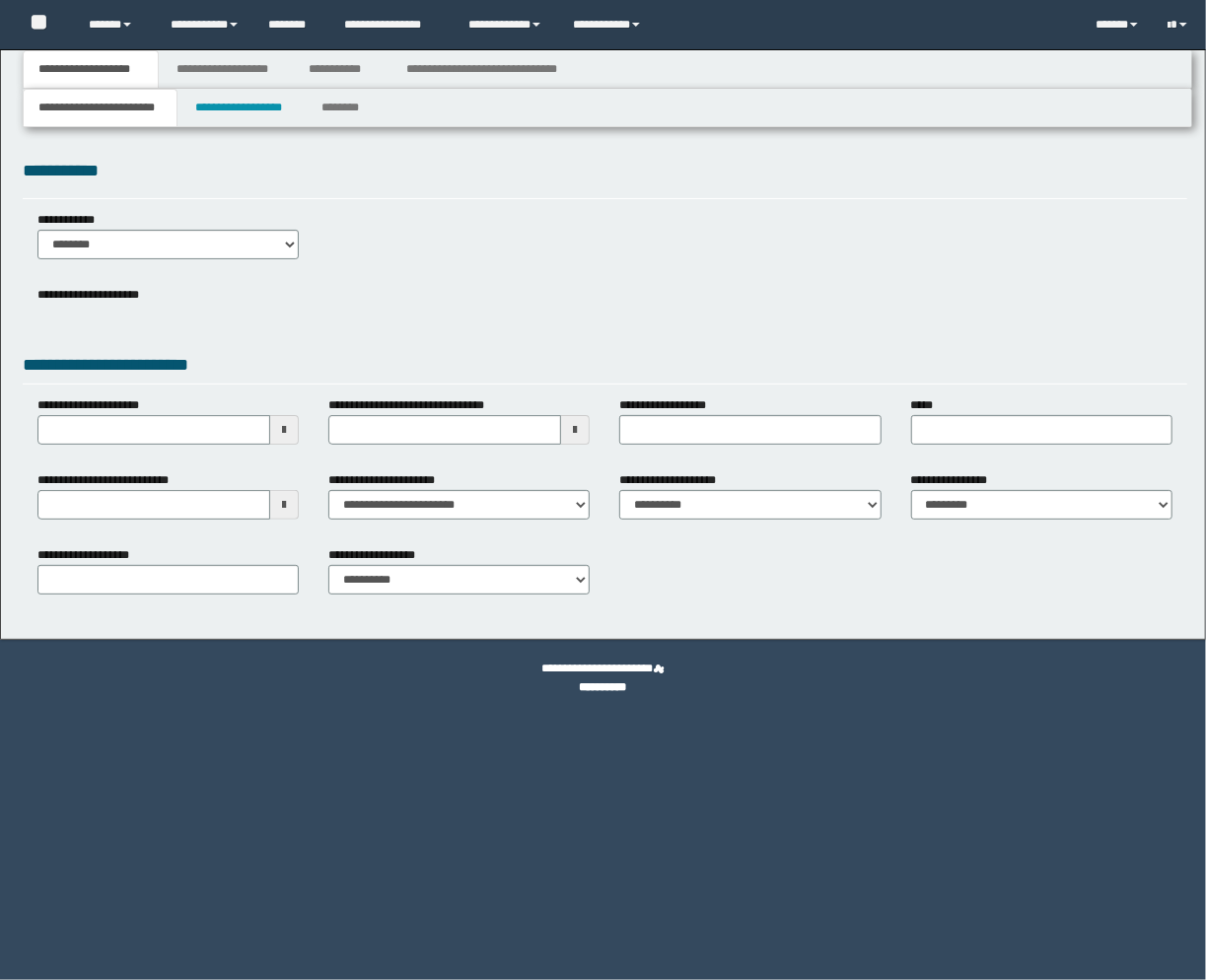 select on "*" 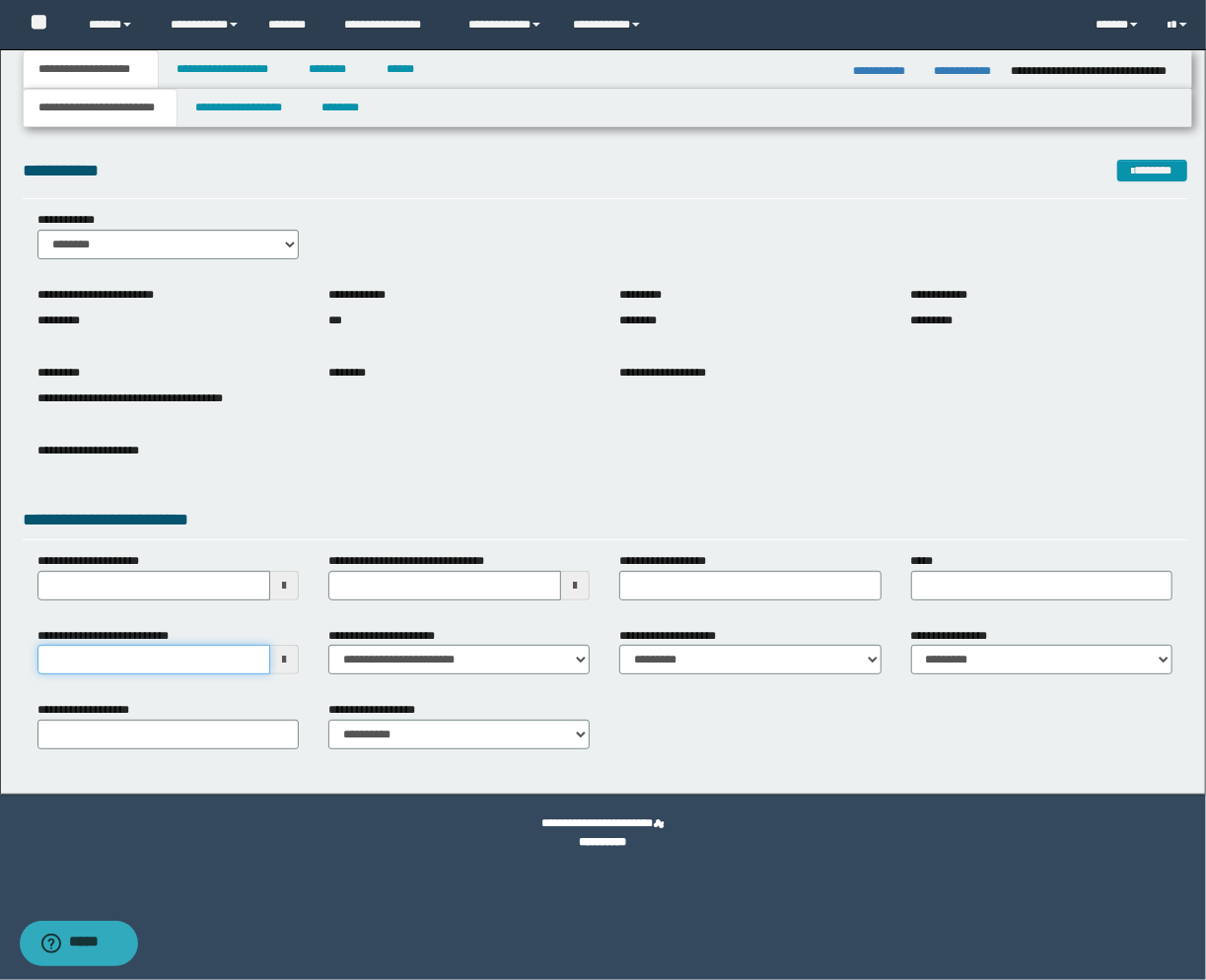 click on "**********" at bounding box center [154, 660] 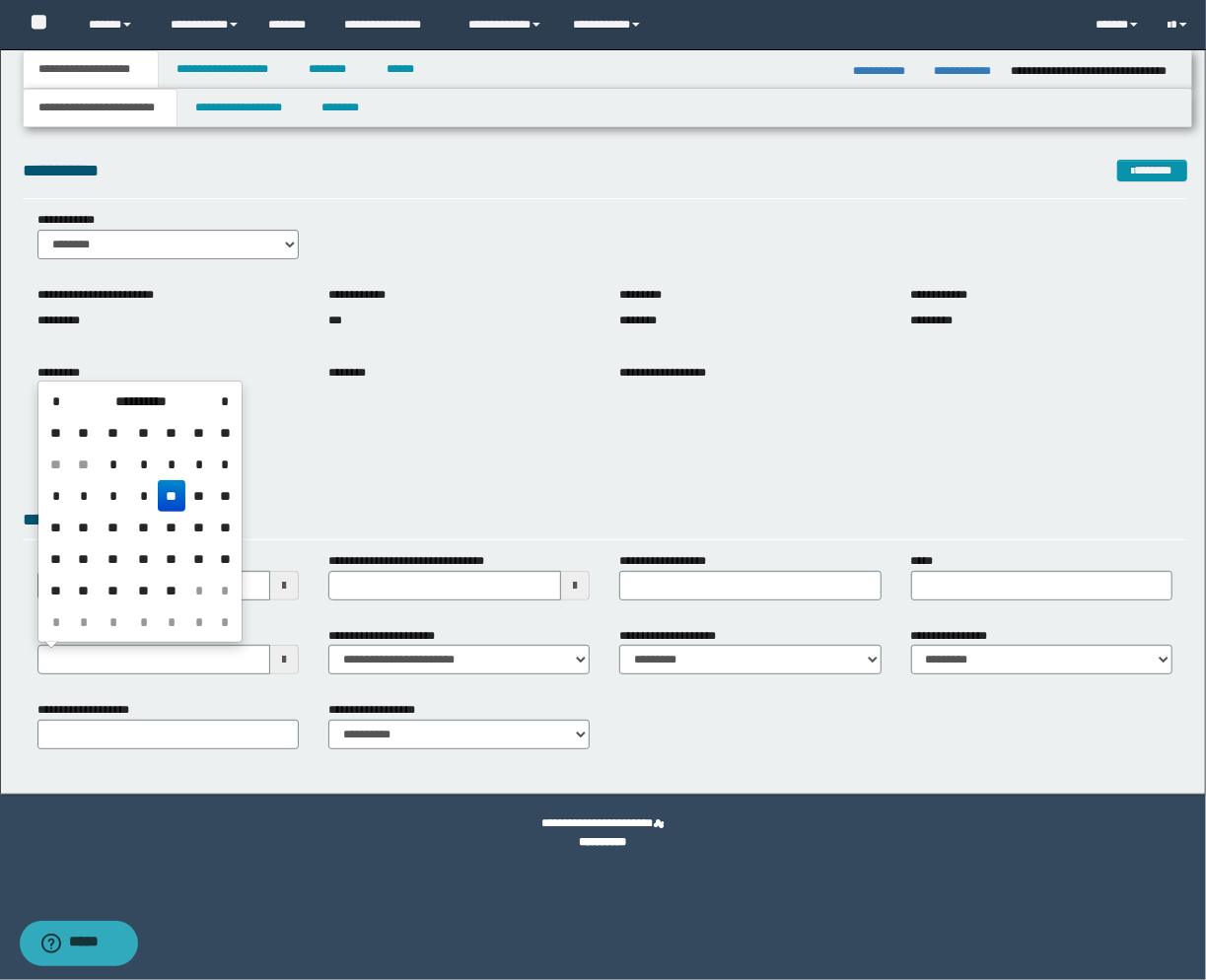 click on "**" at bounding box center (172, 496) 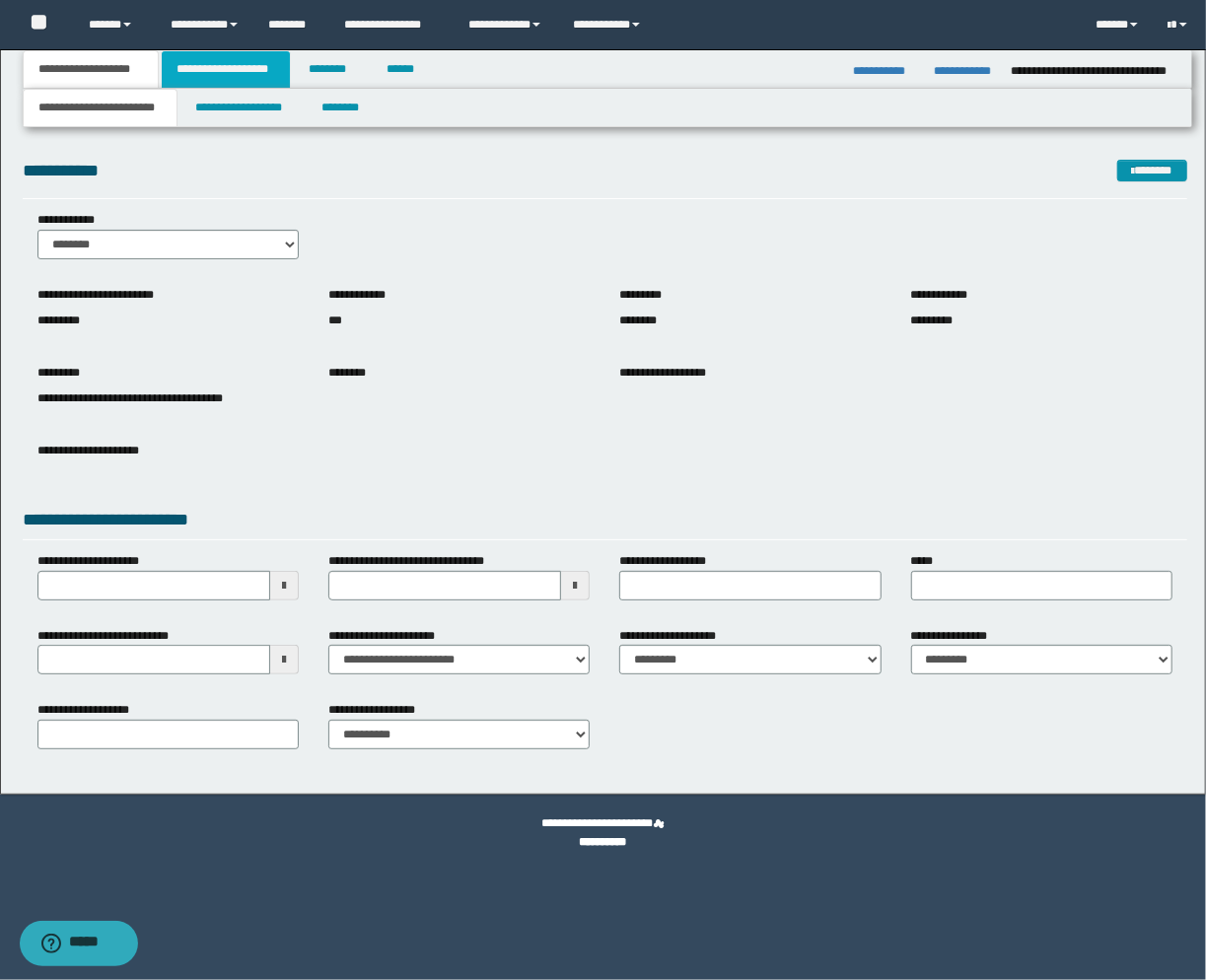 click on "**********" at bounding box center (226, 69) 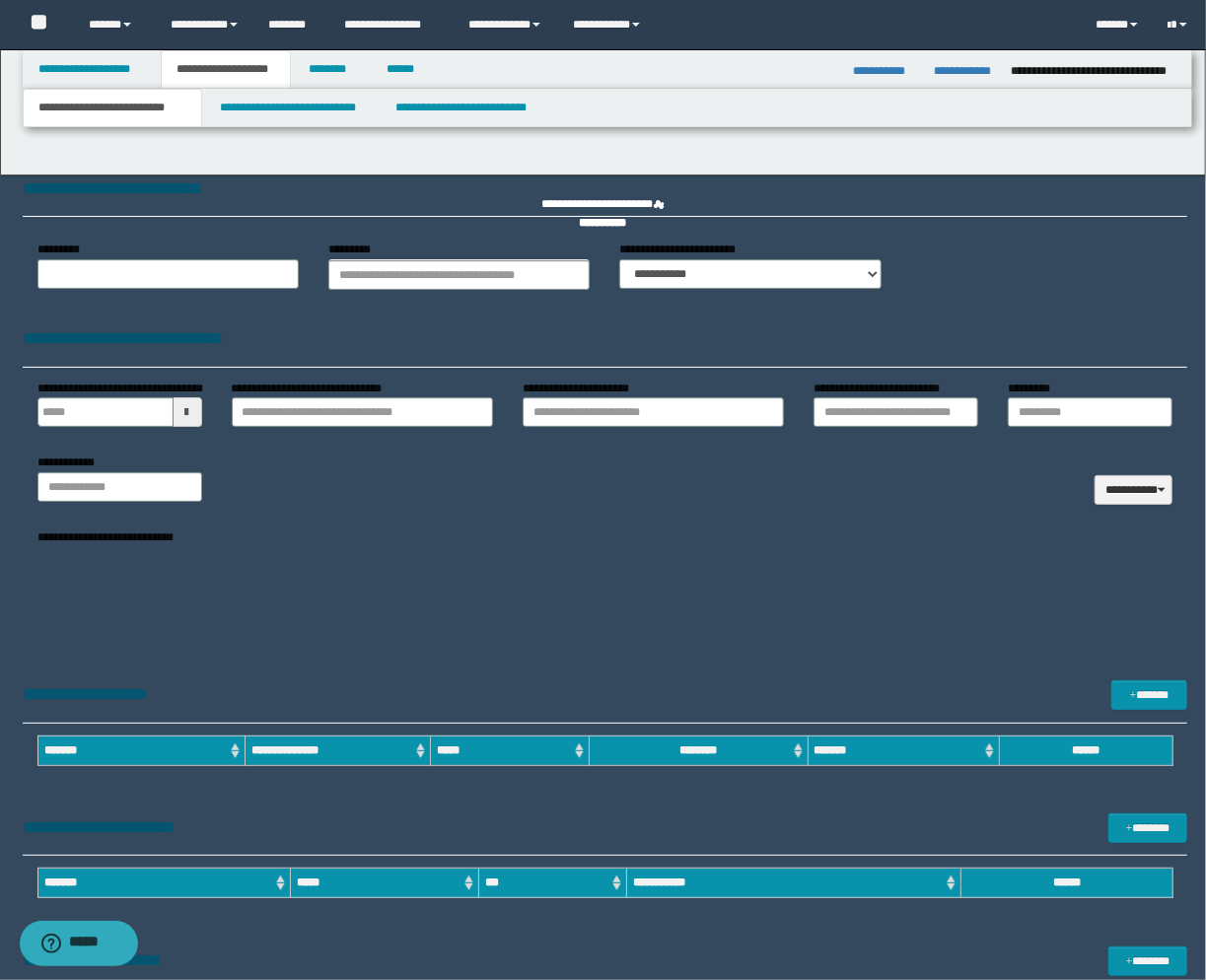 type 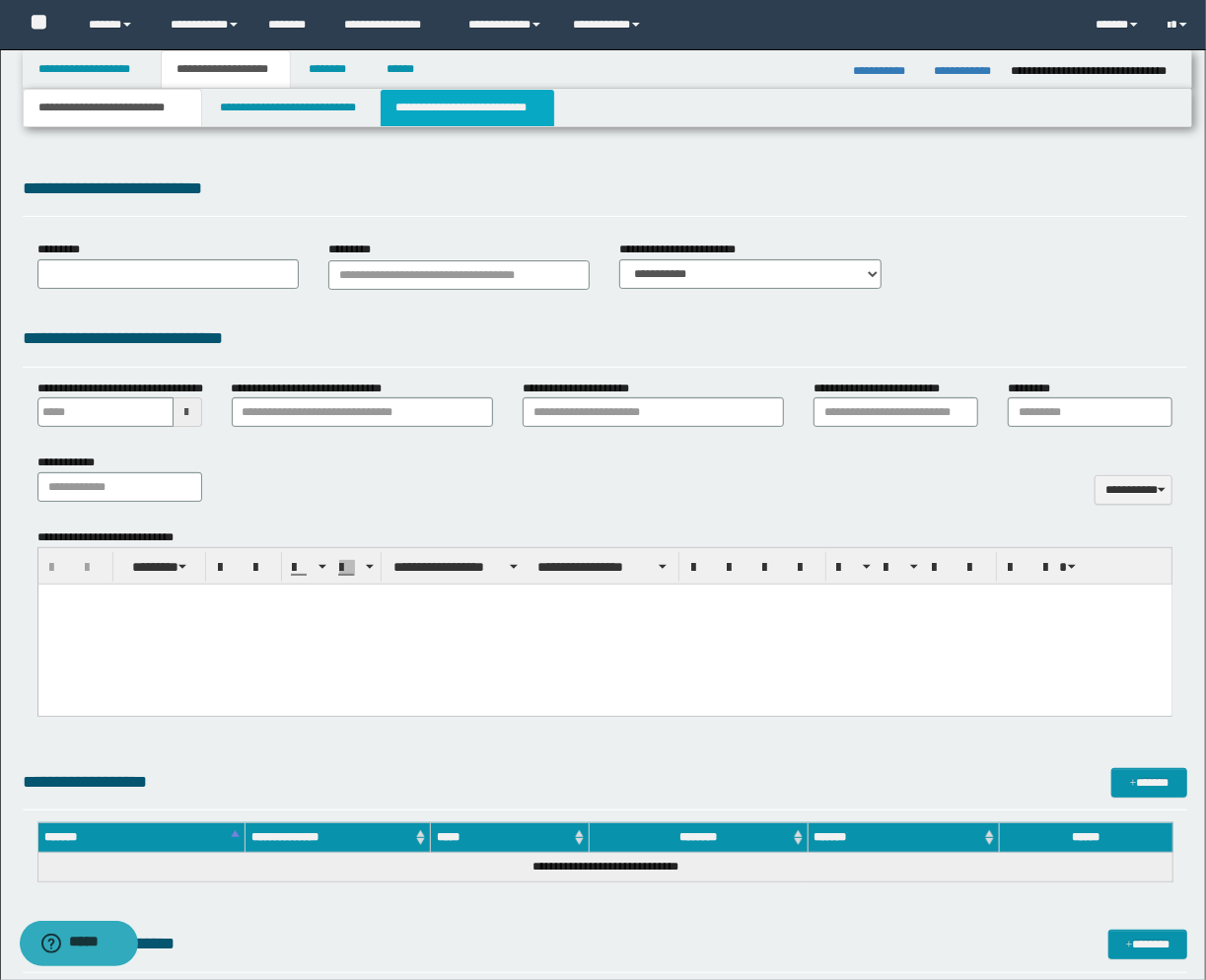 scroll, scrollTop: 0, scrollLeft: 0, axis: both 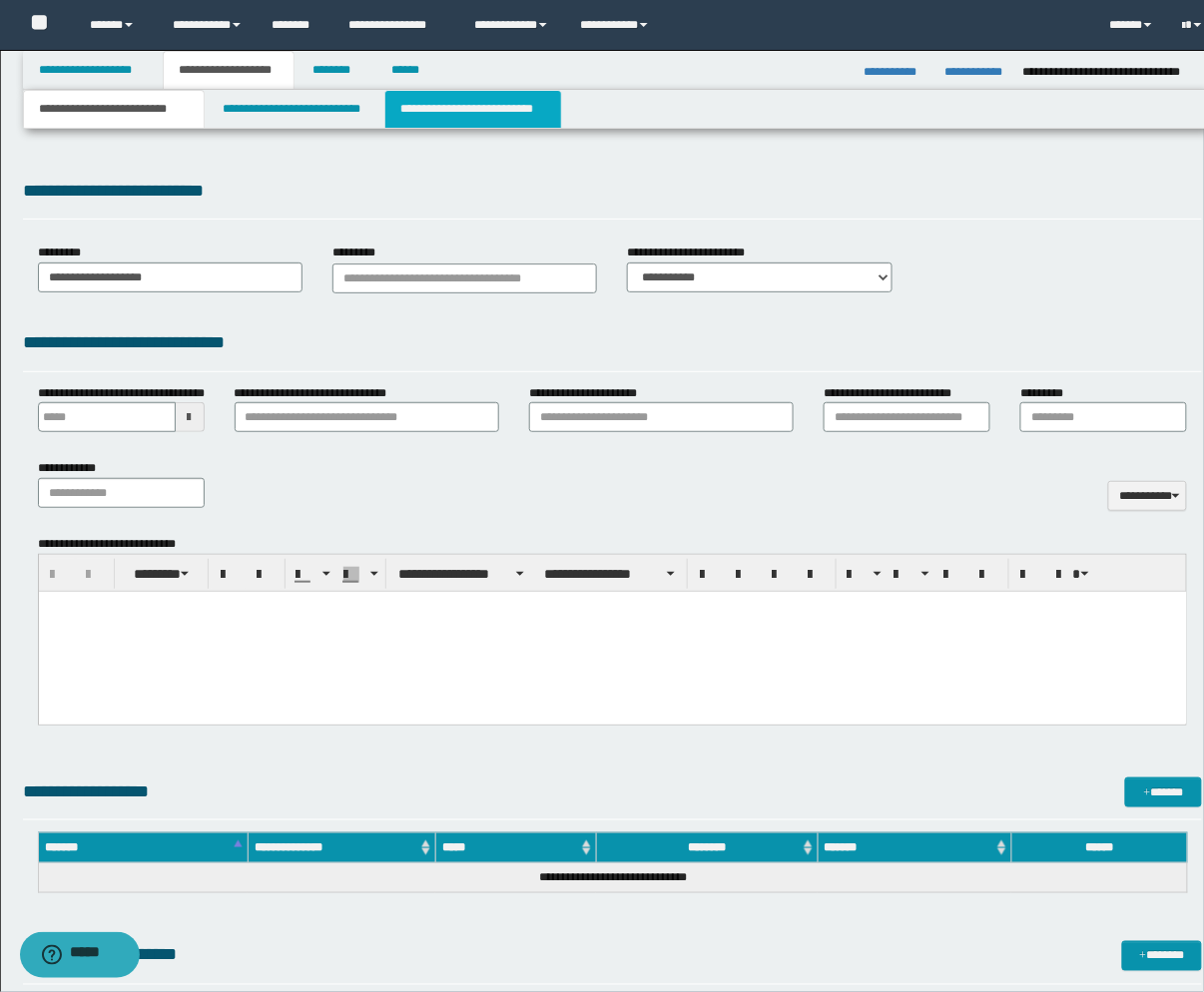 click on "**********" at bounding box center (473, 109) 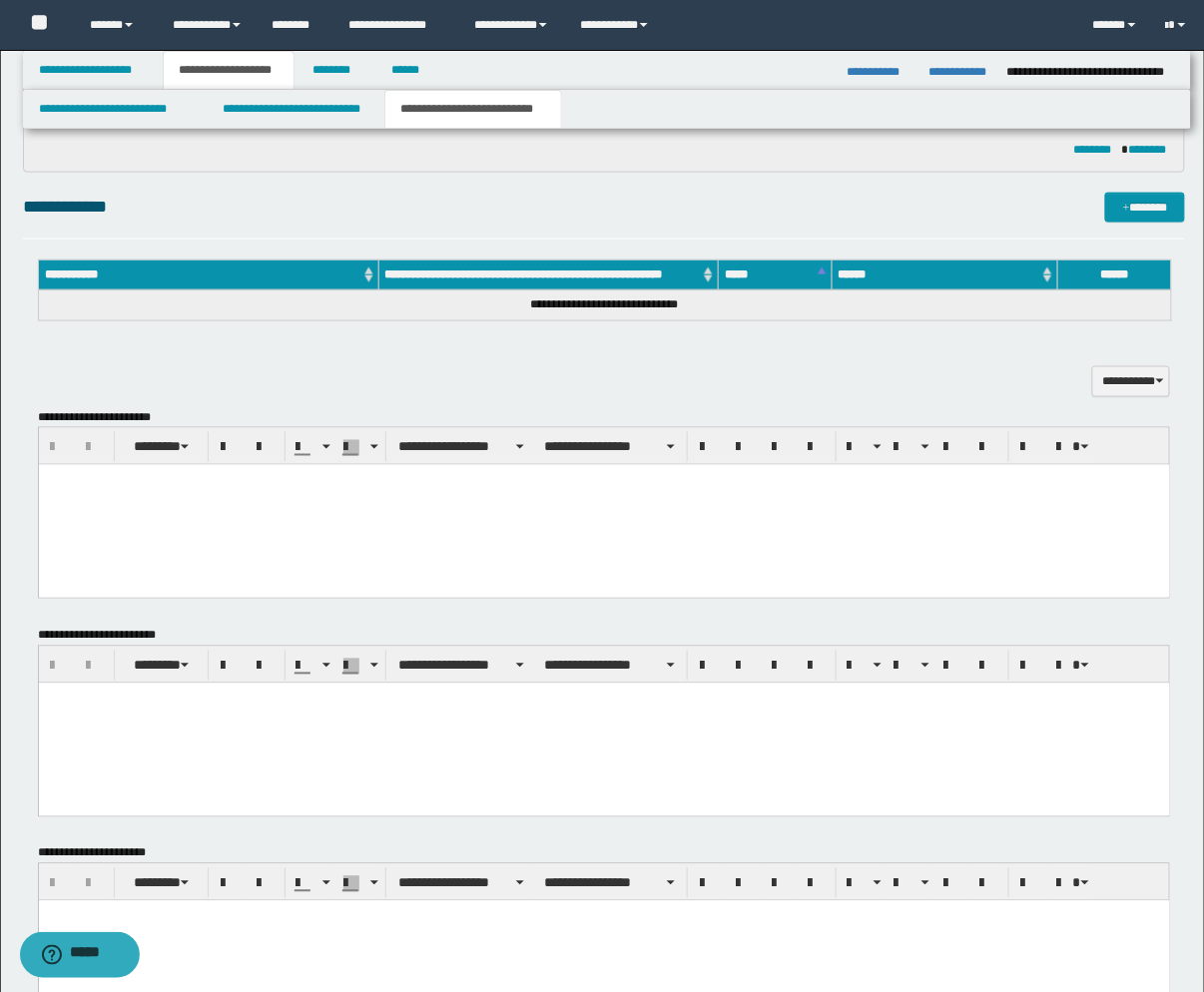 scroll, scrollTop: 663, scrollLeft: 0, axis: vertical 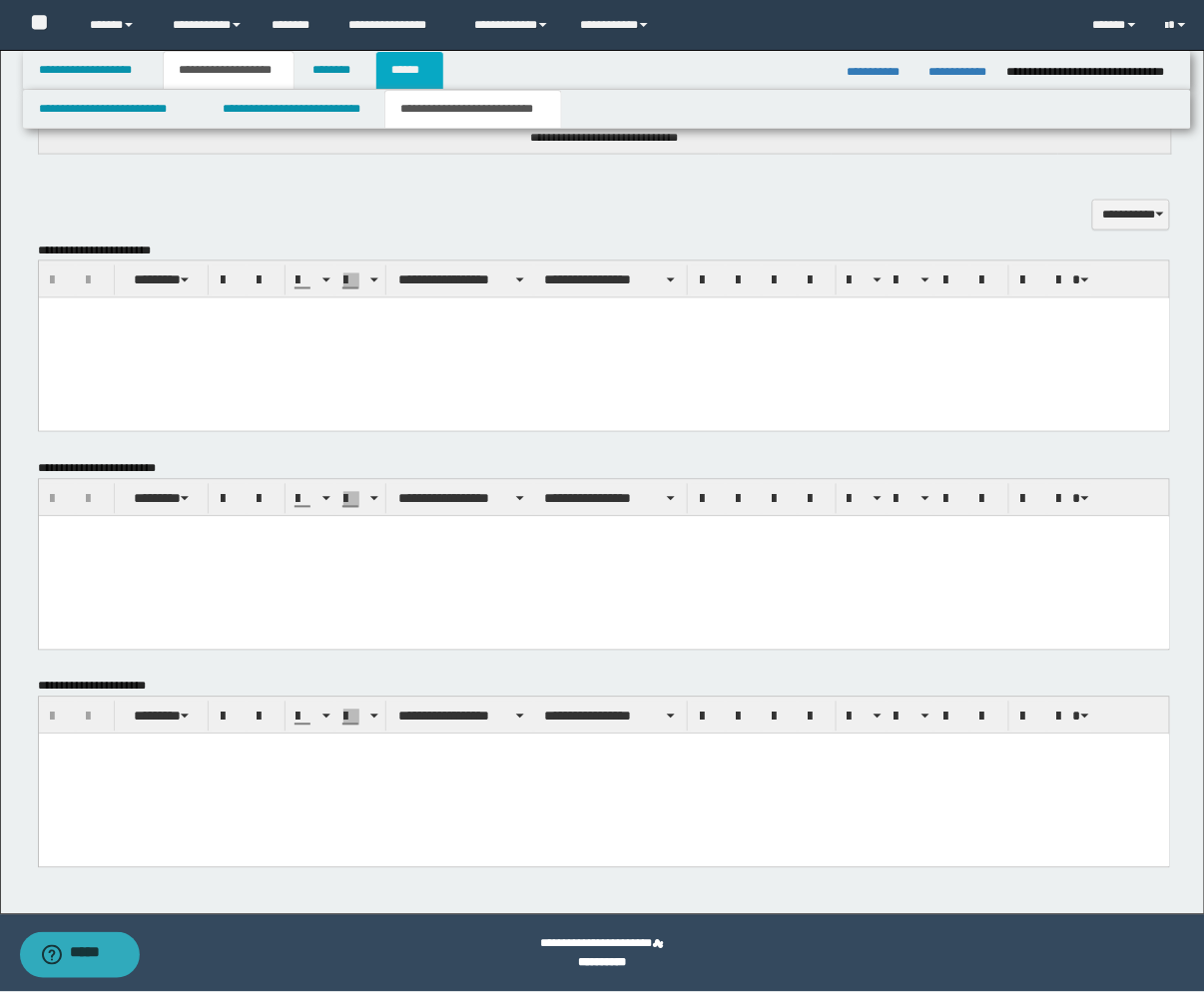 click on "******" at bounding box center (409, 70) 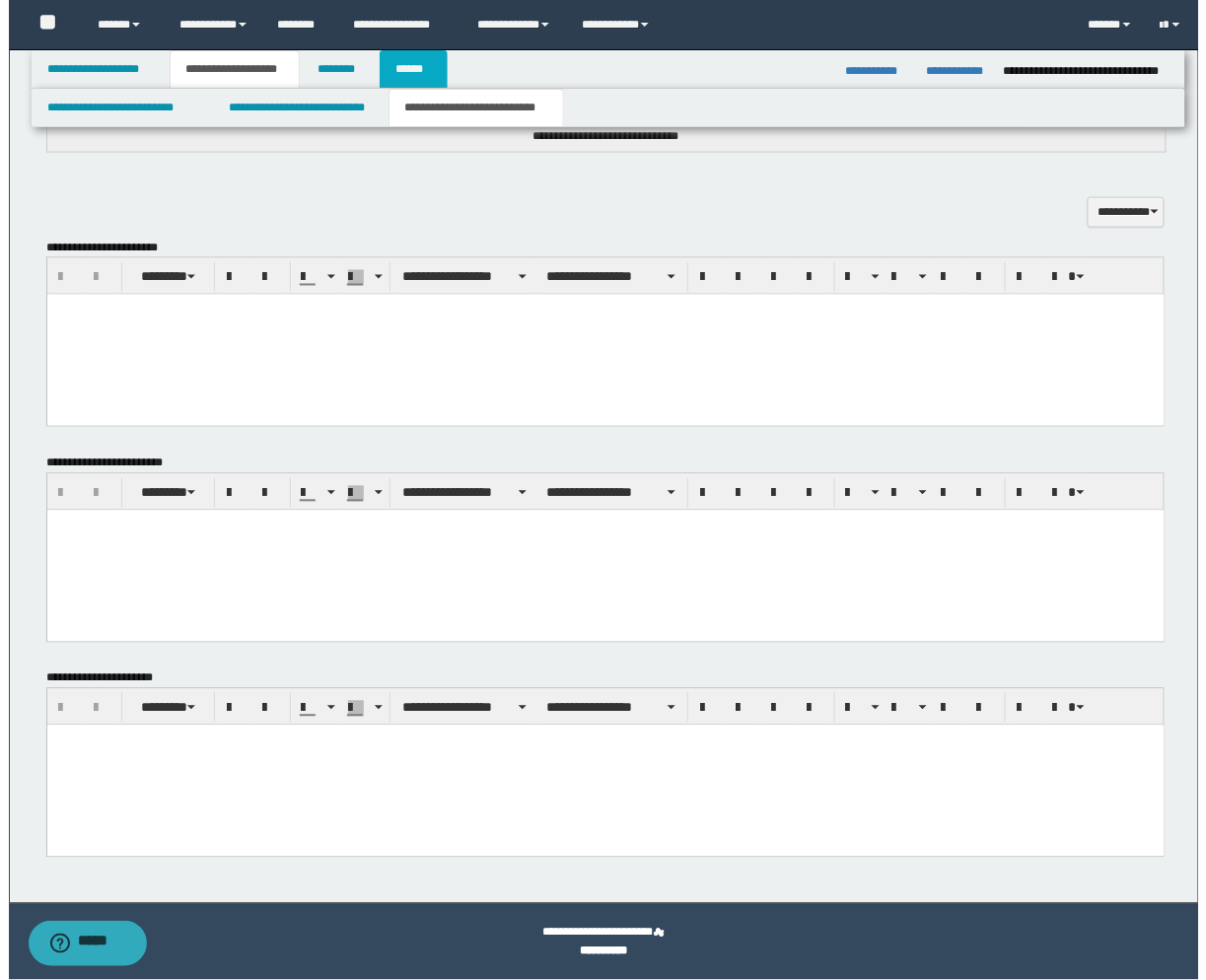 scroll, scrollTop: 0, scrollLeft: 0, axis: both 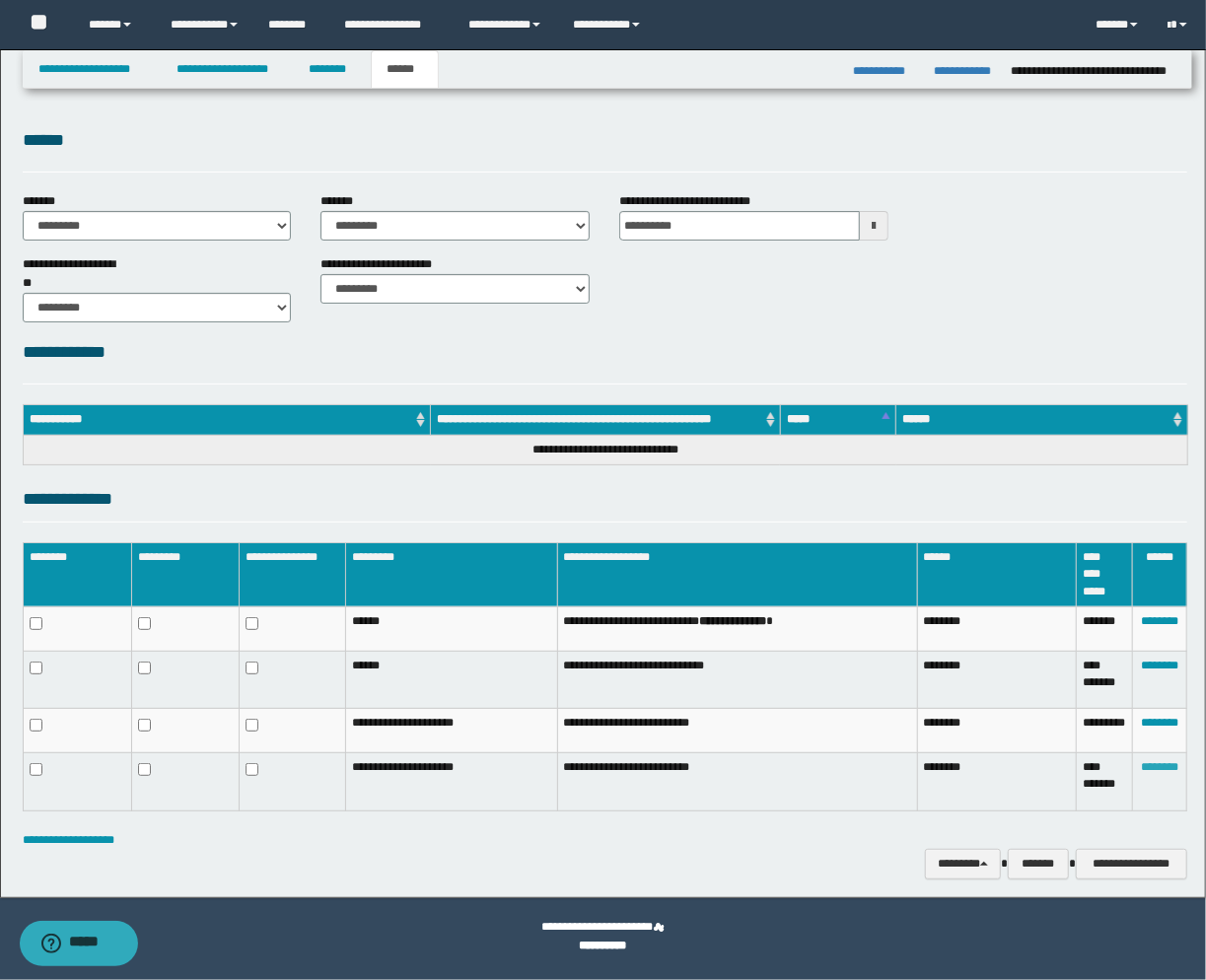 click on "********" at bounding box center (1160, 767) 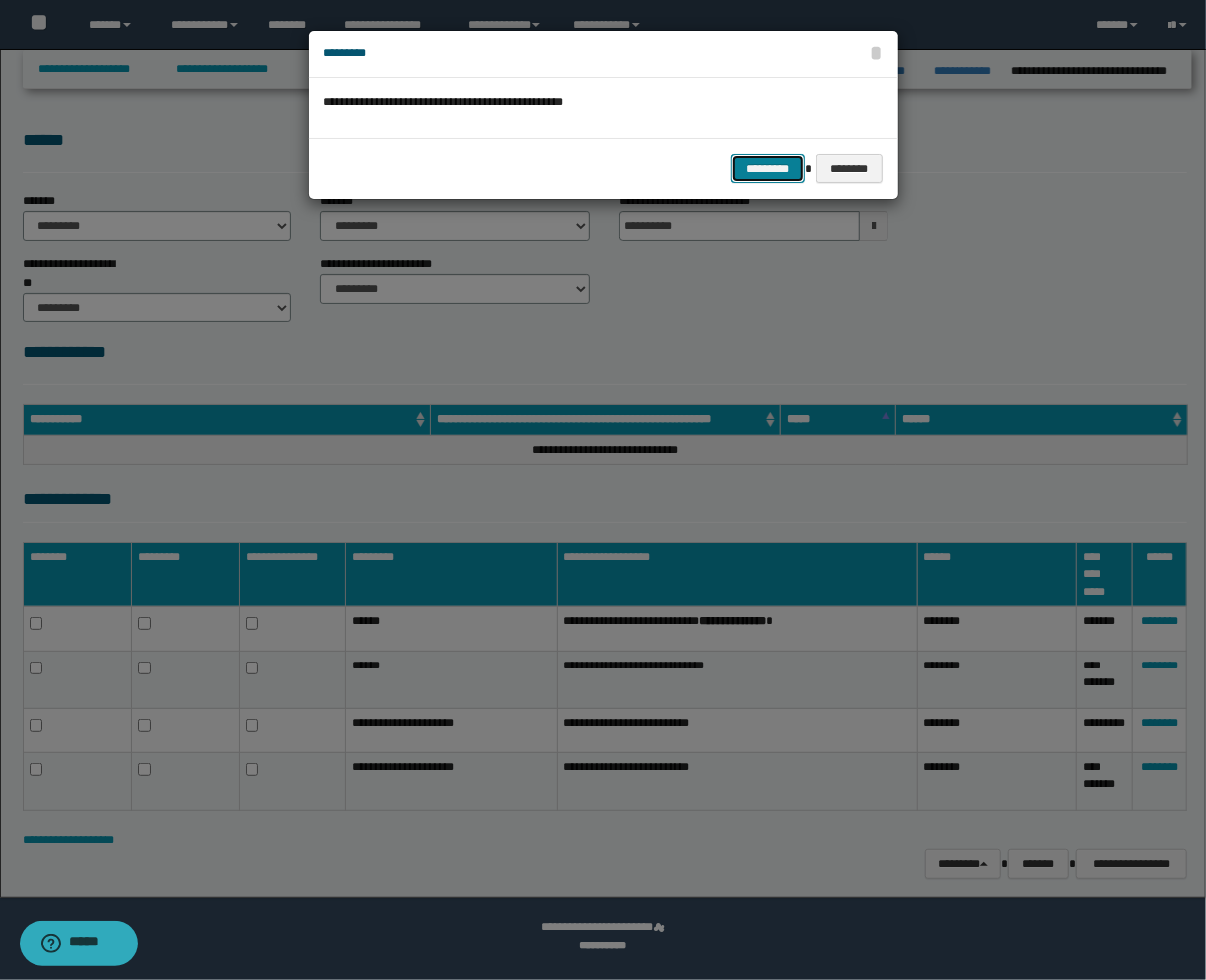 click on "*********" at bounding box center (767, 169) 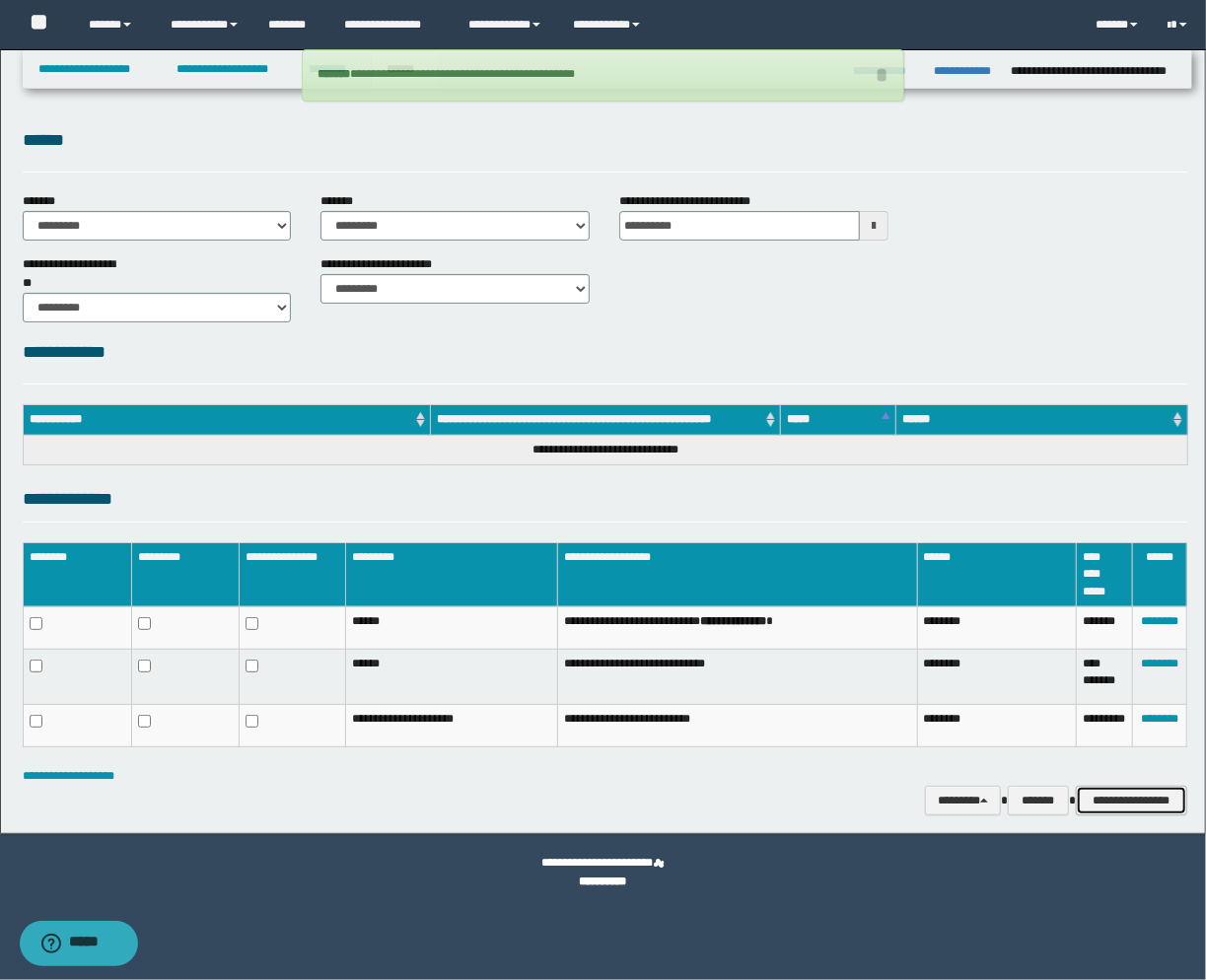click on "**********" at bounding box center (1131, 801) 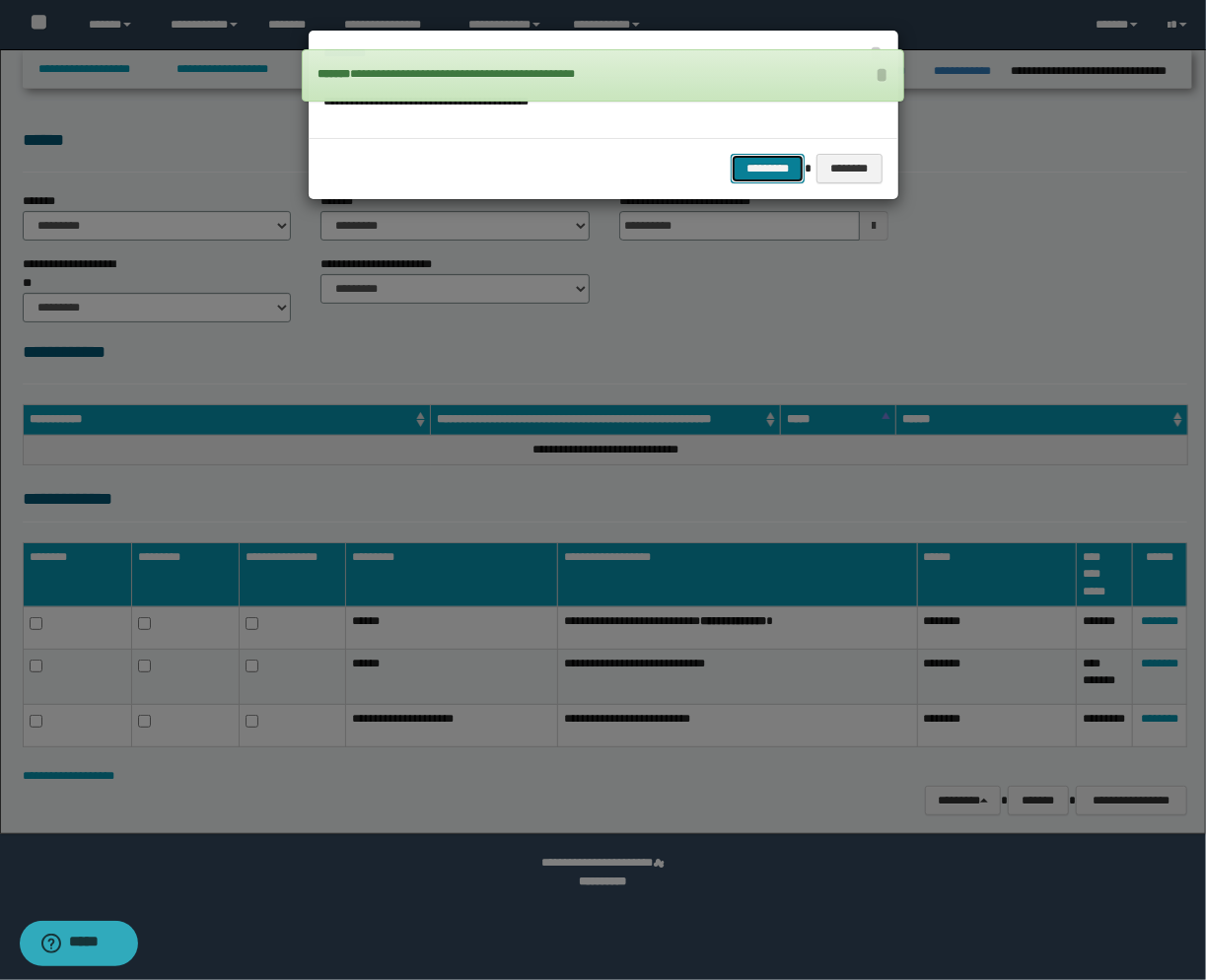 click on "*********" at bounding box center [767, 169] 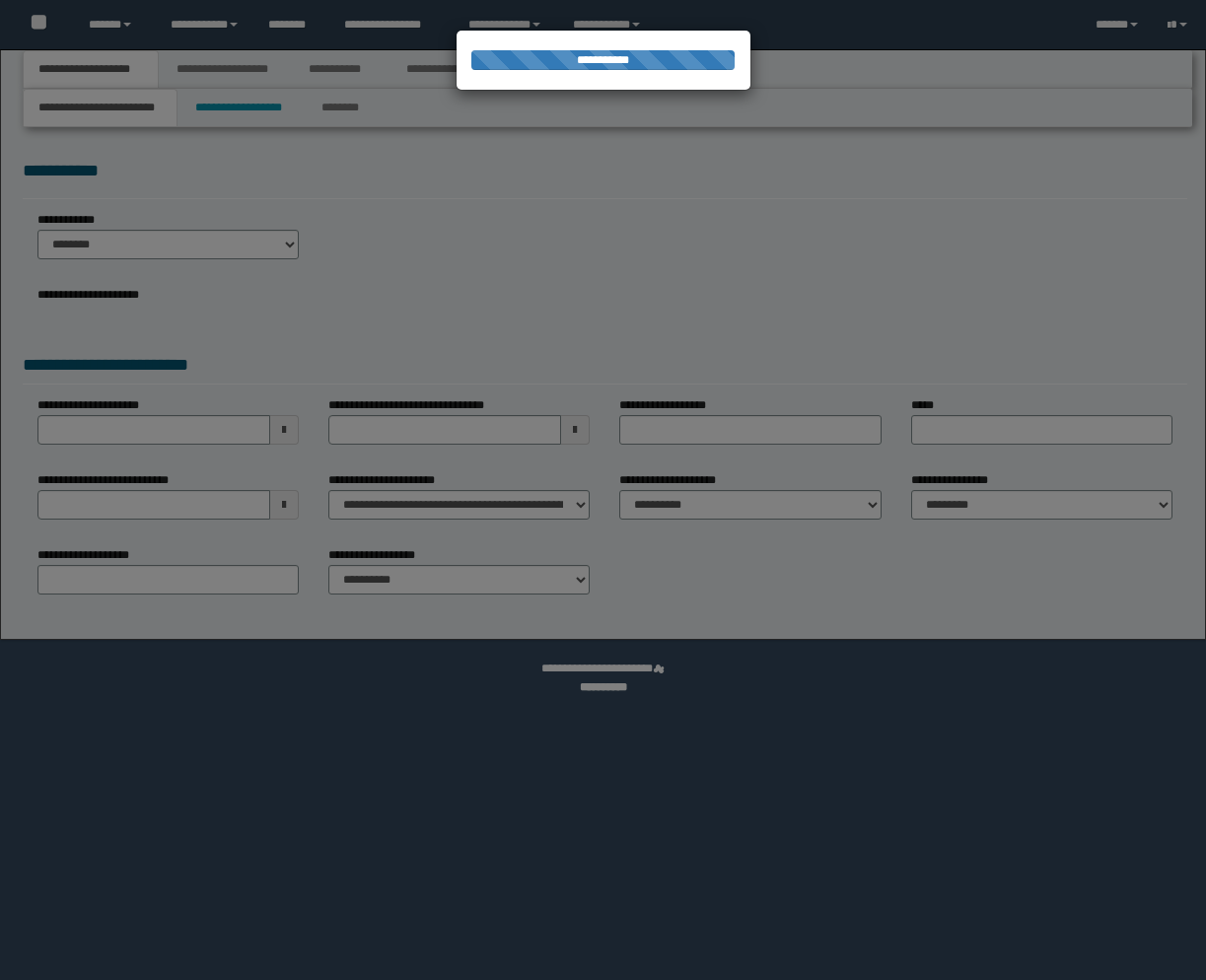 scroll, scrollTop: 0, scrollLeft: 0, axis: both 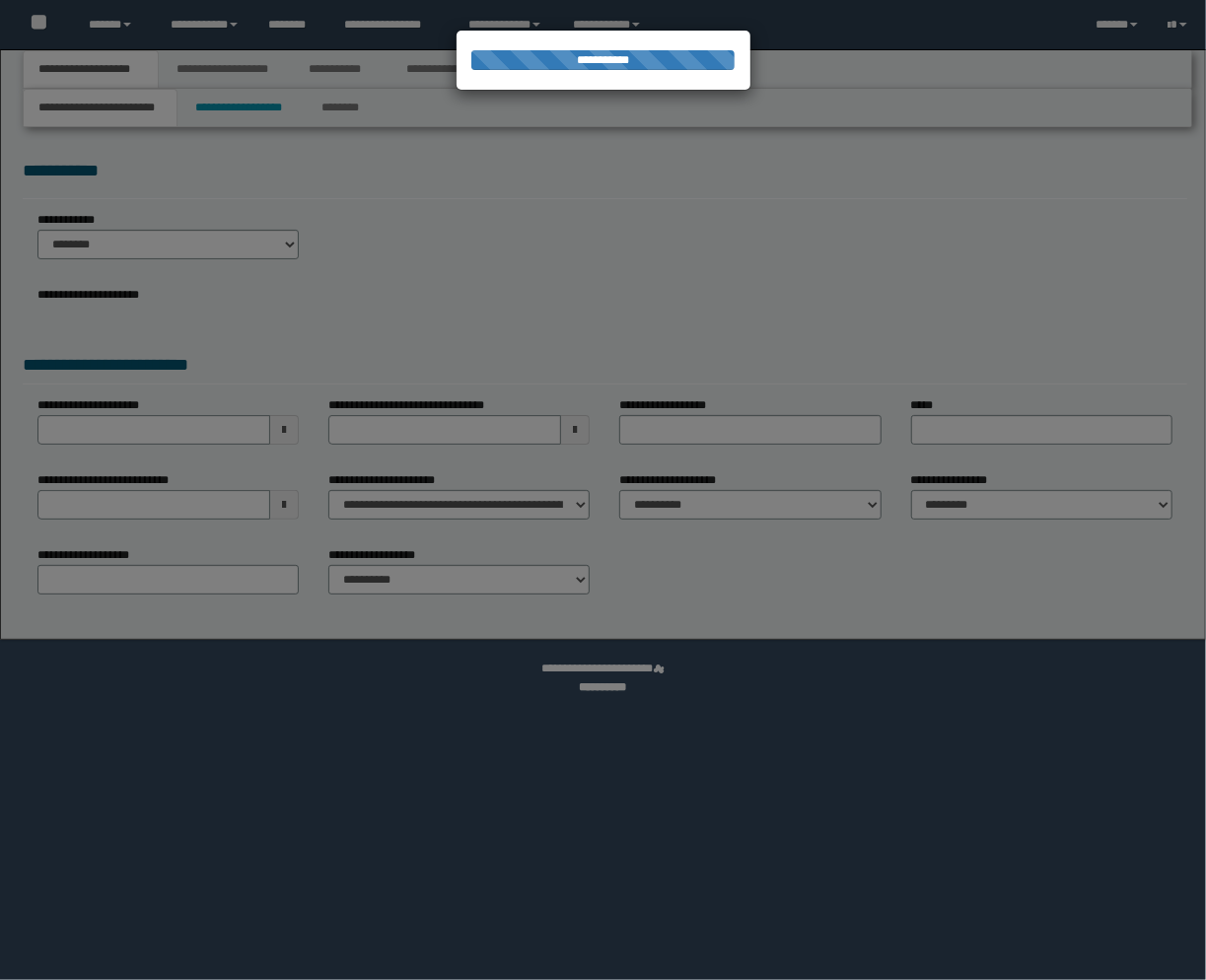 select on "*" 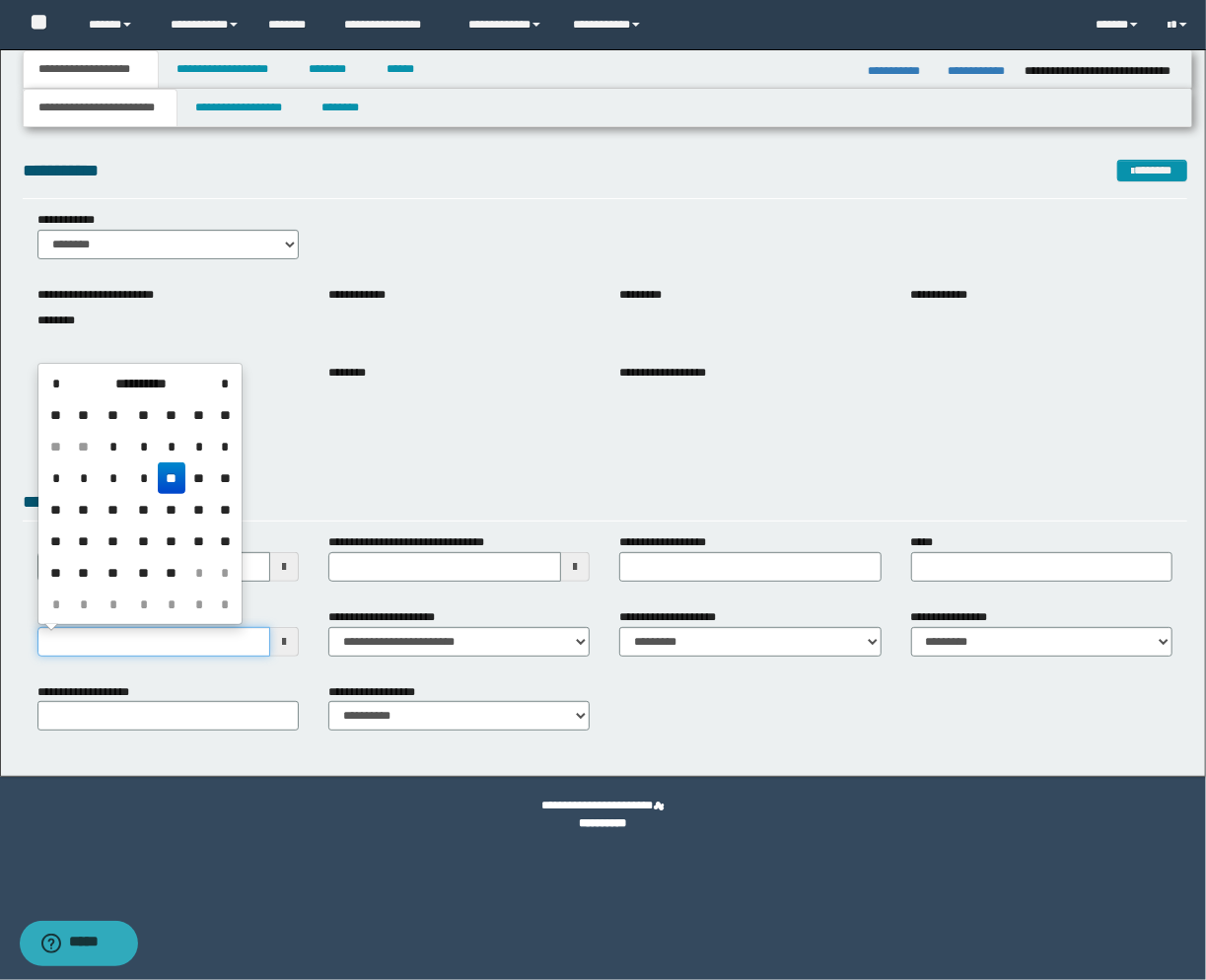click on "**********" at bounding box center (154, 642) 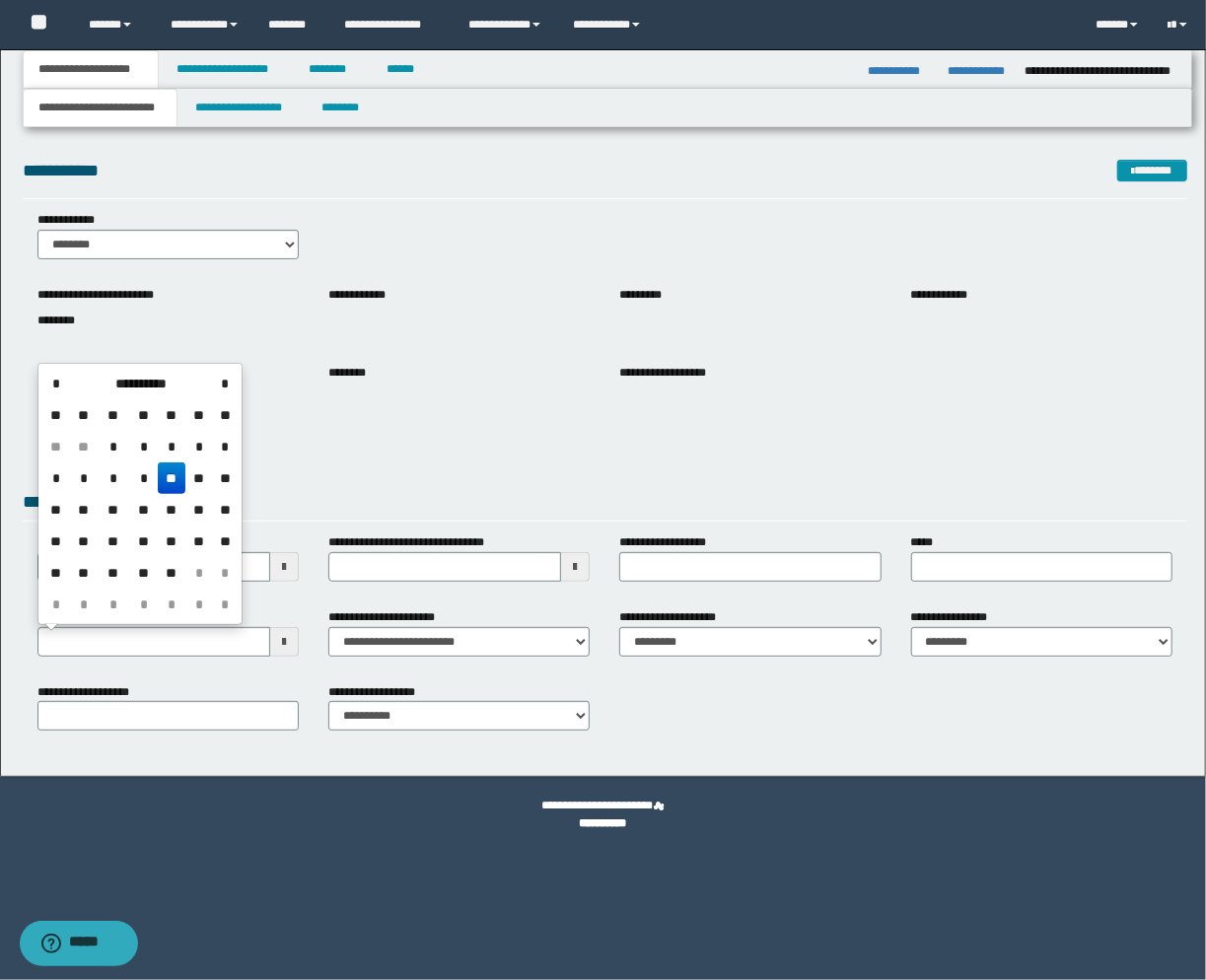click on "**" at bounding box center (172, 478) 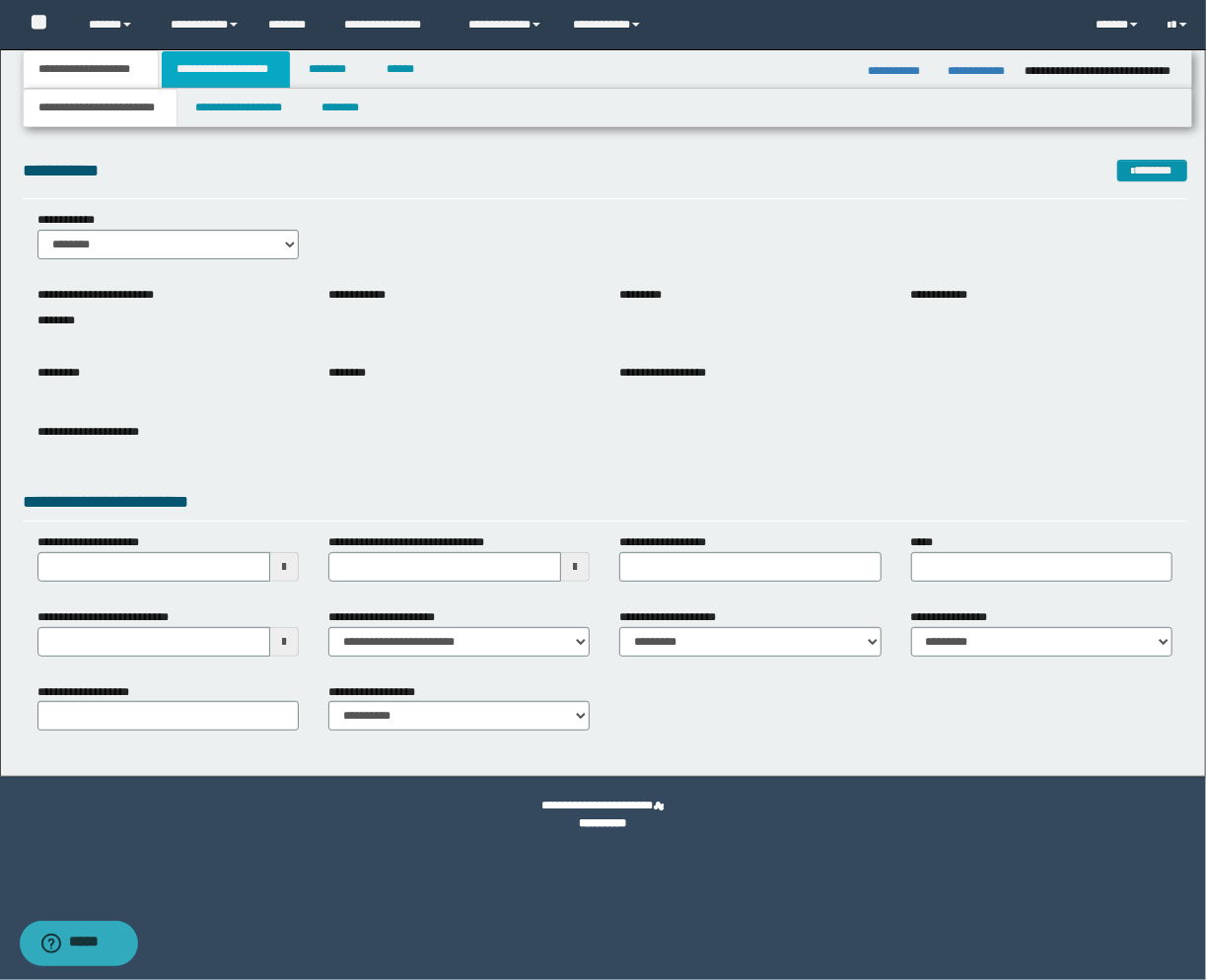 click on "**********" at bounding box center [226, 69] 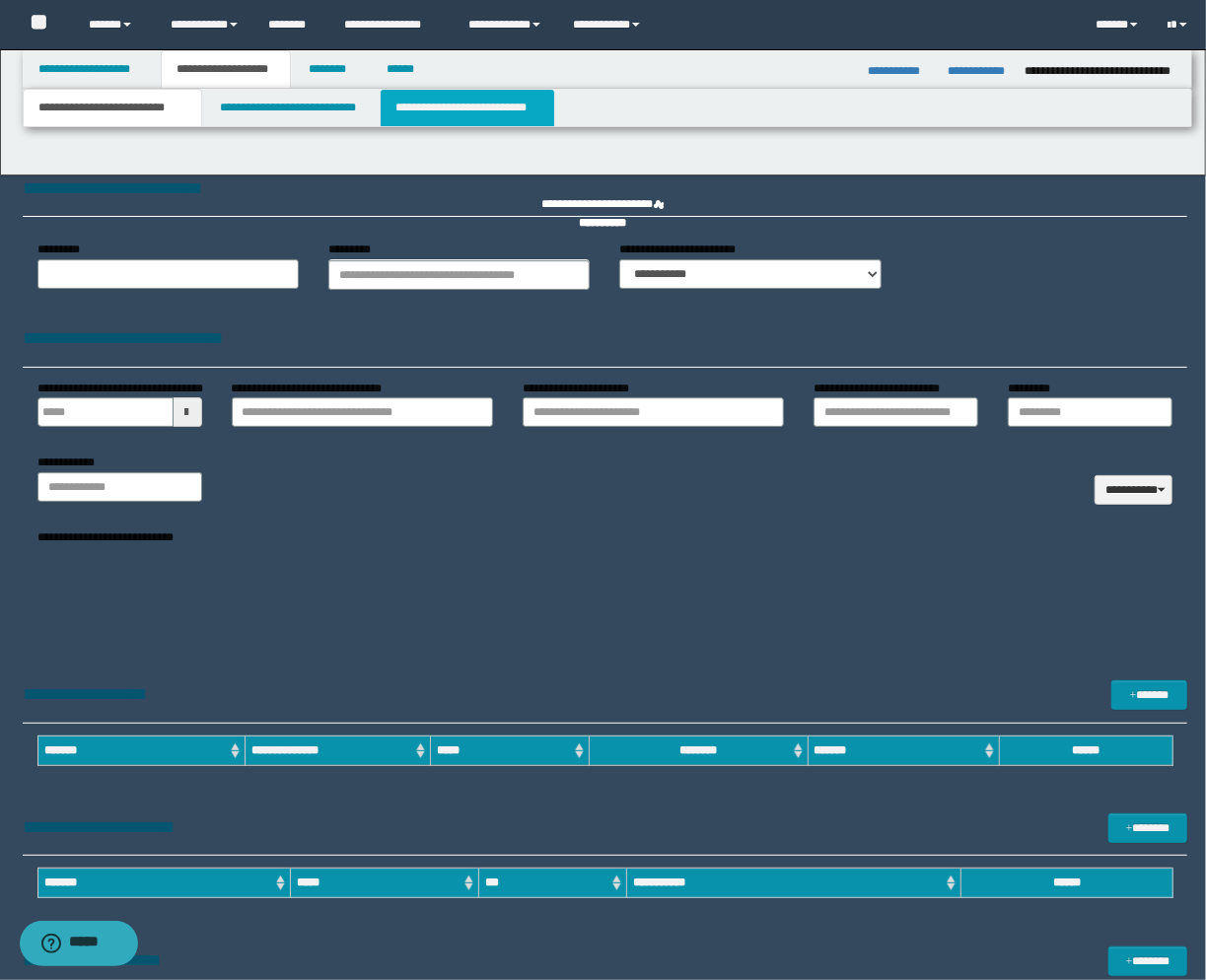 type 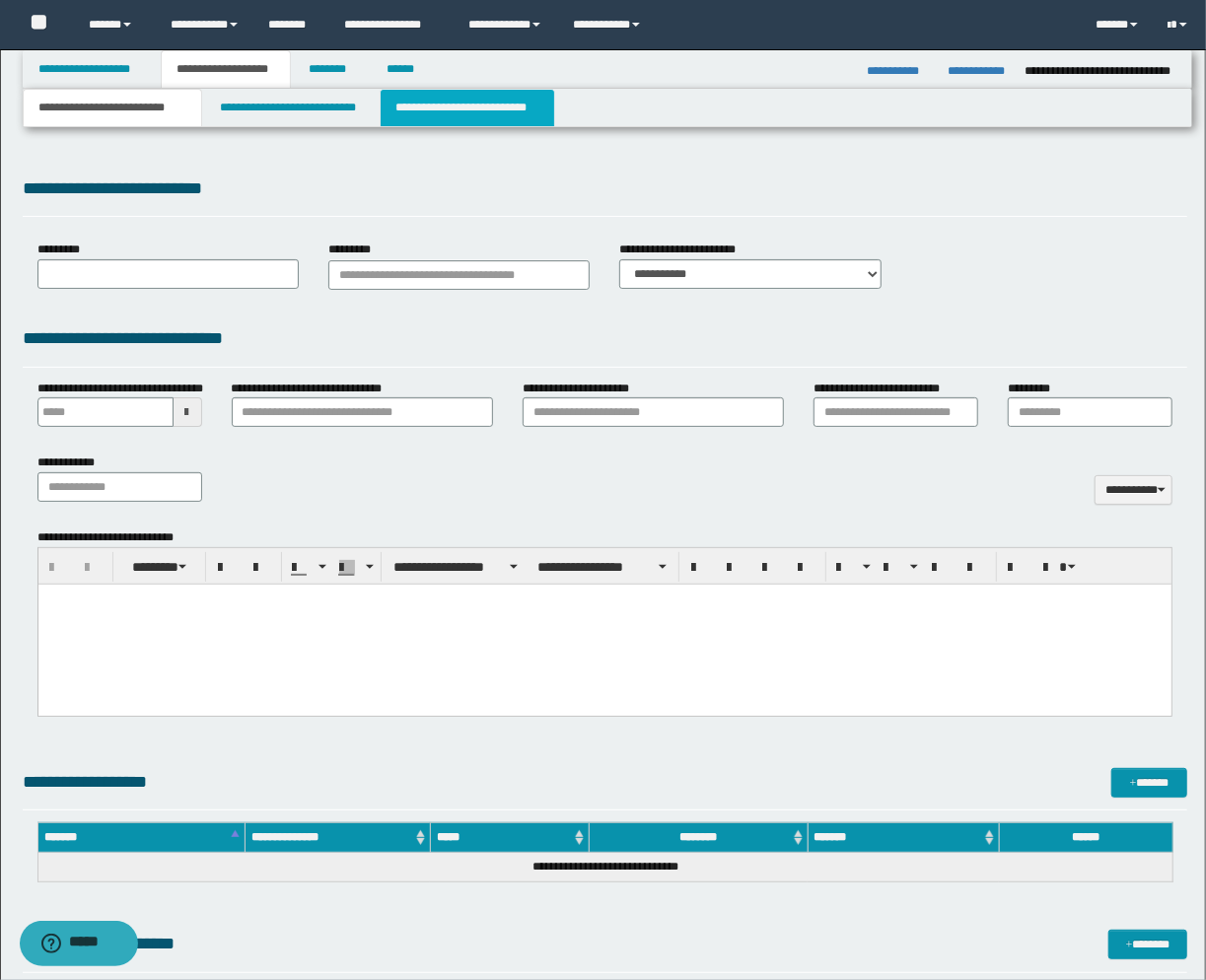 click on "**********" at bounding box center [467, 107] 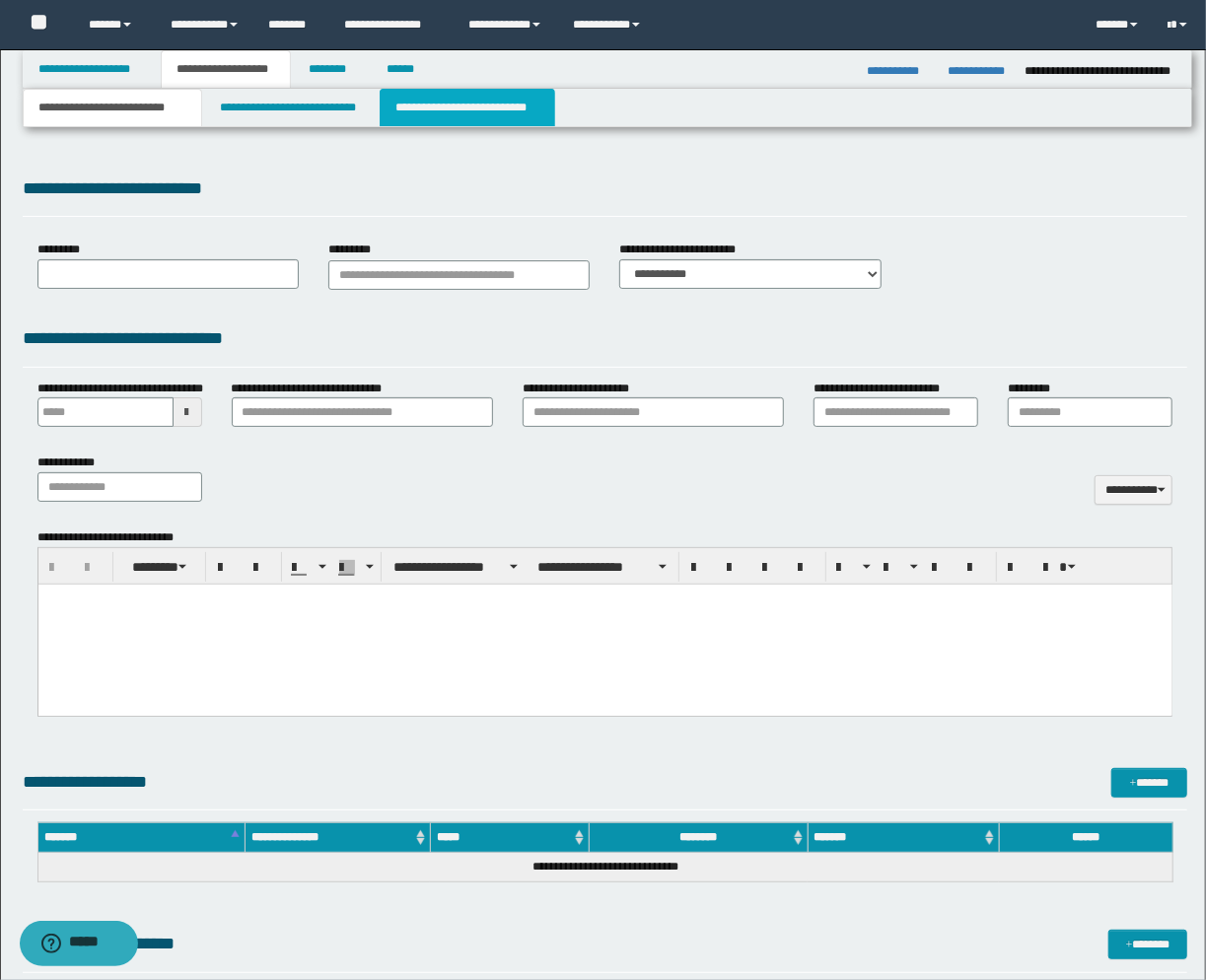 scroll, scrollTop: 0, scrollLeft: 0, axis: both 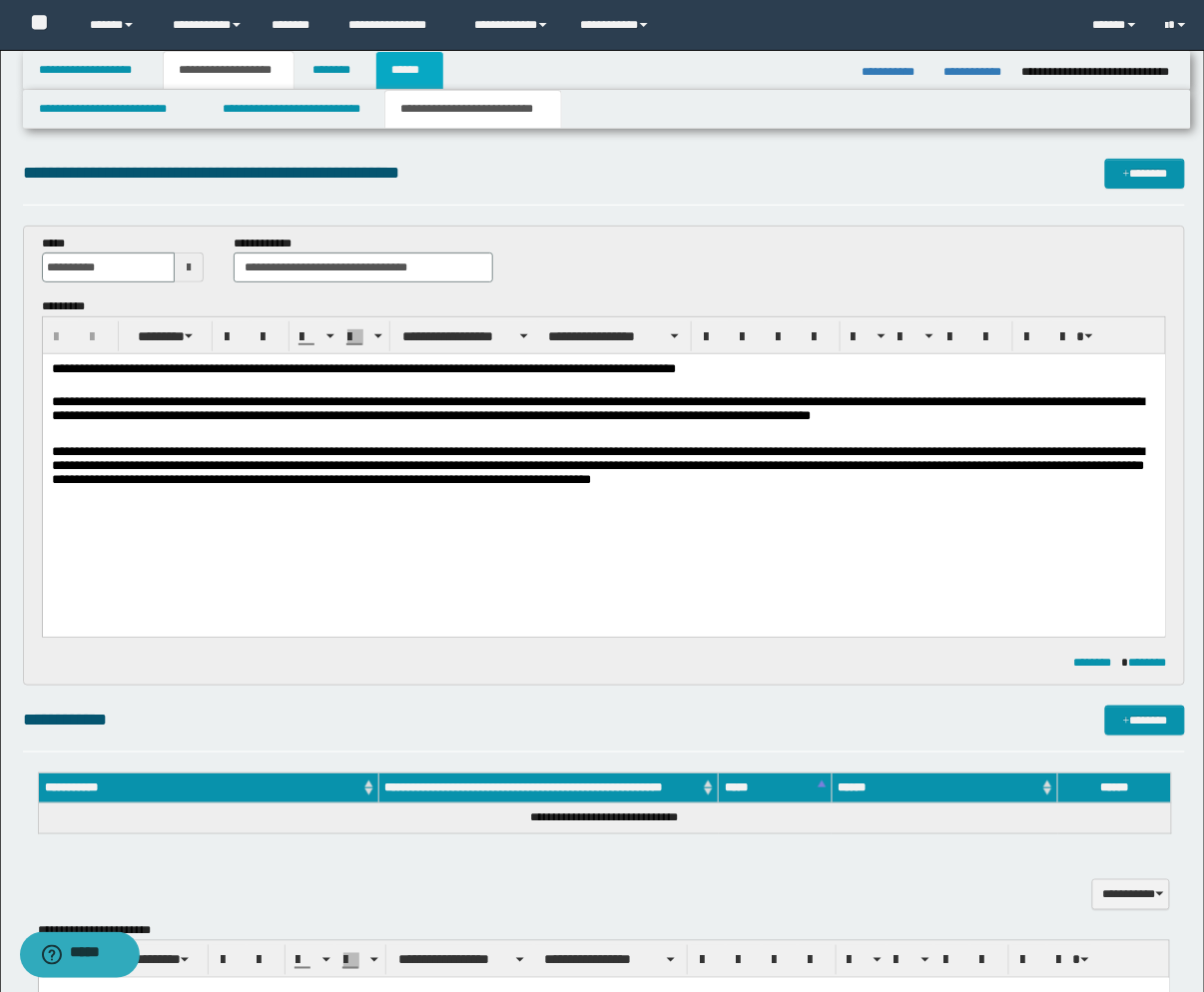 click on "******" at bounding box center [409, 70] 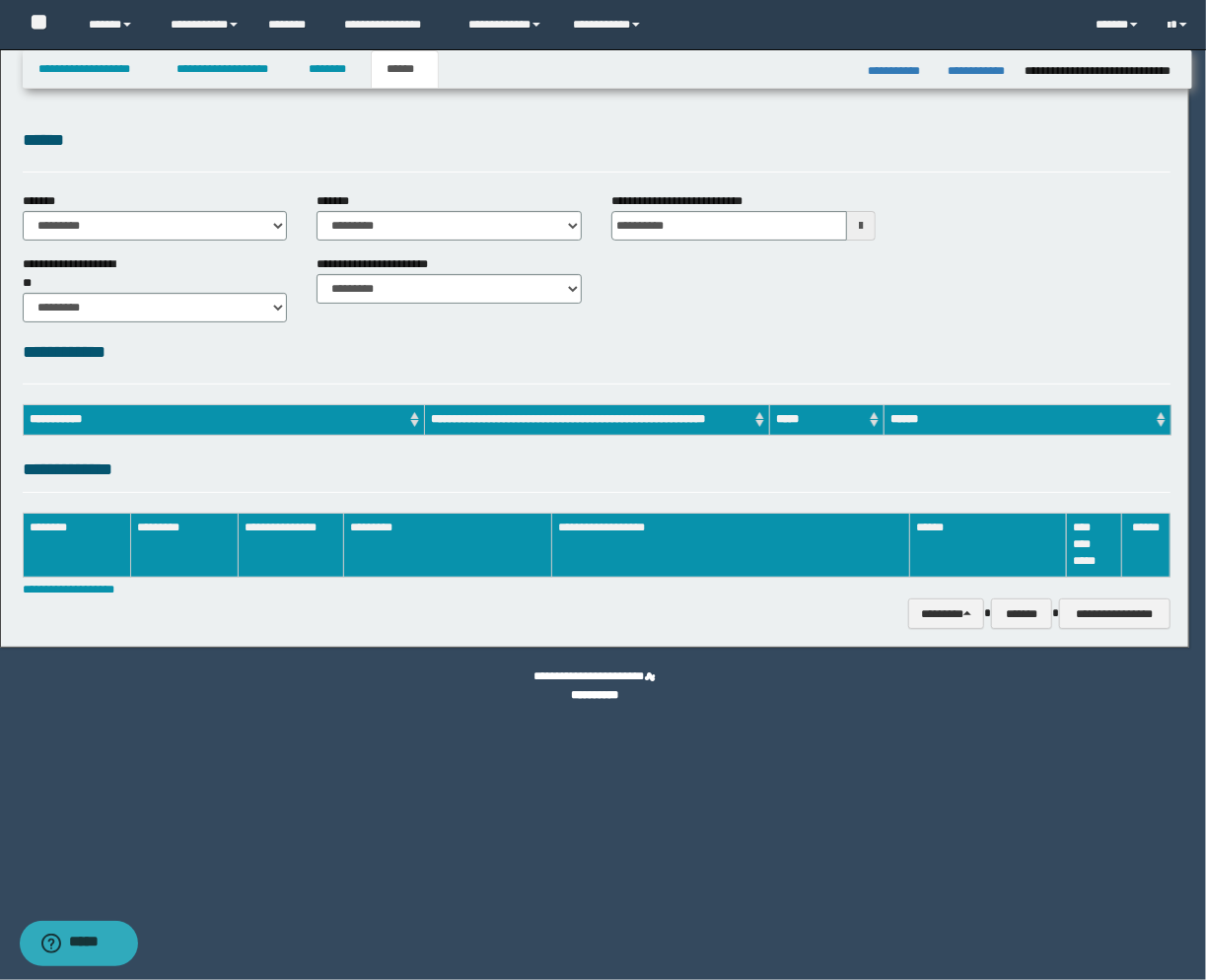 scroll, scrollTop: 0, scrollLeft: 0, axis: both 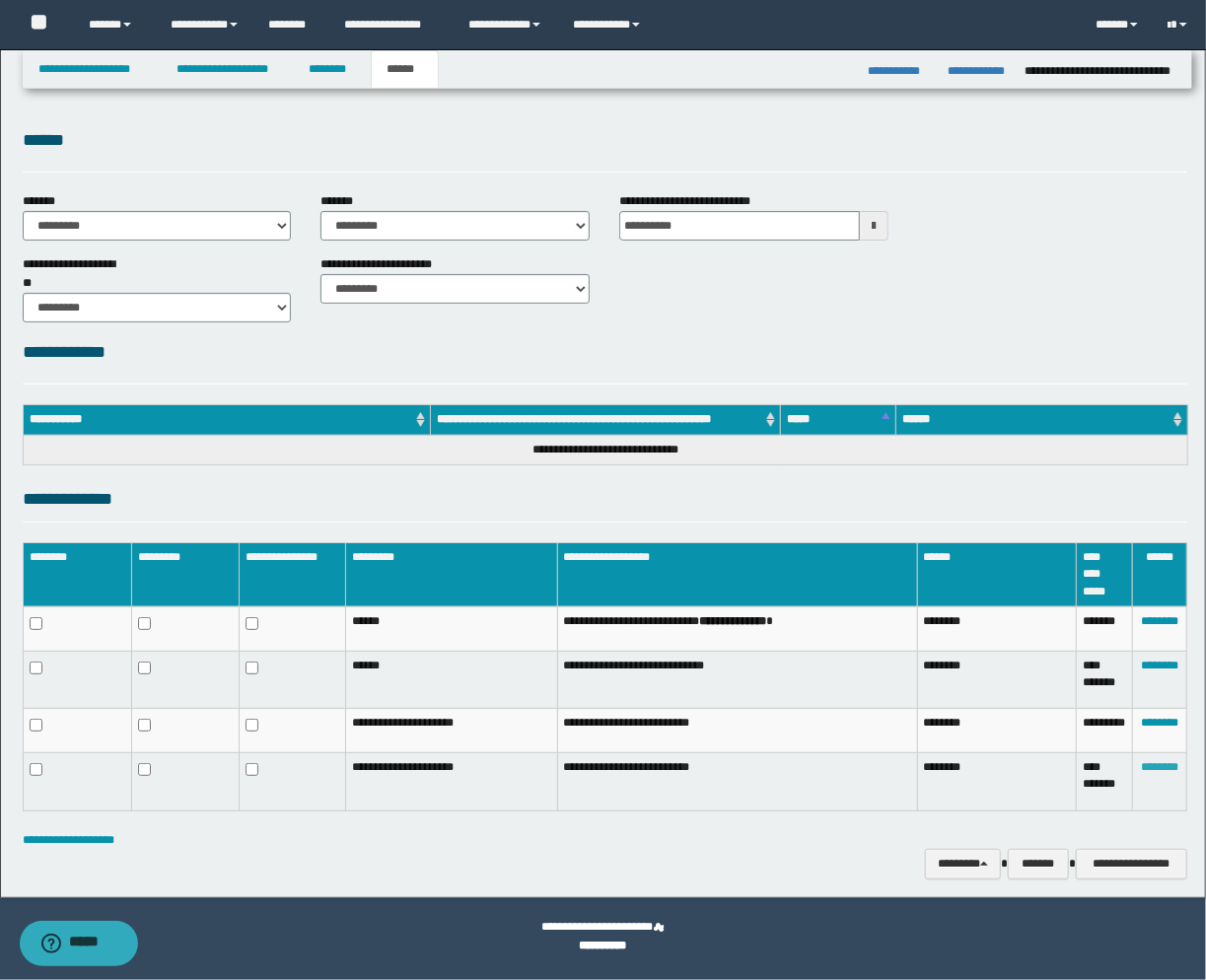 click on "********" at bounding box center [1160, 767] 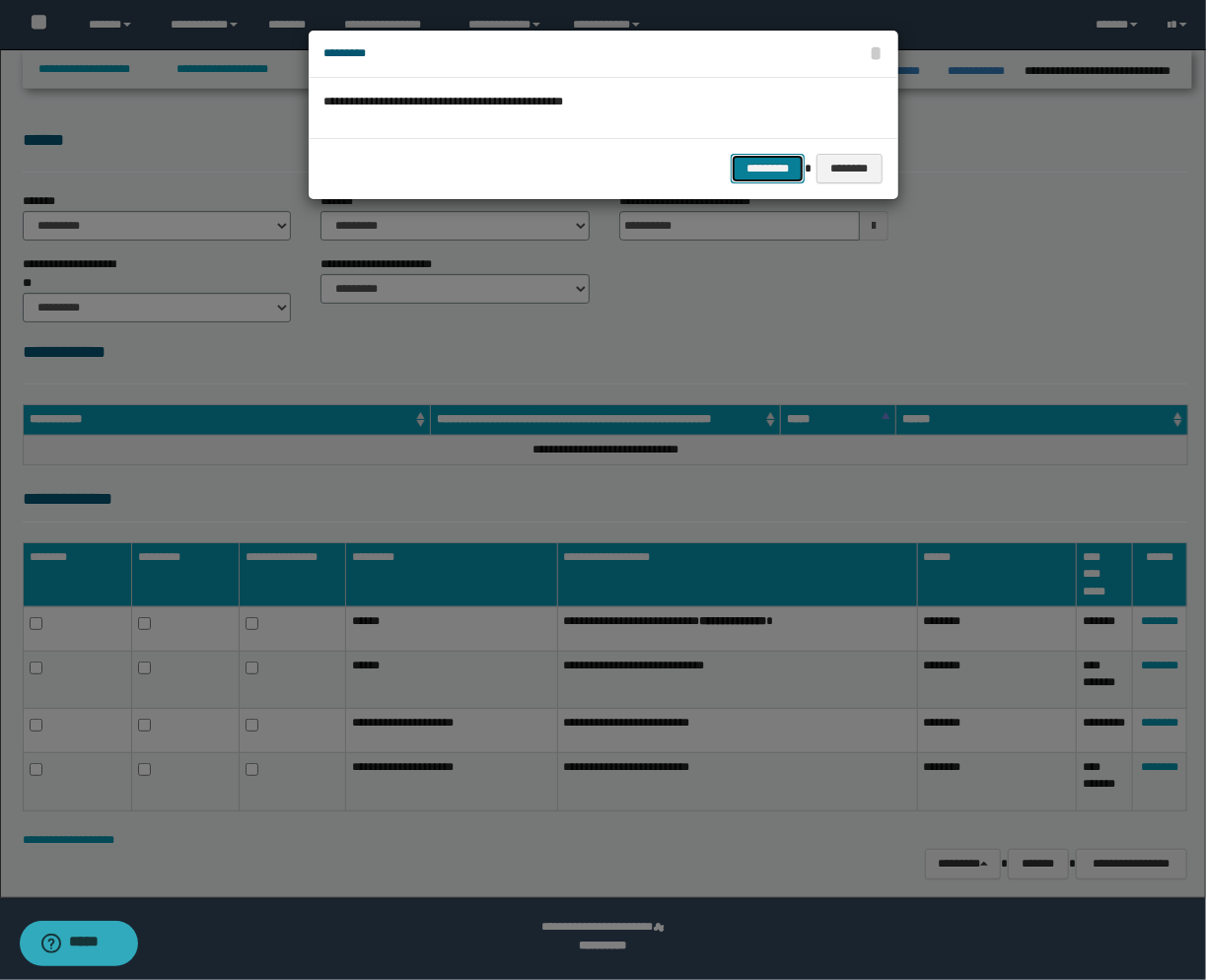 click on "*********" at bounding box center (767, 169) 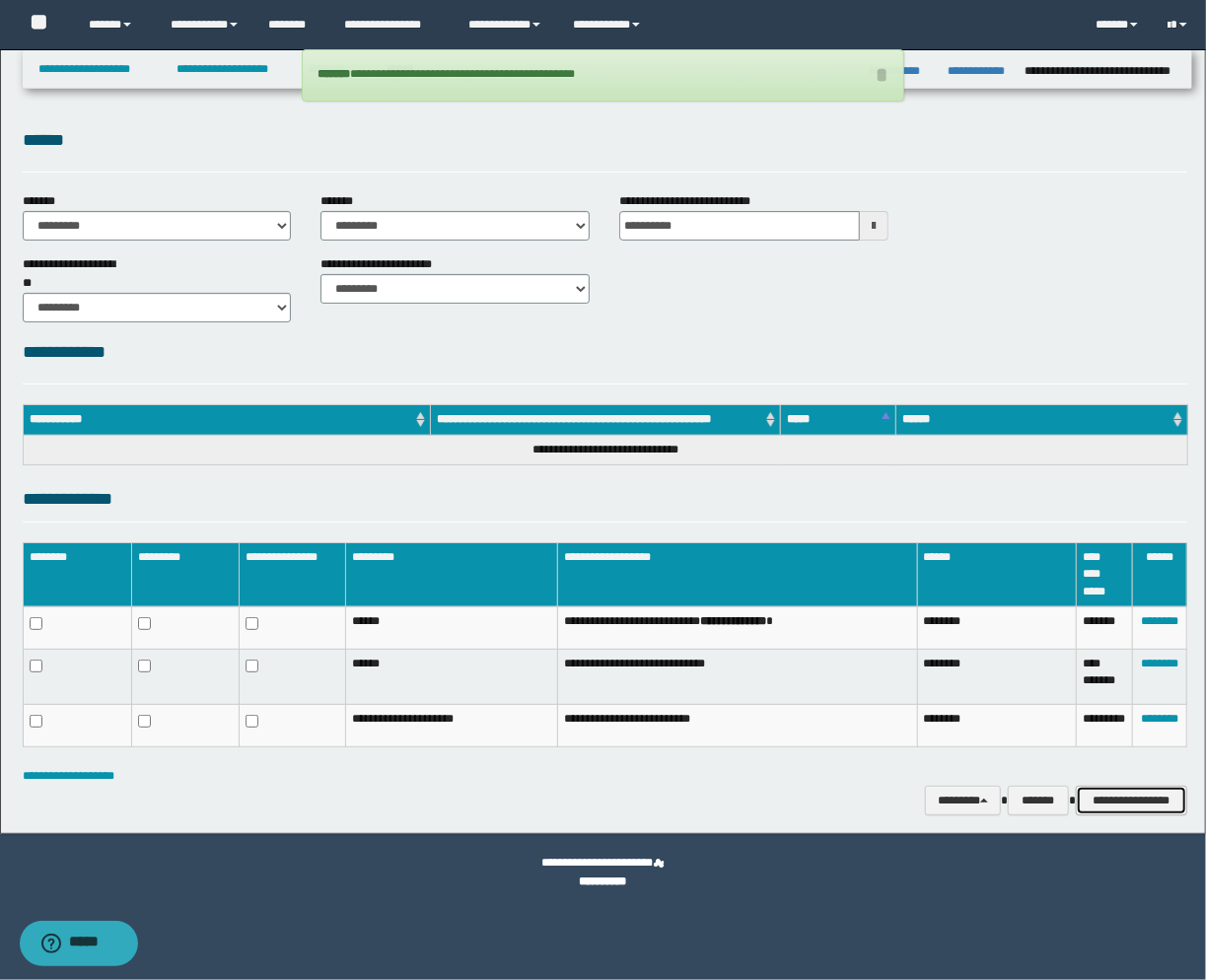 click on "**********" at bounding box center (1131, 801) 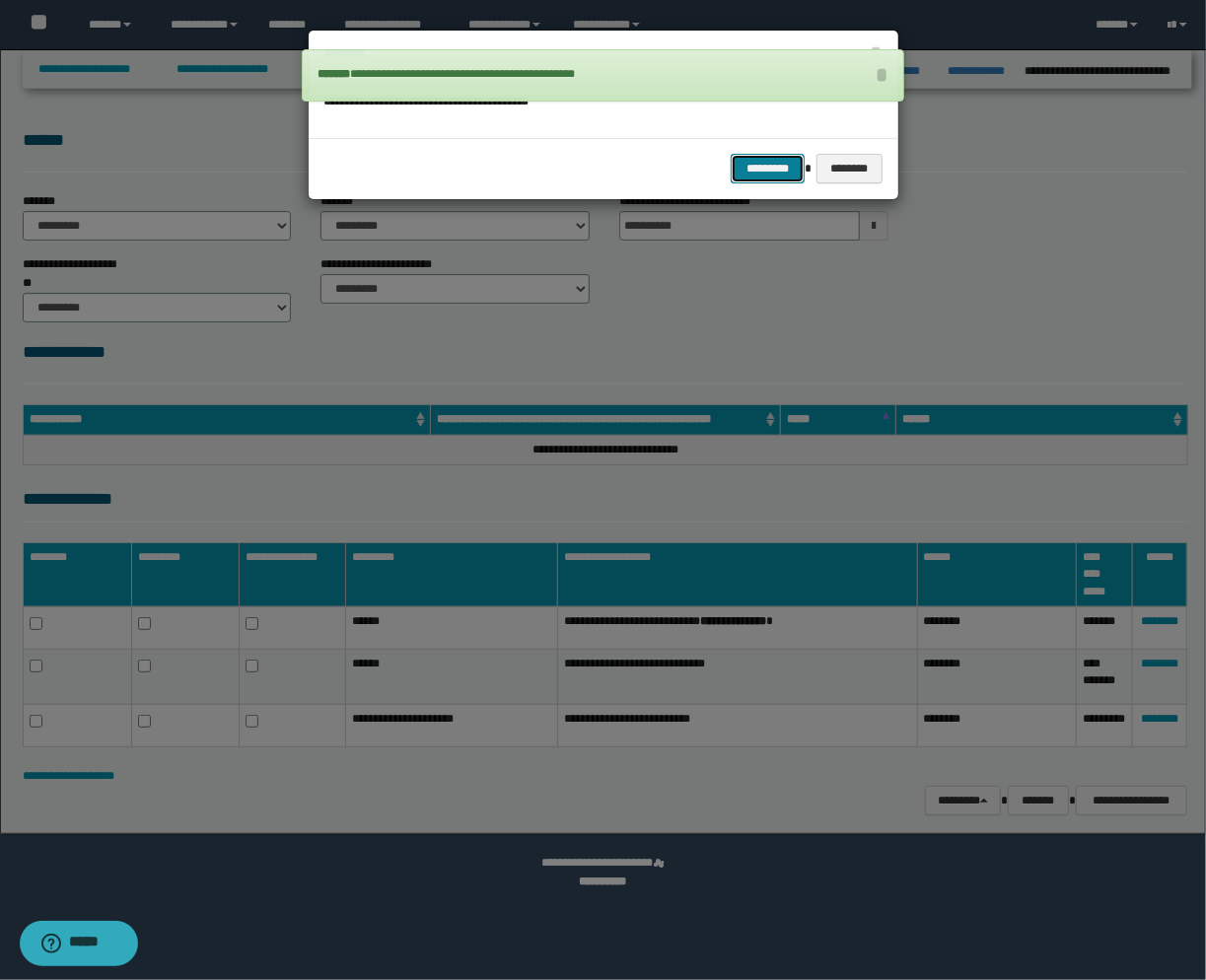 click on "*********" at bounding box center [767, 169] 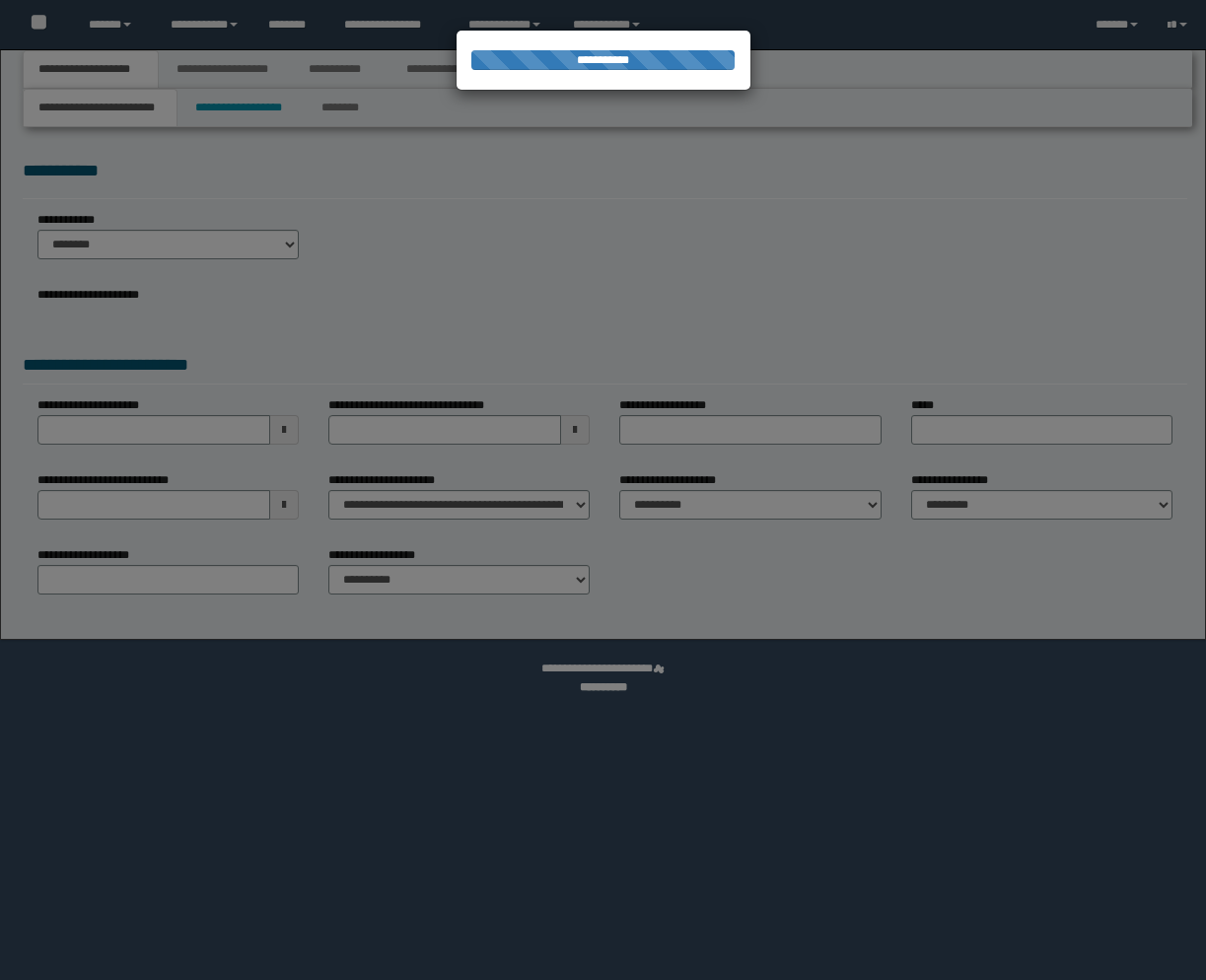 scroll, scrollTop: 0, scrollLeft: 0, axis: both 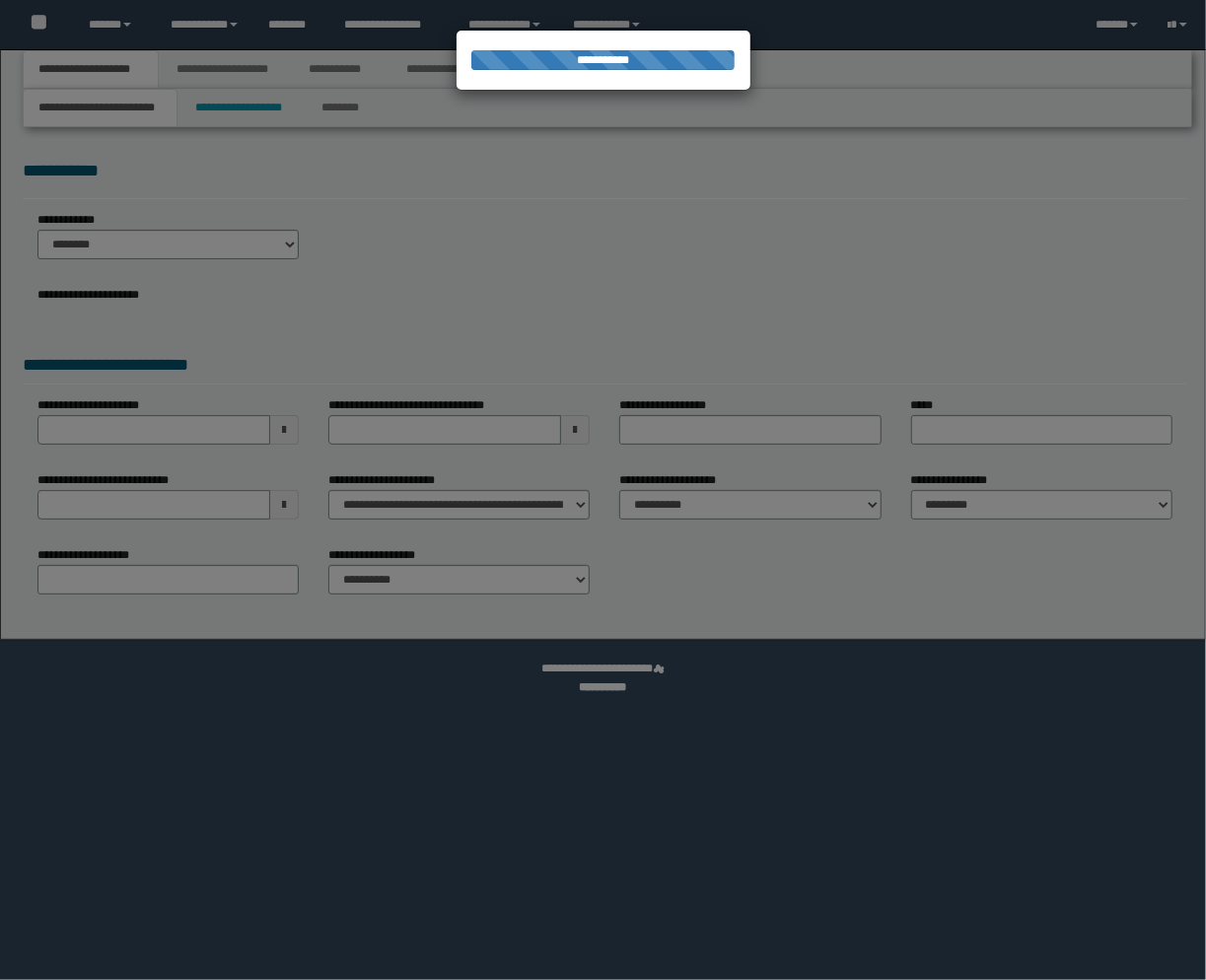 select on "*" 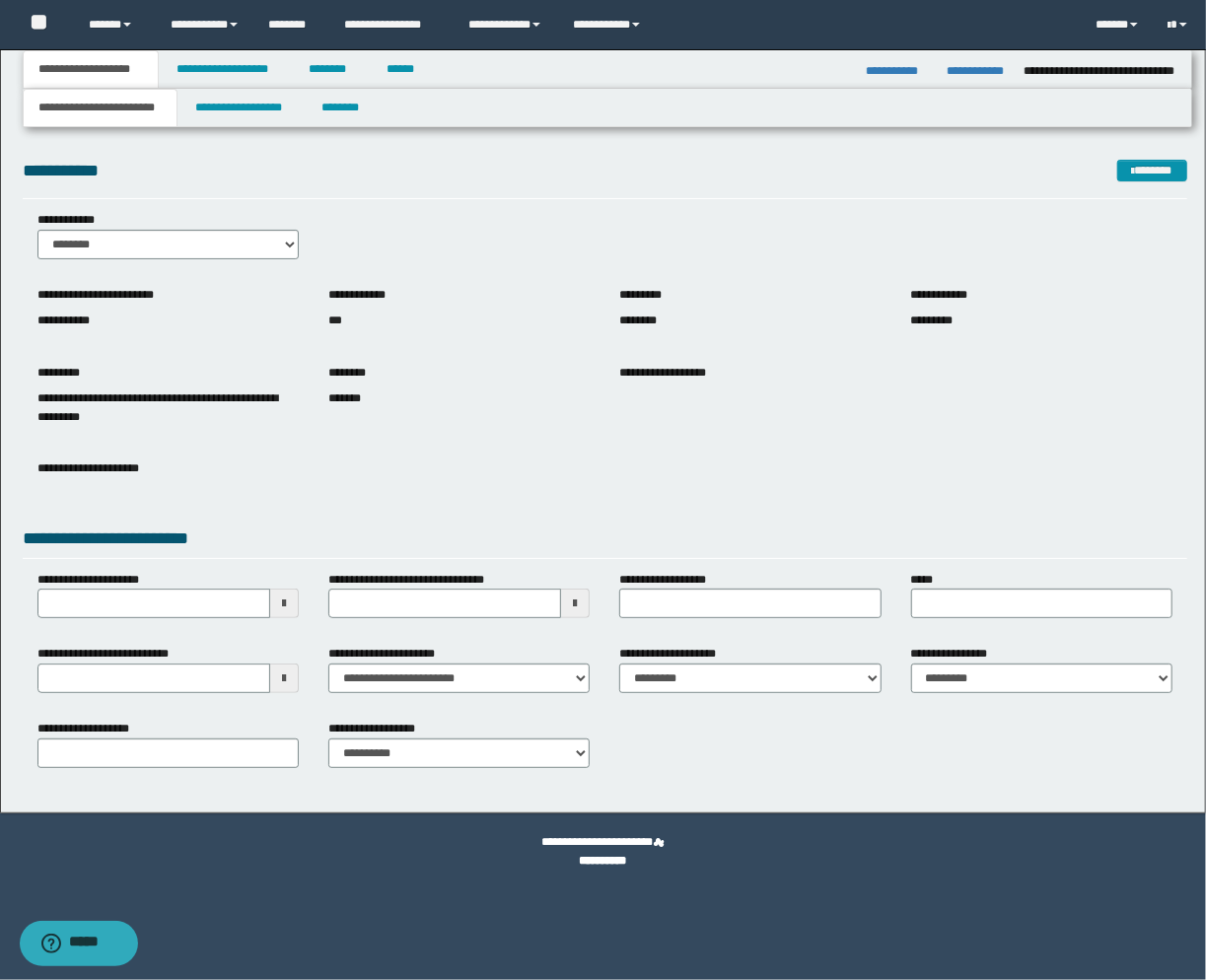 click on "**********" at bounding box center [605, 469] 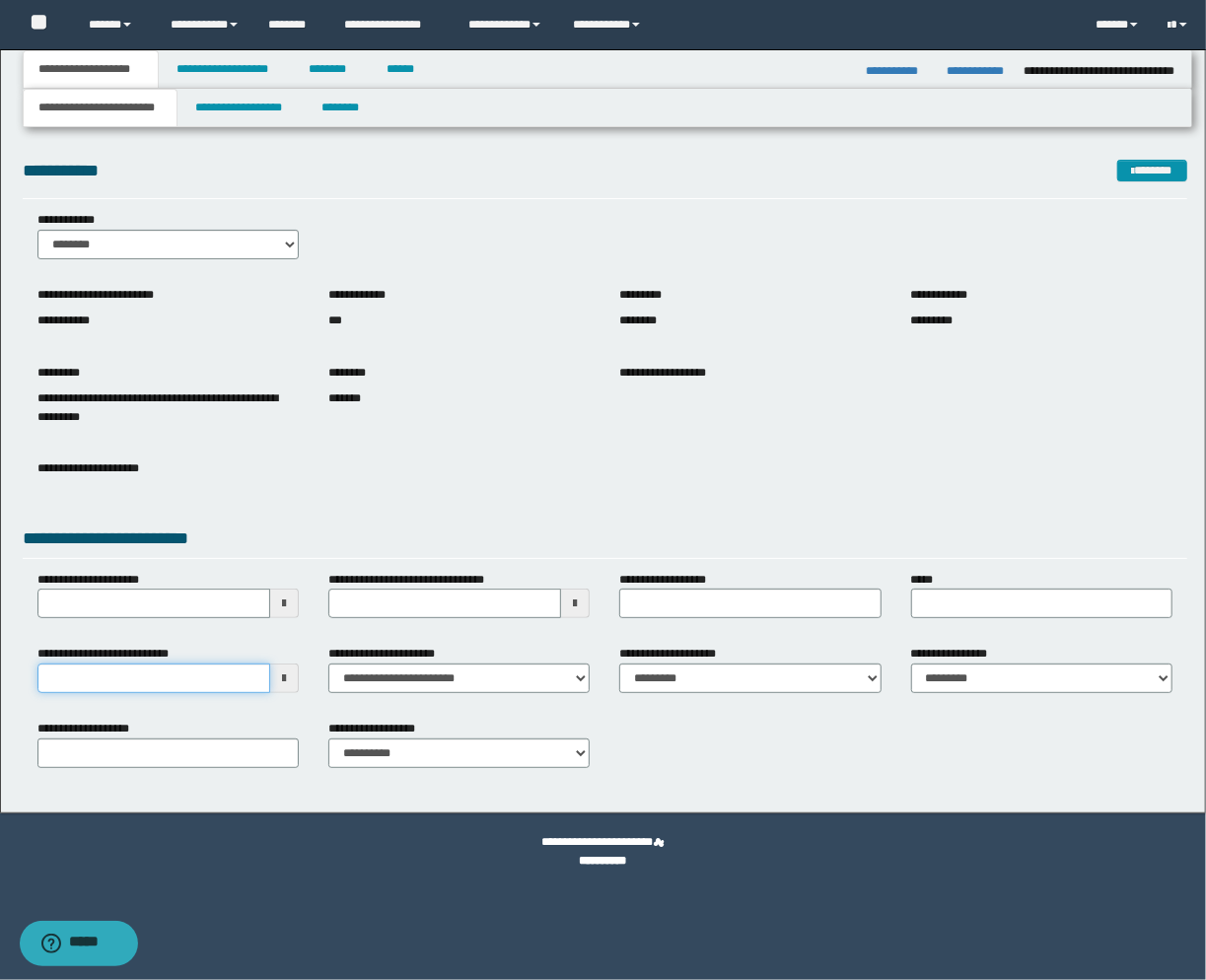 click on "**********" at bounding box center [154, 678] 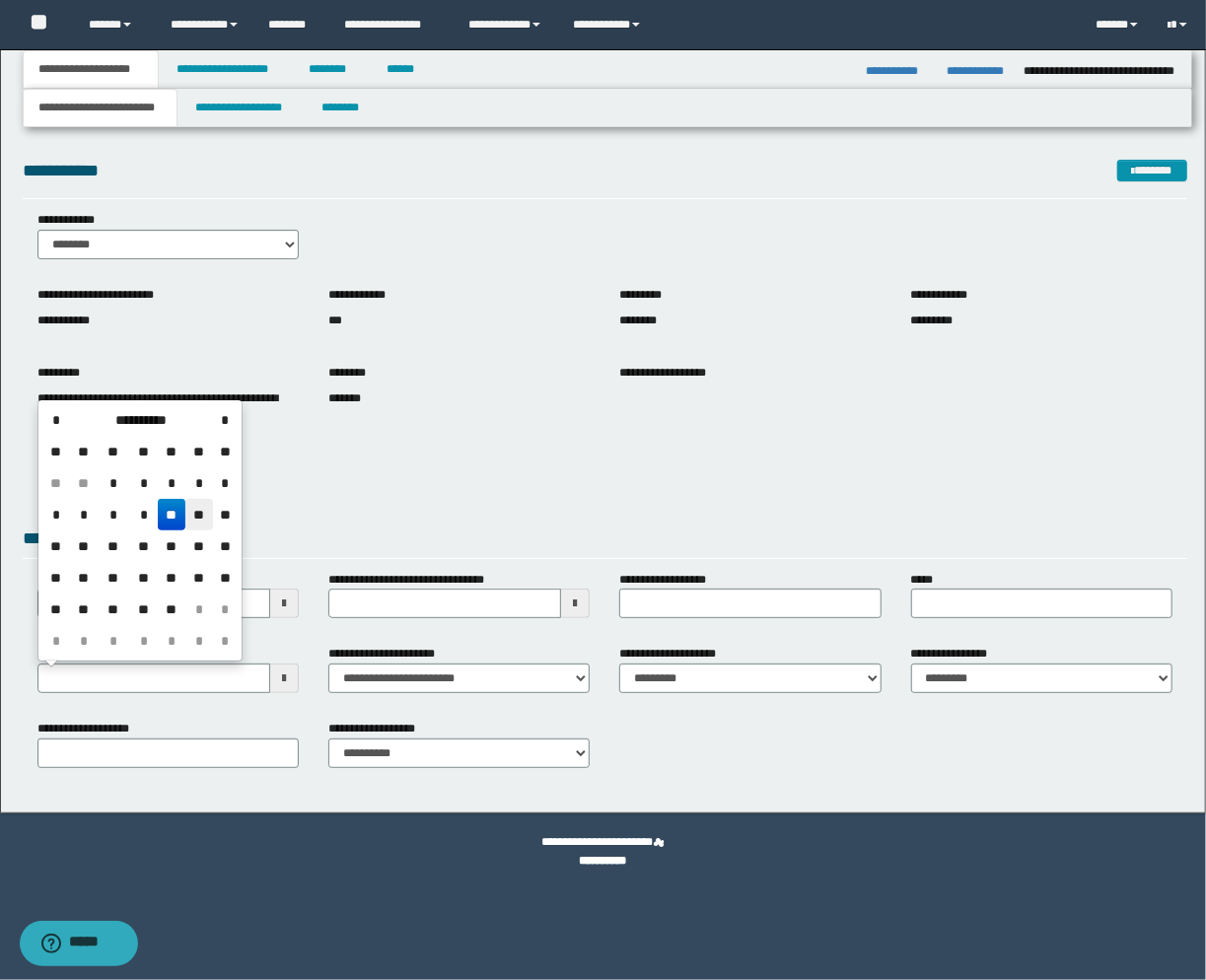 click on "**" at bounding box center [199, 515] 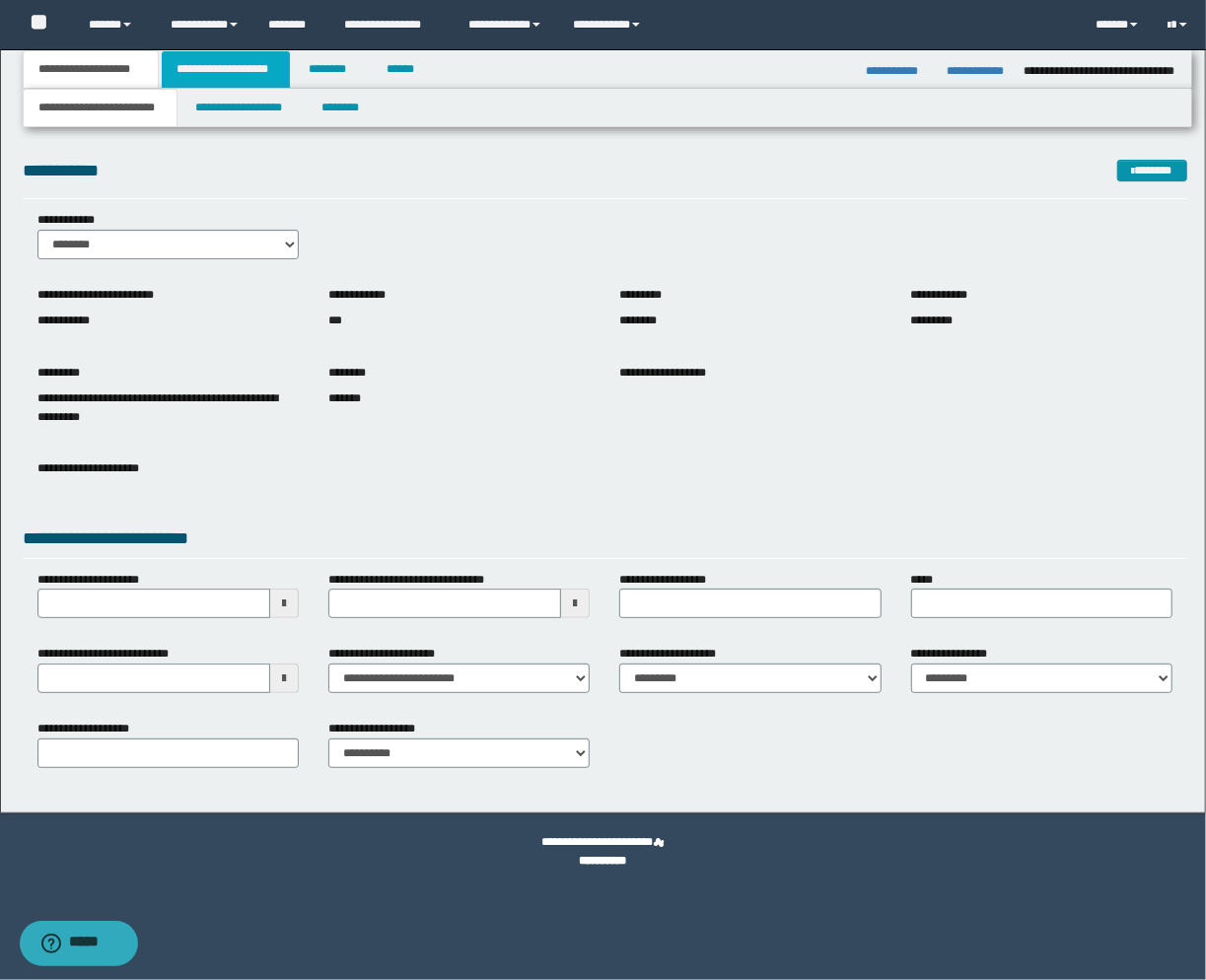 click on "**********" at bounding box center (226, 69) 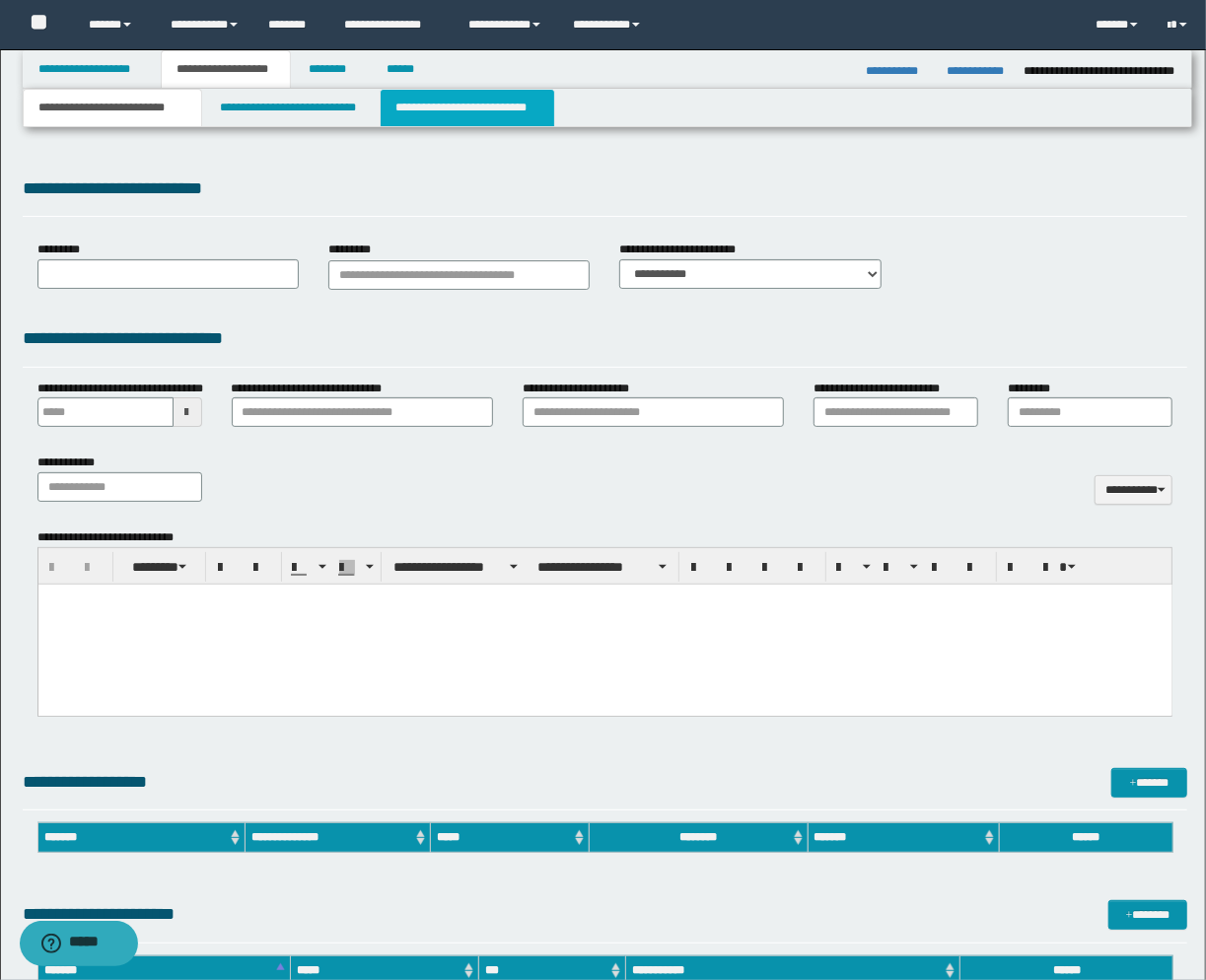 click on "**********" at bounding box center (467, 107) 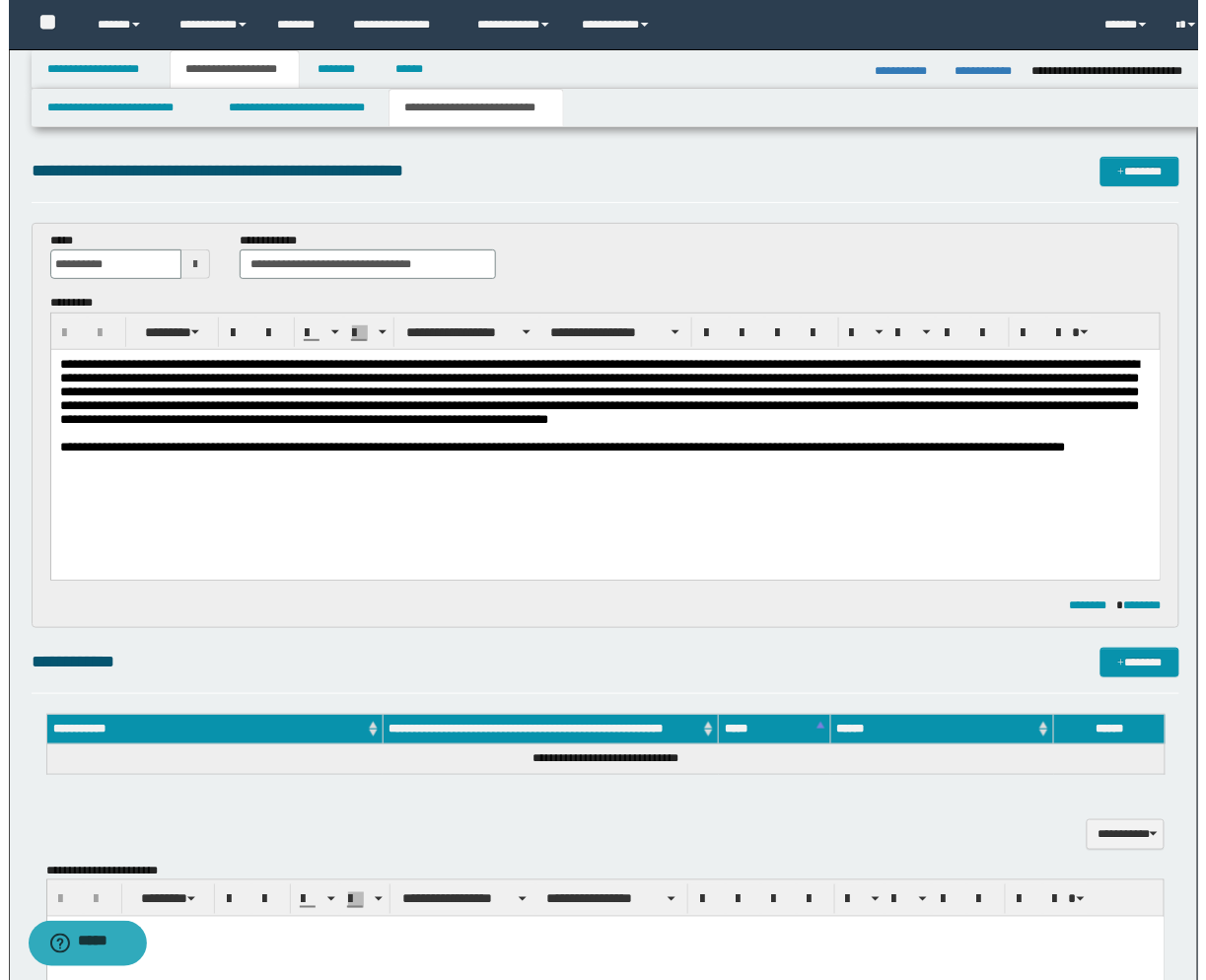 scroll, scrollTop: 0, scrollLeft: 0, axis: both 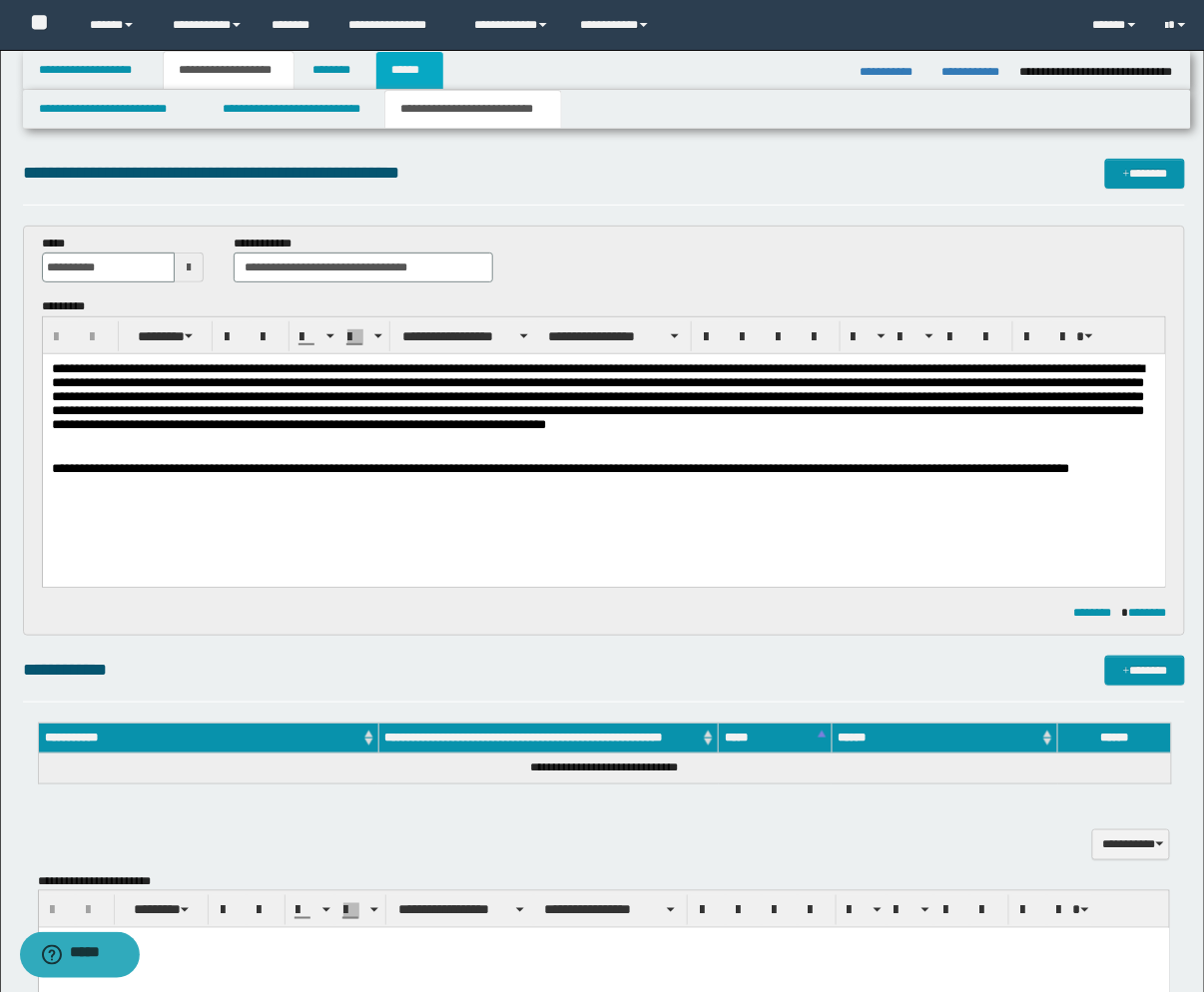 click on "******" at bounding box center [409, 70] 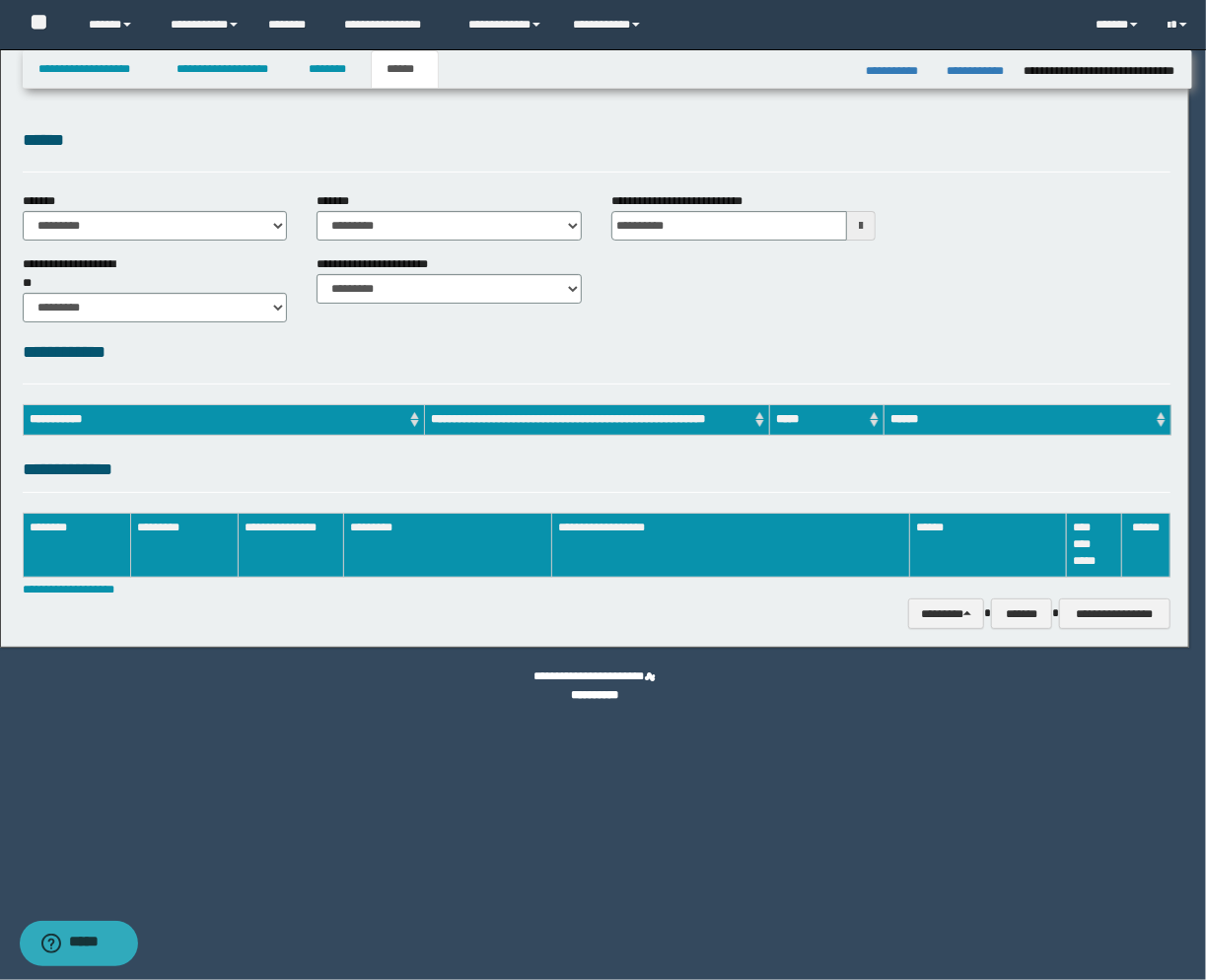 scroll, scrollTop: 0, scrollLeft: 0, axis: both 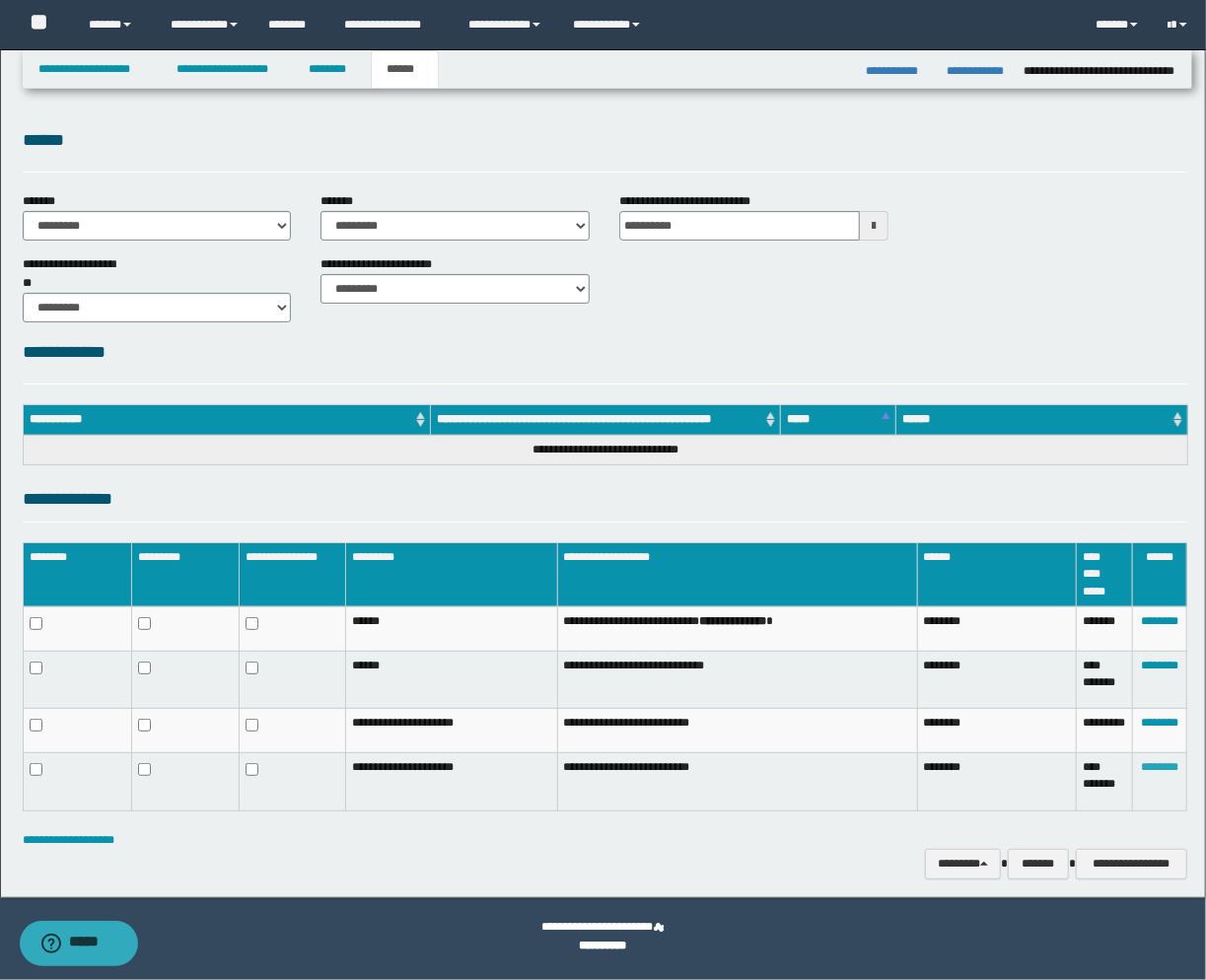 click on "********" at bounding box center (1160, 767) 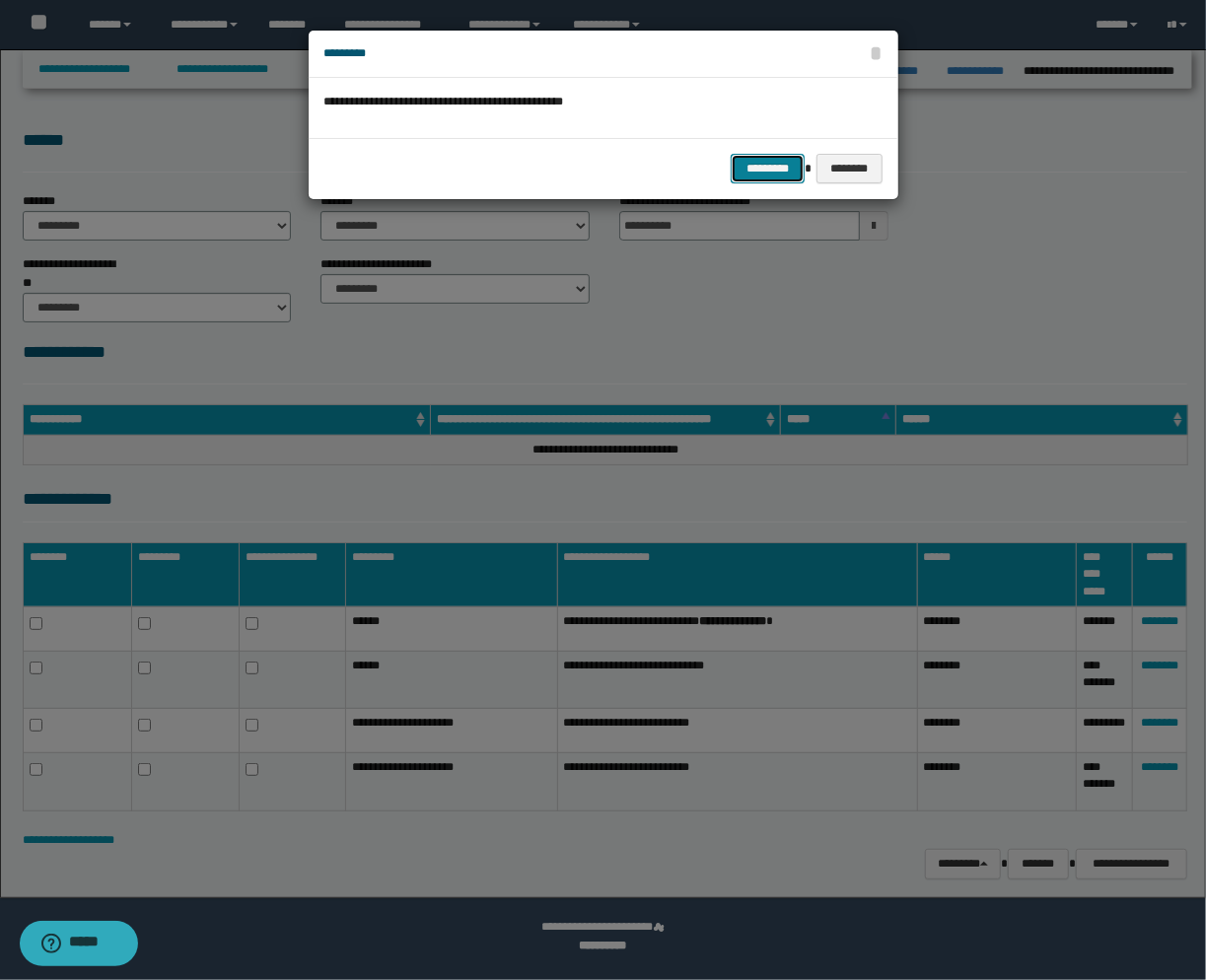 click on "*********" at bounding box center (767, 169) 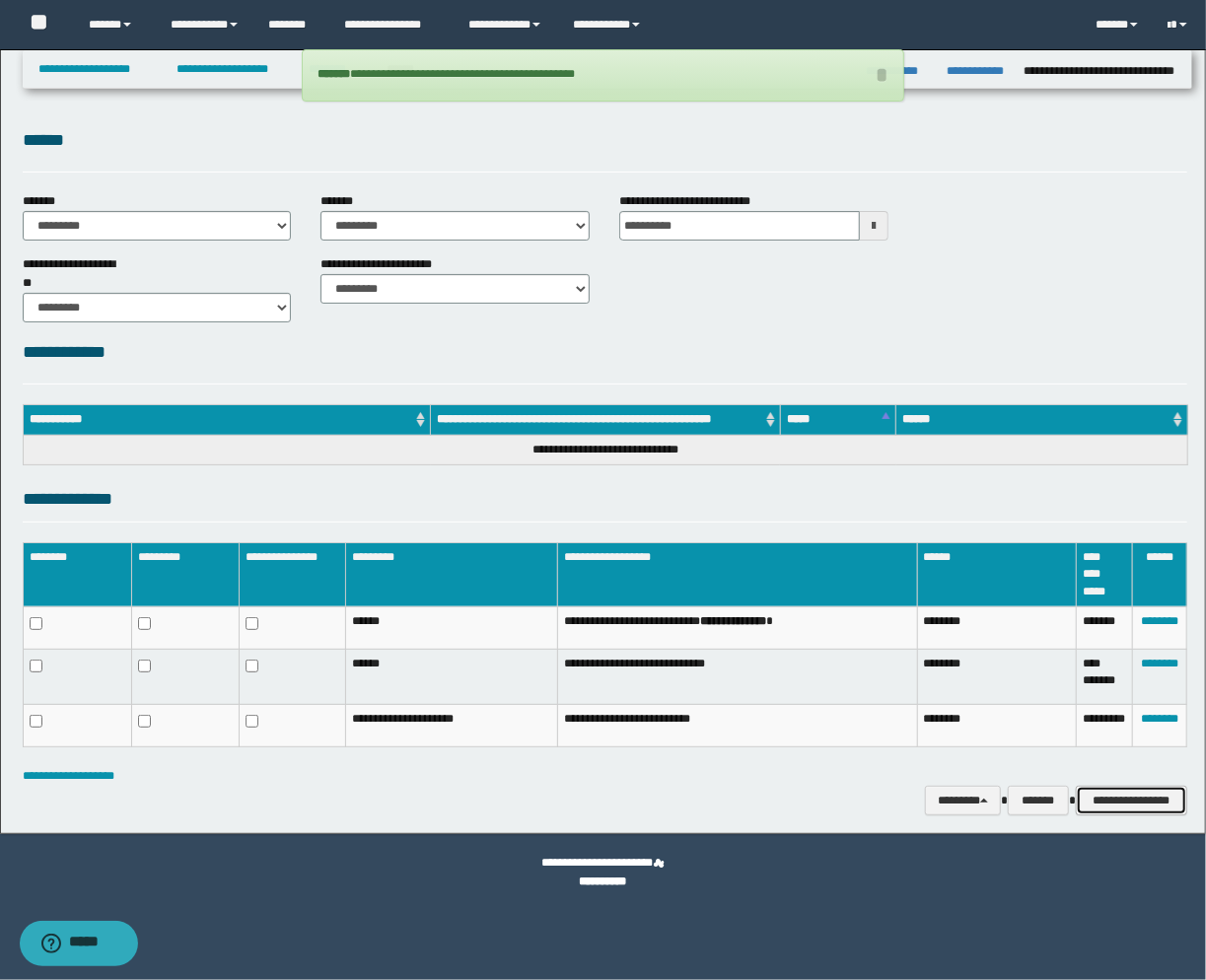 click on "**********" at bounding box center [1131, 801] 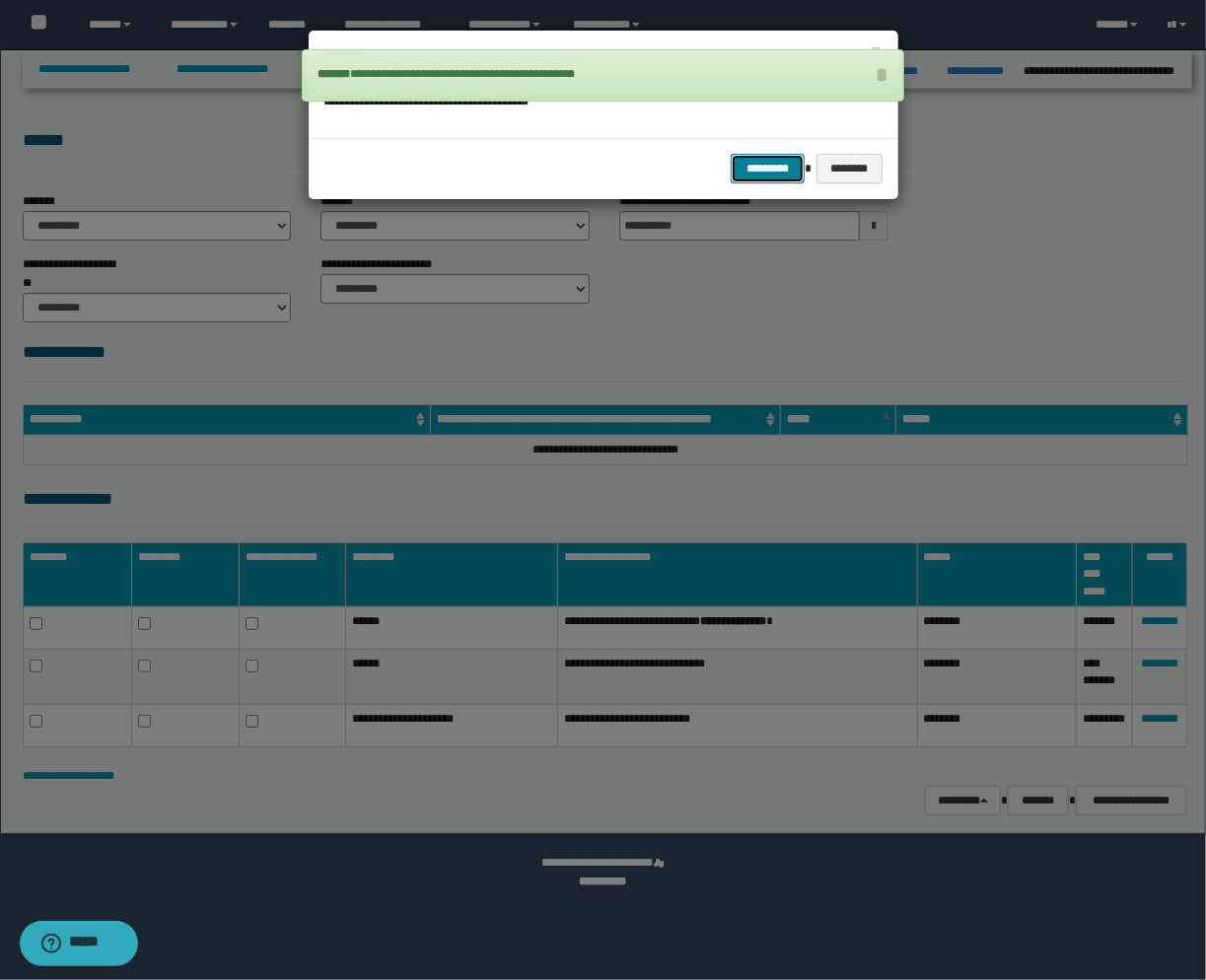 click on "*********" at bounding box center (767, 169) 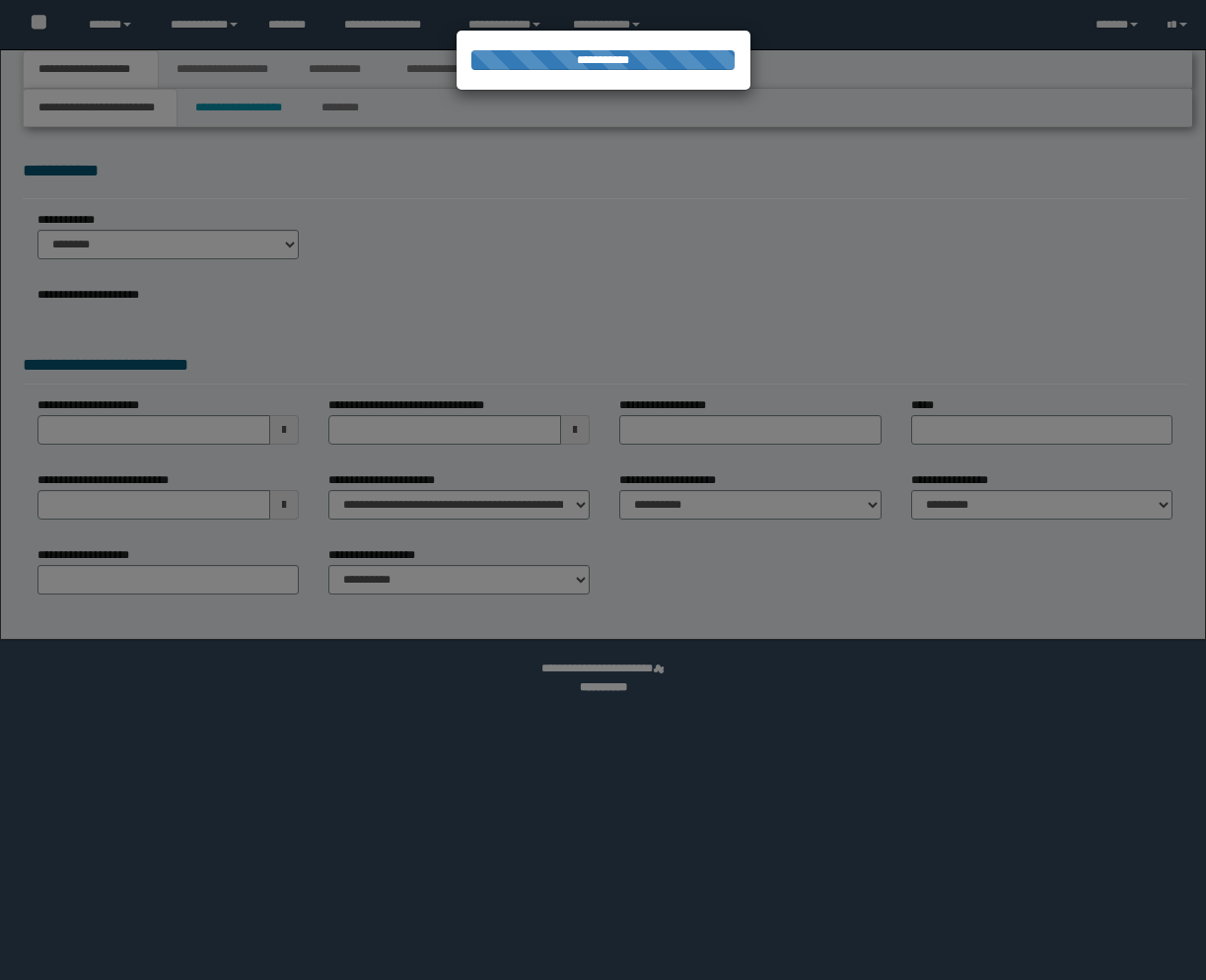 scroll, scrollTop: 0, scrollLeft: 0, axis: both 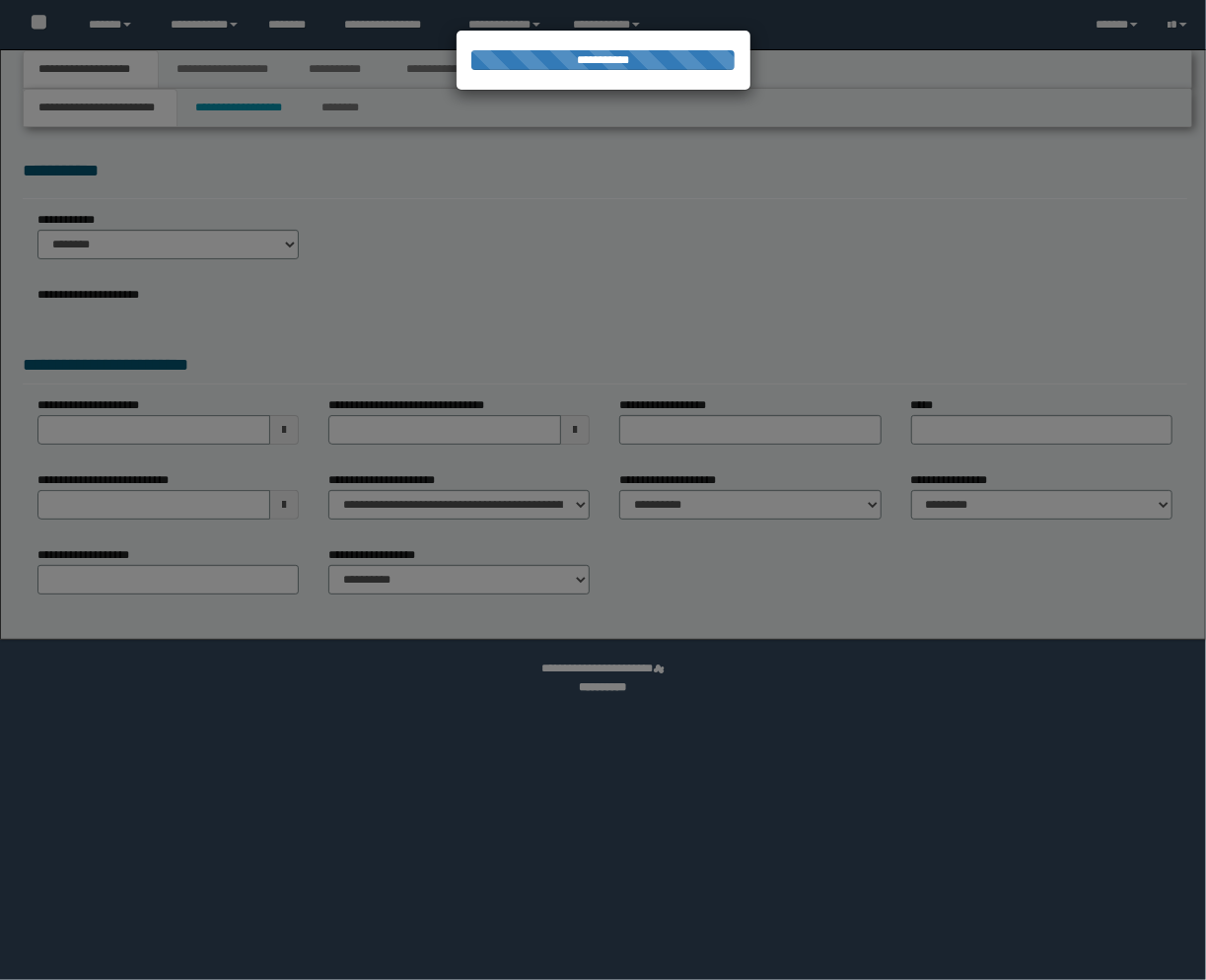 select on "*" 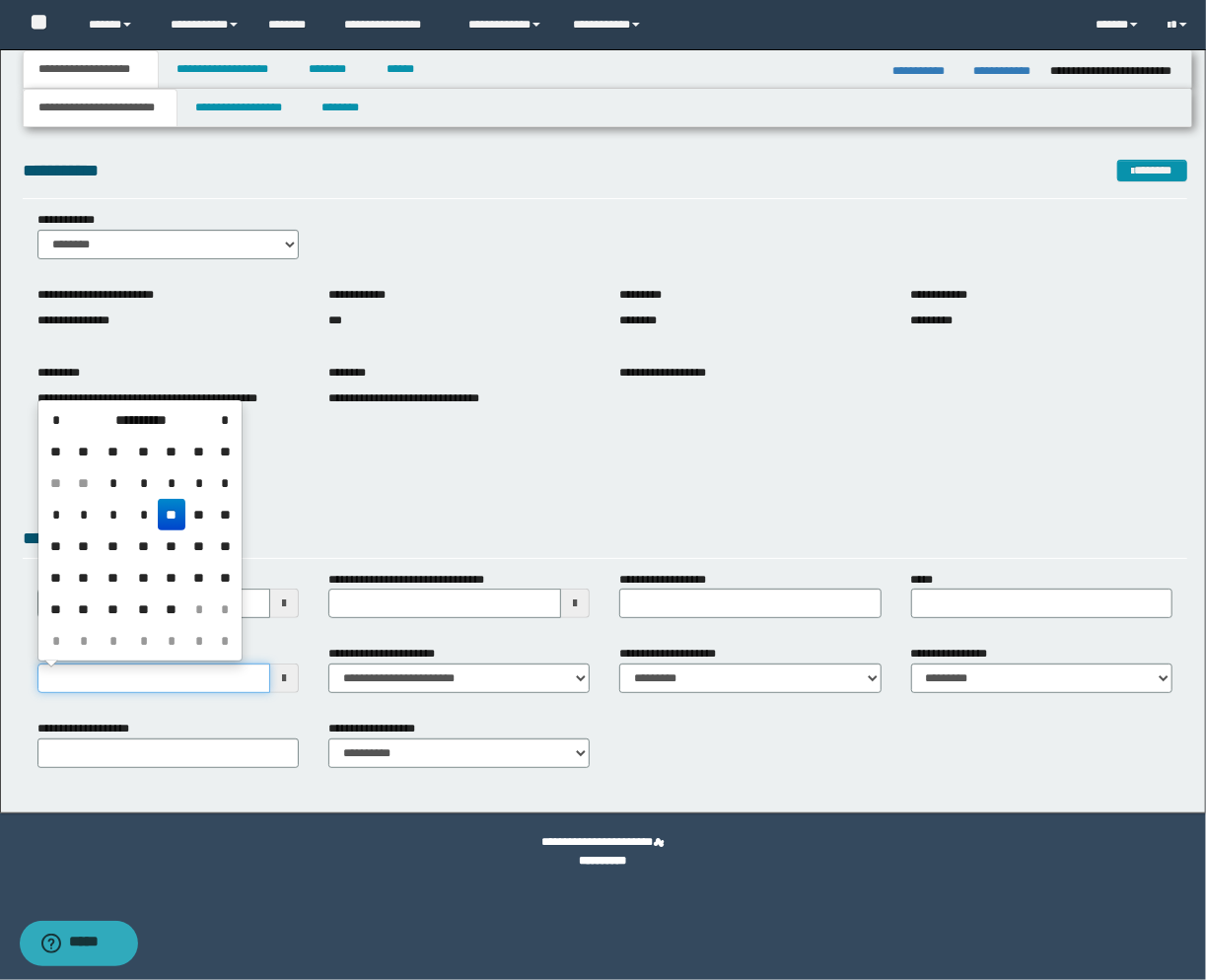 click on "**********" at bounding box center [154, 678] 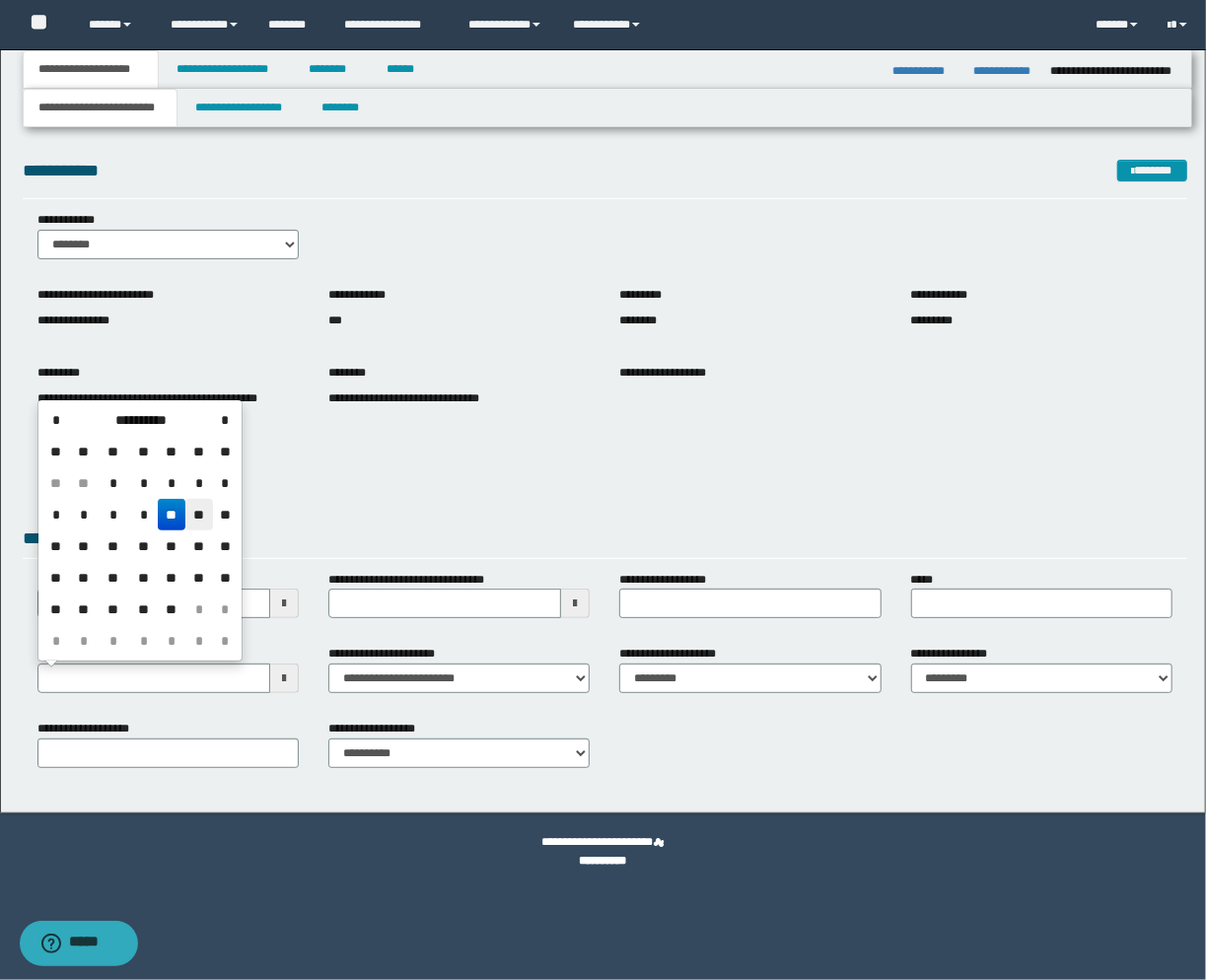 click on "**" at bounding box center [199, 515] 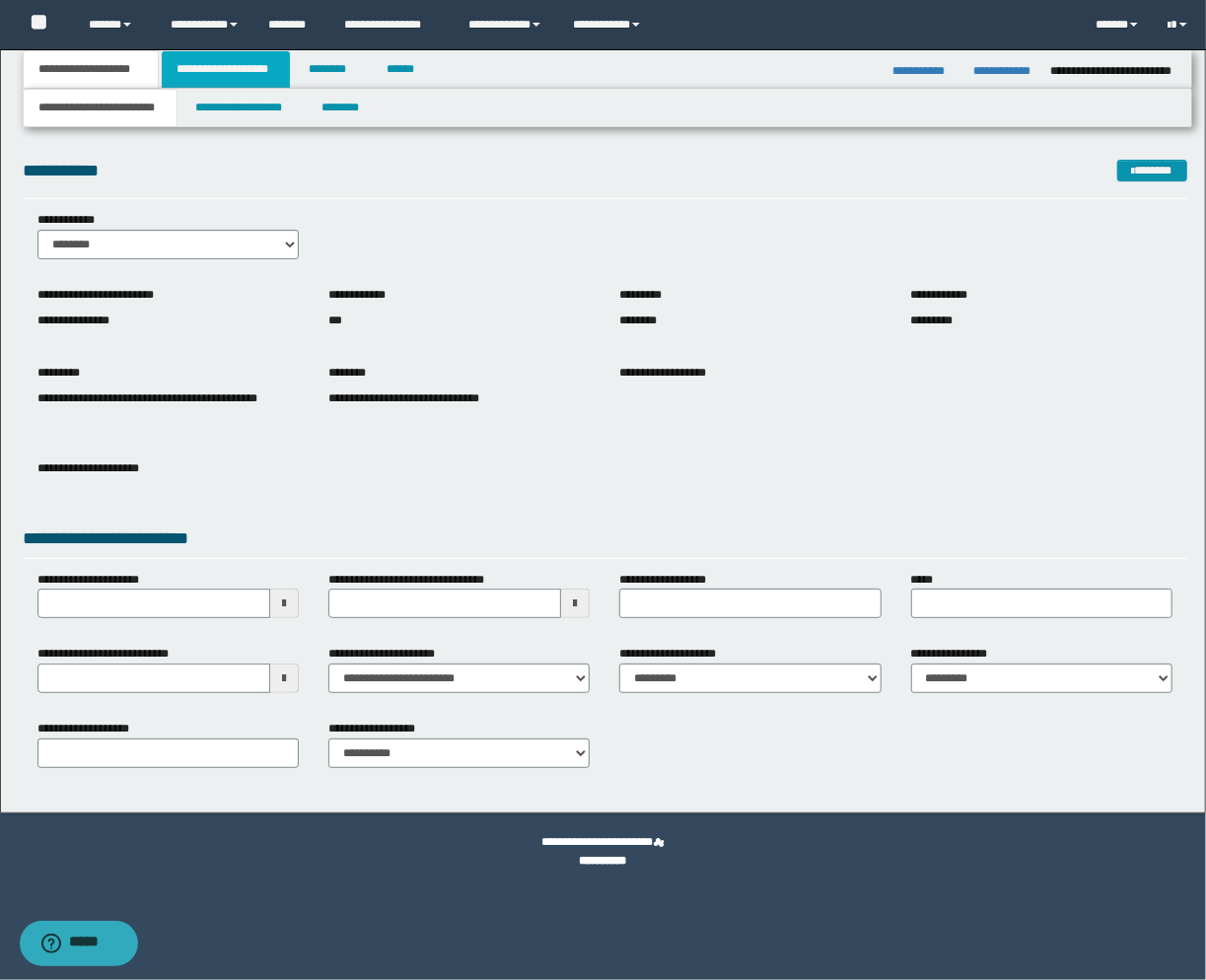 click on "**********" at bounding box center [226, 69] 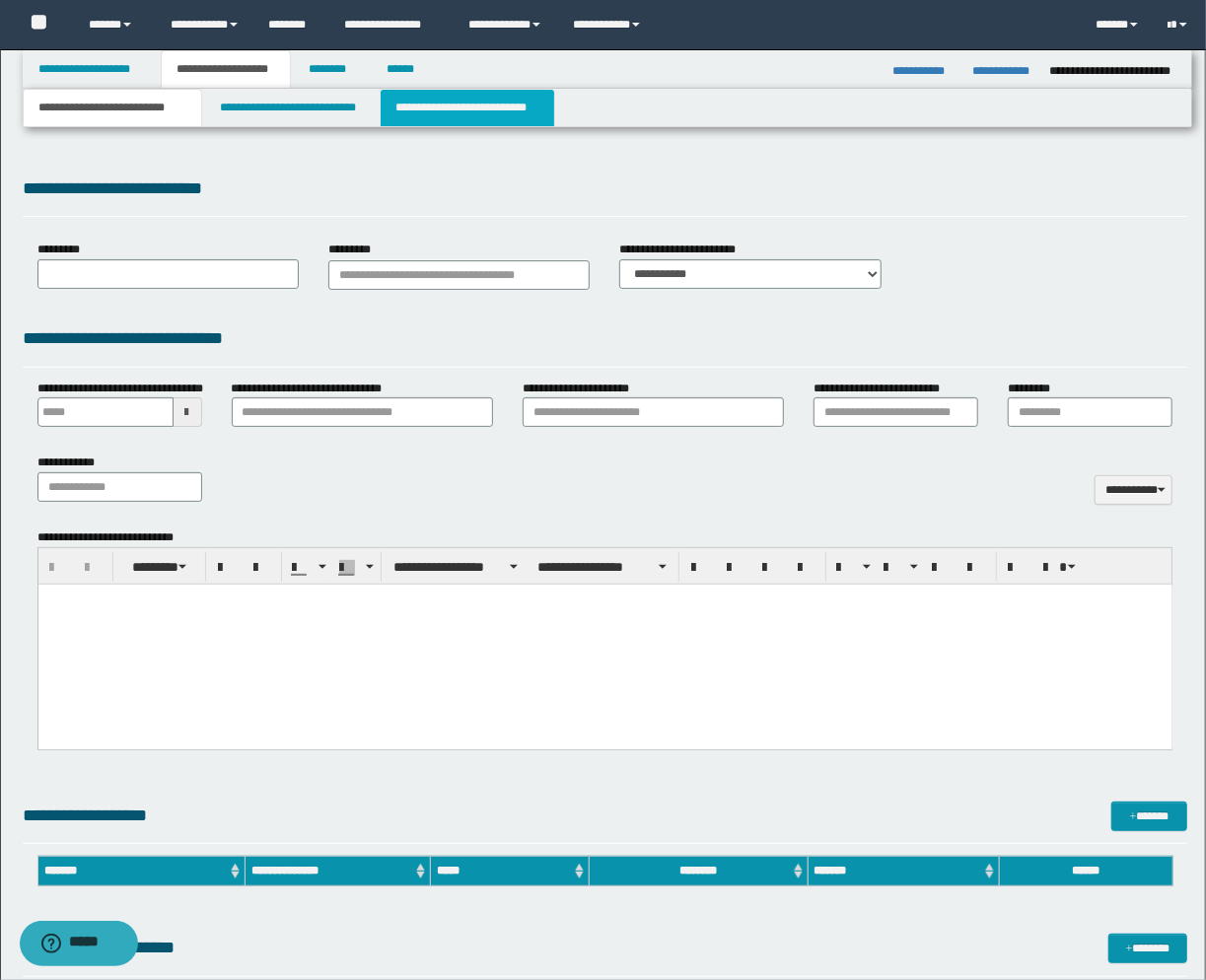 scroll, scrollTop: 0, scrollLeft: 0, axis: both 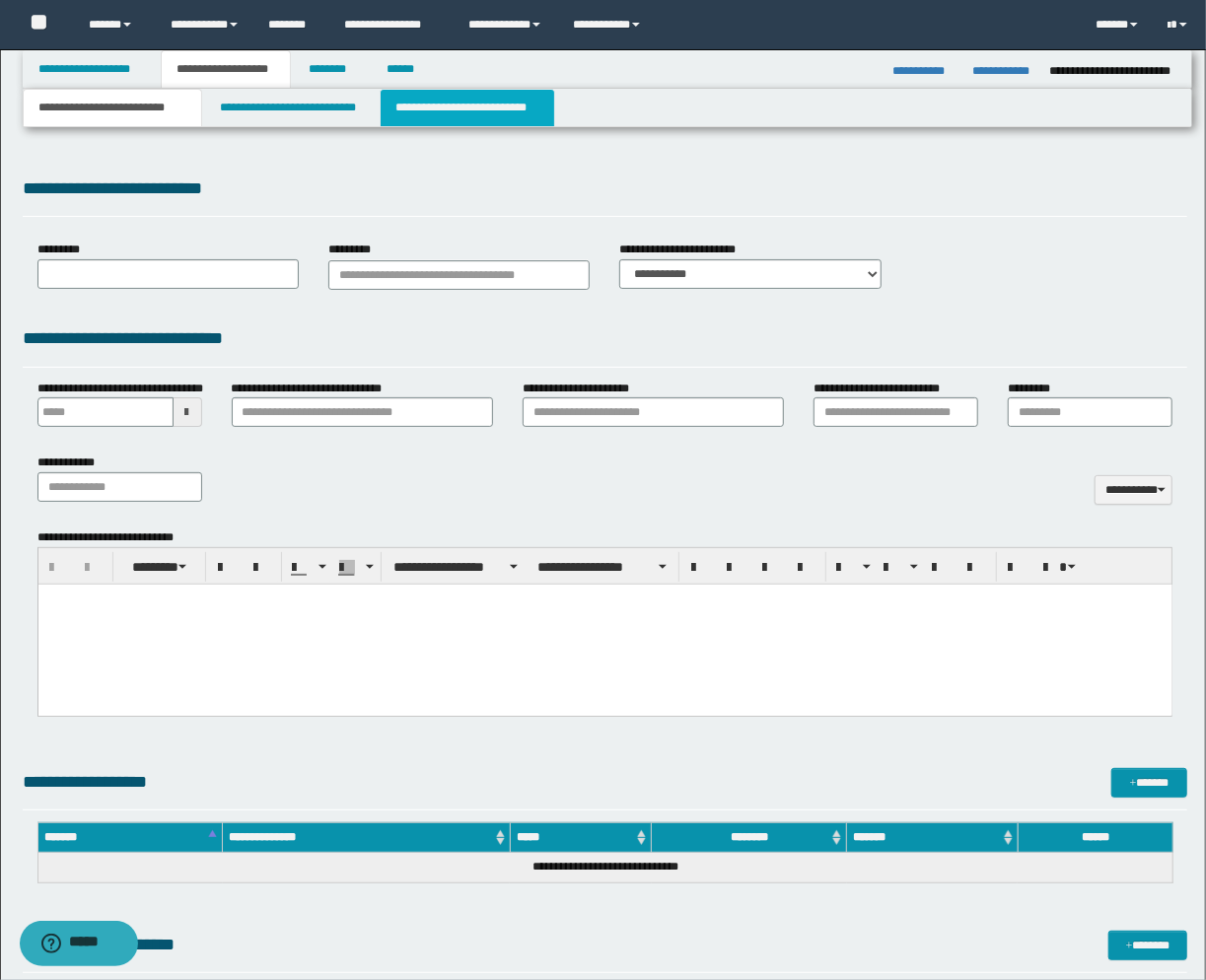 select on "*" 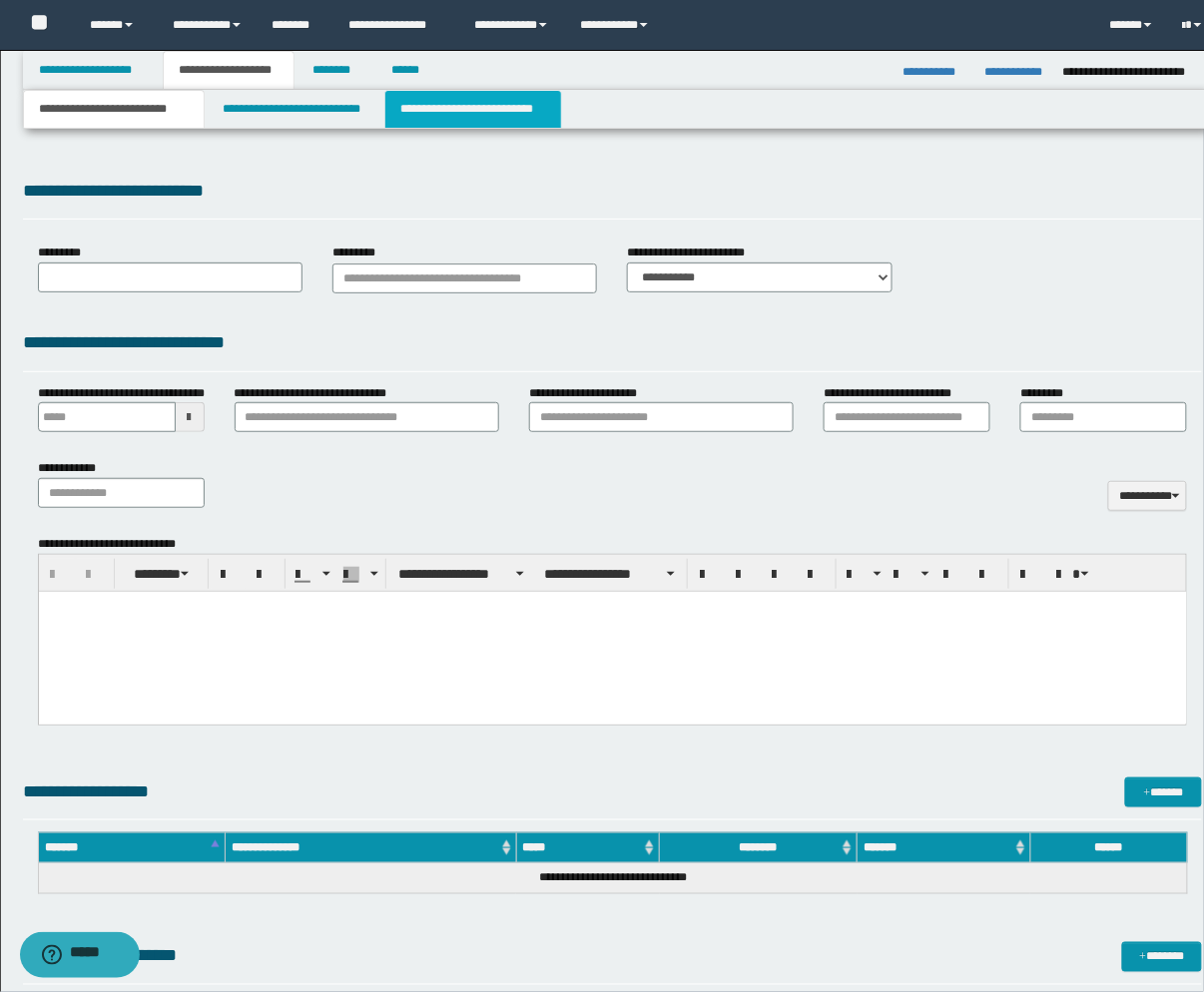 click on "**********" at bounding box center (473, 109) 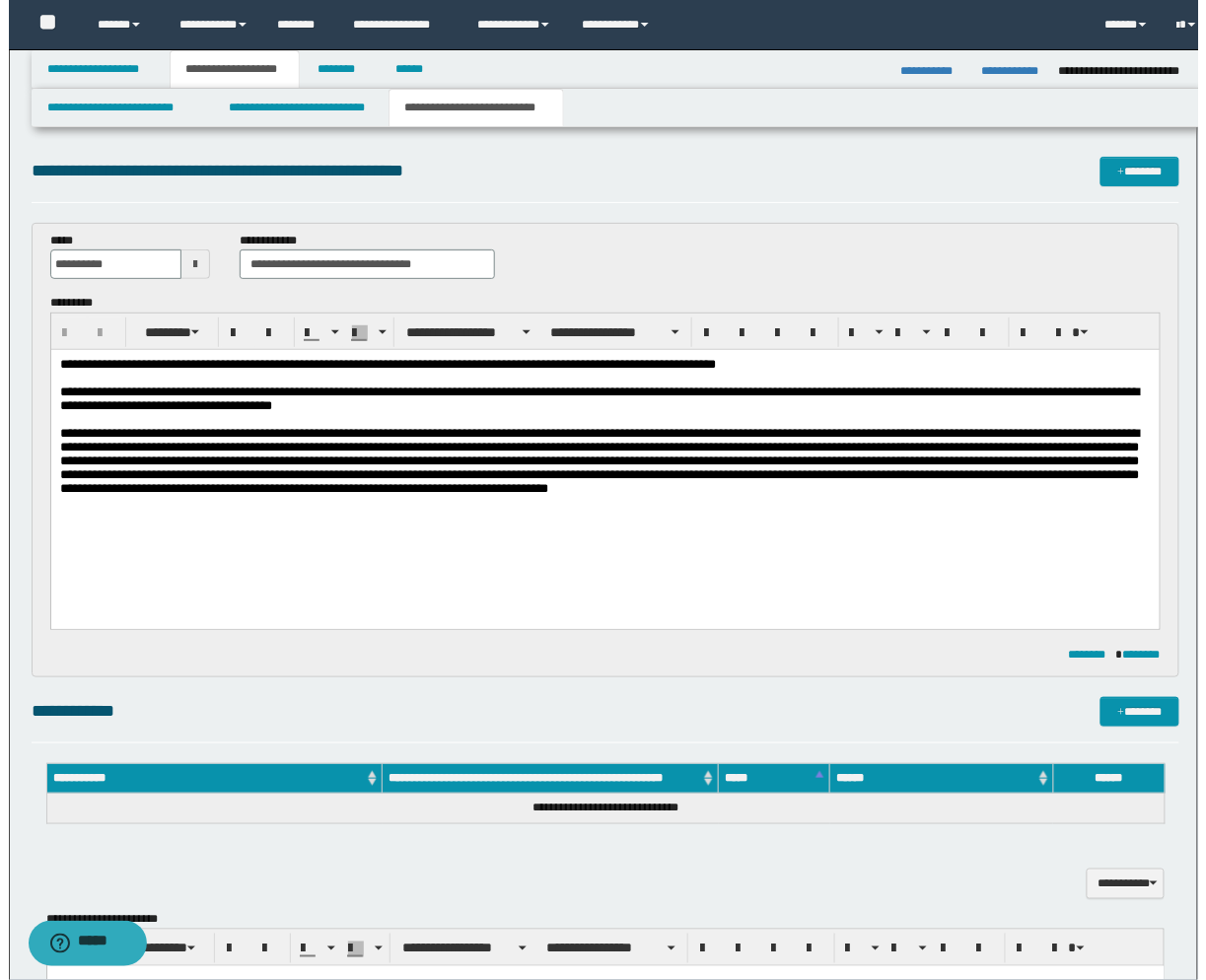scroll, scrollTop: 0, scrollLeft: 0, axis: both 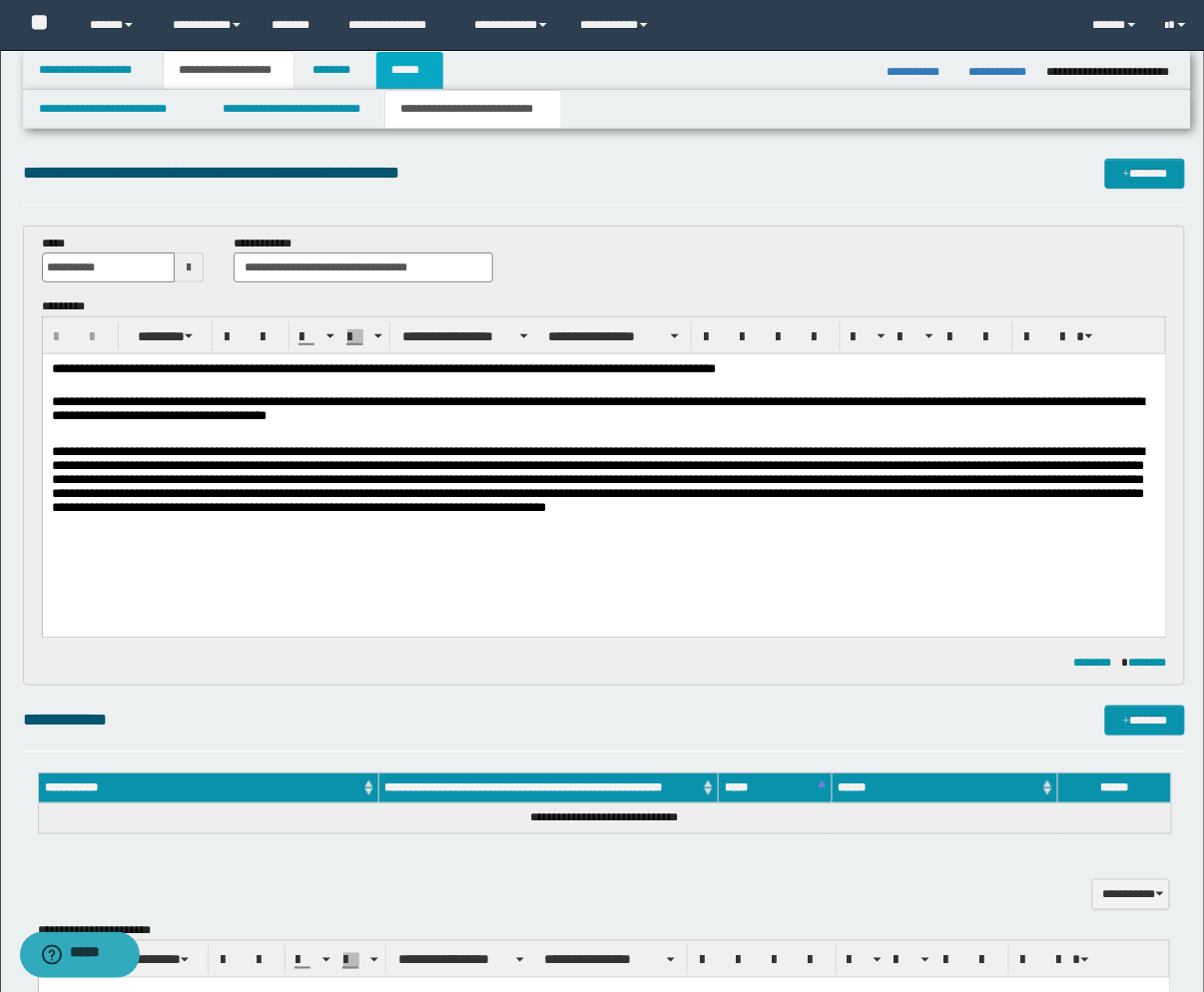 click on "******" at bounding box center (409, 70) 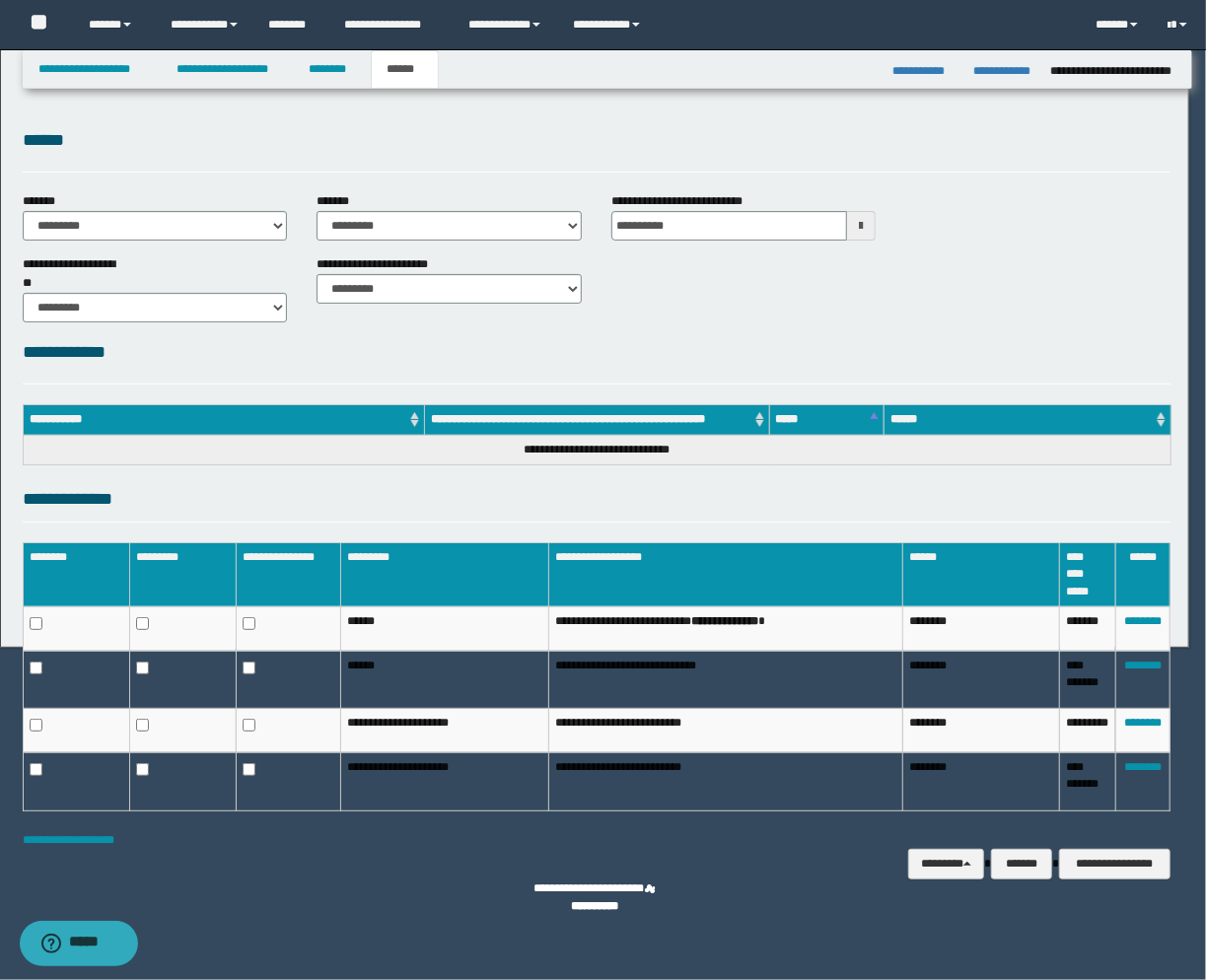 scroll, scrollTop: 0, scrollLeft: 0, axis: both 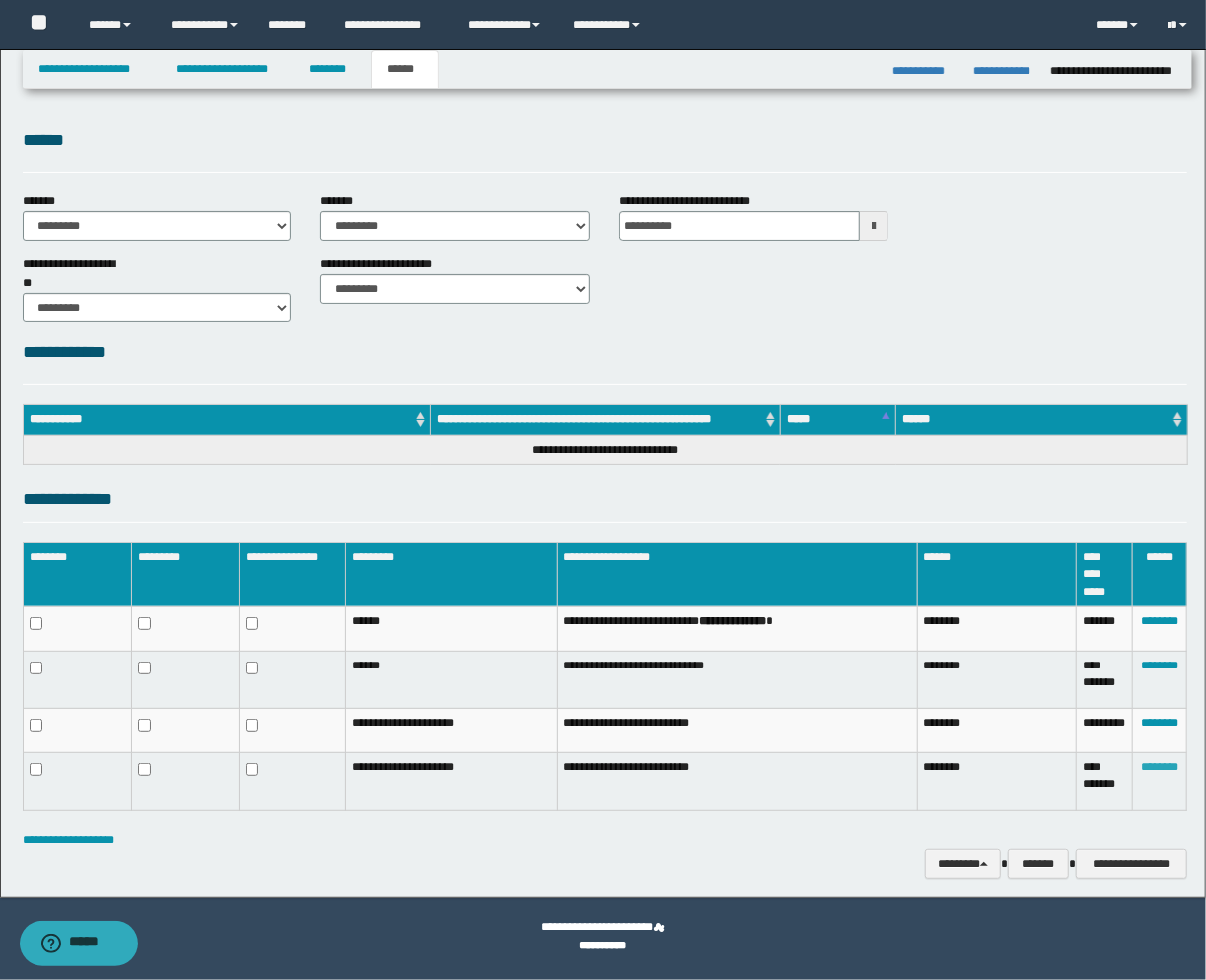click on "********" at bounding box center [1160, 767] 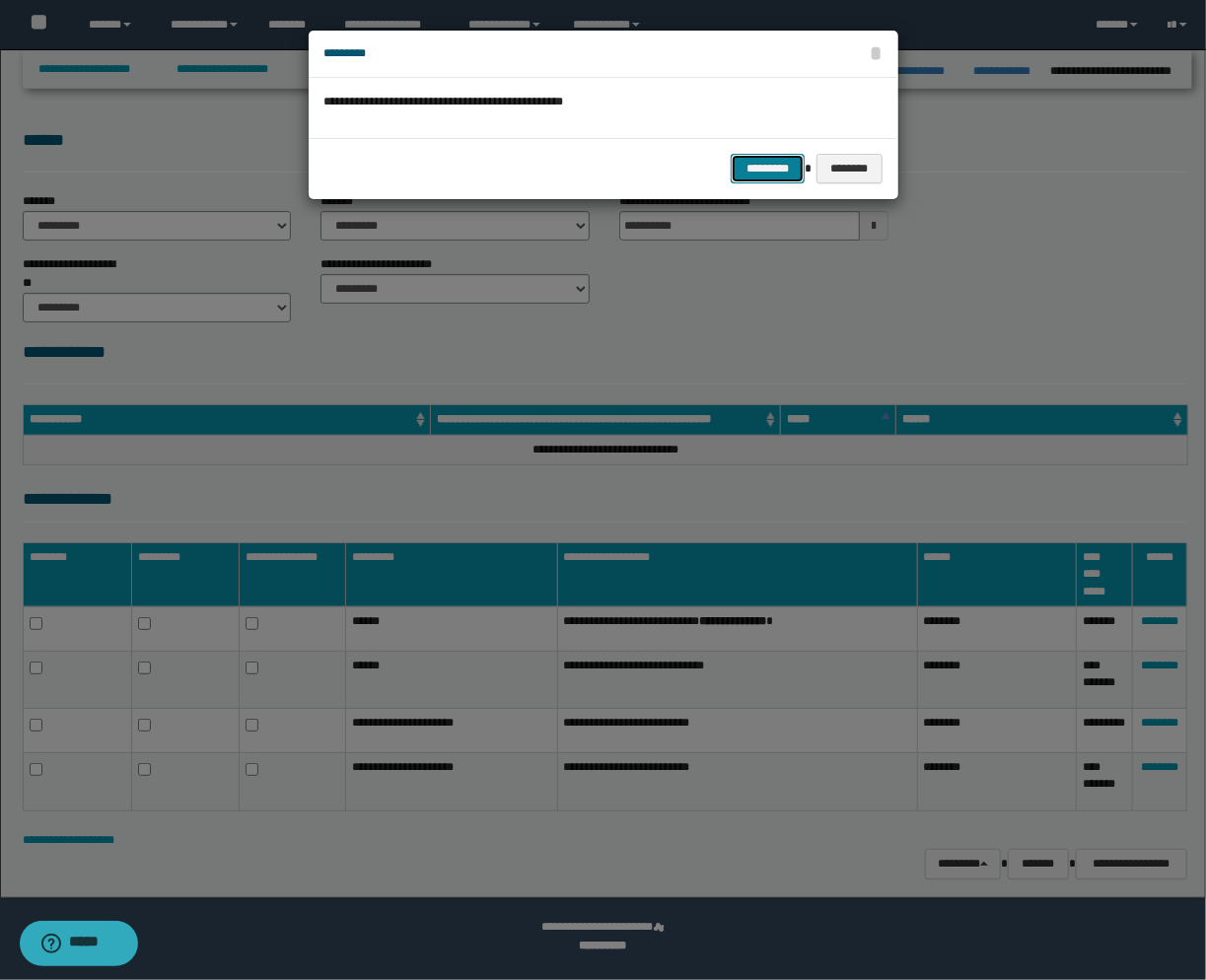 click on "*********" at bounding box center [767, 169] 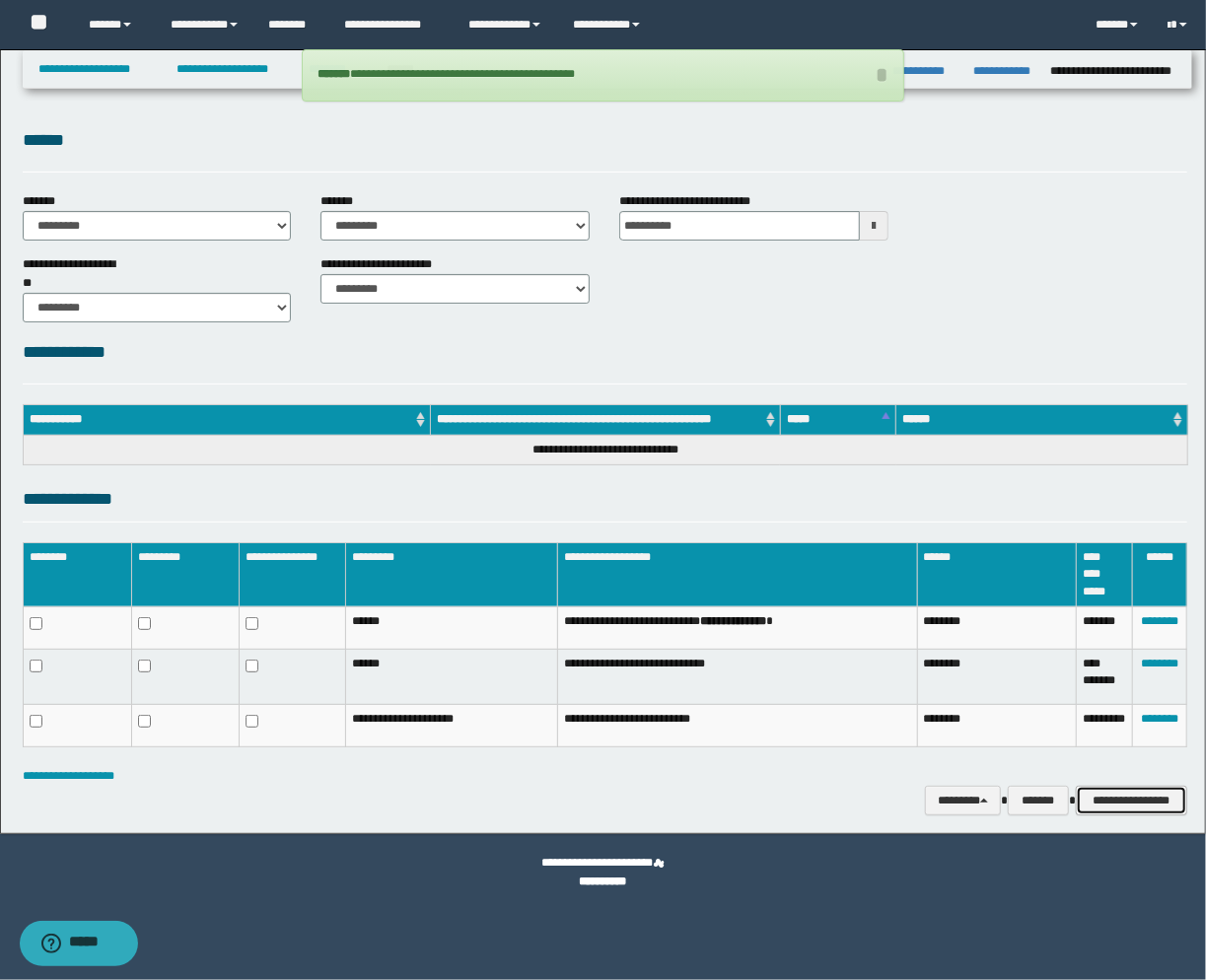 click on "**********" at bounding box center (1131, 801) 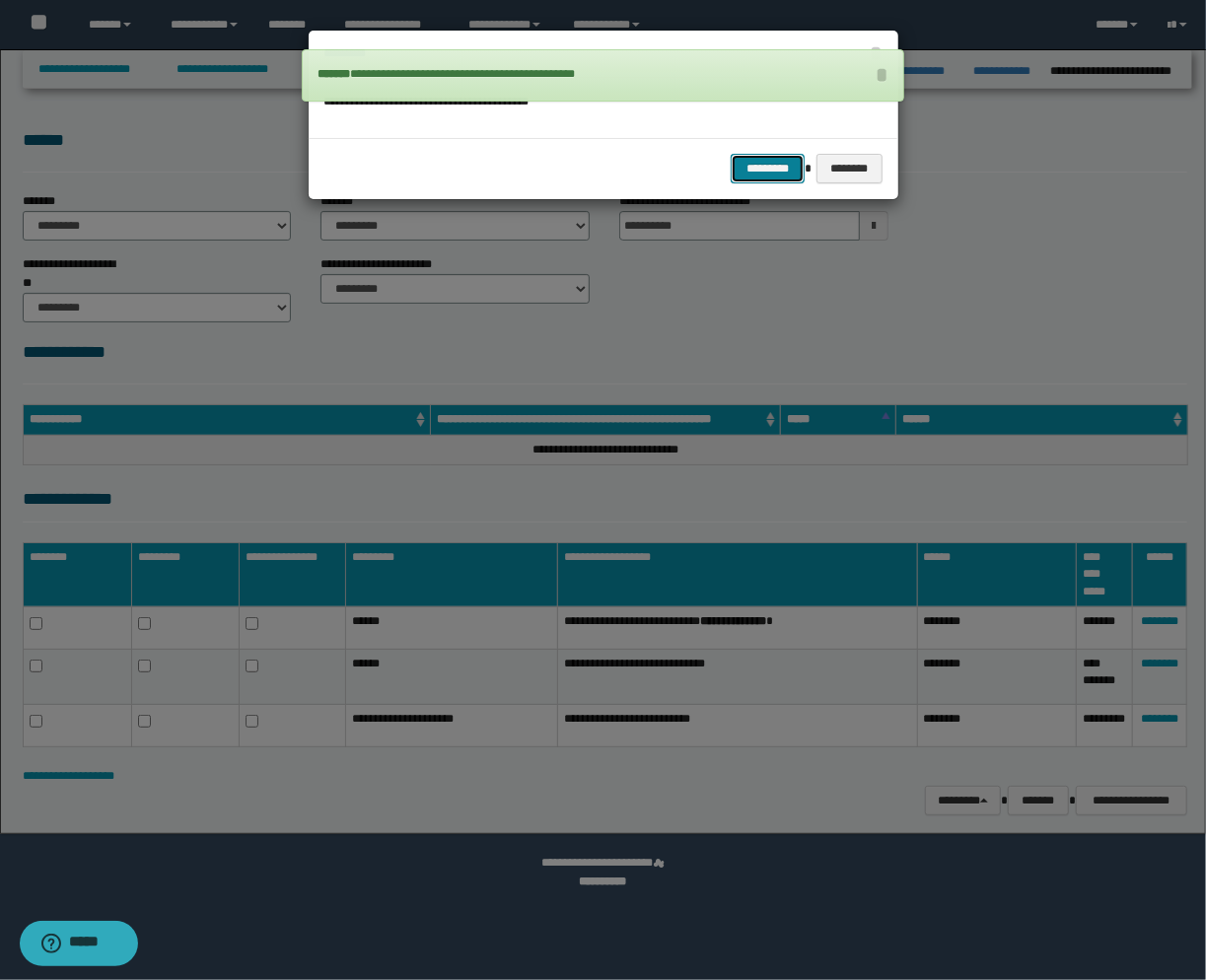 drag, startPoint x: 760, startPoint y: 161, endPoint x: 721, endPoint y: 197, distance: 53.07542 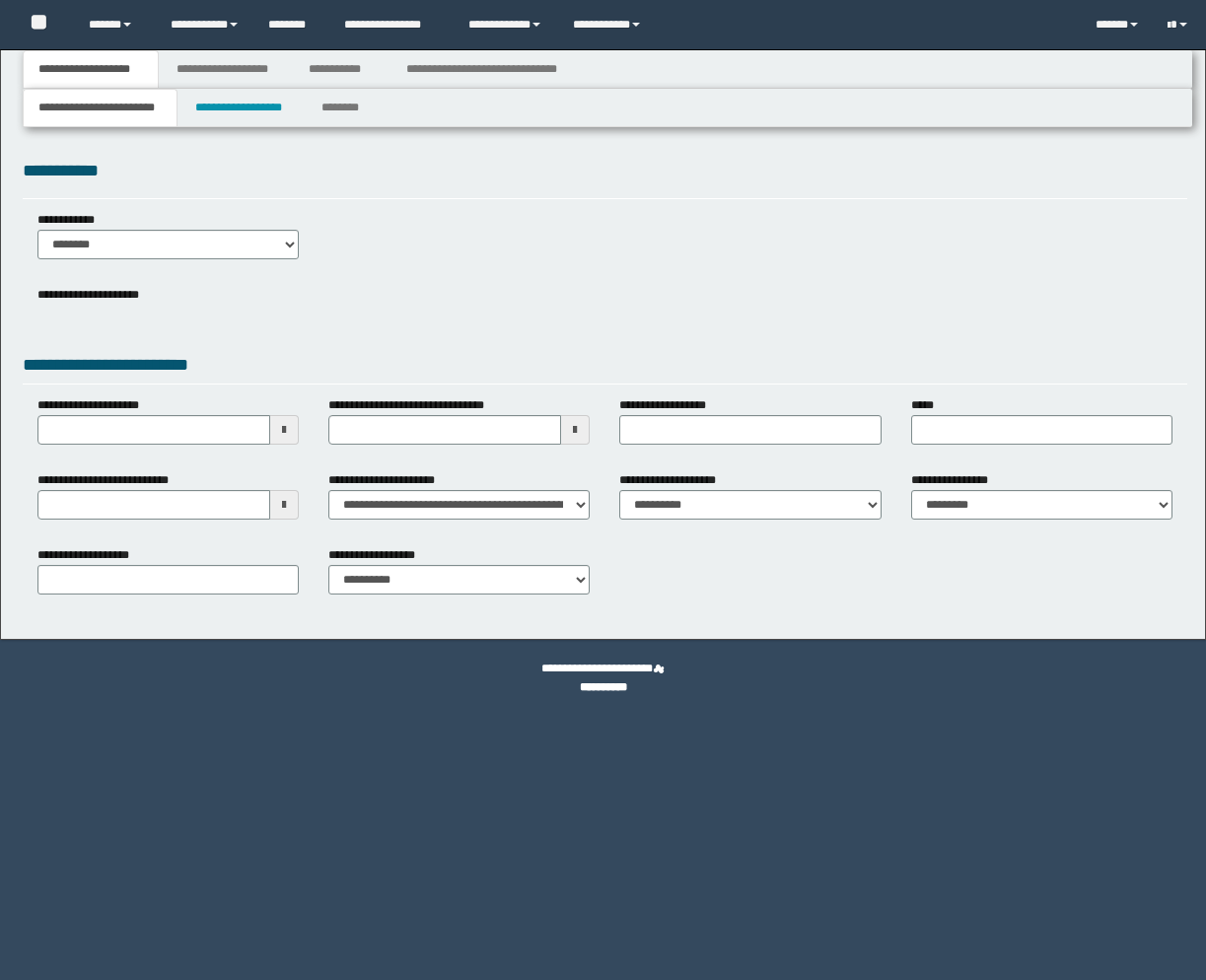 scroll, scrollTop: 0, scrollLeft: 0, axis: both 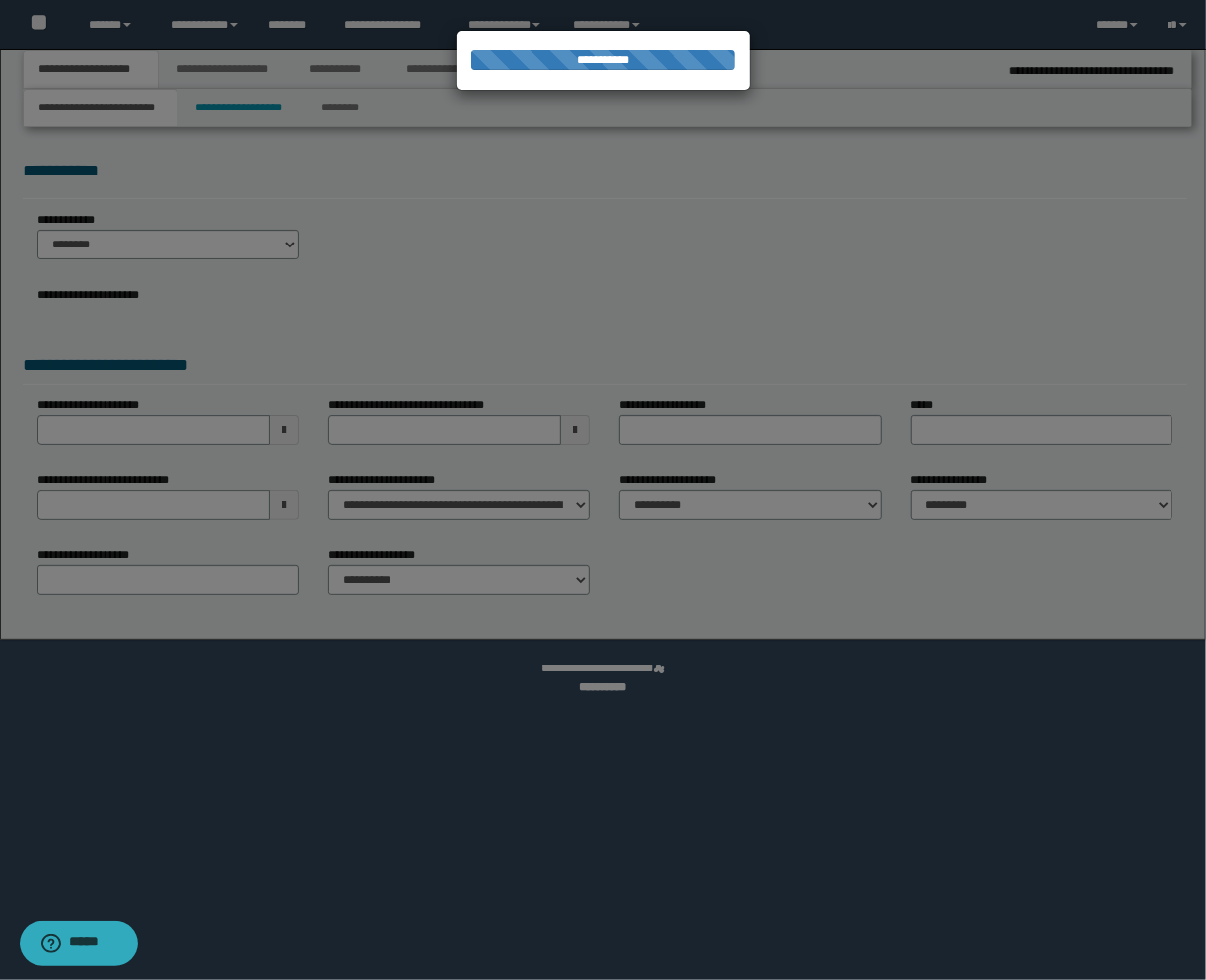 select on "*" 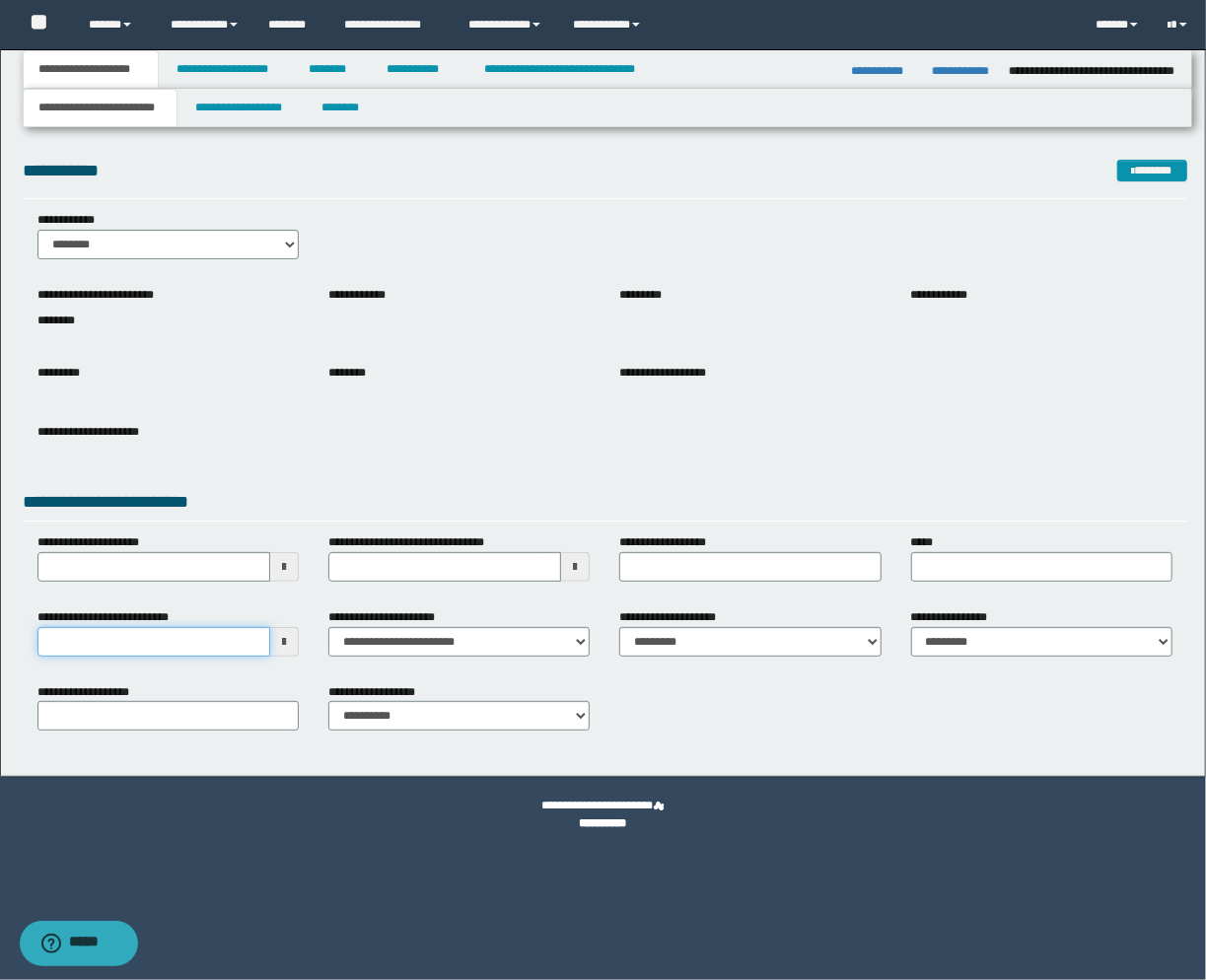 click on "**********" at bounding box center [154, 642] 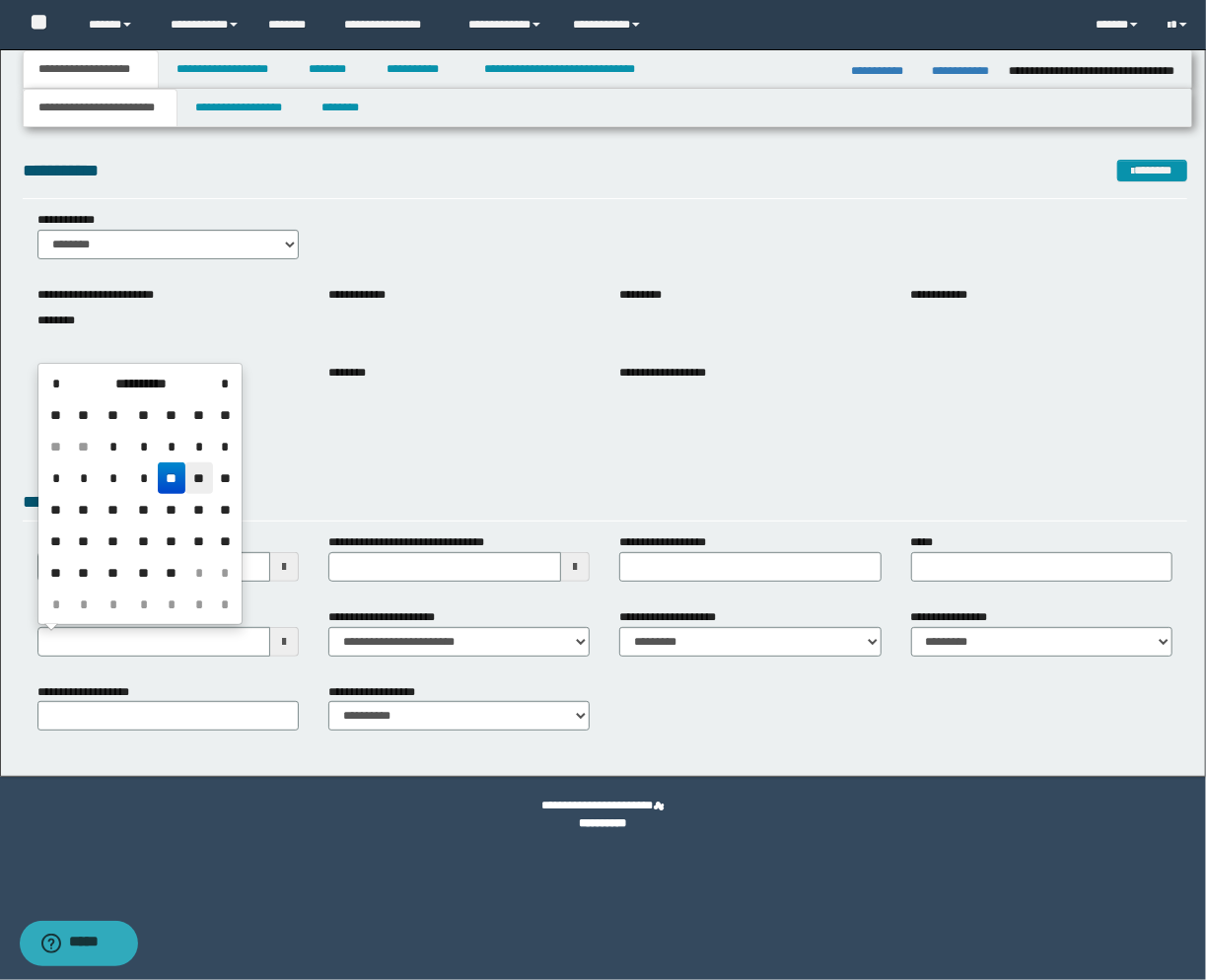 click on "**" at bounding box center (199, 478) 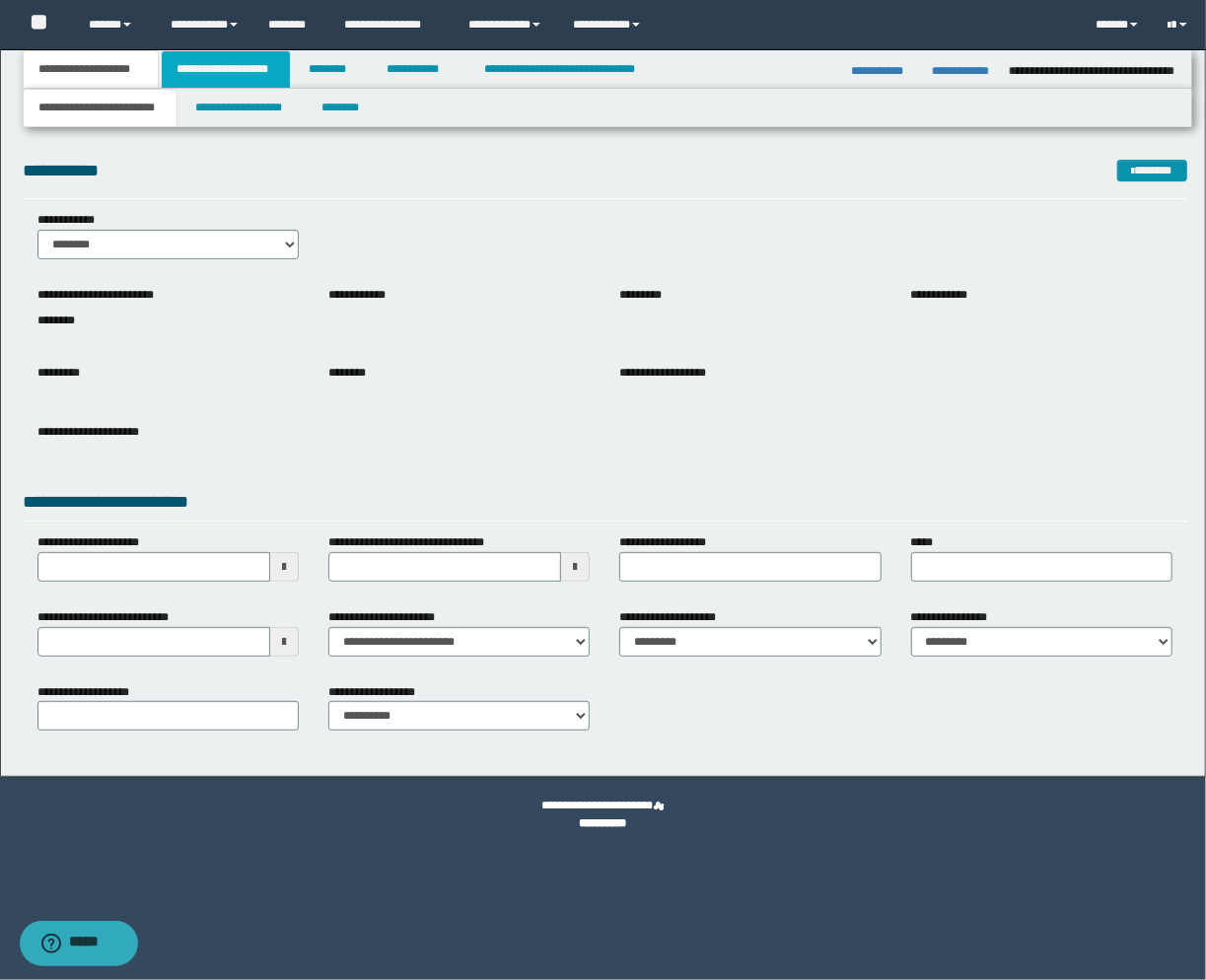 click on "**********" at bounding box center (226, 69) 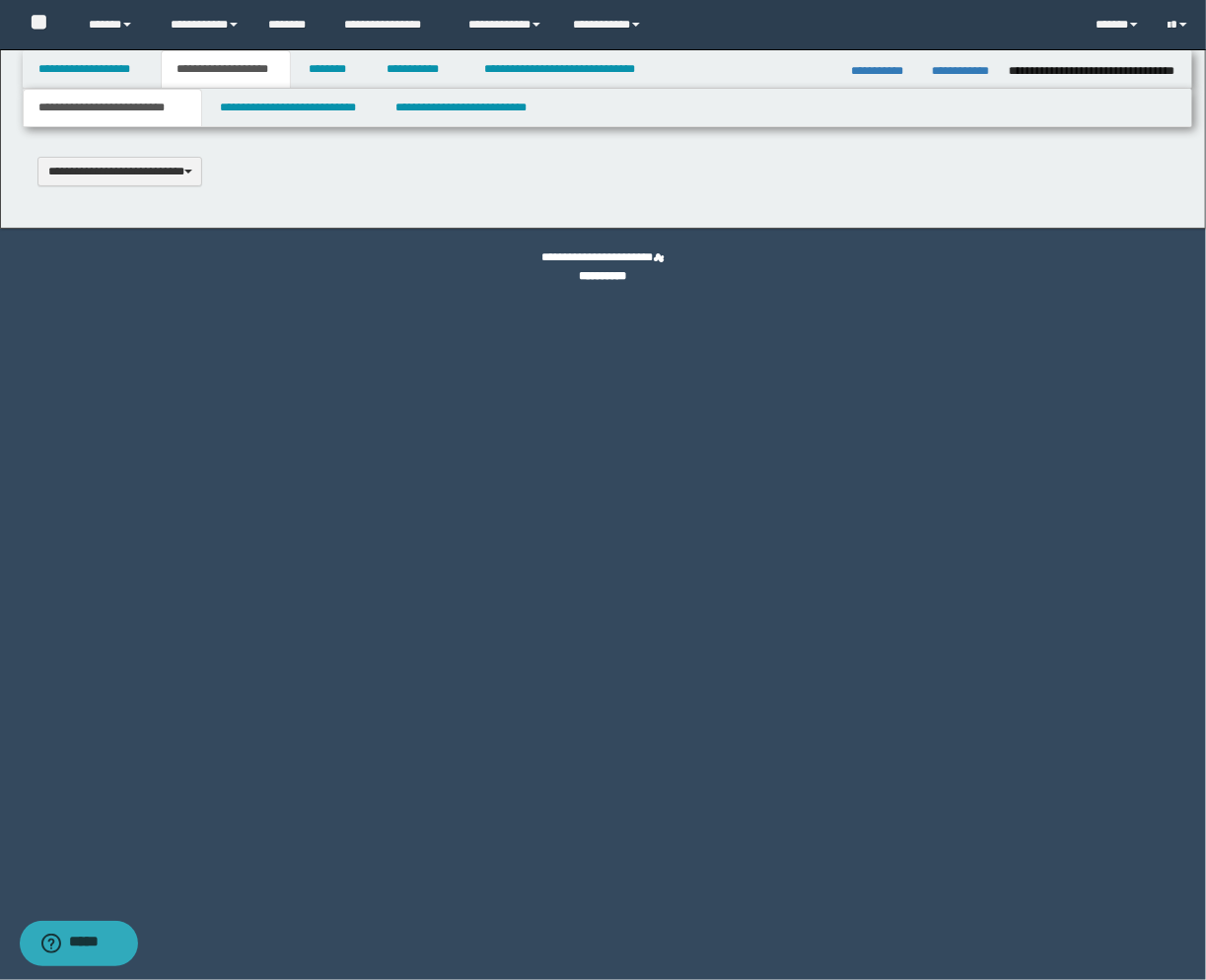 scroll, scrollTop: 0, scrollLeft: 0, axis: both 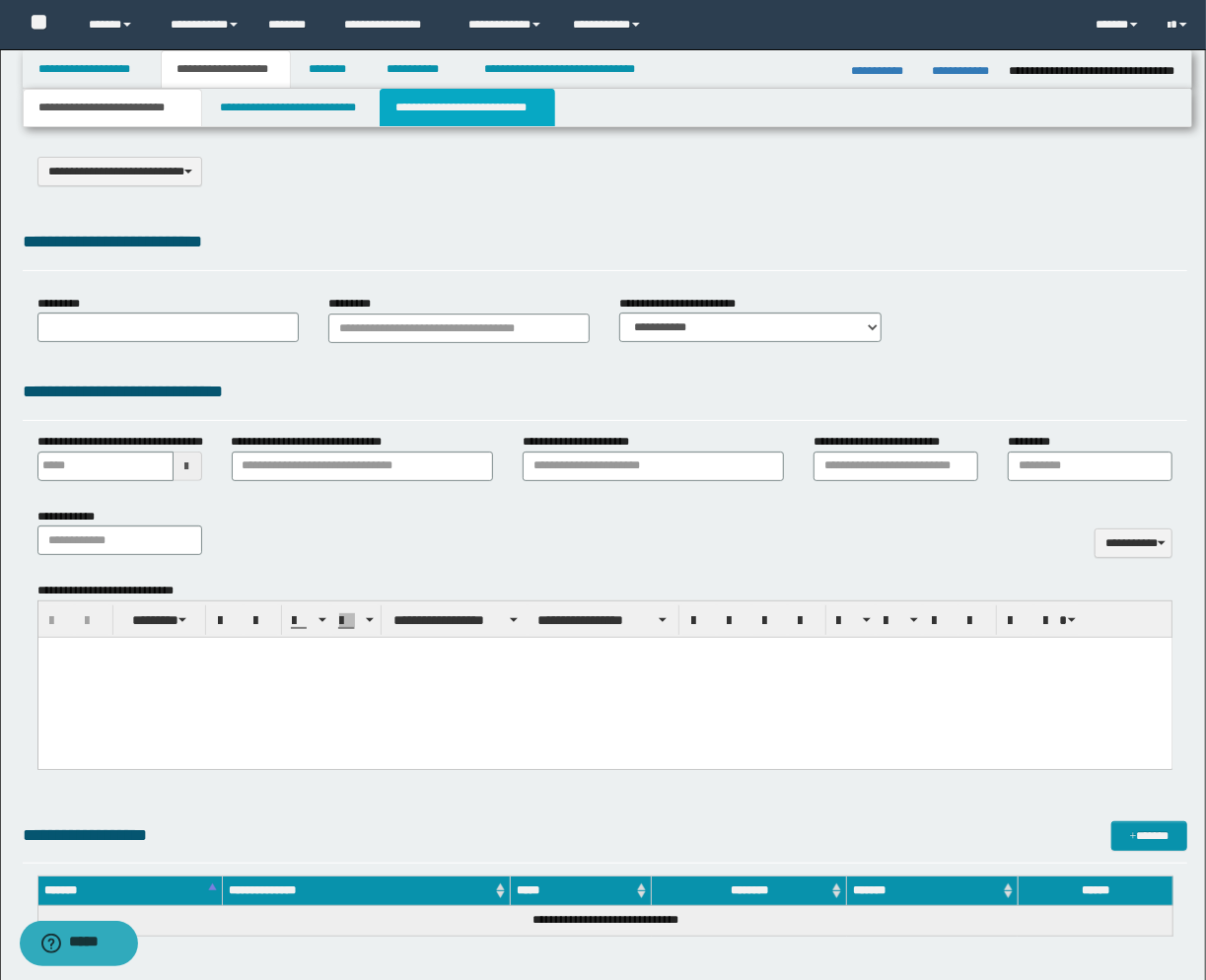 click on "**********" at bounding box center [467, 107] 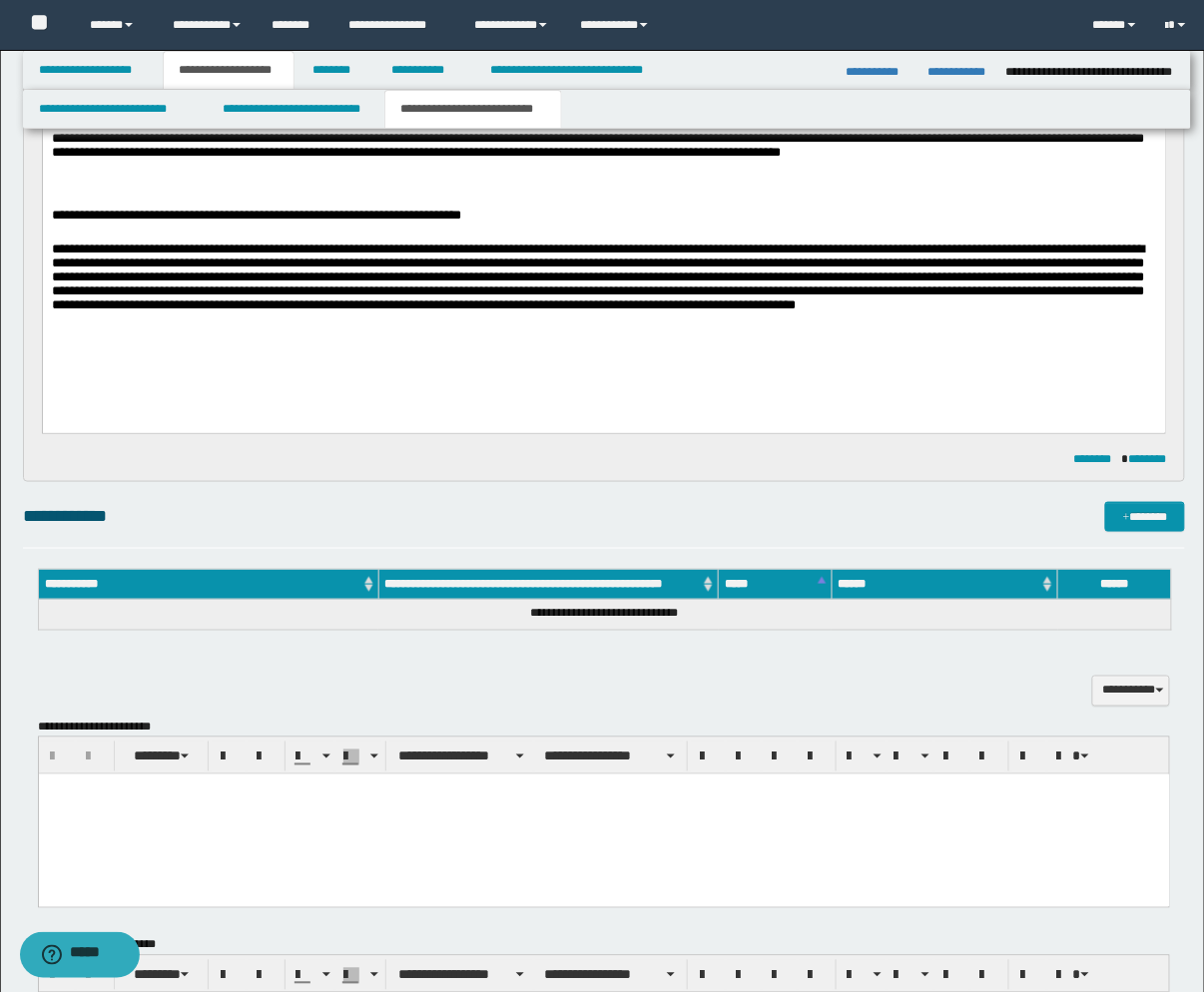 scroll, scrollTop: 443, scrollLeft: 0, axis: vertical 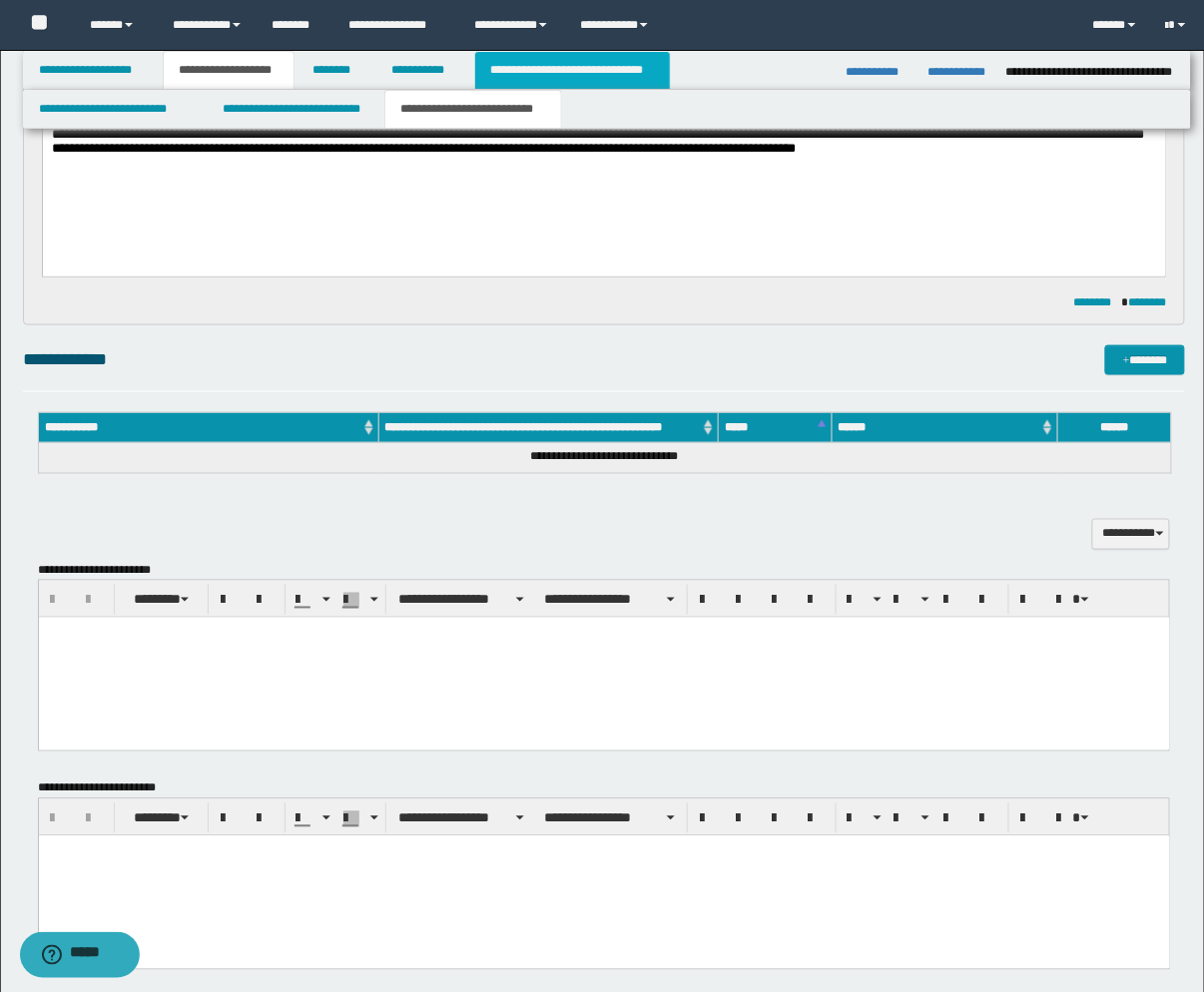 click on "**********" at bounding box center [572, 70] 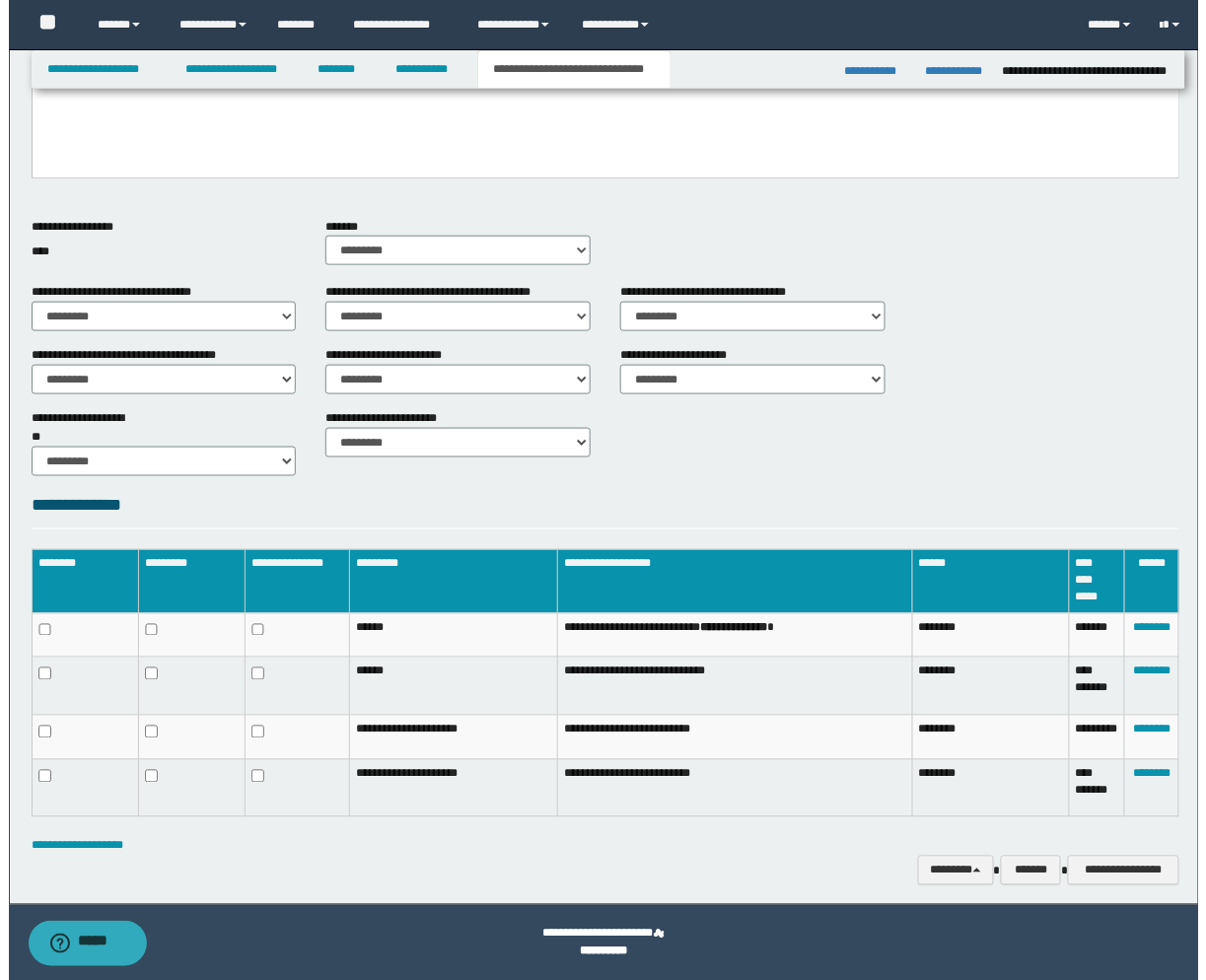 scroll, scrollTop: 397, scrollLeft: 0, axis: vertical 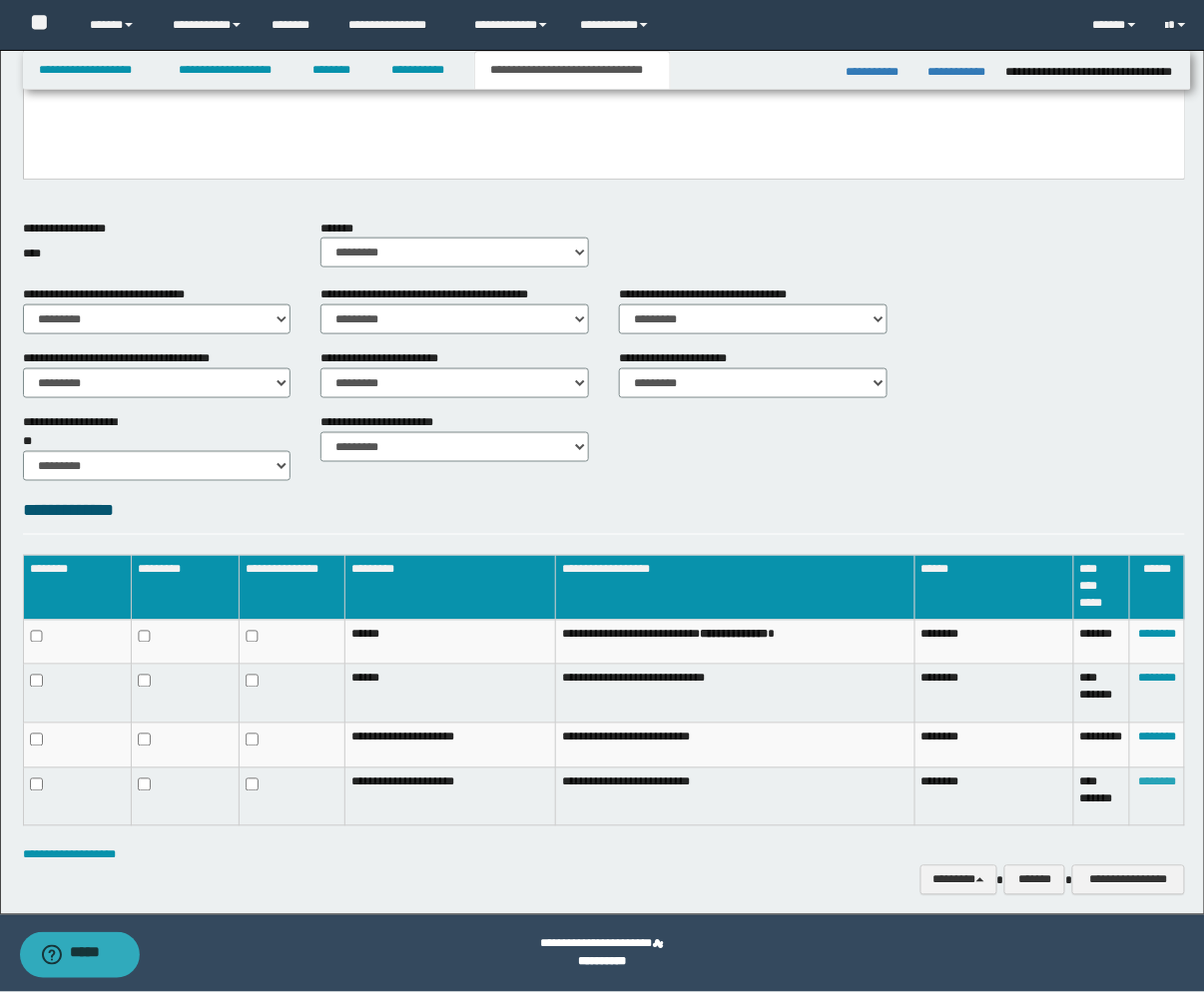 click on "********" at bounding box center [1157, 782] 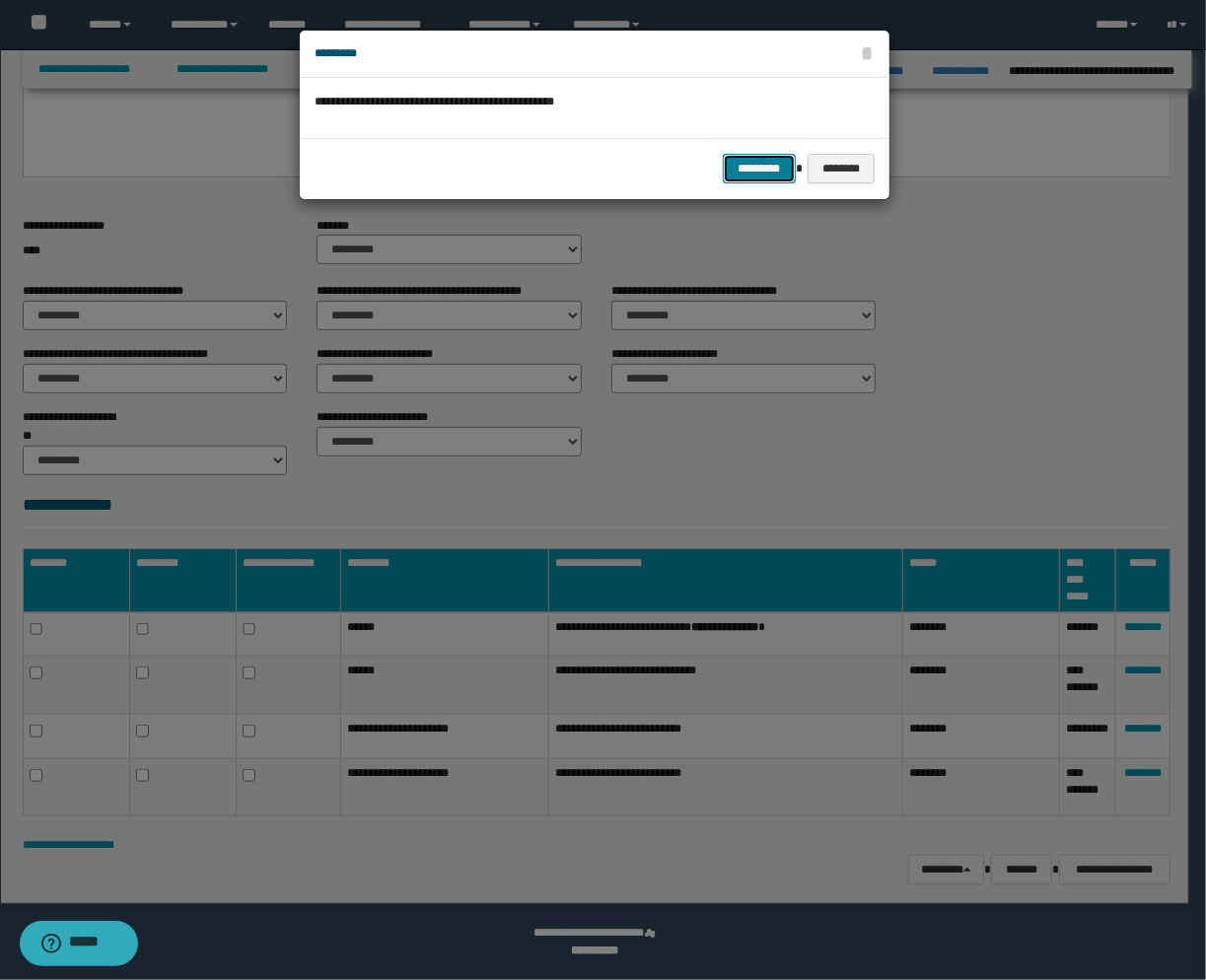 click on "*********" at bounding box center (759, 169) 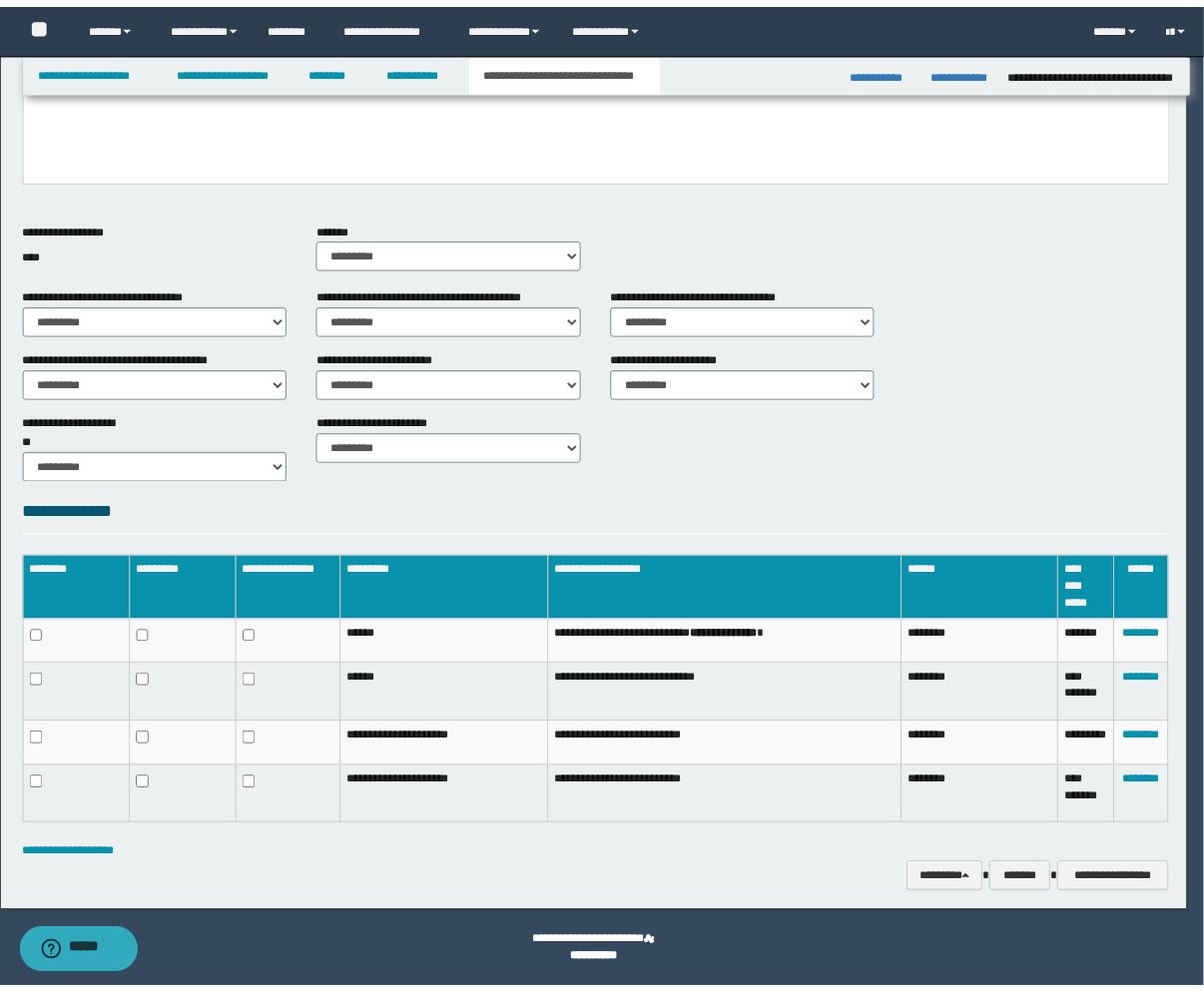 scroll, scrollTop: 336, scrollLeft: 0, axis: vertical 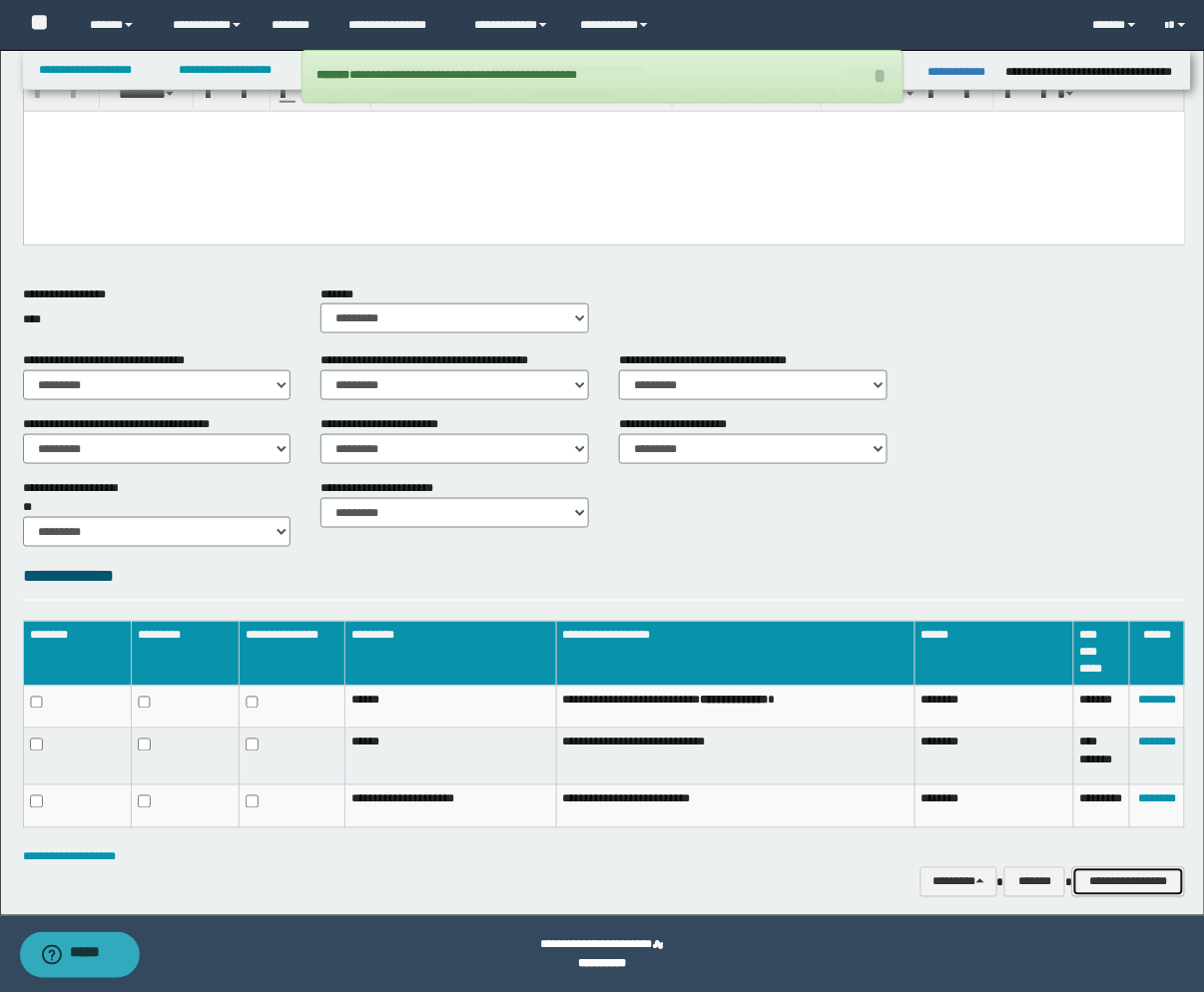 click on "**********" at bounding box center (1128, 882) 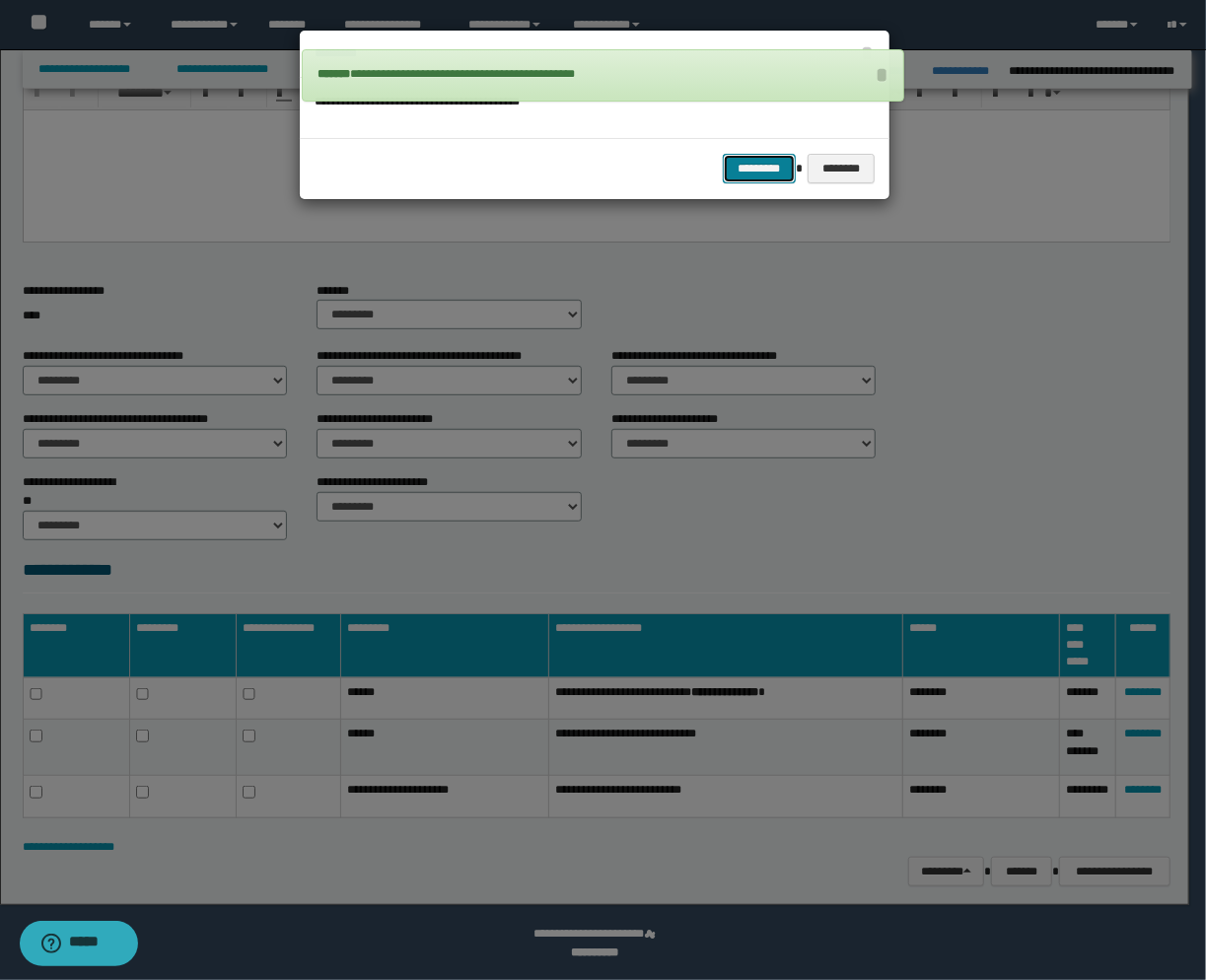 click on "*********" at bounding box center [759, 169] 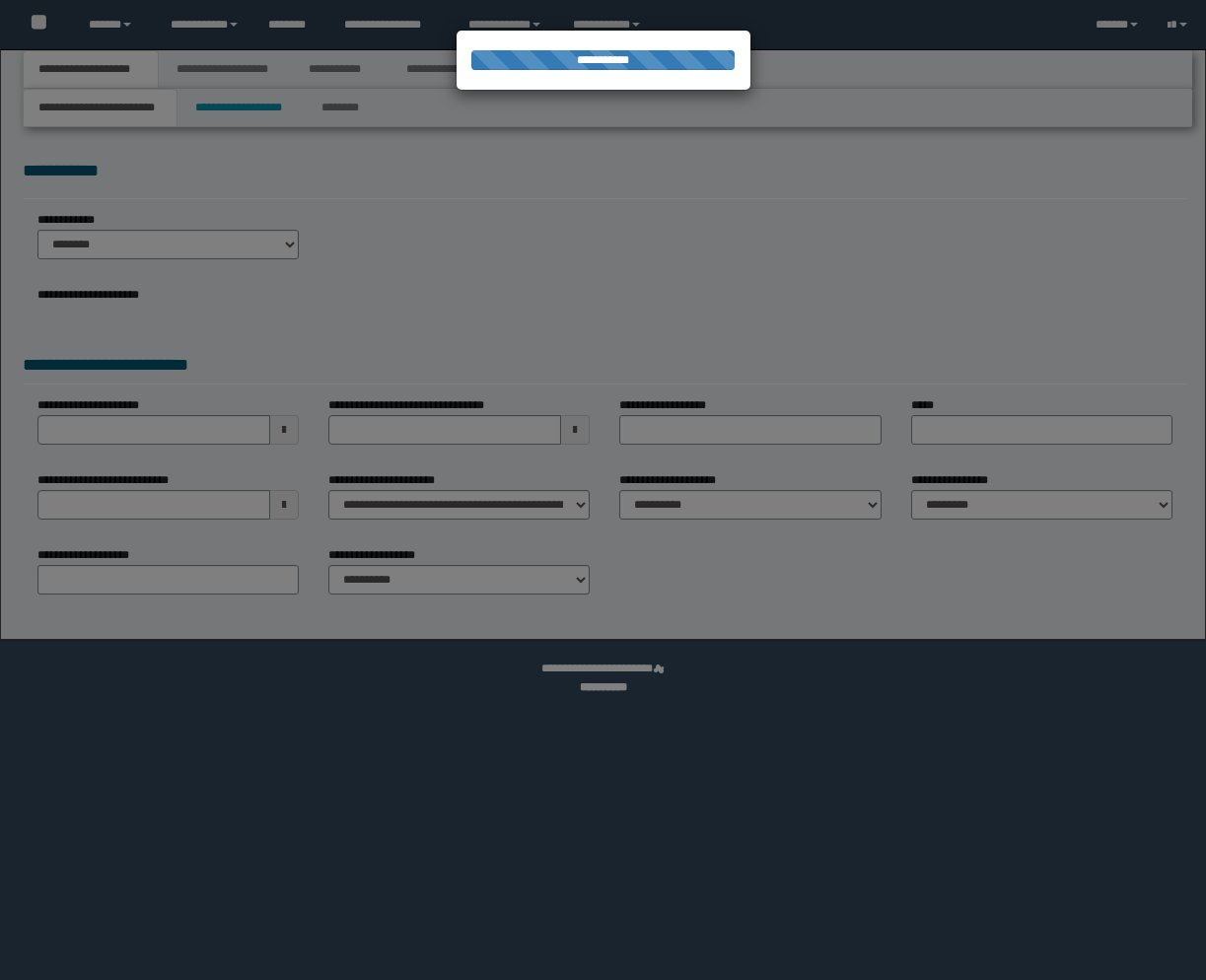 scroll, scrollTop: 0, scrollLeft: 0, axis: both 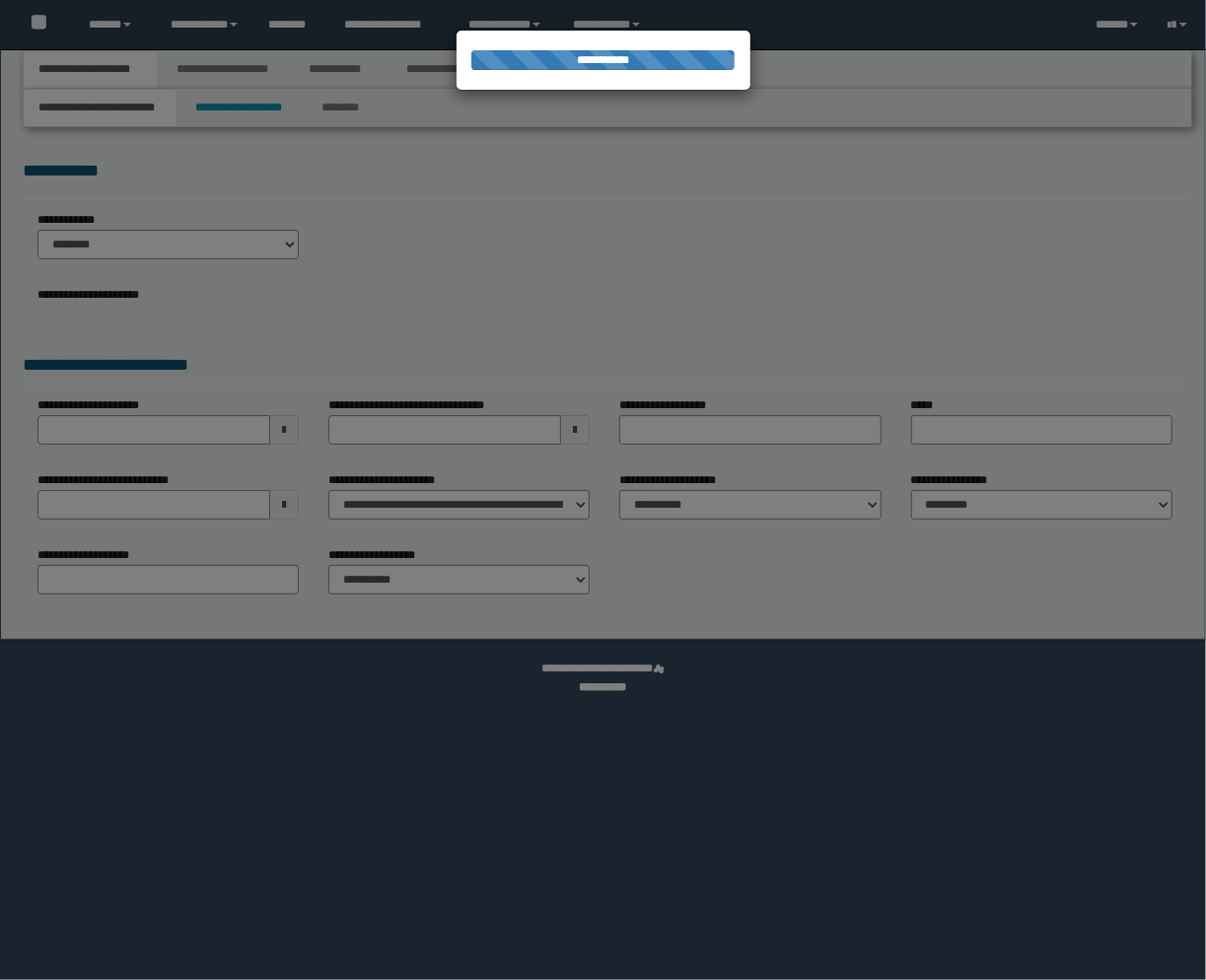 select on "*" 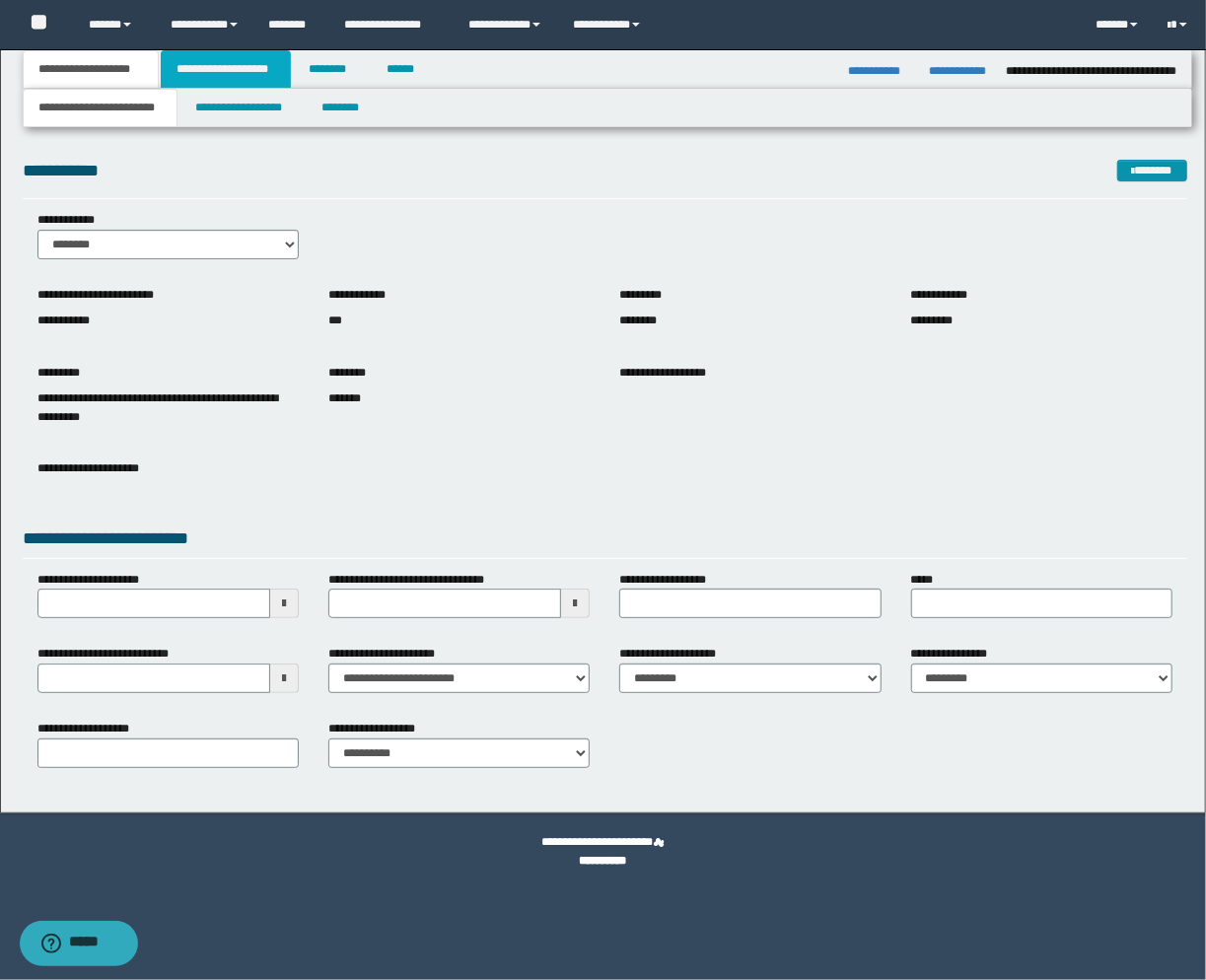 click on "**********" at bounding box center (226, 69) 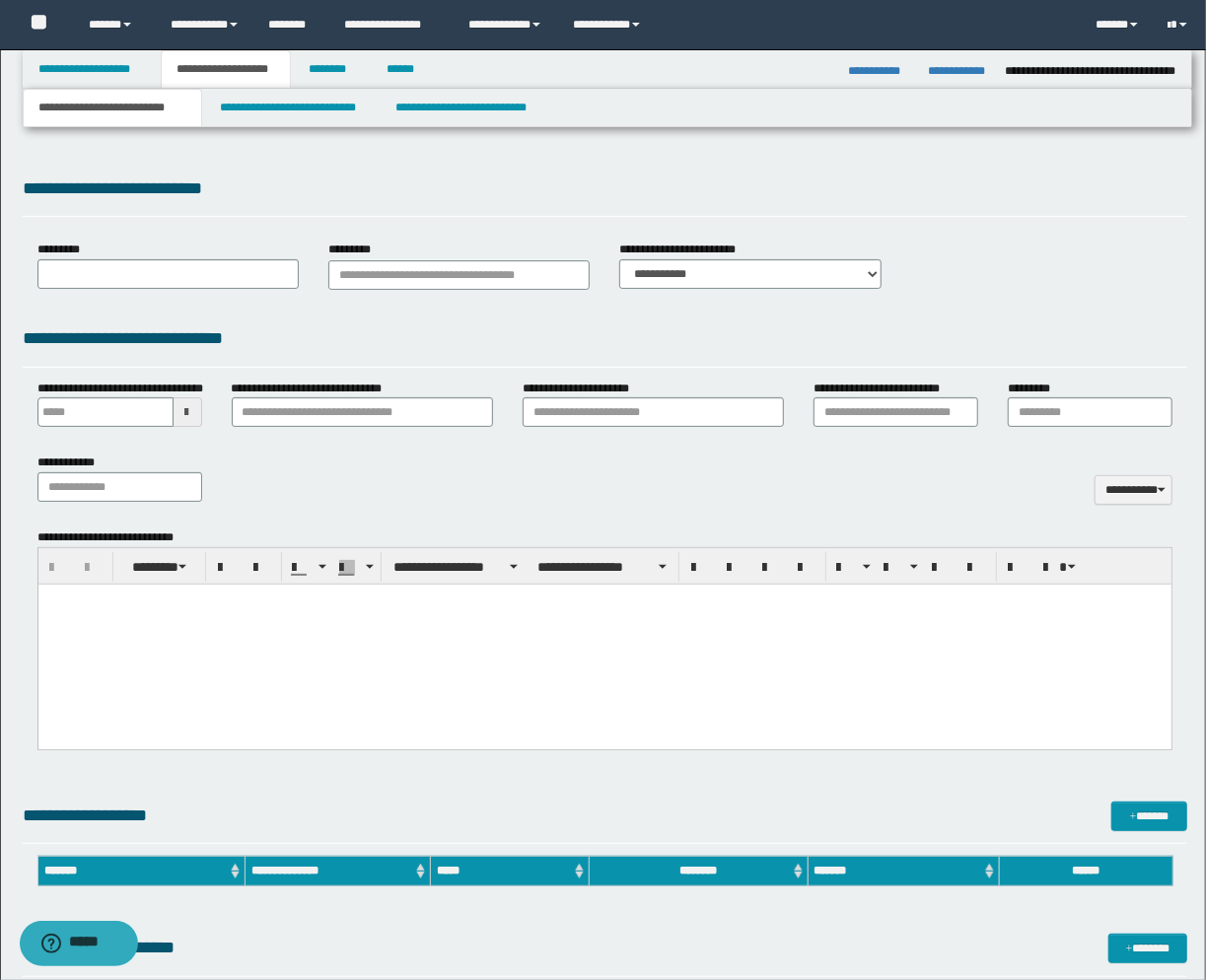 type 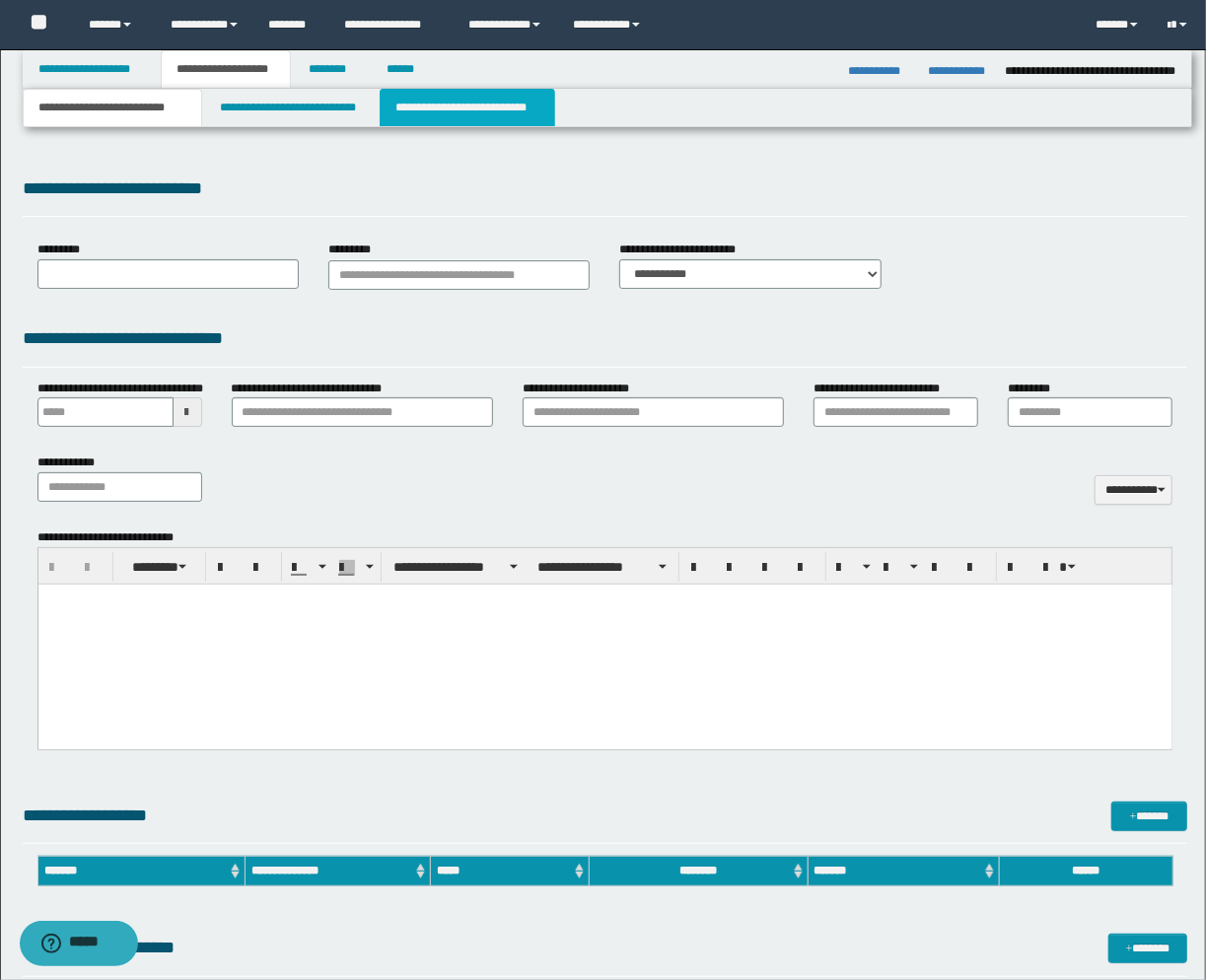 scroll, scrollTop: 0, scrollLeft: 0, axis: both 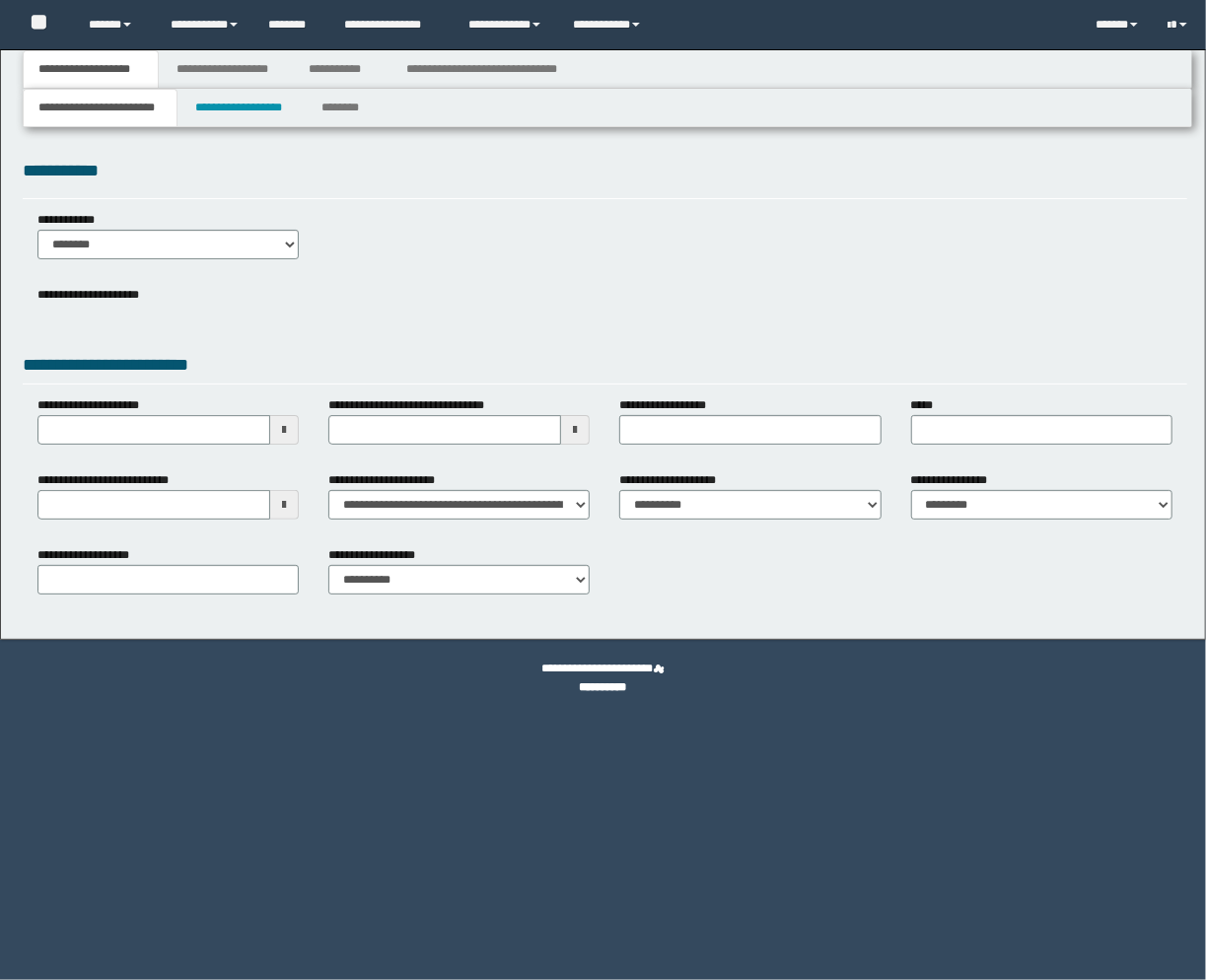 select on "*" 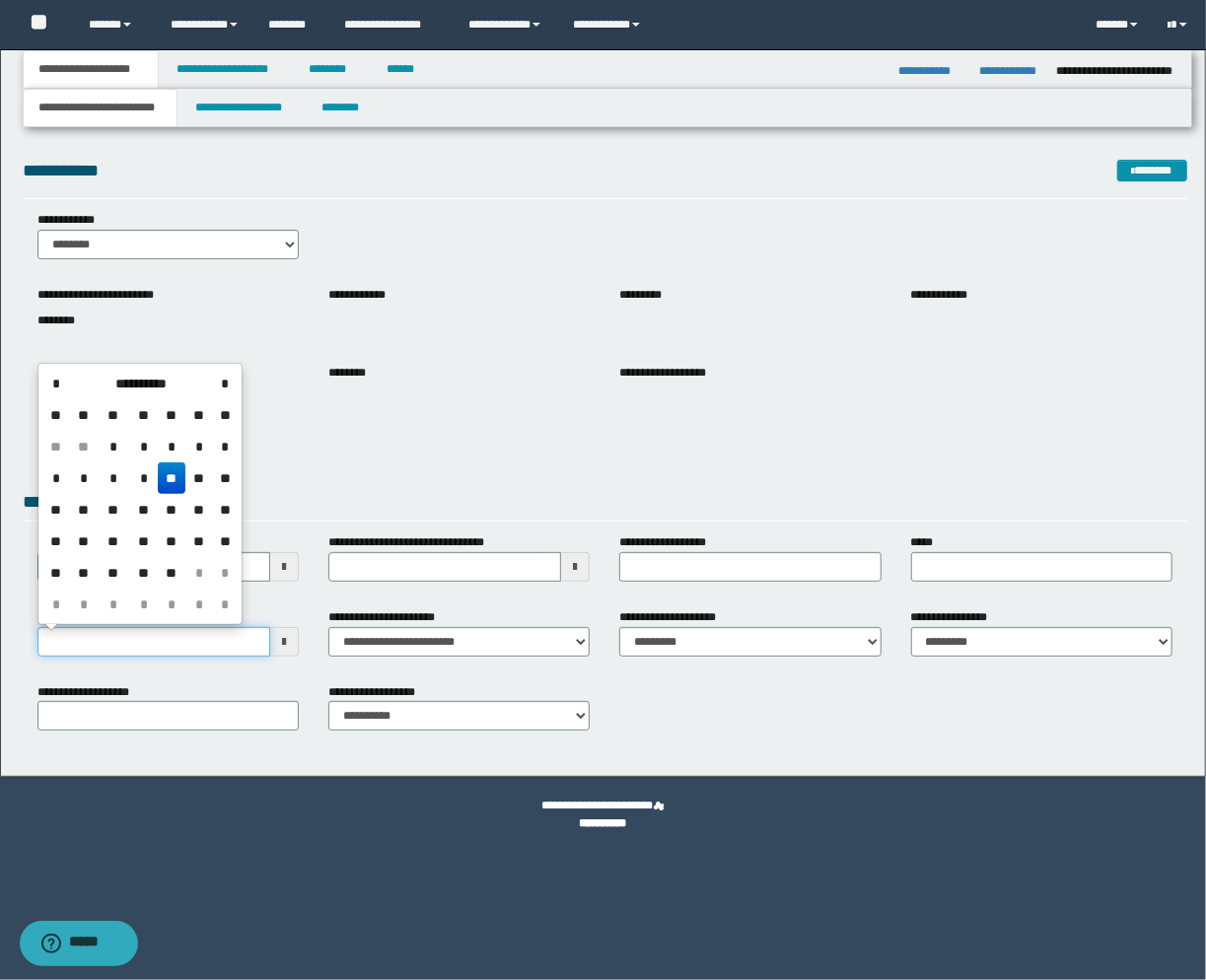 click on "**********" at bounding box center (154, 642) 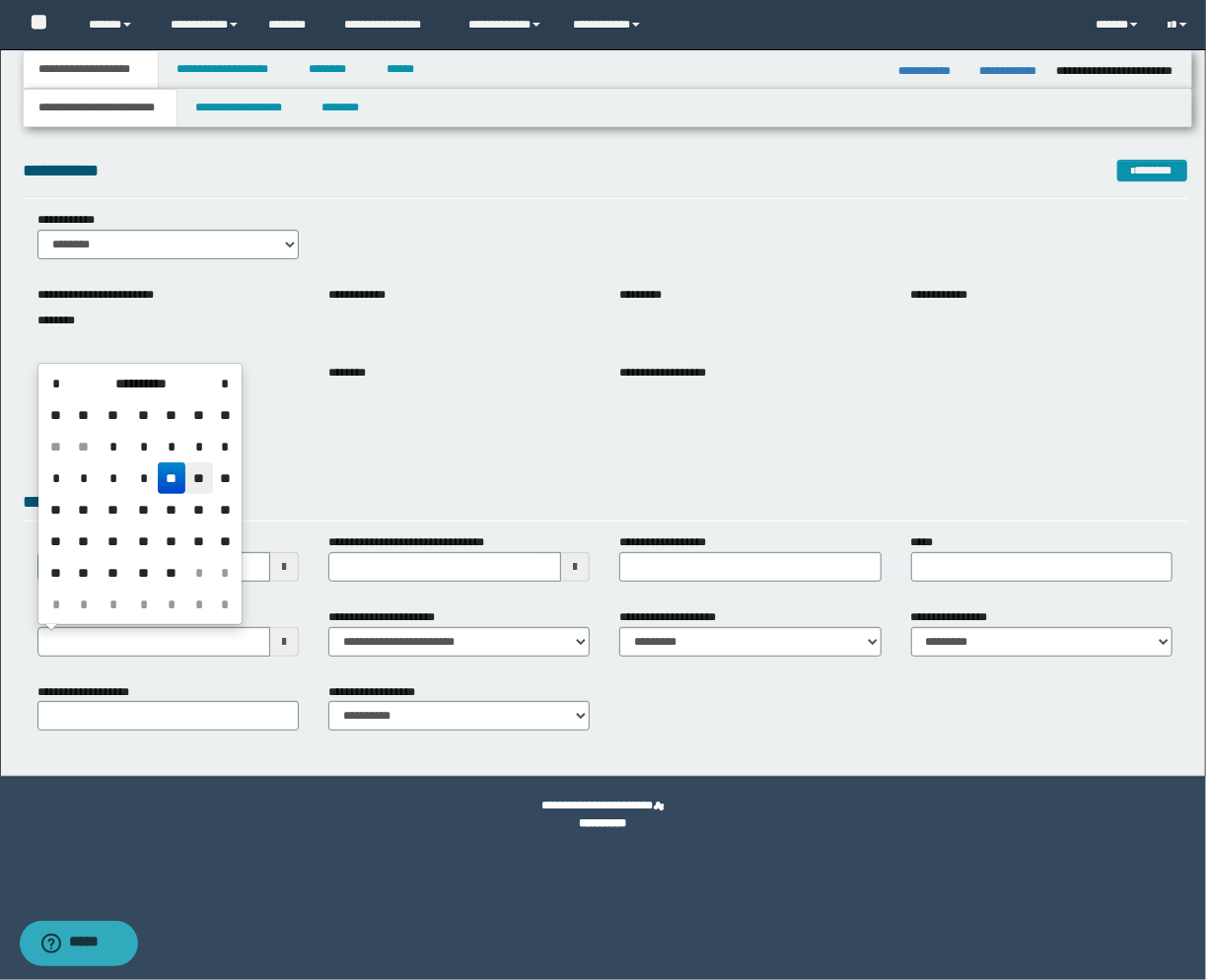 click on "**" at bounding box center (199, 478) 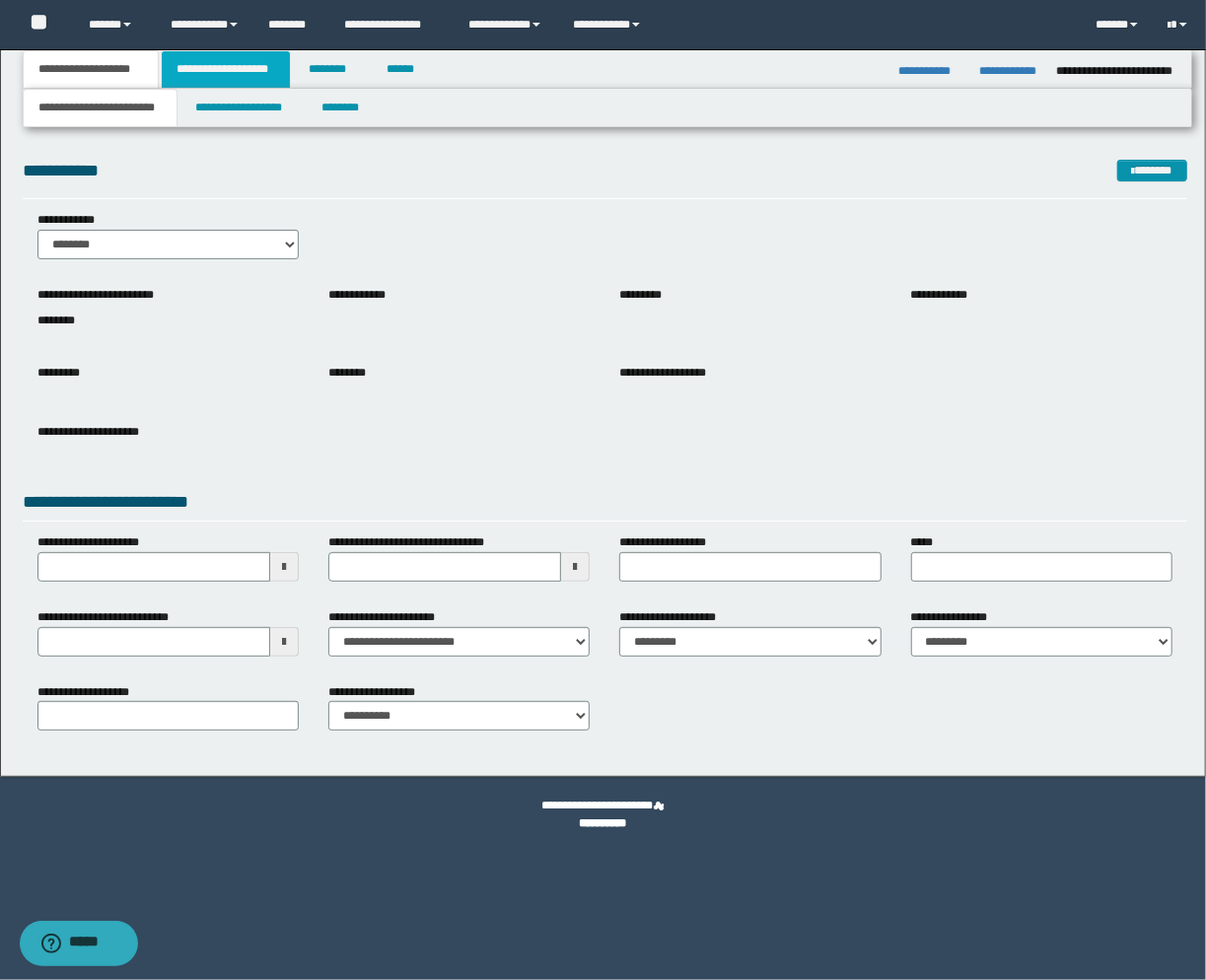 click on "**********" at bounding box center (226, 69) 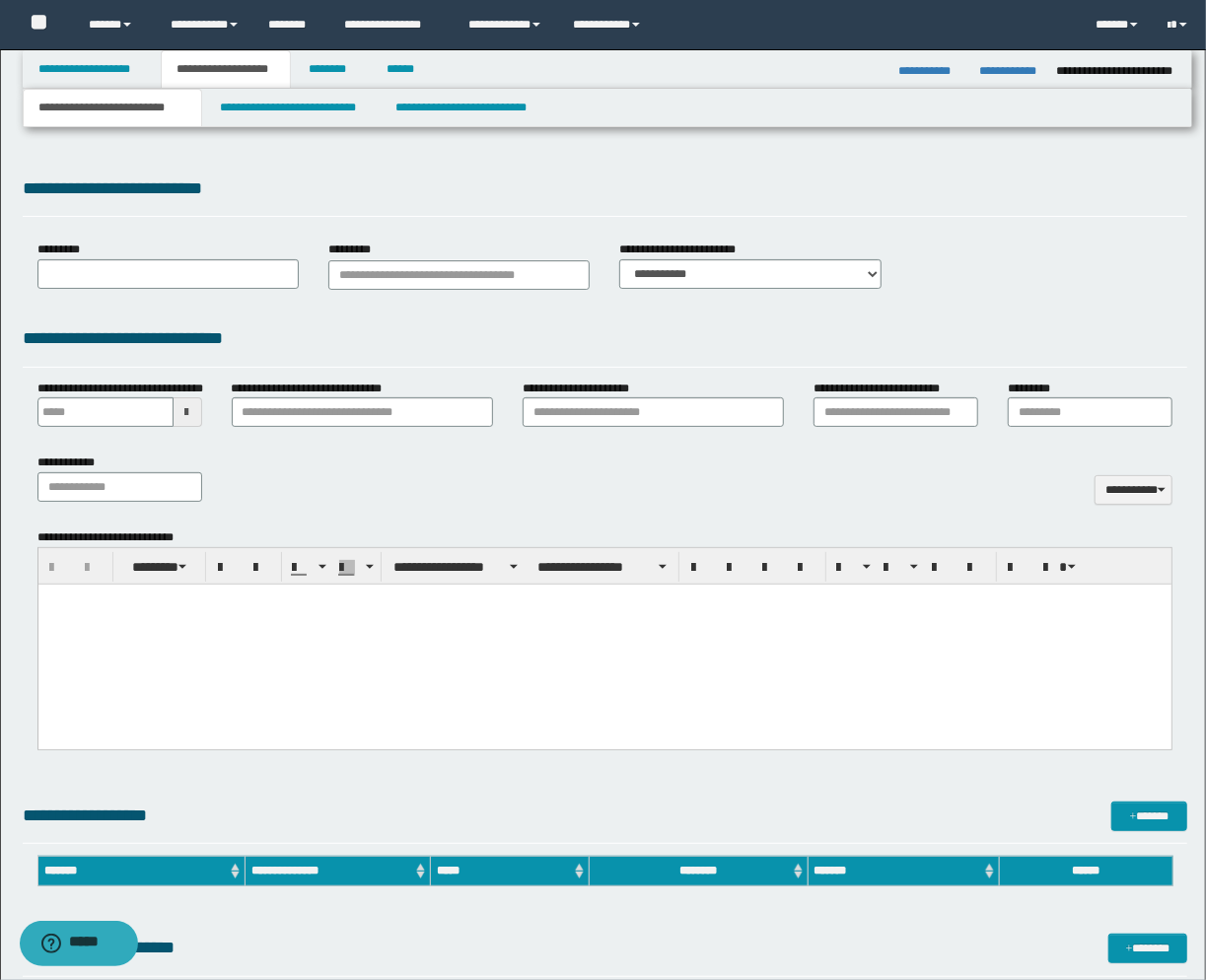 type 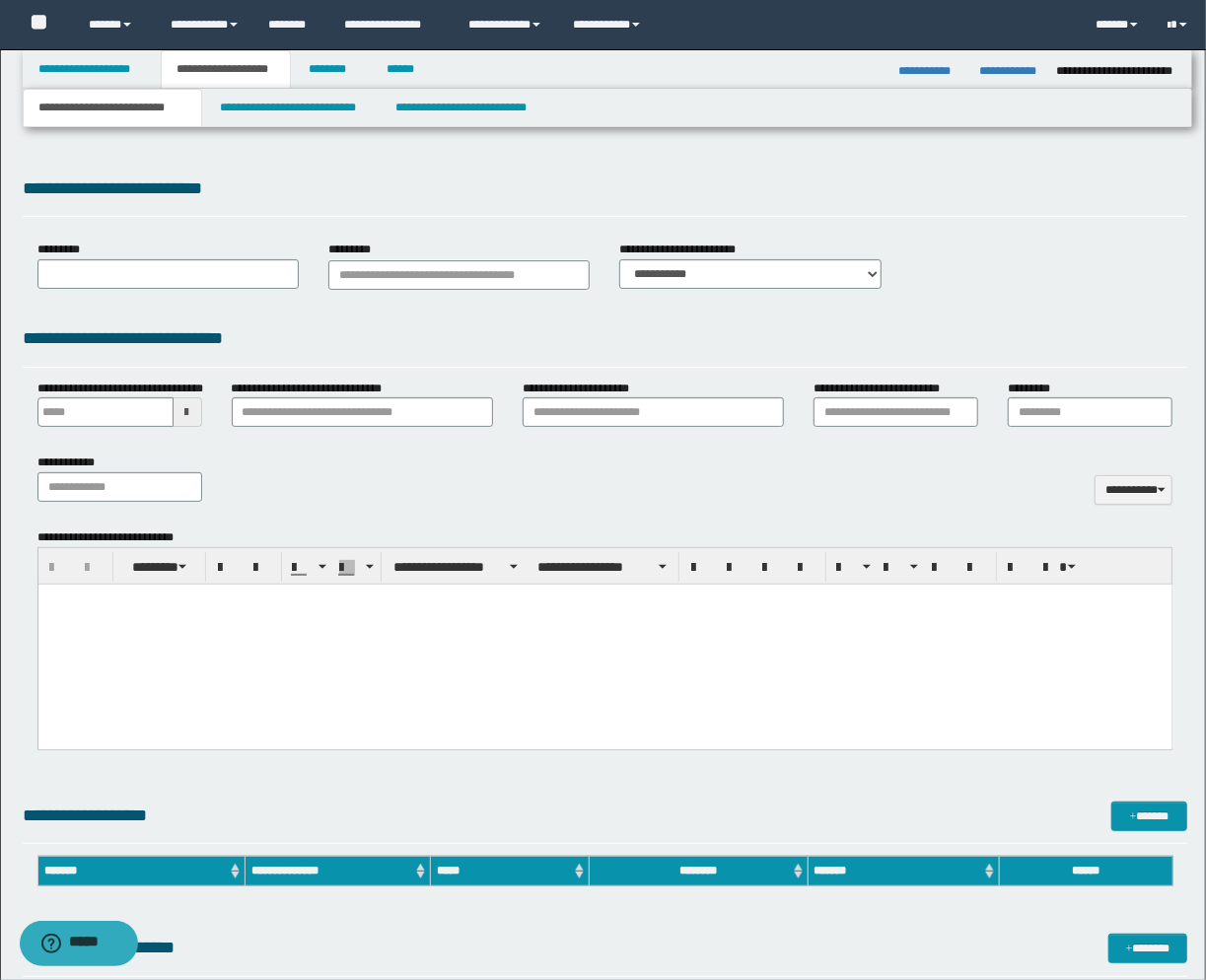 scroll, scrollTop: 0, scrollLeft: 0, axis: both 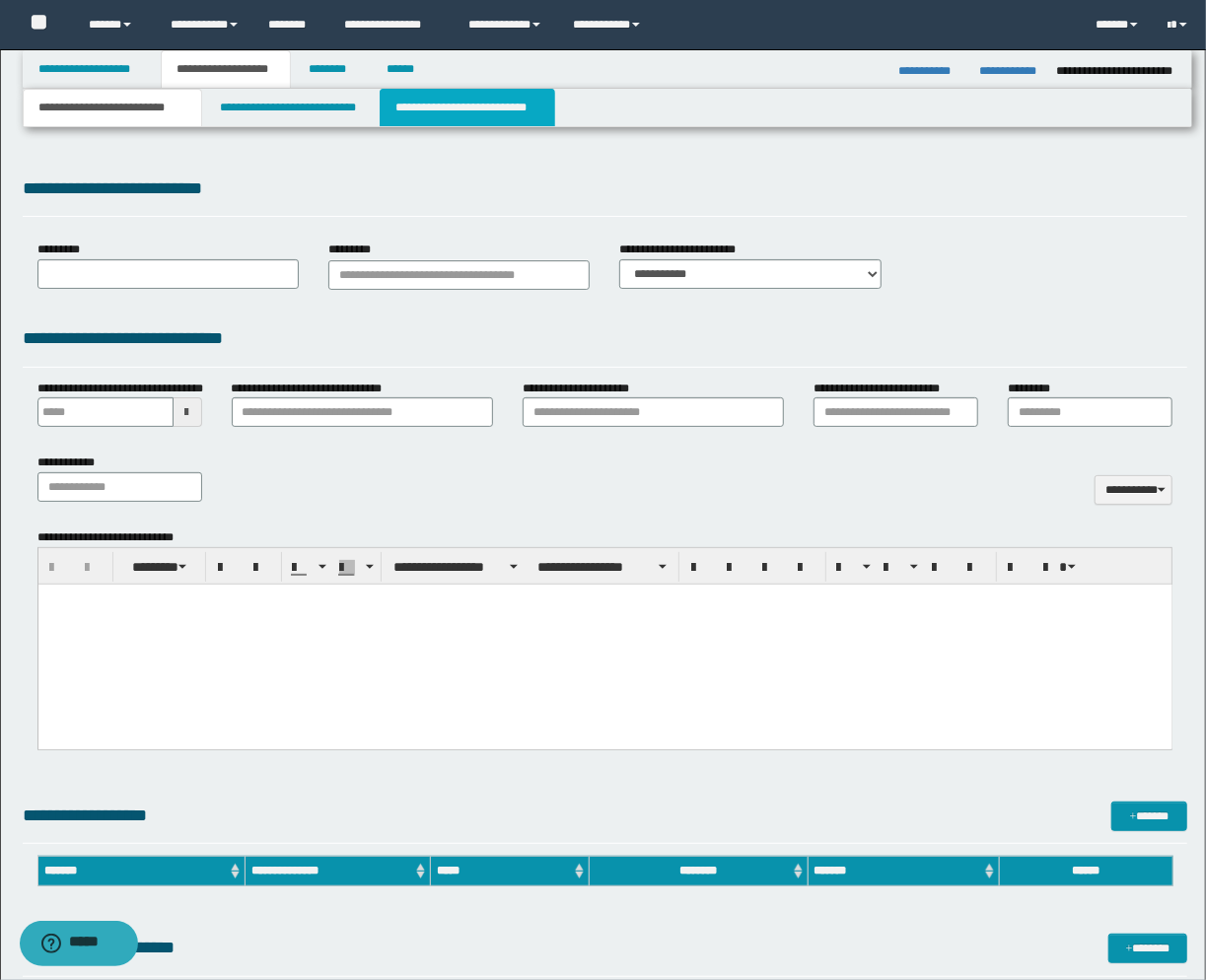 click on "**********" at bounding box center (467, 107) 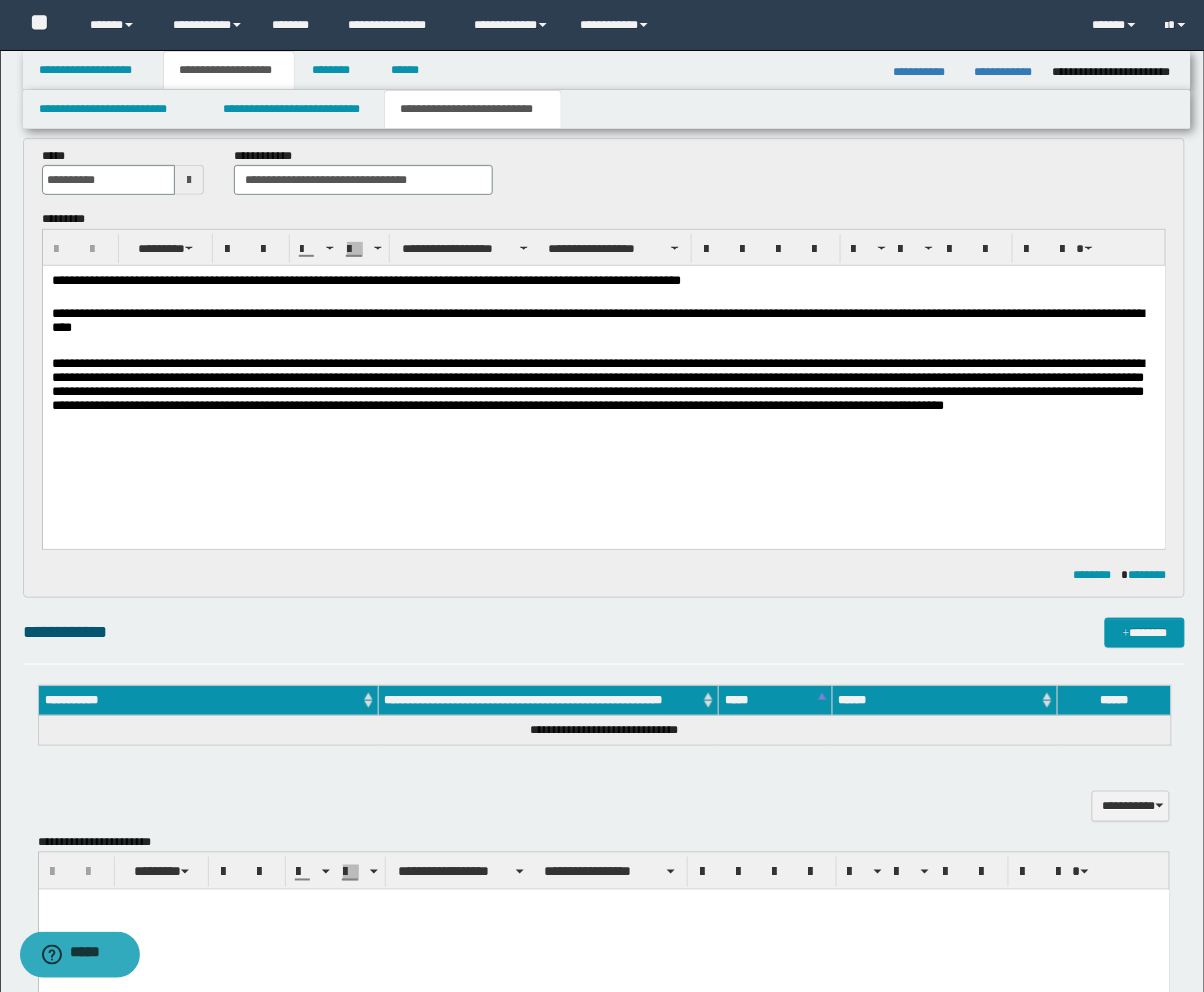 scroll, scrollTop: 222, scrollLeft: 0, axis: vertical 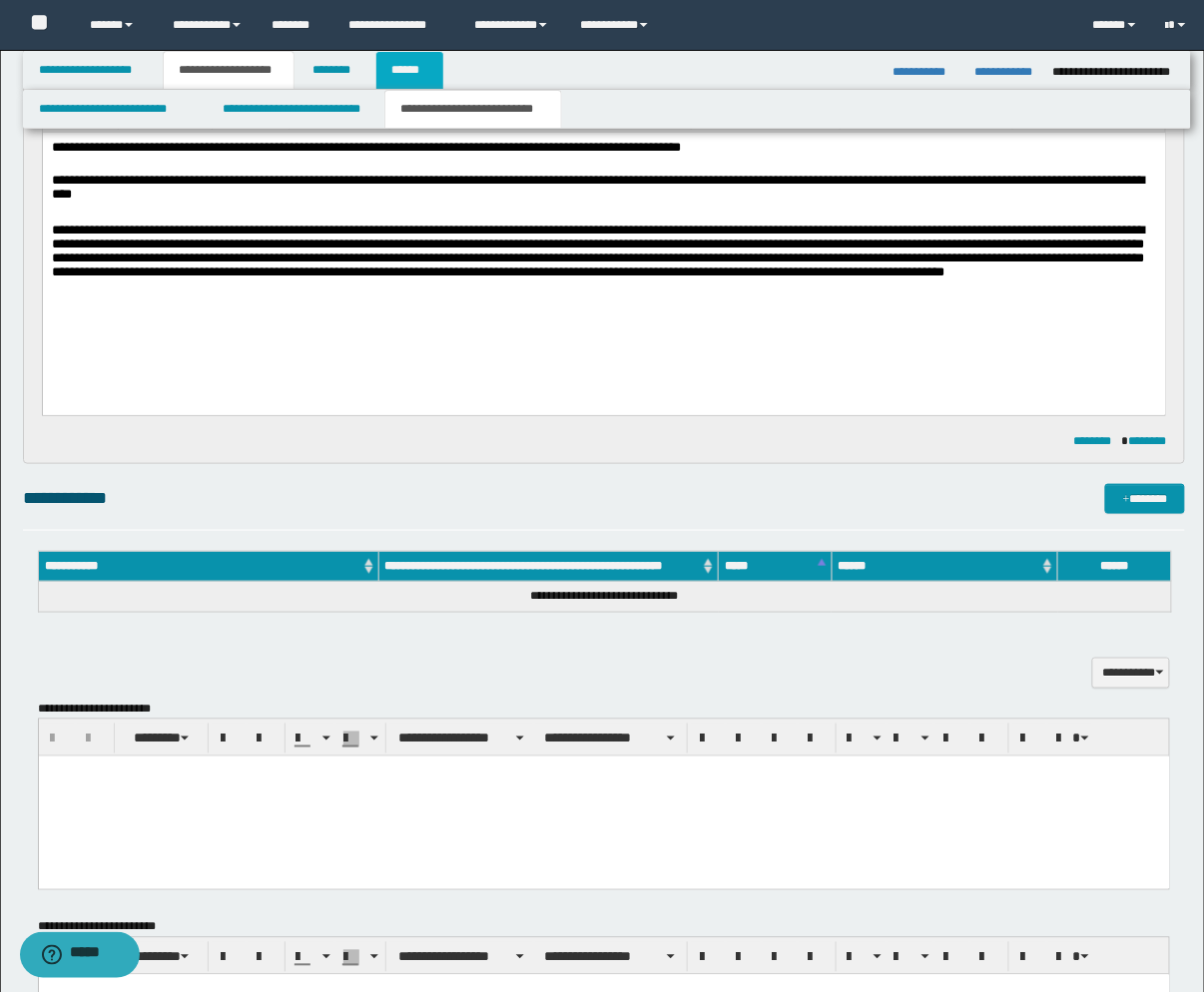 click on "******" at bounding box center [409, 70] 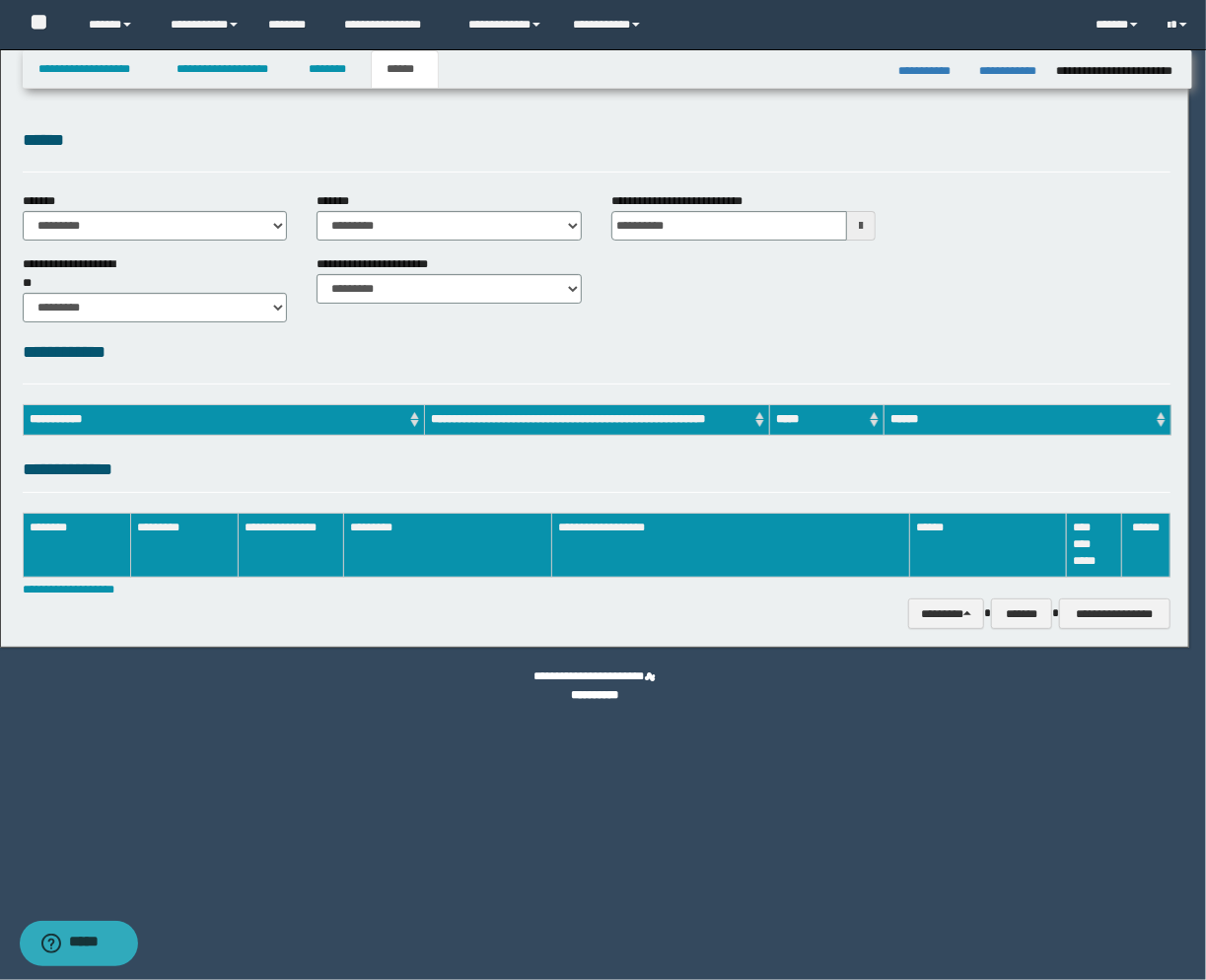 scroll, scrollTop: 0, scrollLeft: 0, axis: both 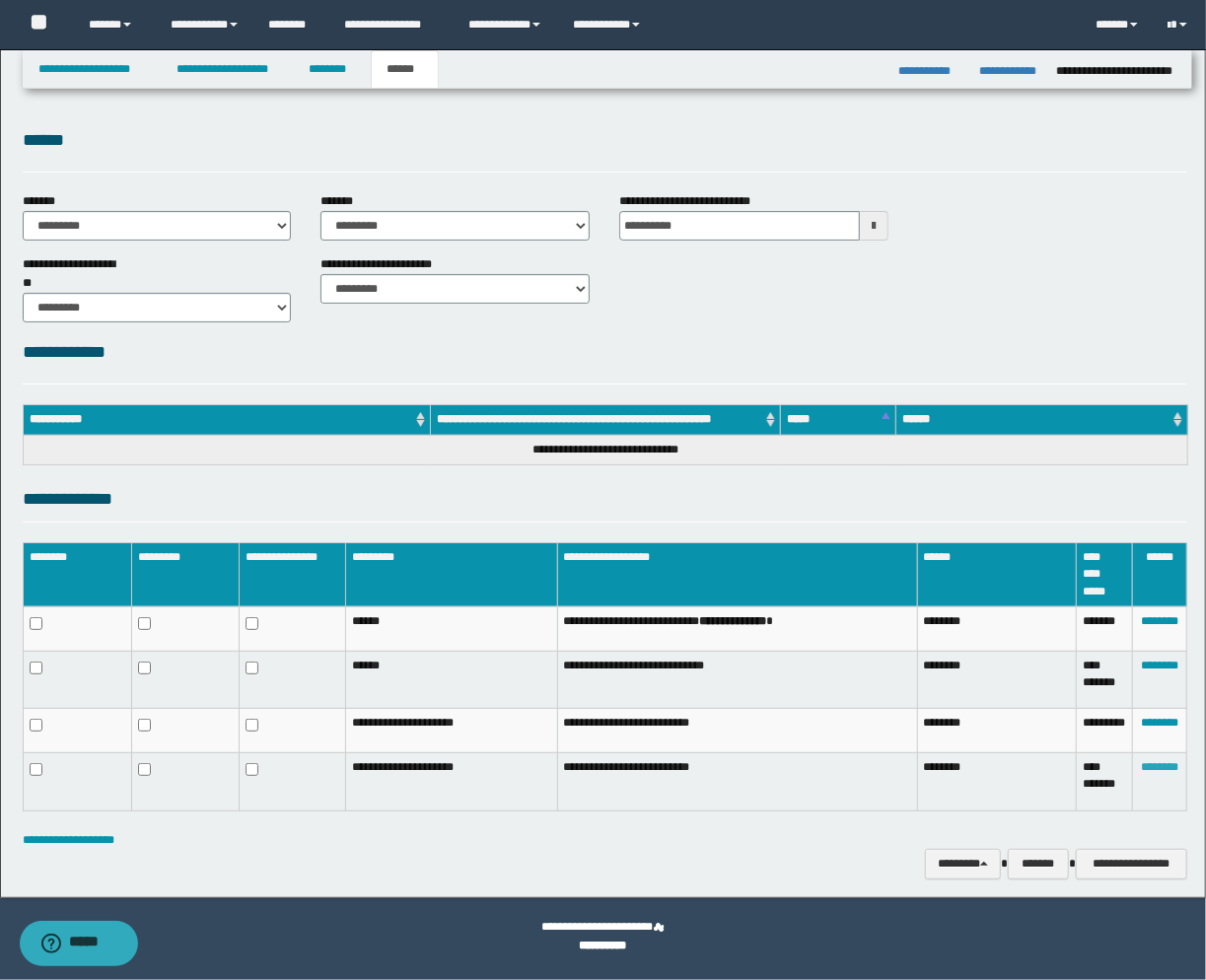 click on "********" at bounding box center [1160, 767] 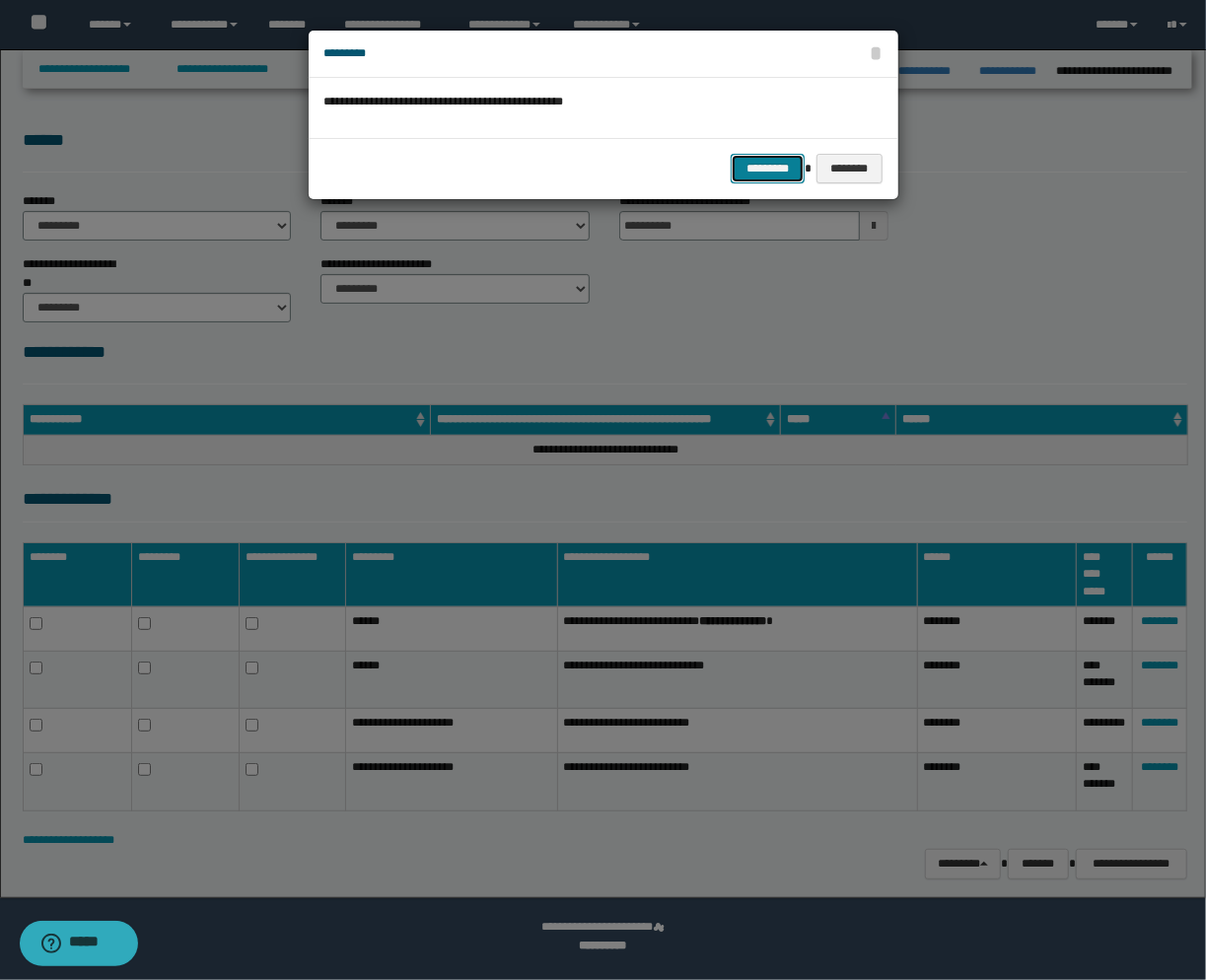 click on "*********" at bounding box center [767, 169] 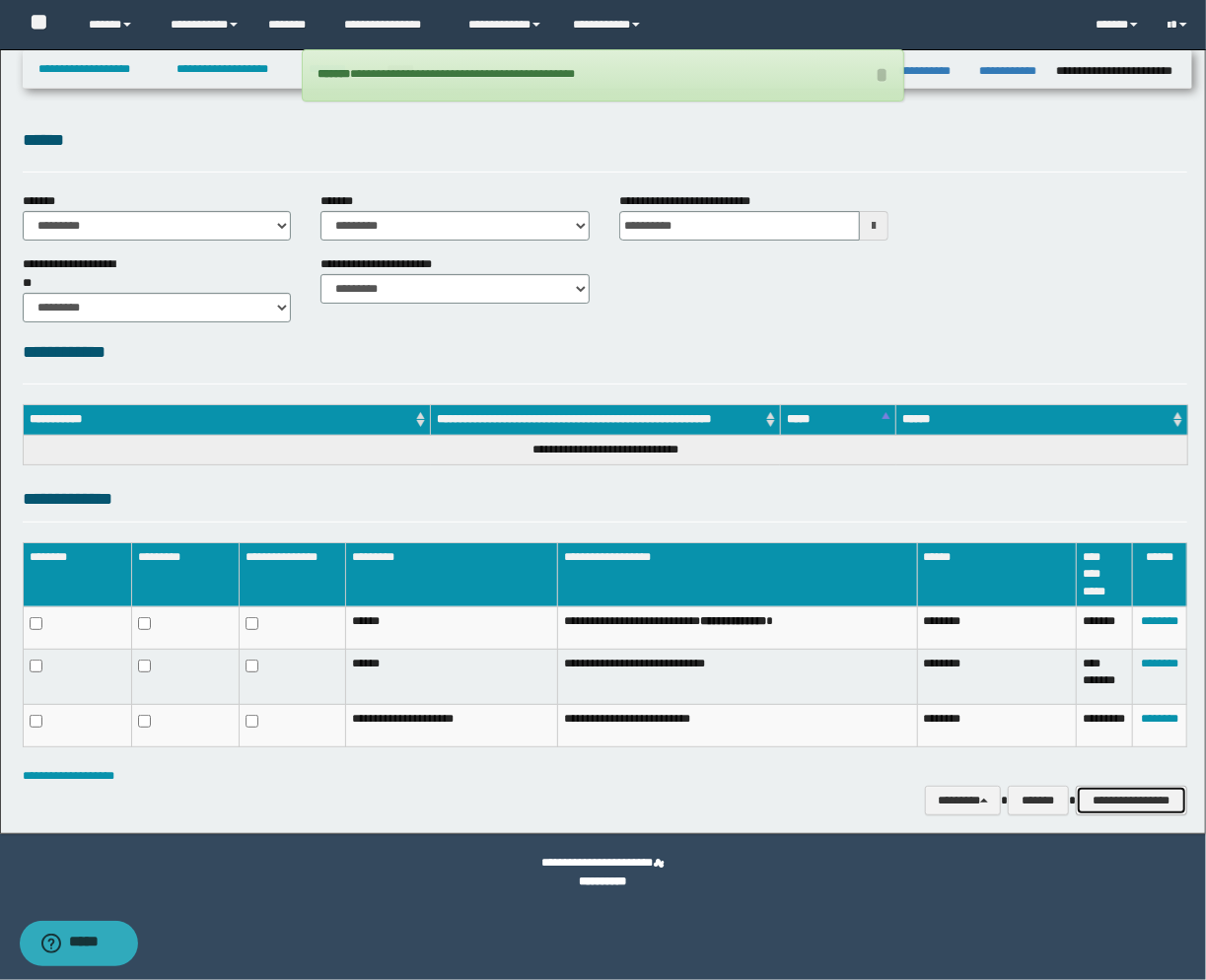 drag, startPoint x: 1116, startPoint y: 796, endPoint x: 1107, endPoint y: 776, distance: 21.931712 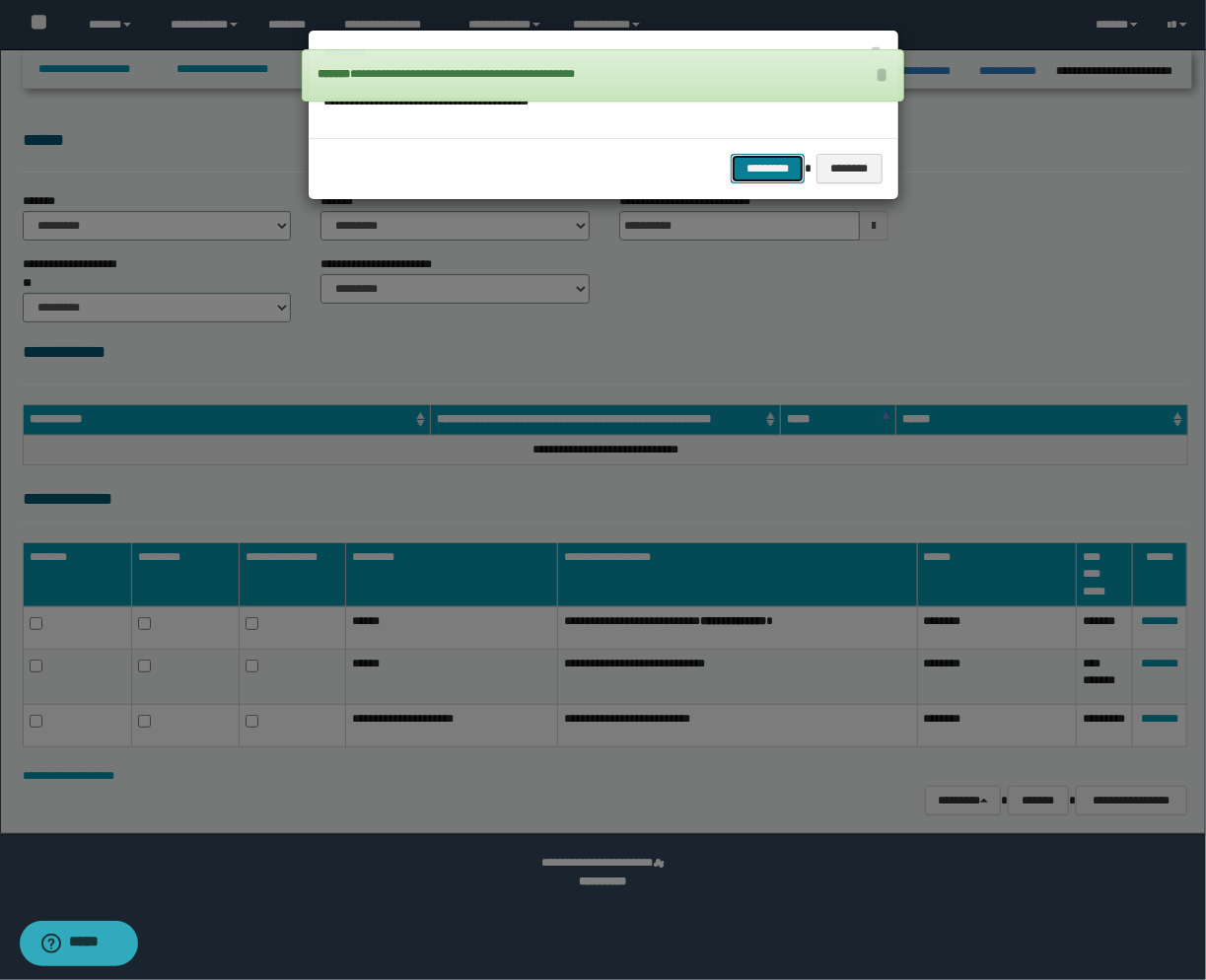 click on "*********" at bounding box center [767, 169] 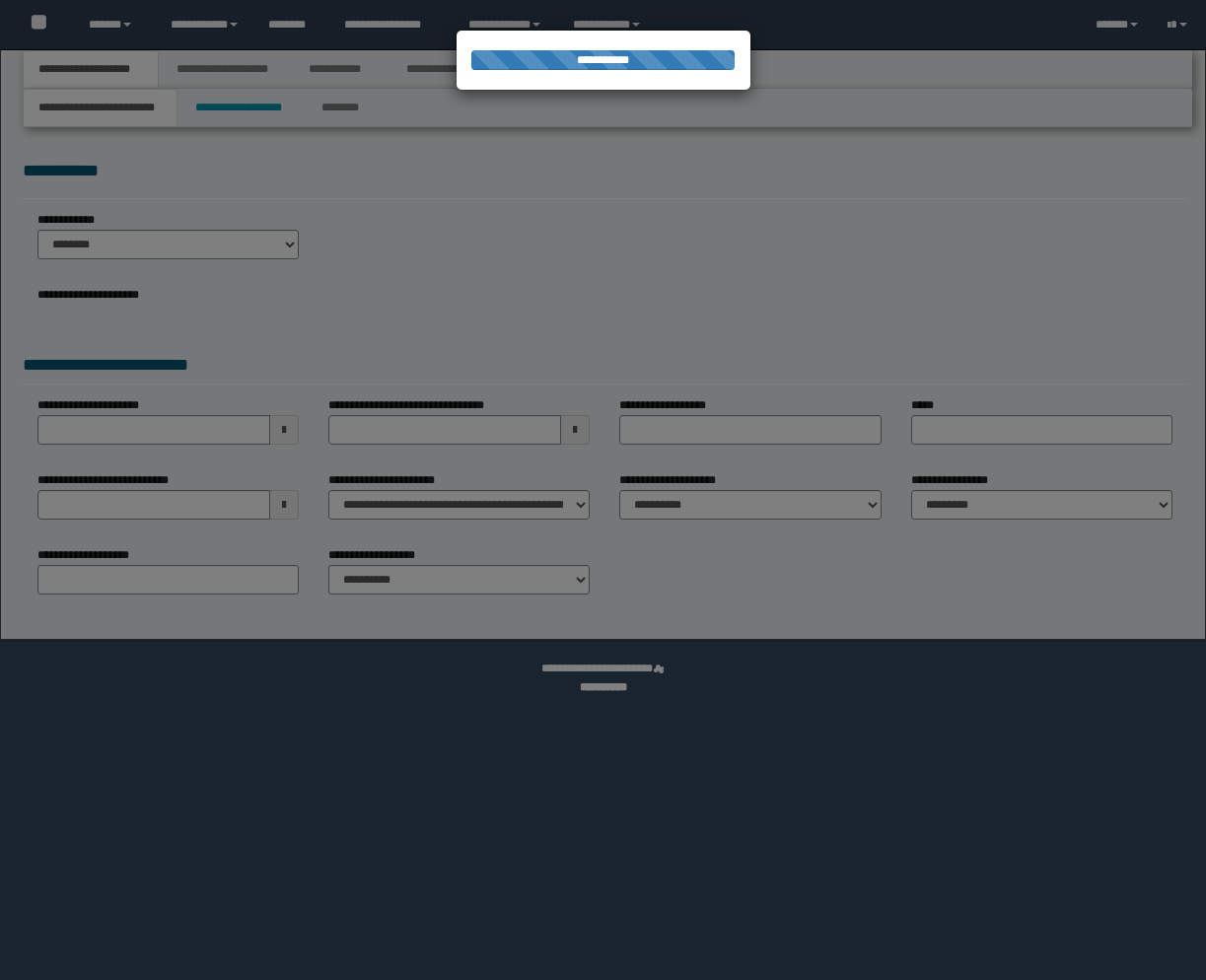 scroll, scrollTop: 0, scrollLeft: 0, axis: both 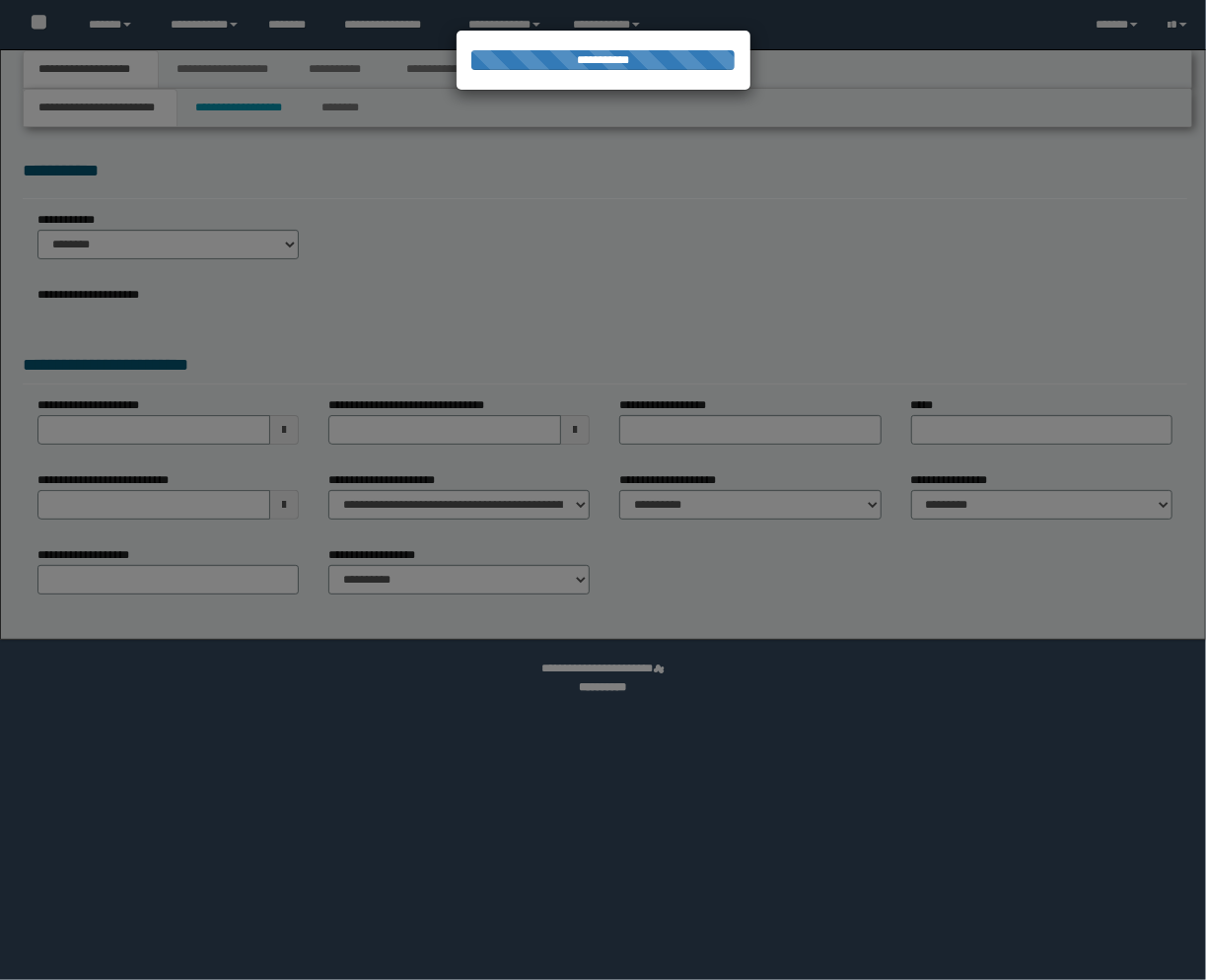select on "*" 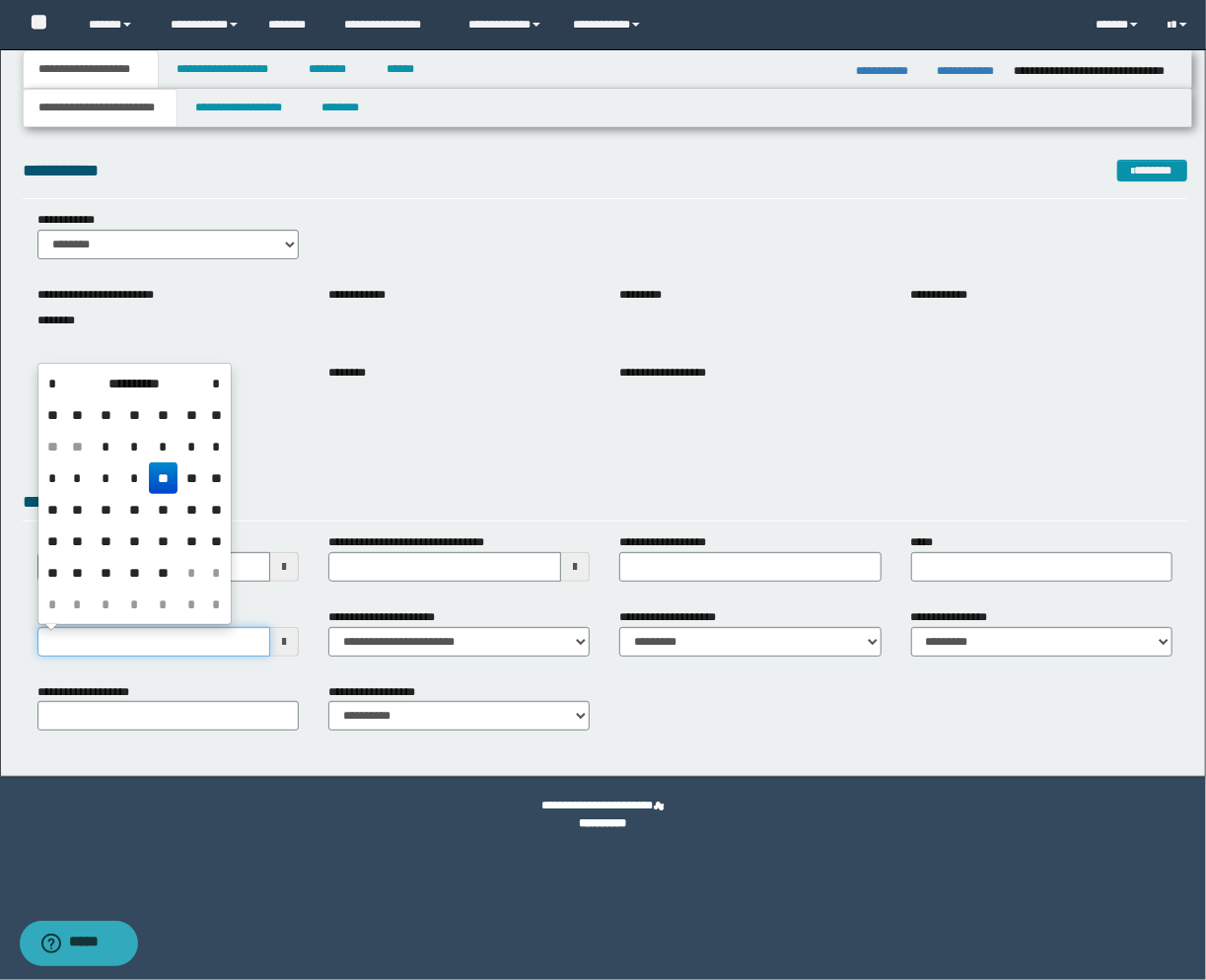 click on "**********" at bounding box center [154, 642] 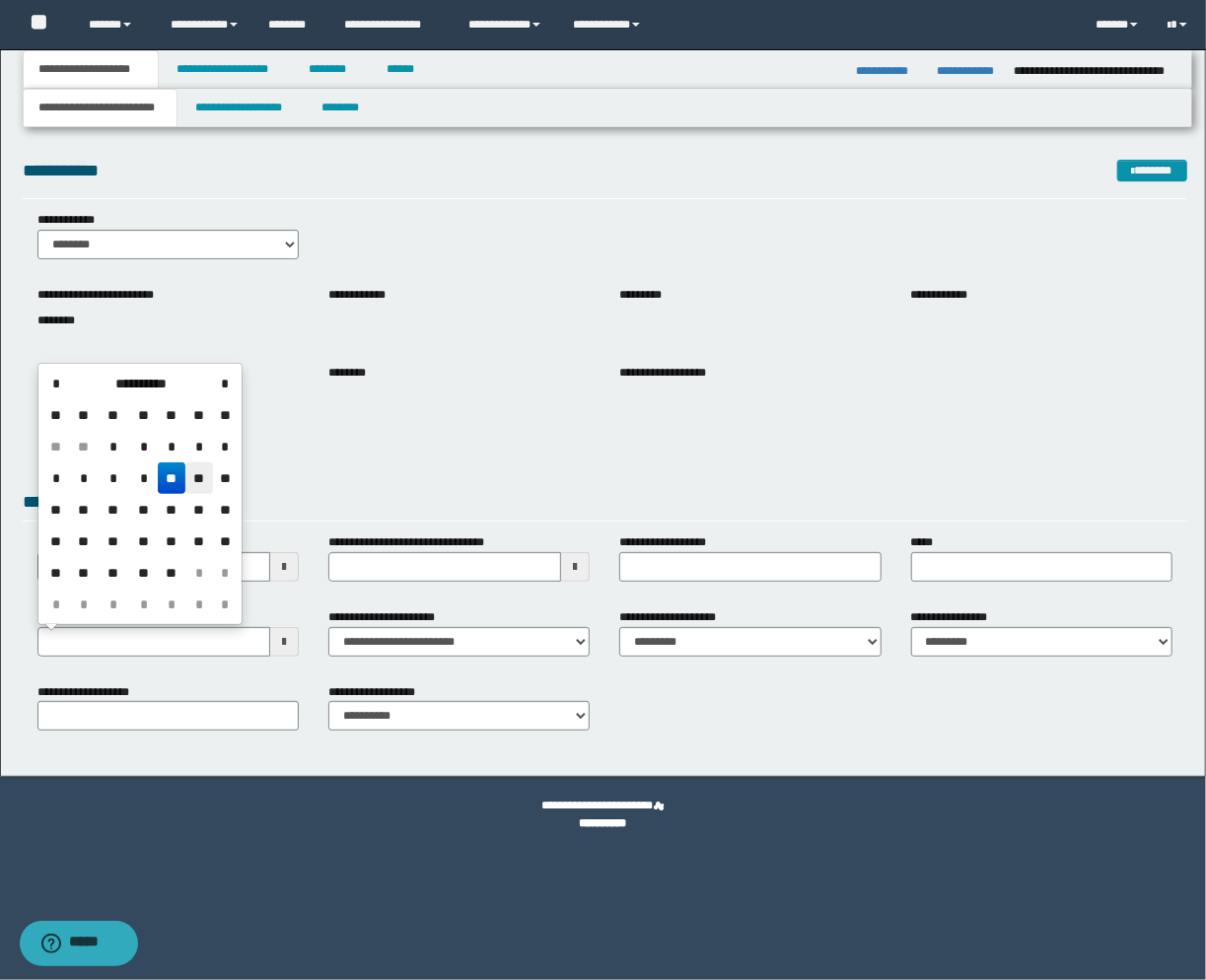 click on "**" at bounding box center [199, 478] 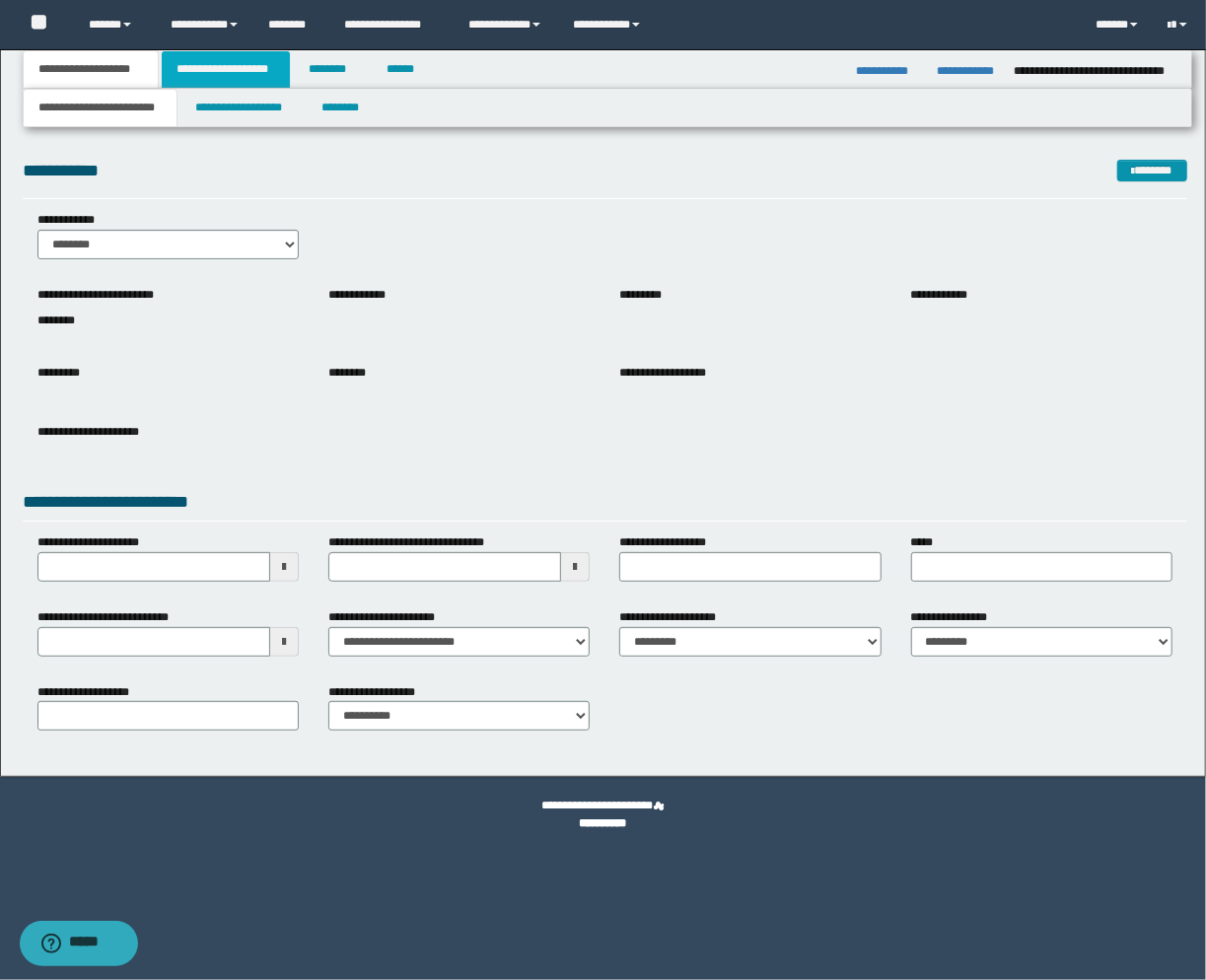 click on "**********" at bounding box center [226, 69] 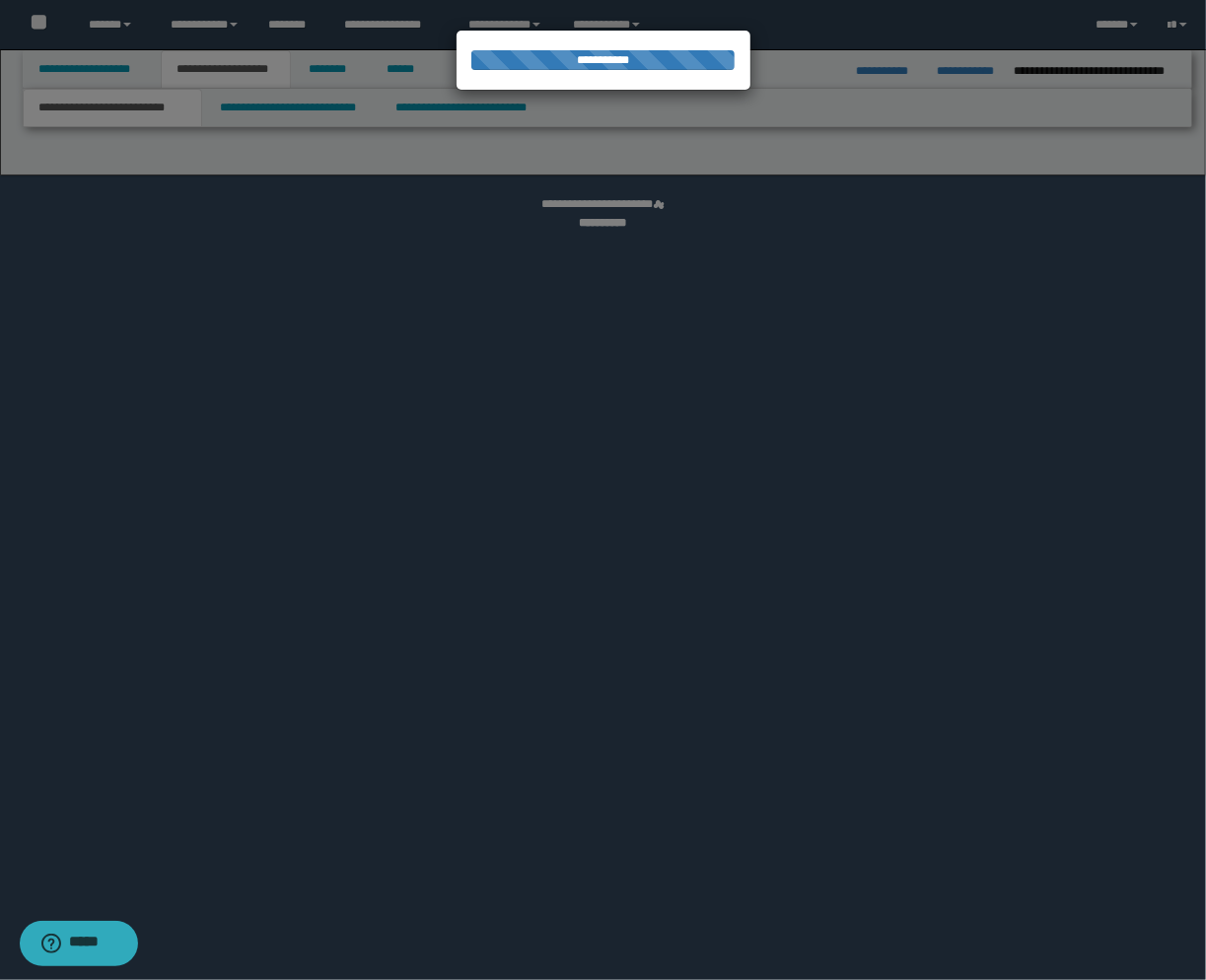 click at bounding box center [603, 490] 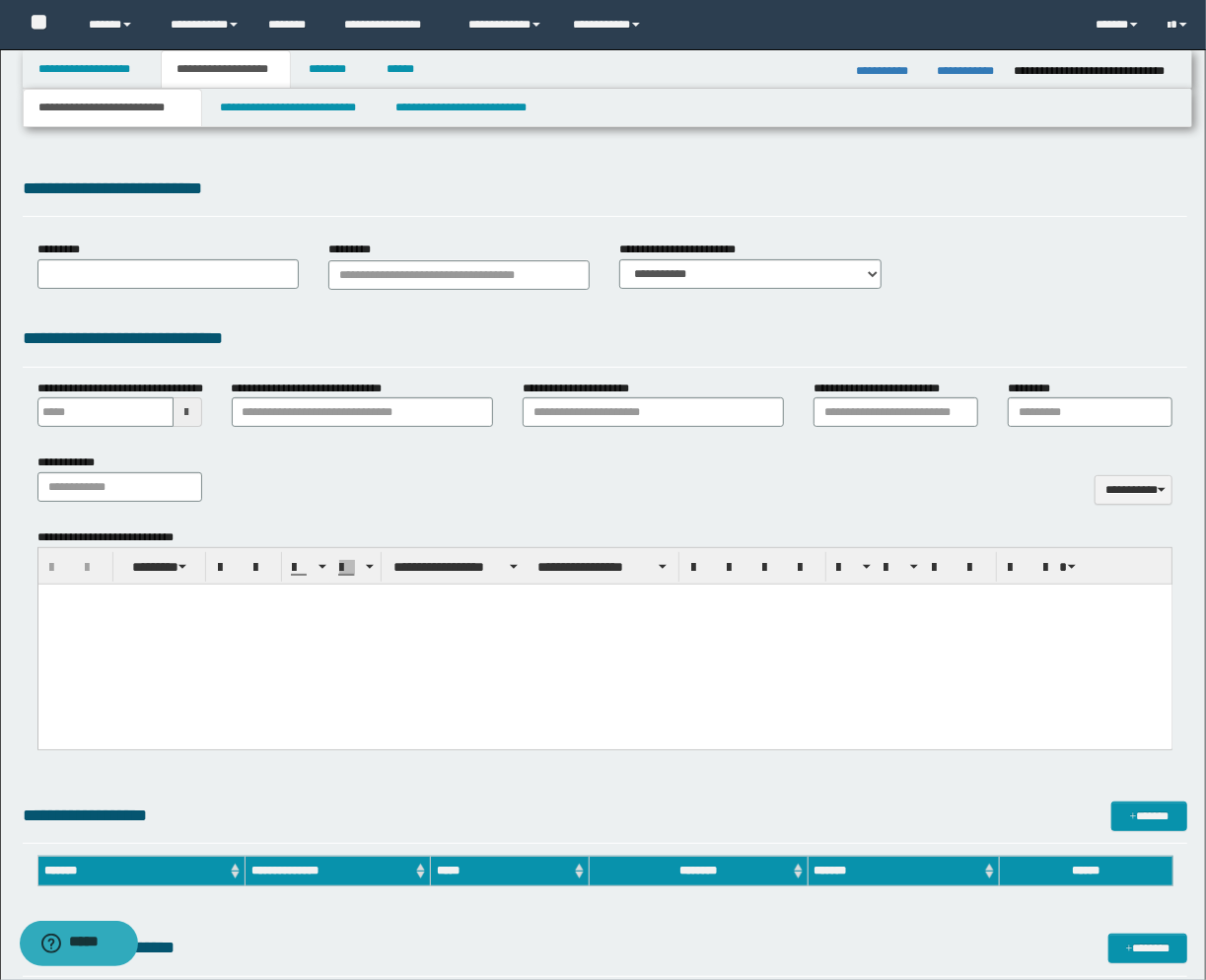 scroll, scrollTop: 0, scrollLeft: 0, axis: both 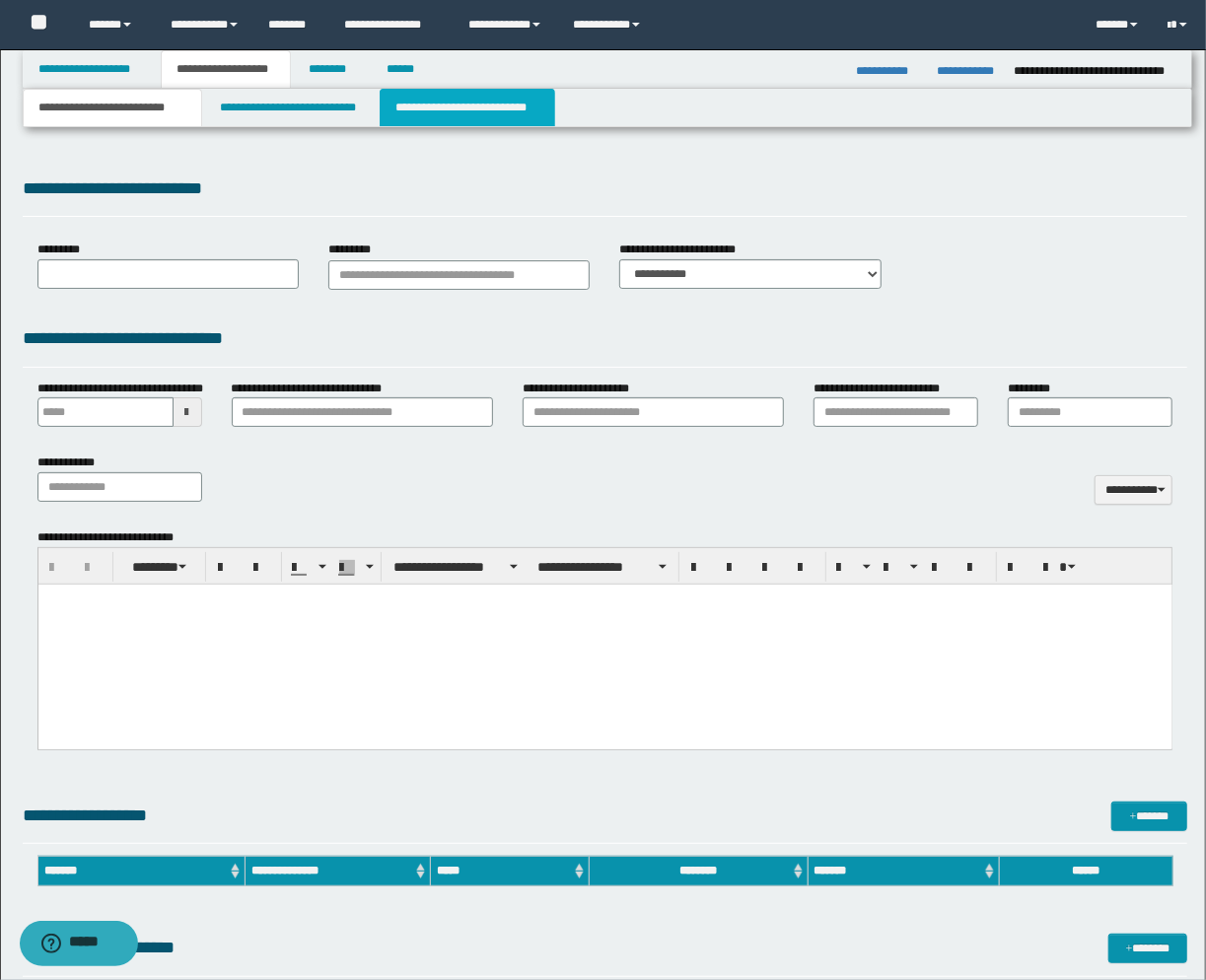 type 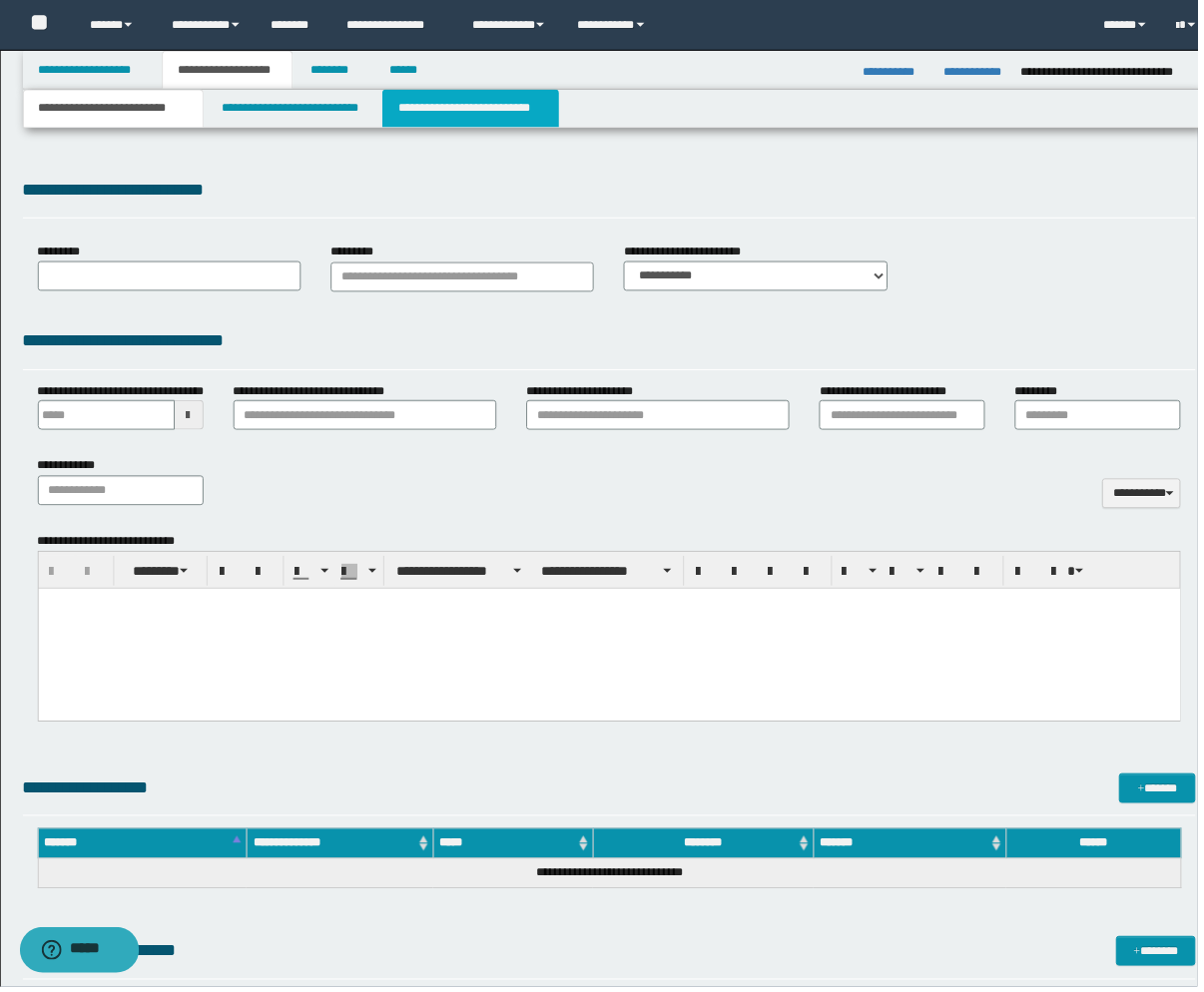 click on "**********" at bounding box center [473, 109] 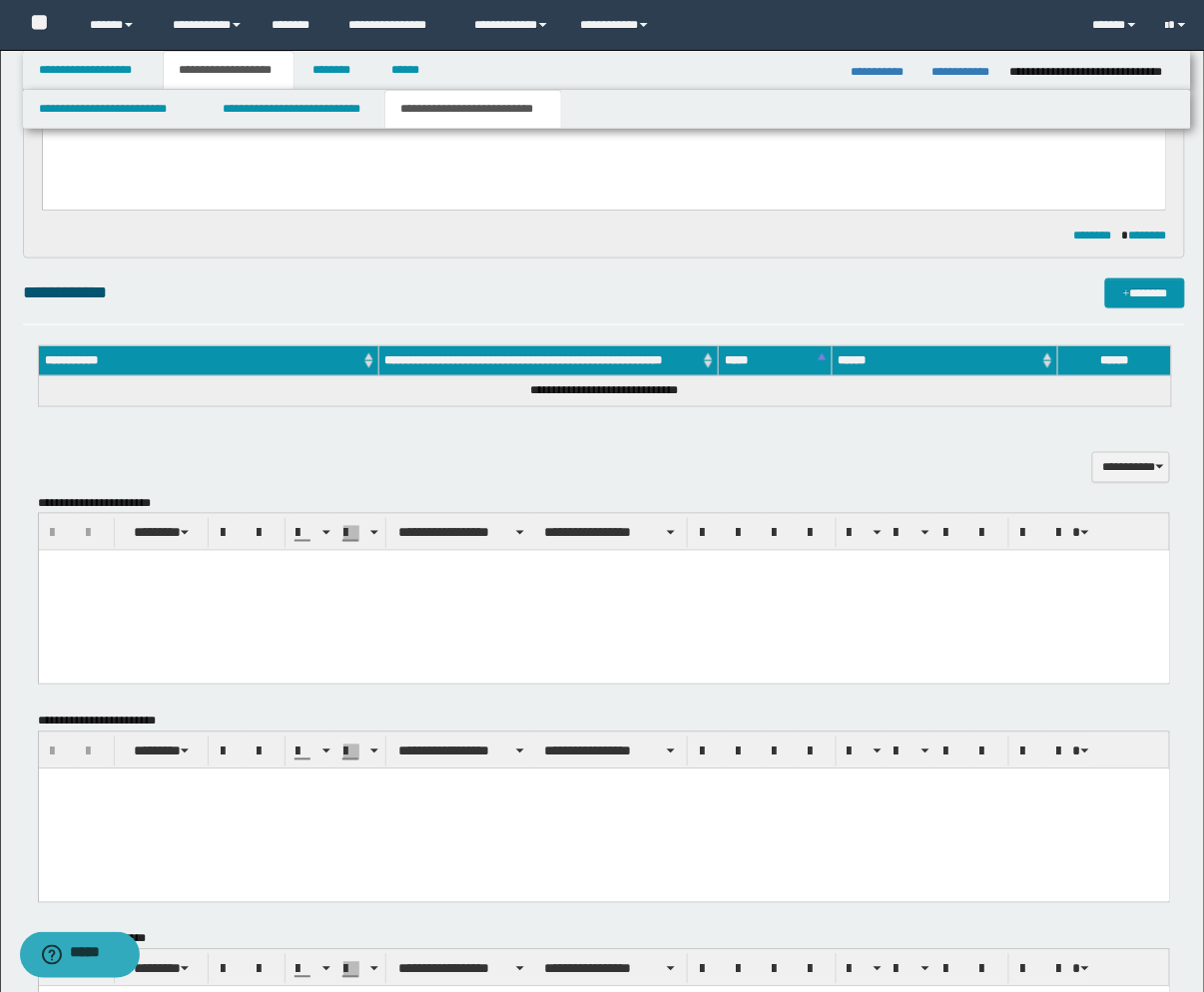 scroll, scrollTop: 443, scrollLeft: 0, axis: vertical 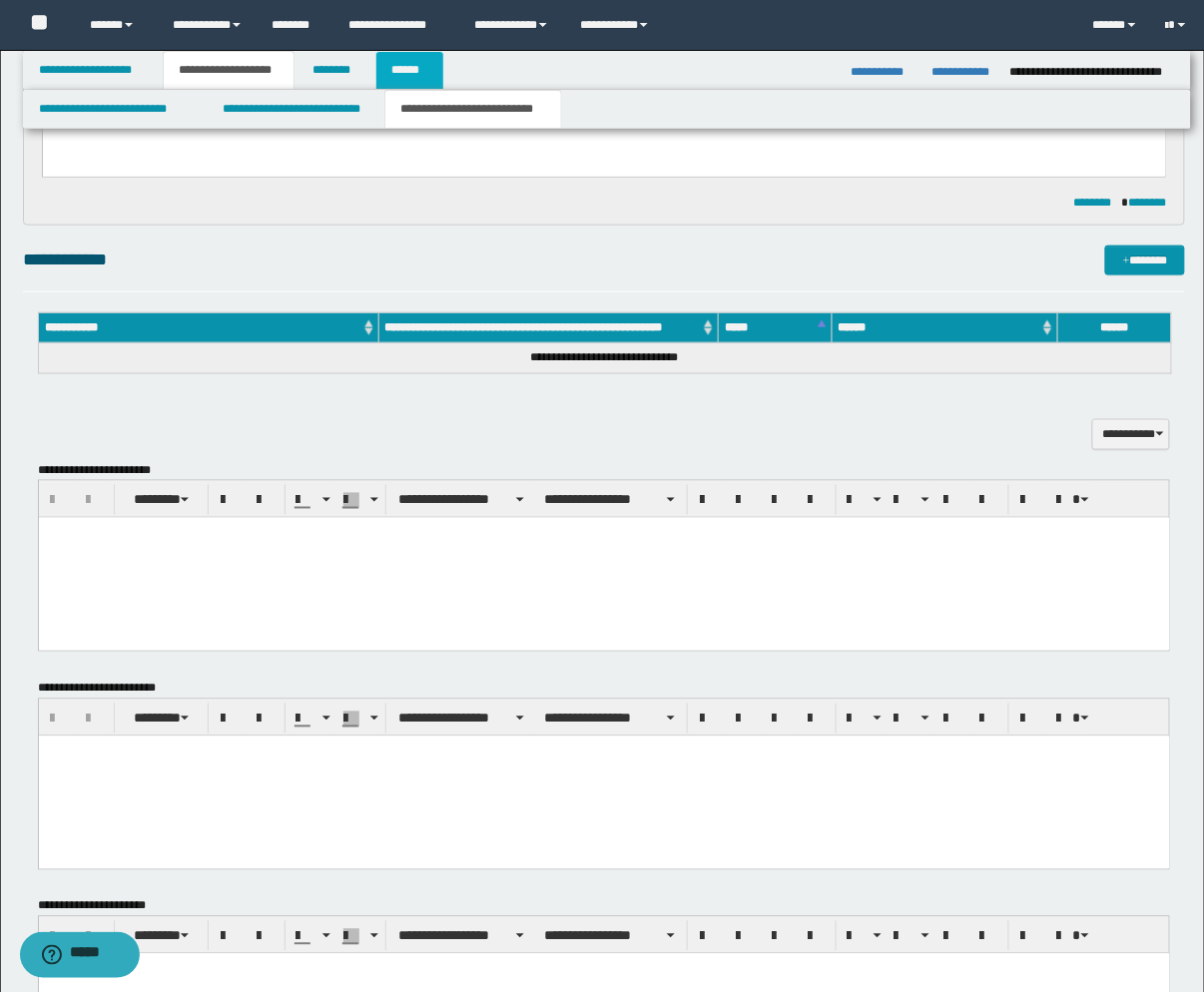 click on "******" at bounding box center (409, 70) 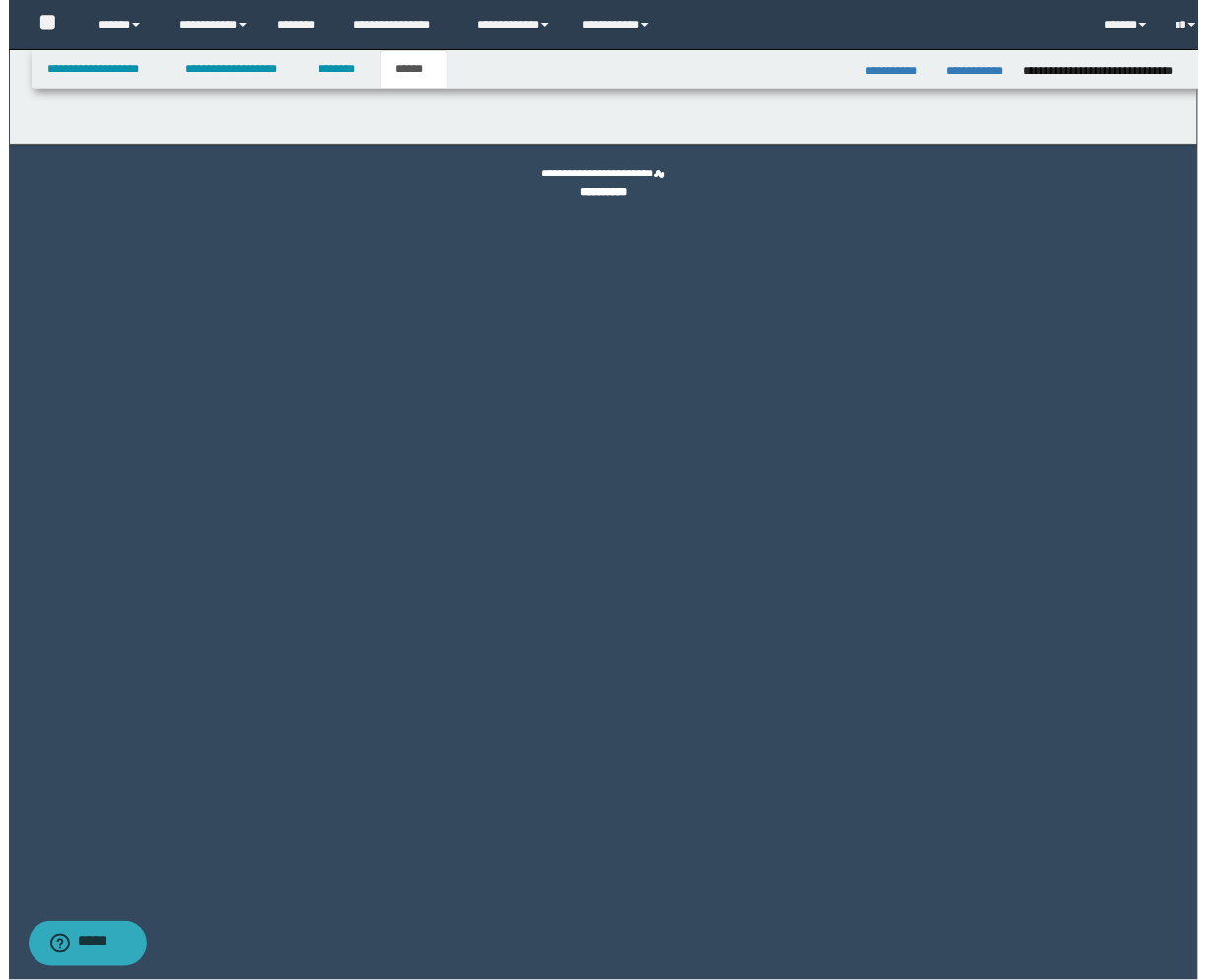 scroll, scrollTop: 0, scrollLeft: 0, axis: both 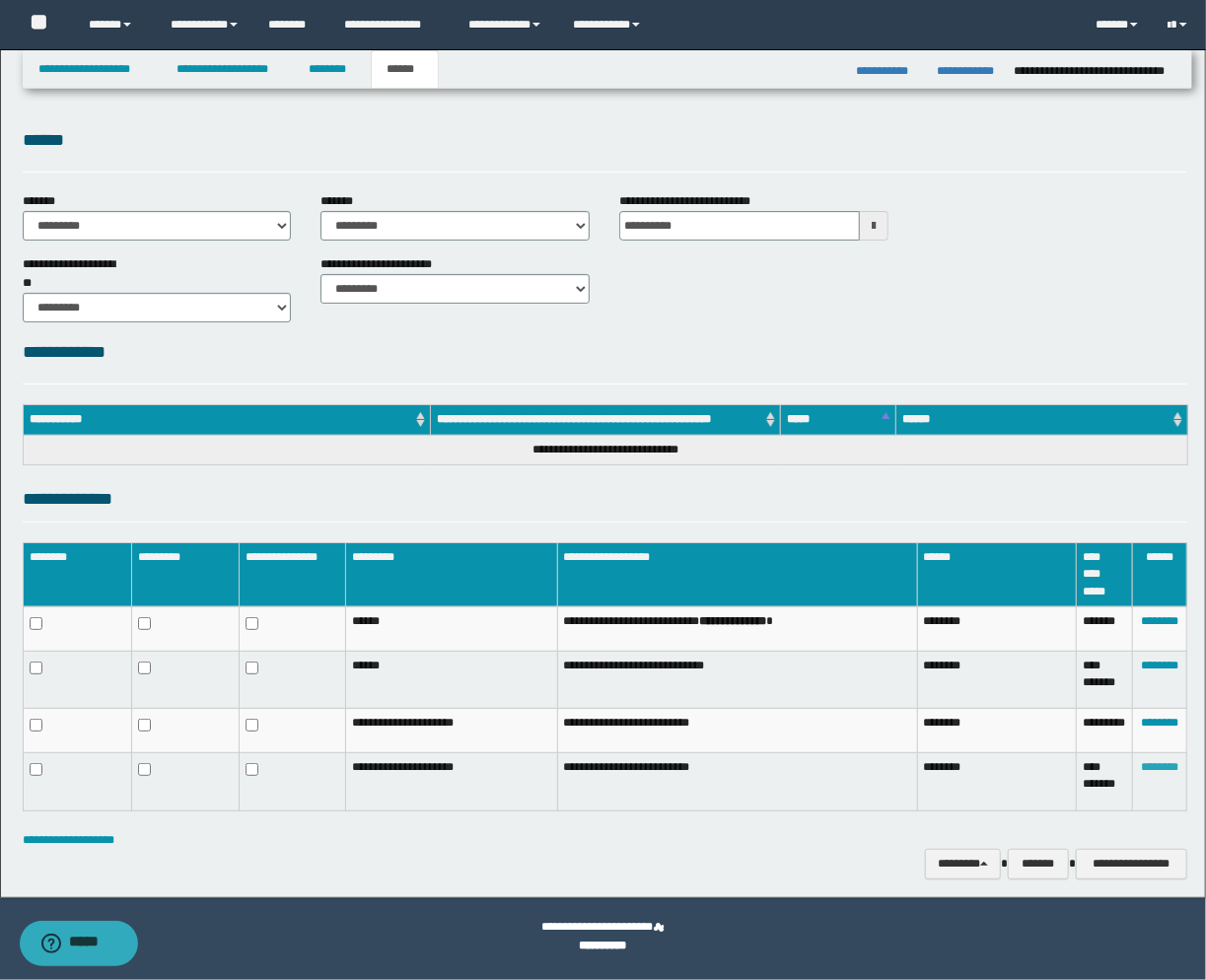 click on "********" at bounding box center [1160, 767] 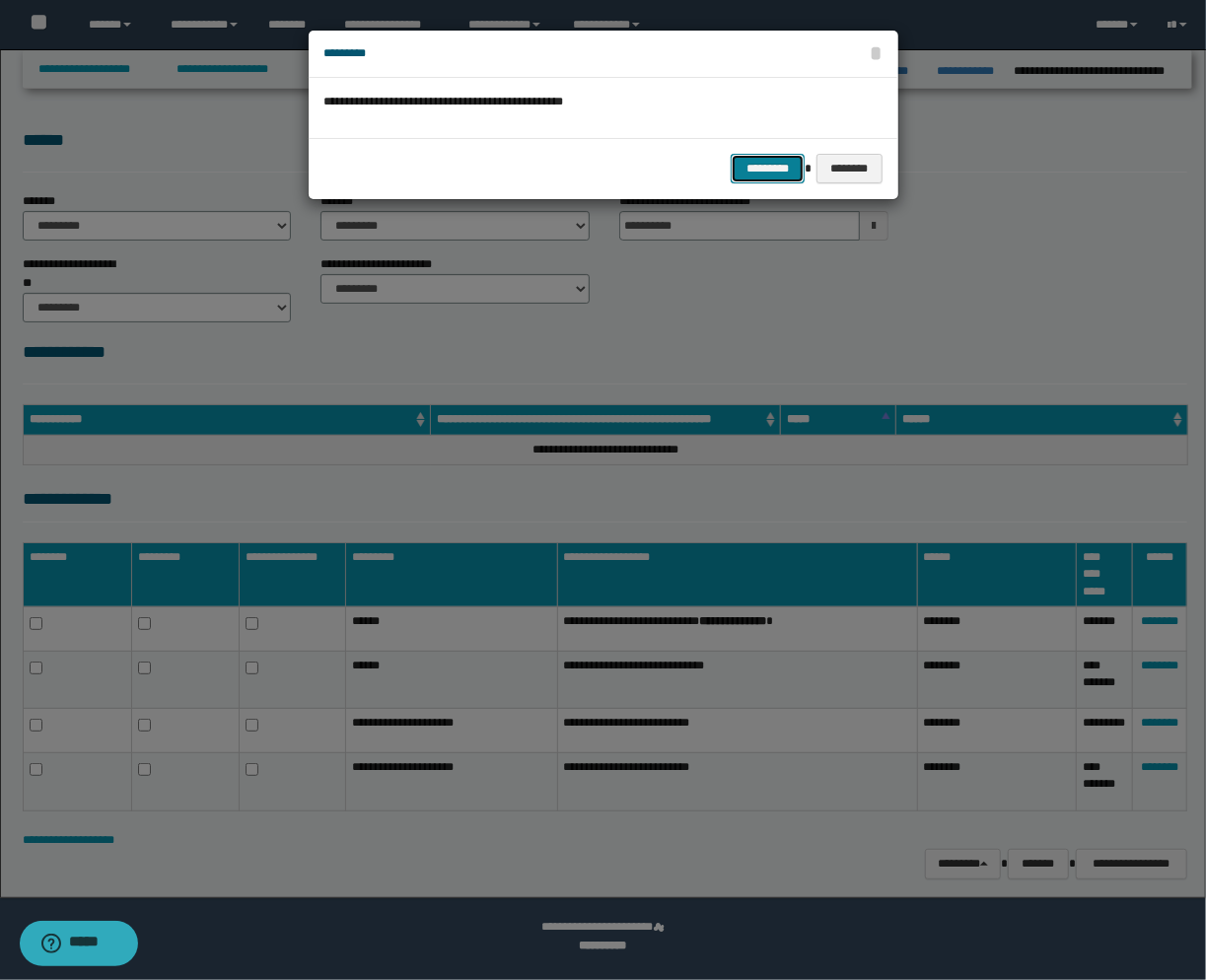 click on "*********" at bounding box center [767, 169] 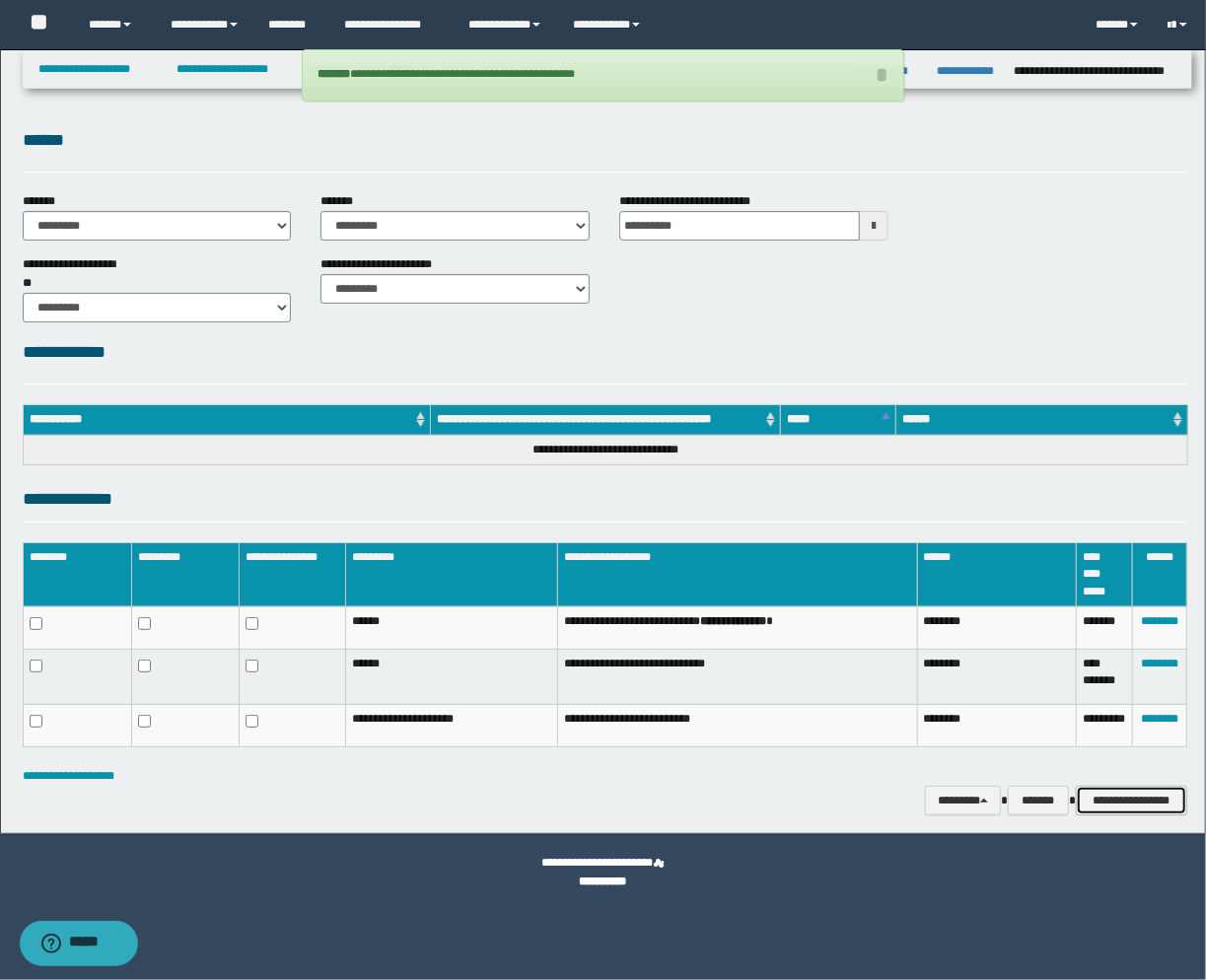 click on "**********" at bounding box center [1131, 801] 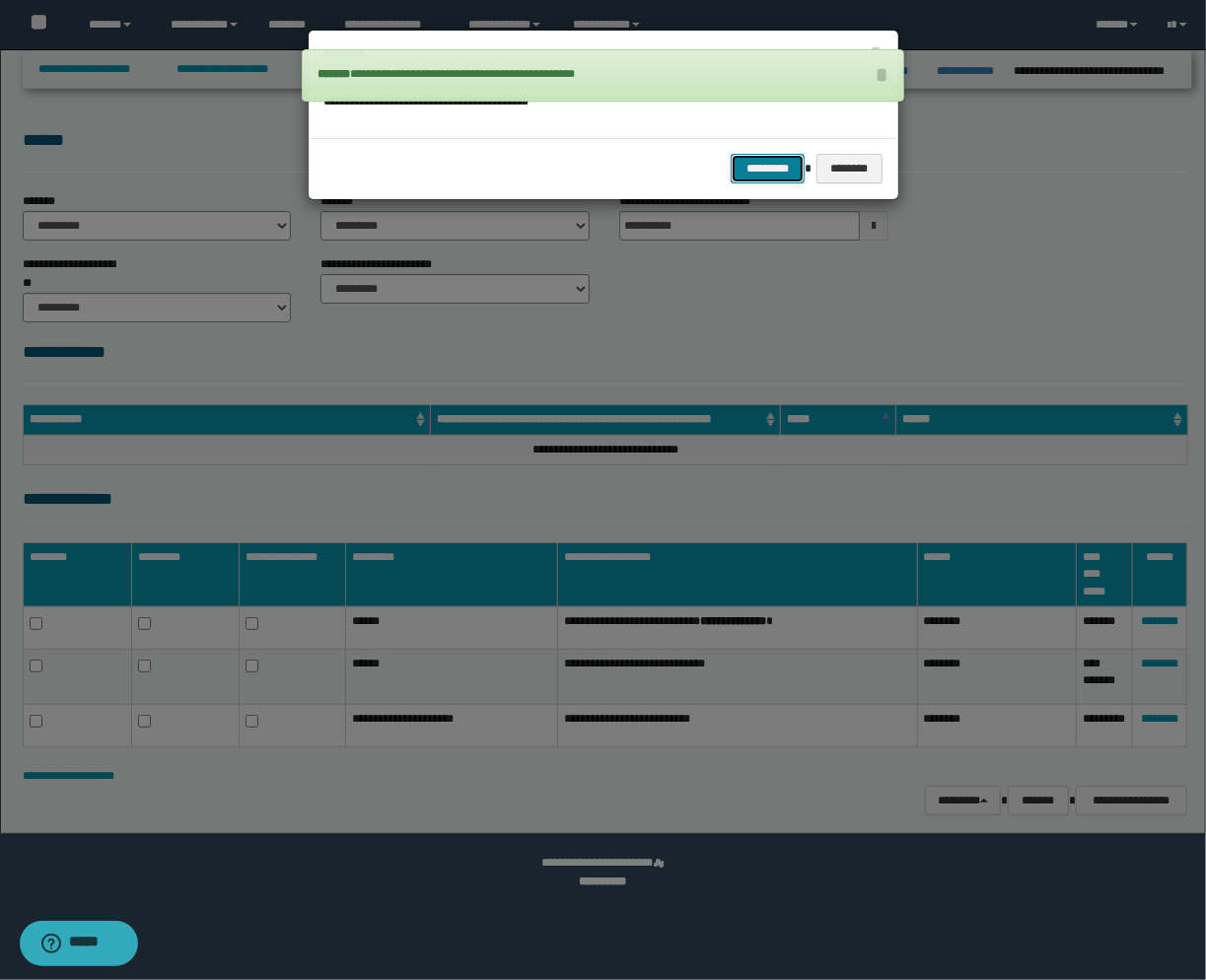 click on "*********" at bounding box center [767, 169] 